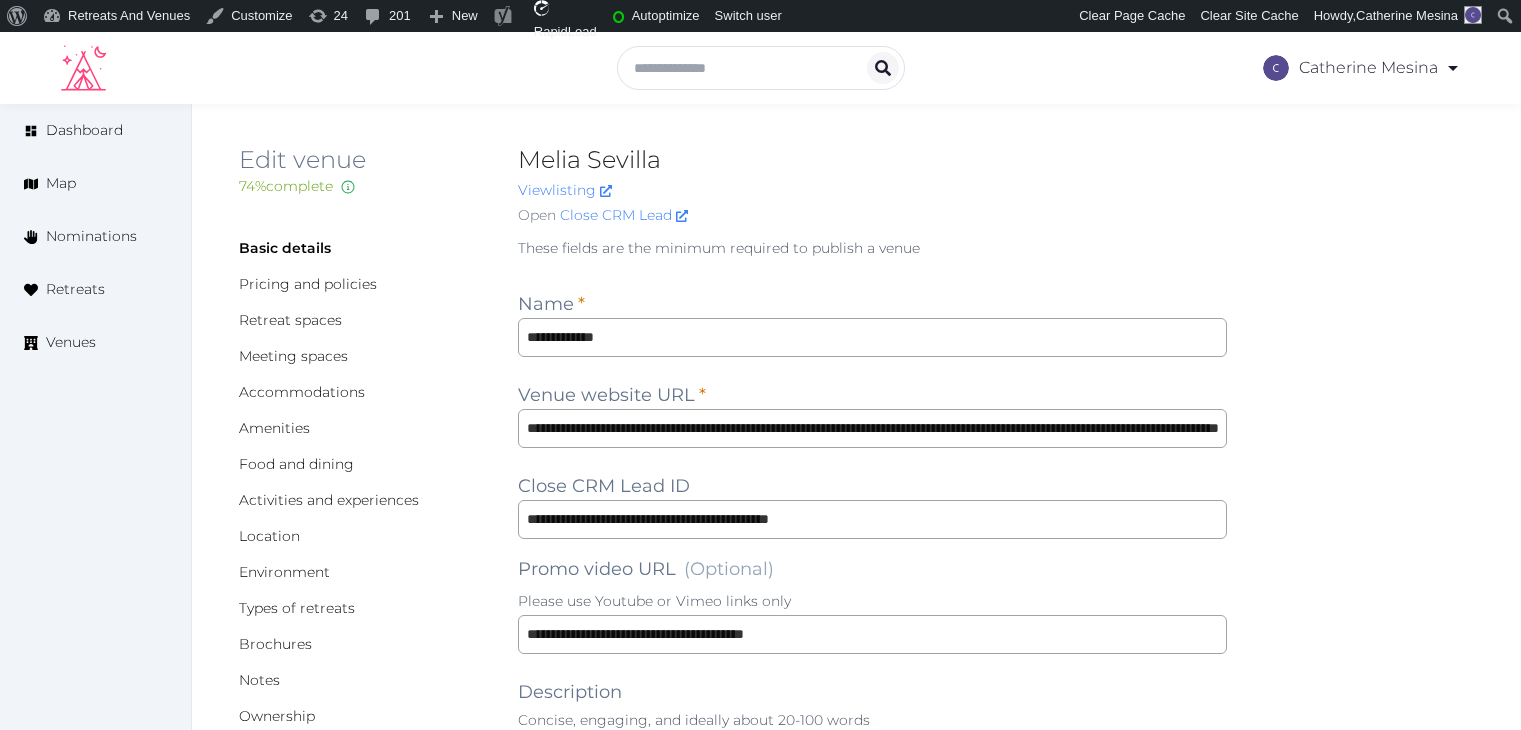 scroll, scrollTop: 0, scrollLeft: 0, axis: both 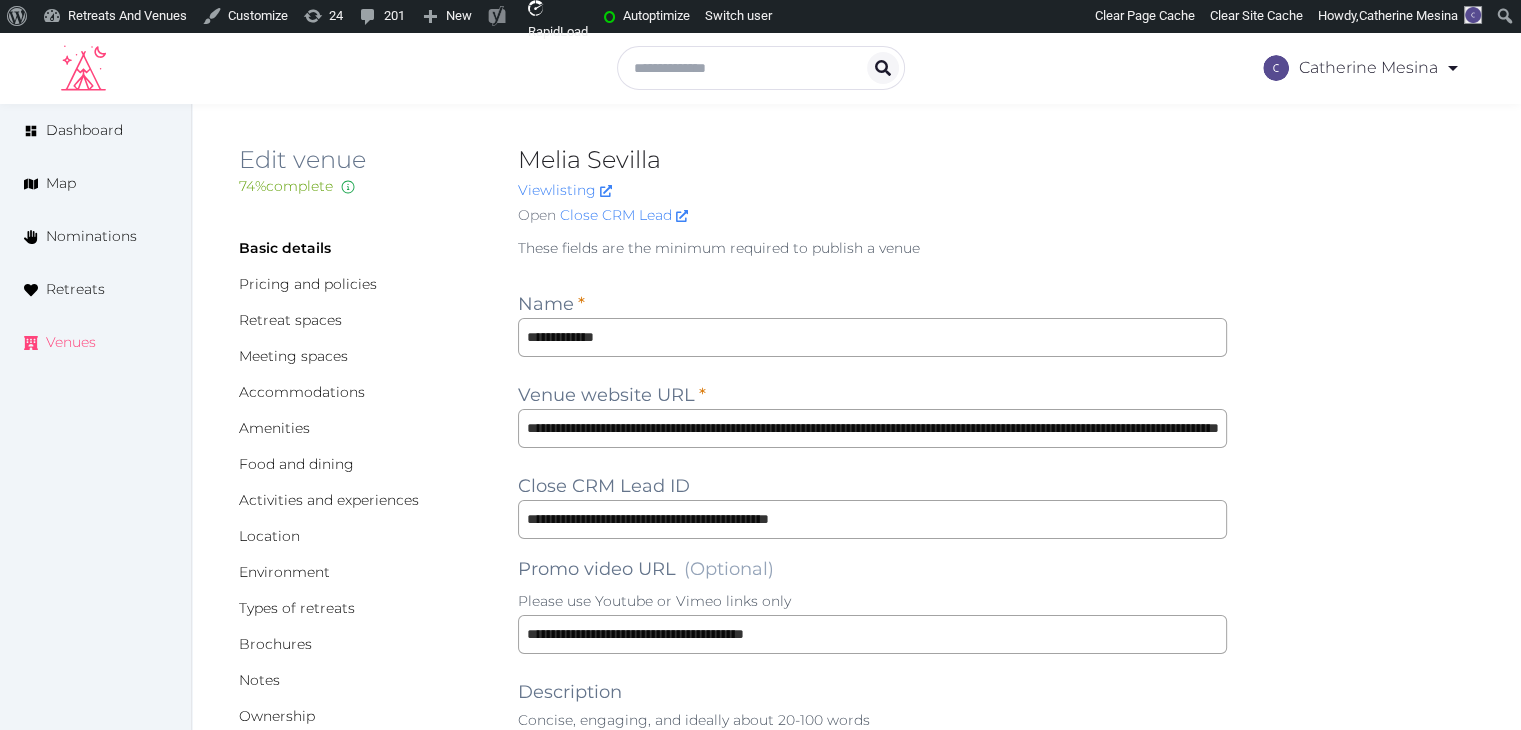 drag, startPoint x: 83, startPoint y: 340, endPoint x: 228, endPoint y: 382, distance: 150.96027 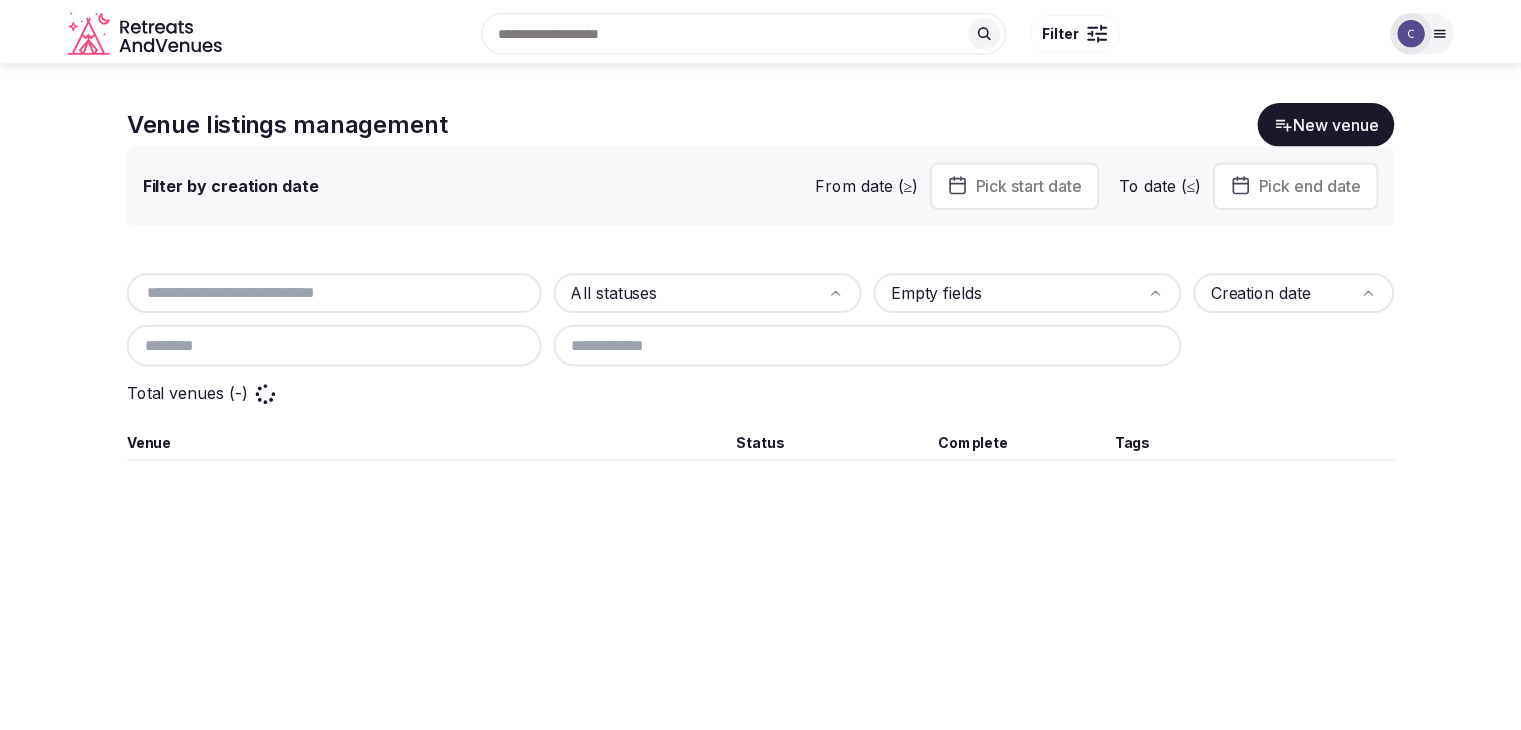 scroll, scrollTop: 0, scrollLeft: 0, axis: both 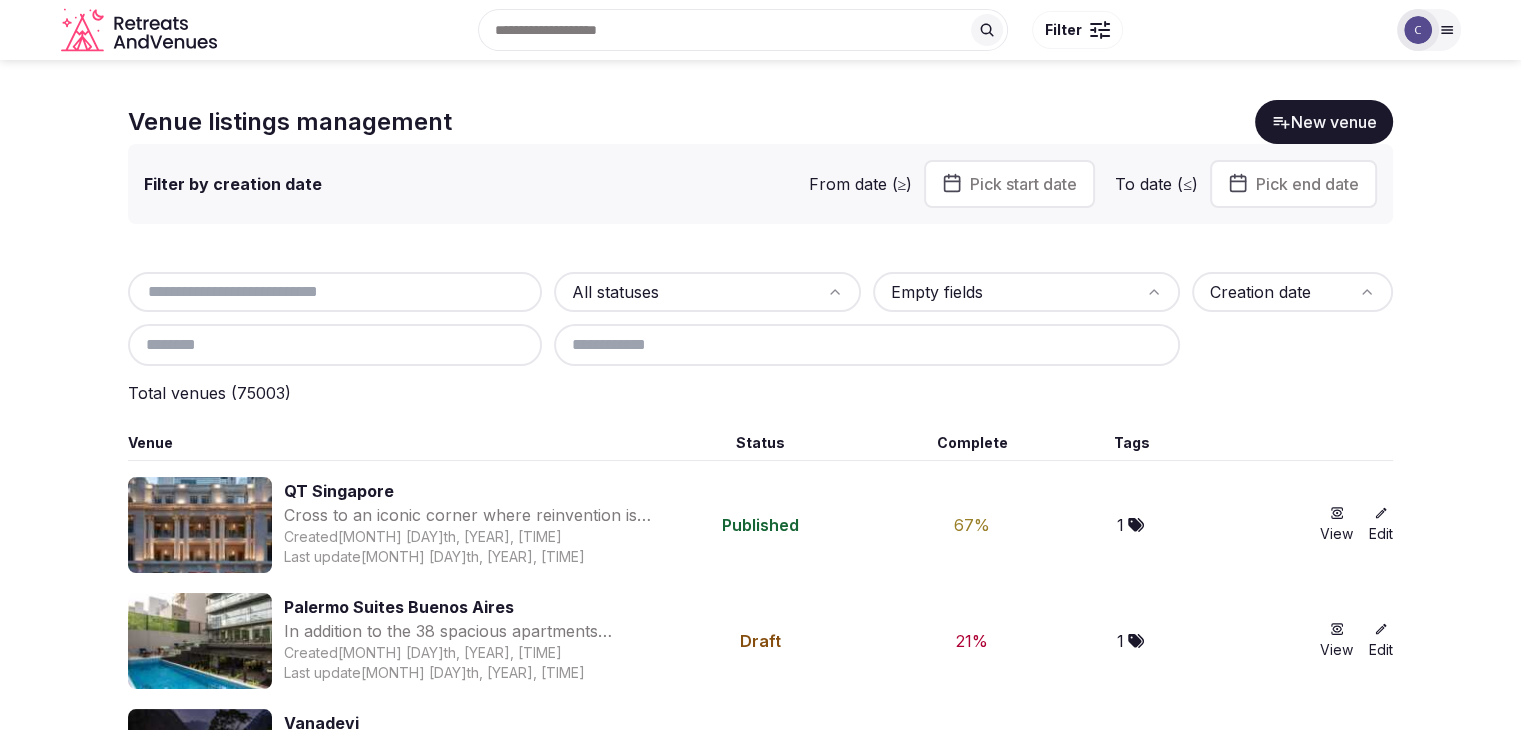 click at bounding box center (335, 292) 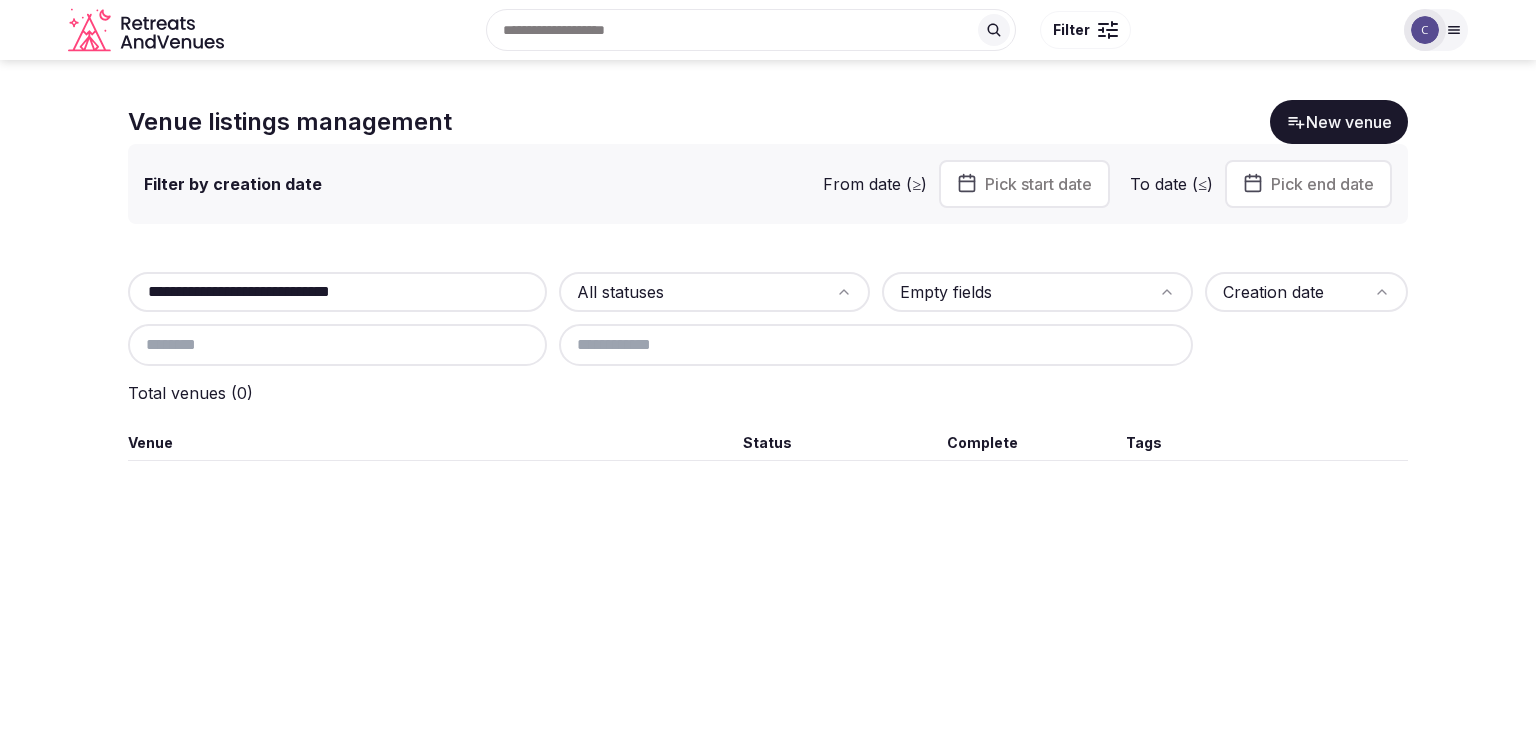 drag, startPoint x: 304, startPoint y: 298, endPoint x: 533, endPoint y: 313, distance: 229.49074 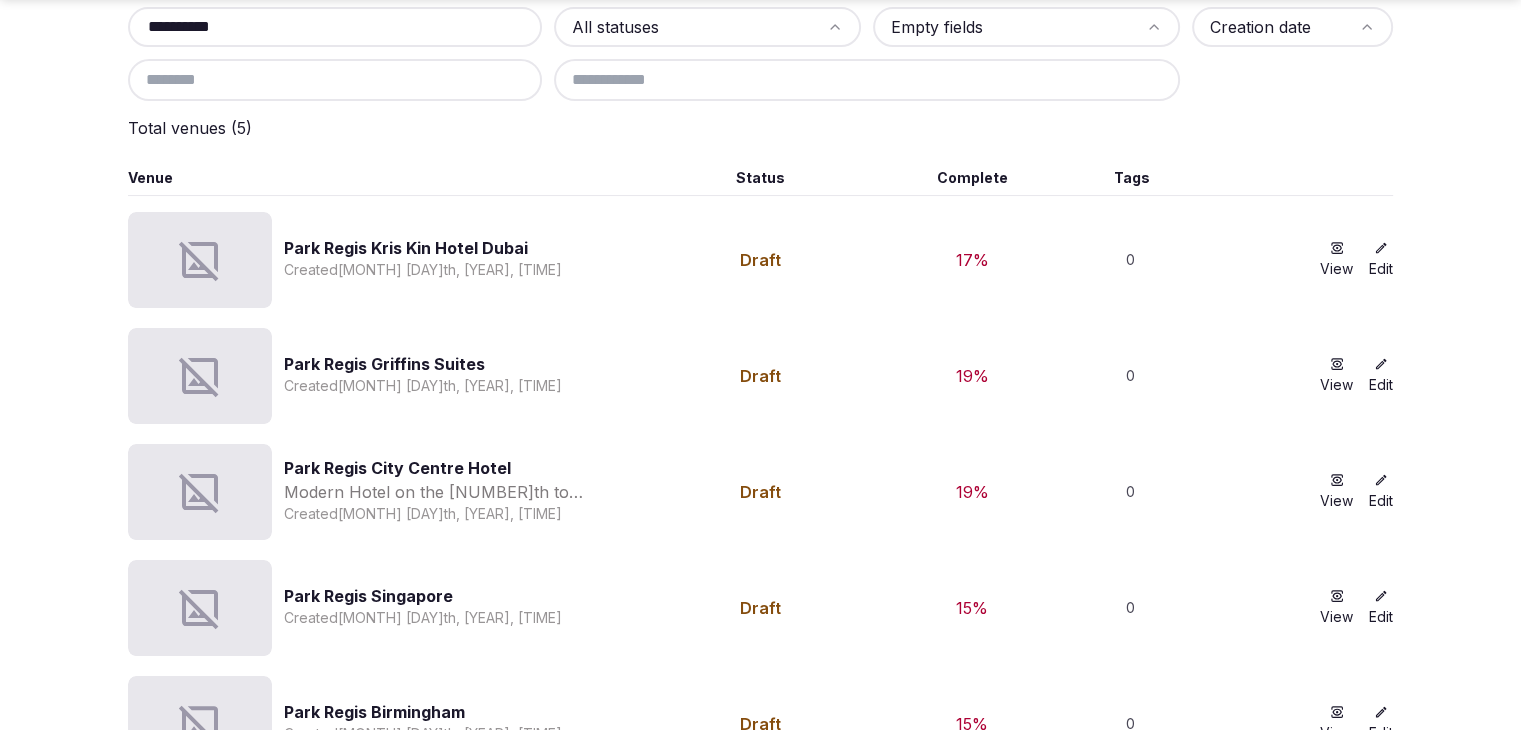 scroll, scrollTop: 331, scrollLeft: 0, axis: vertical 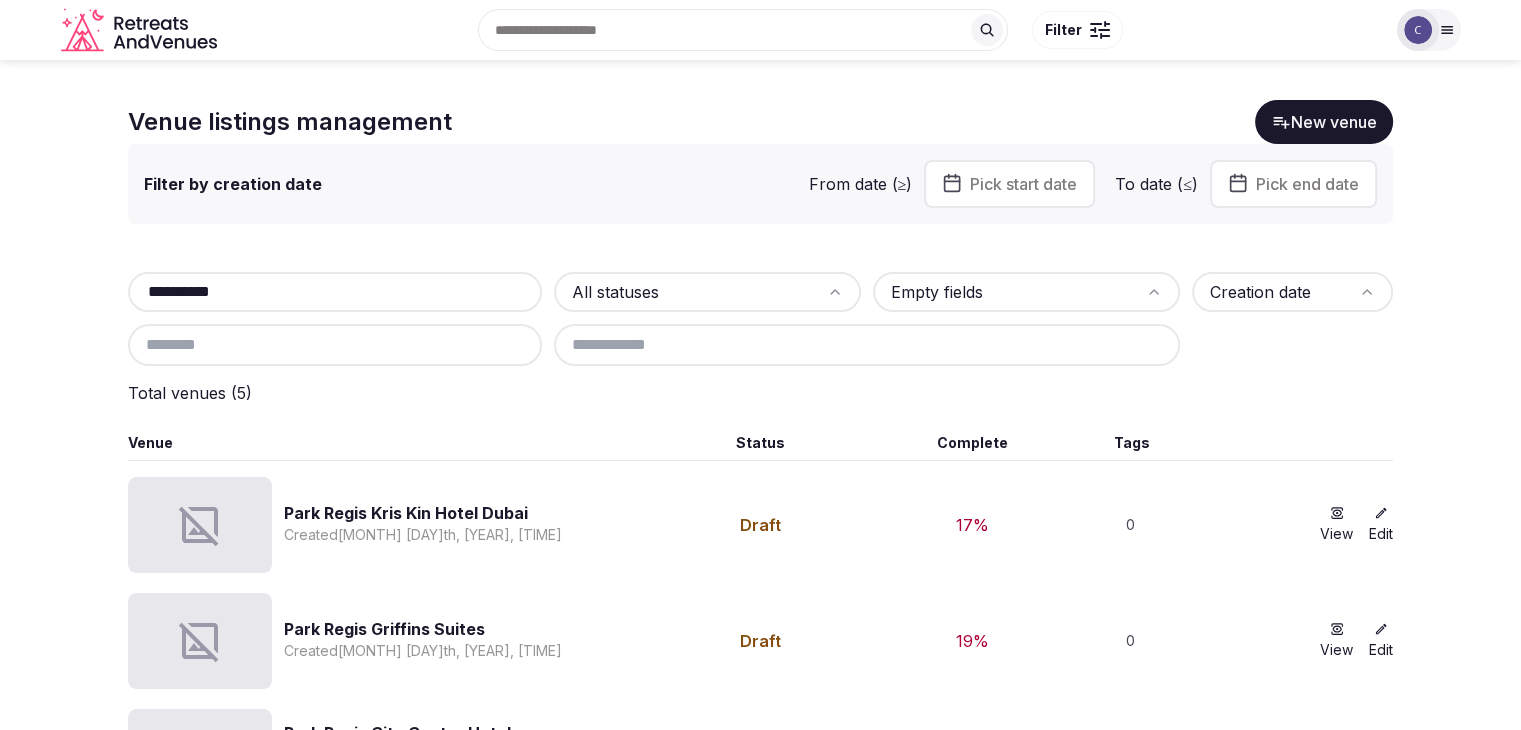 click on "**********" at bounding box center (335, 292) 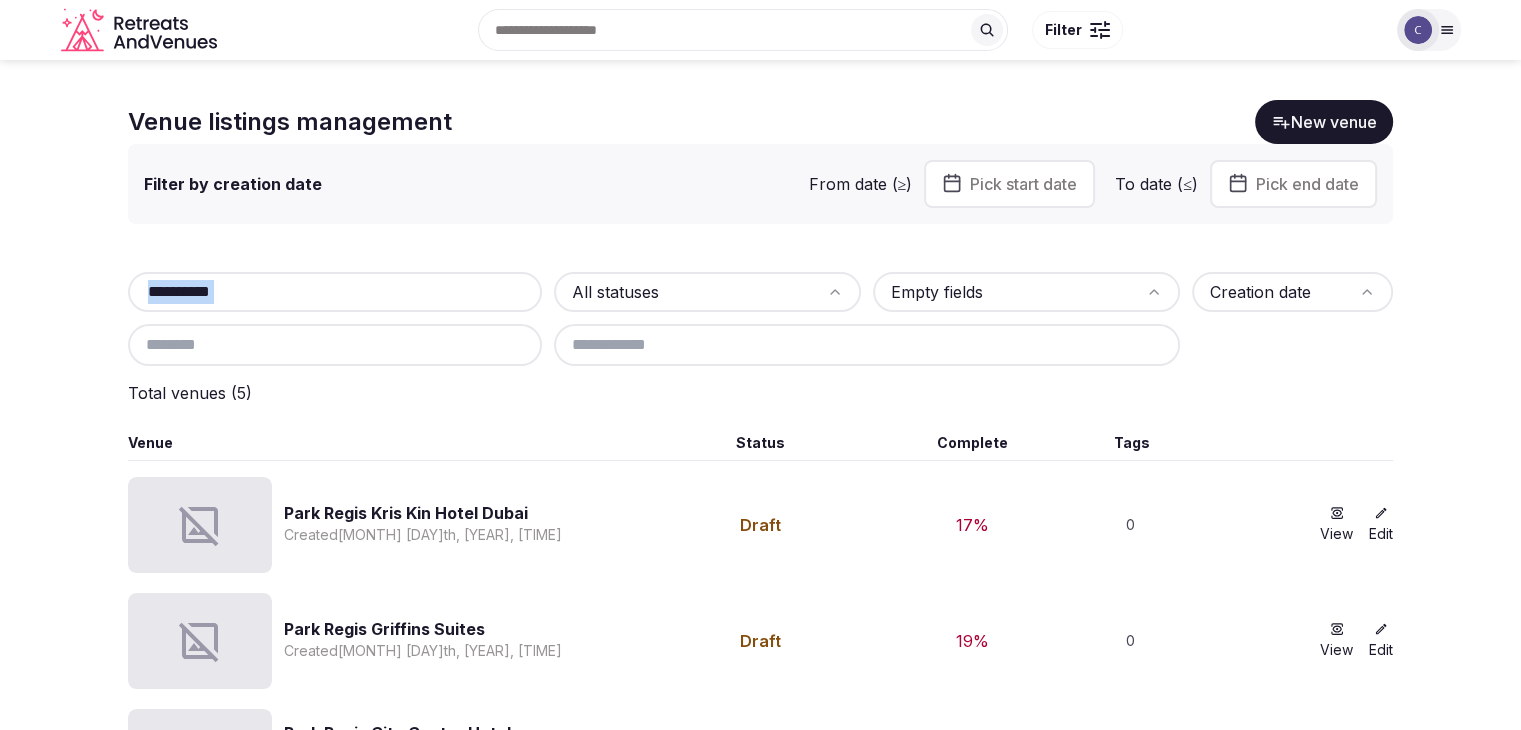 click on "**********" at bounding box center (335, 292) 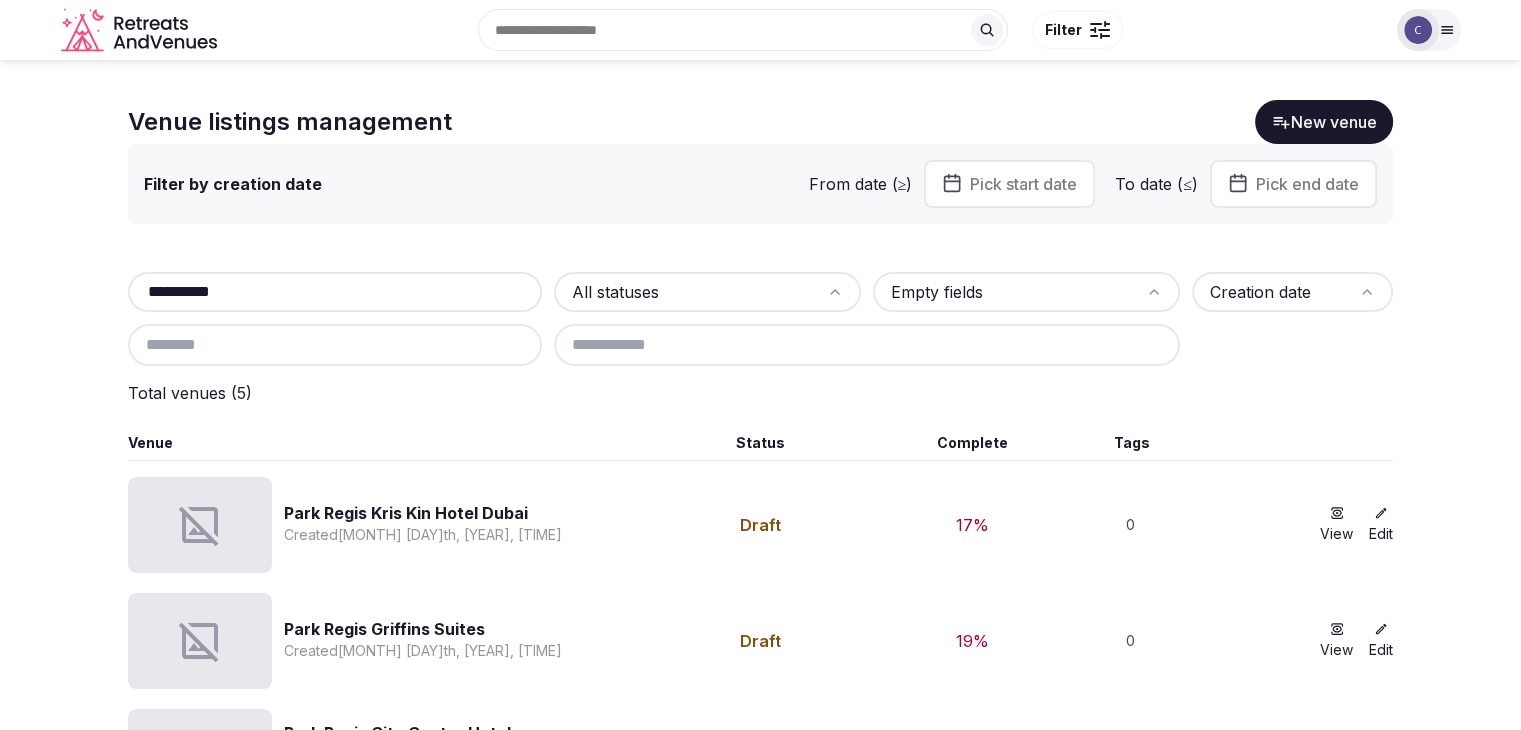 click on "**********" at bounding box center (335, 292) 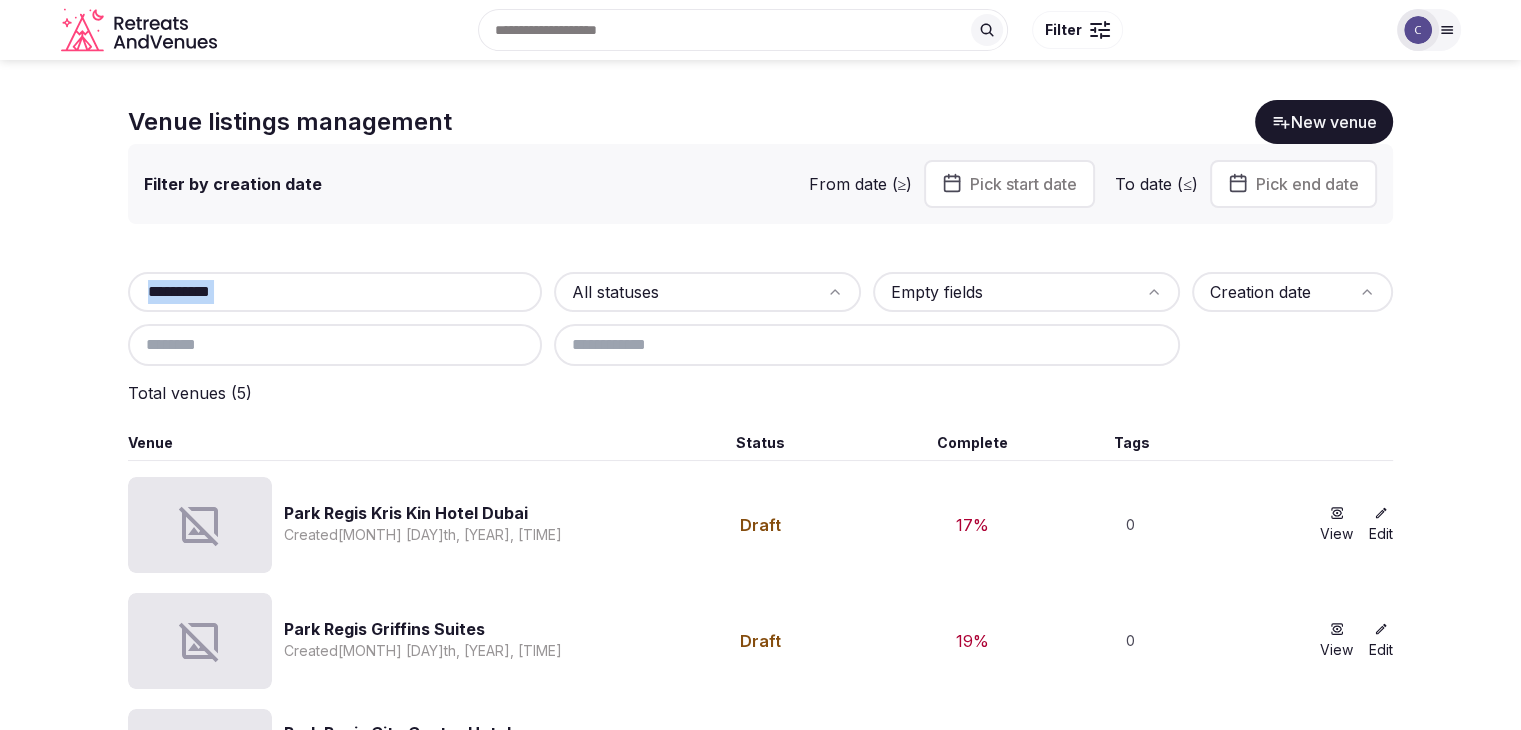 click on "**********" at bounding box center (335, 292) 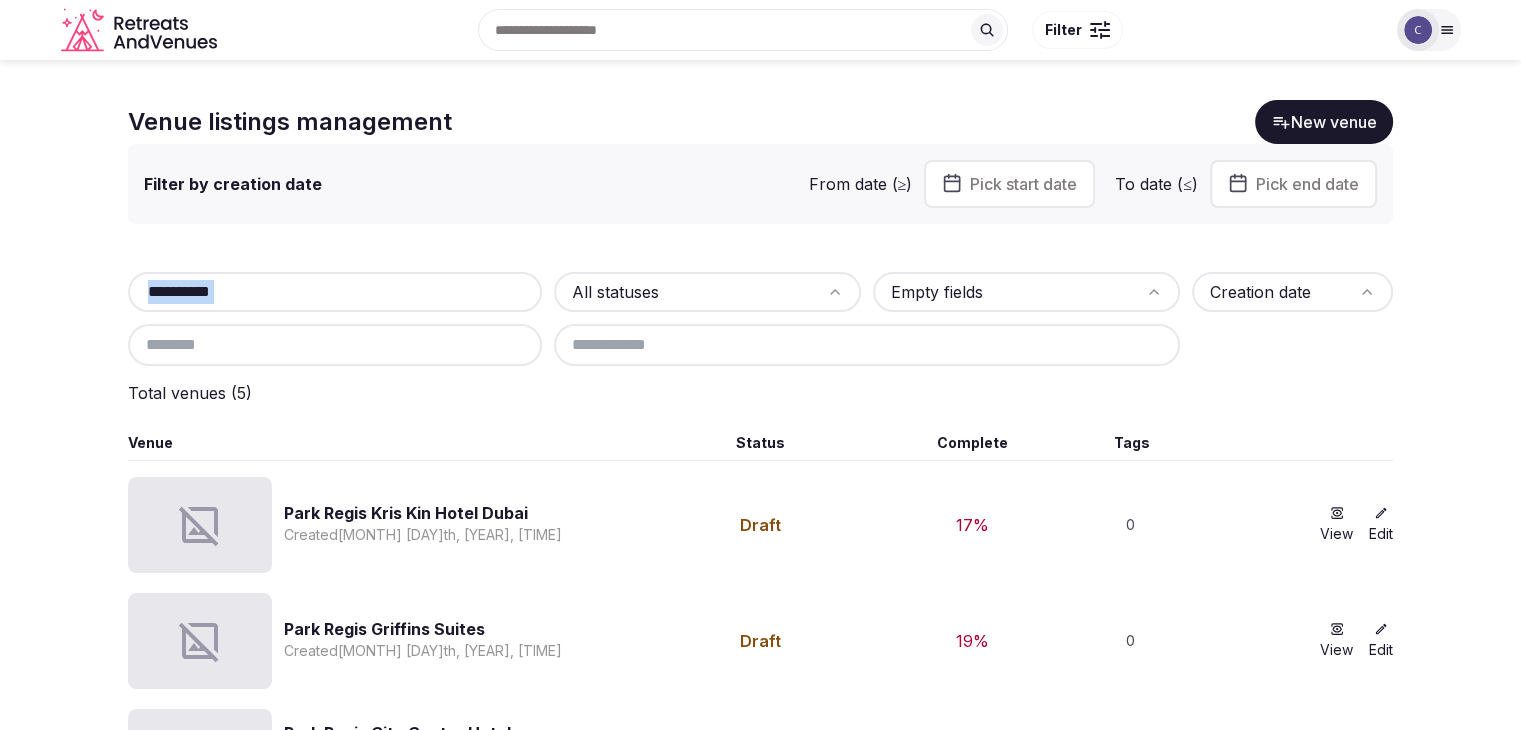 click on "**********" at bounding box center (335, 292) 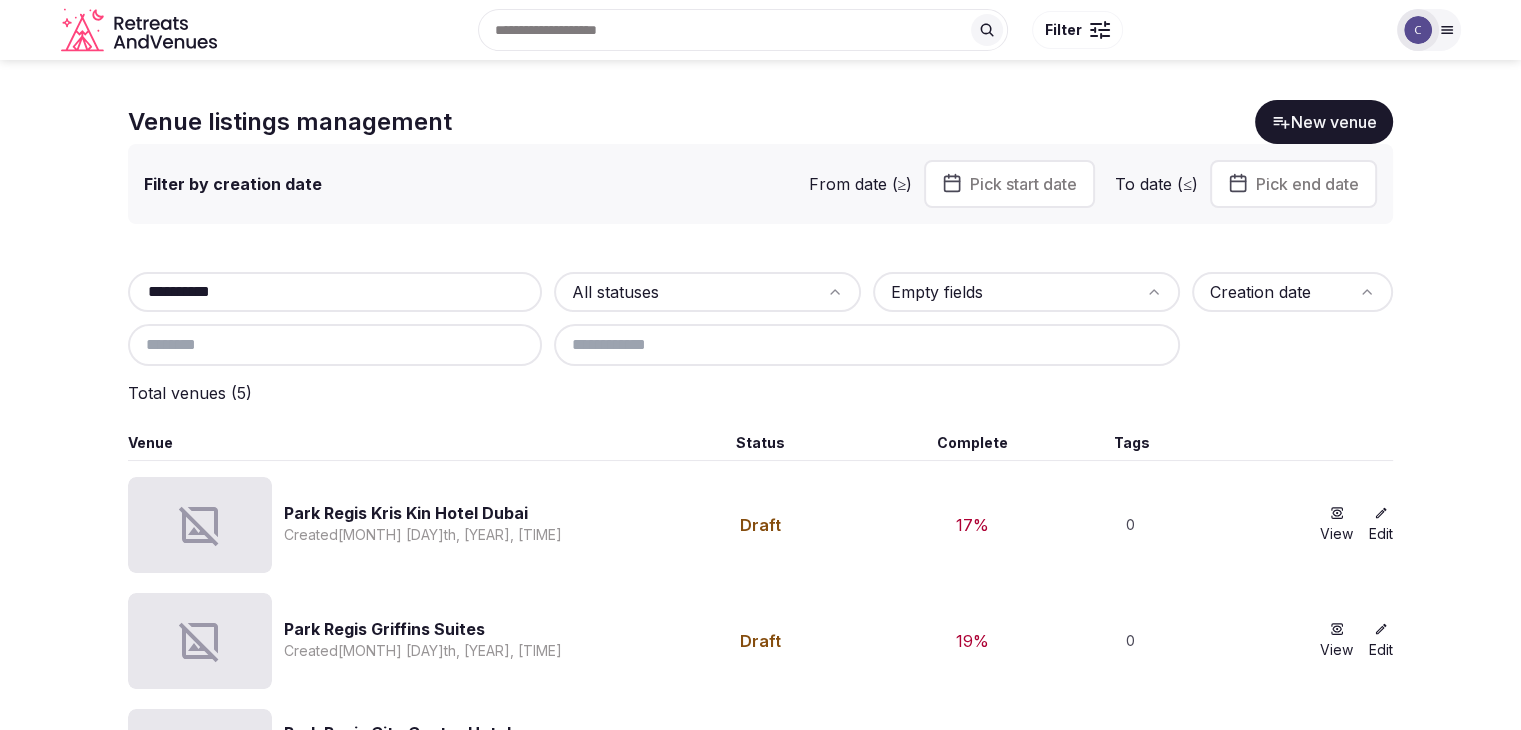 click on "**********" at bounding box center (335, 292) 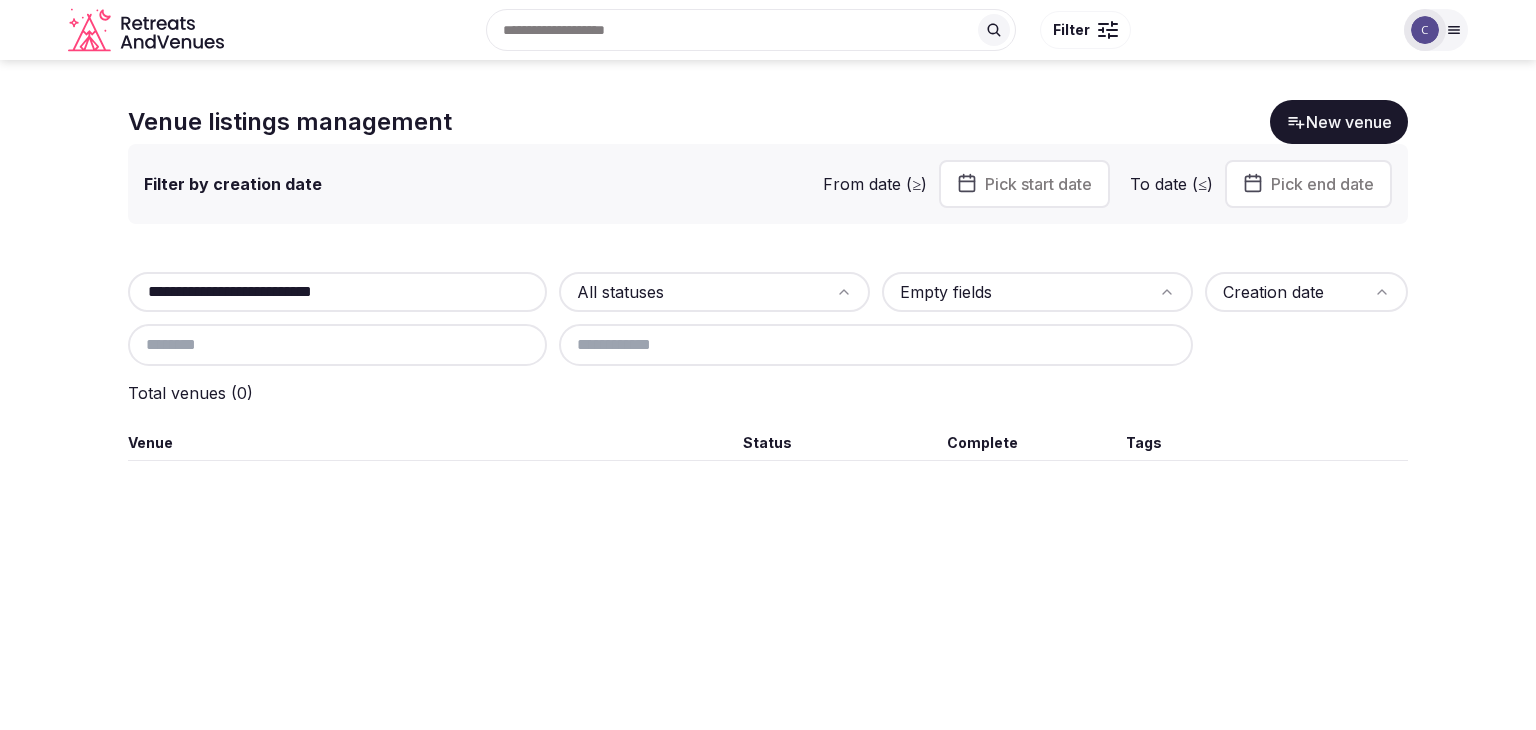 drag, startPoint x: 286, startPoint y: 295, endPoint x: 420, endPoint y: 294, distance: 134.00374 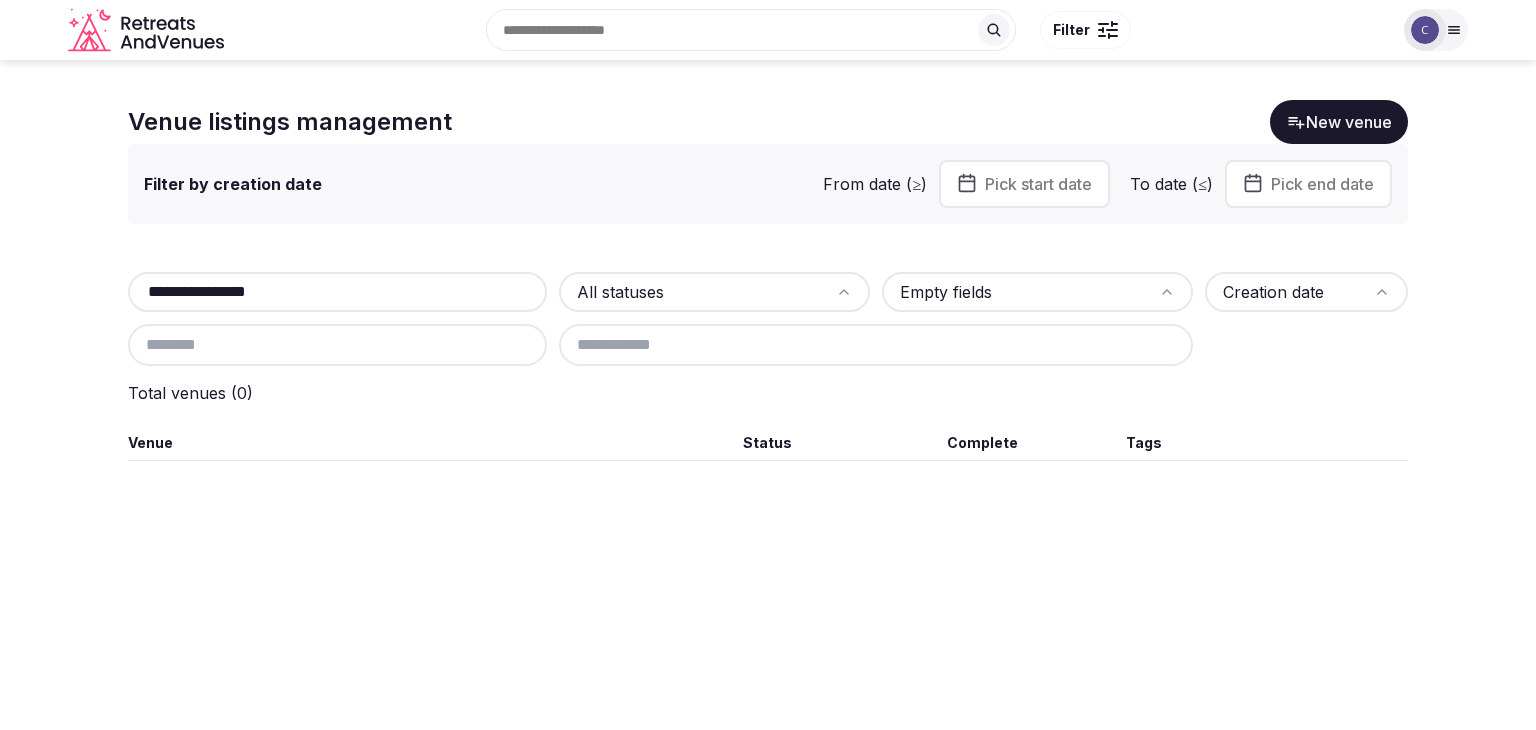 click on "**********" at bounding box center (337, 292) 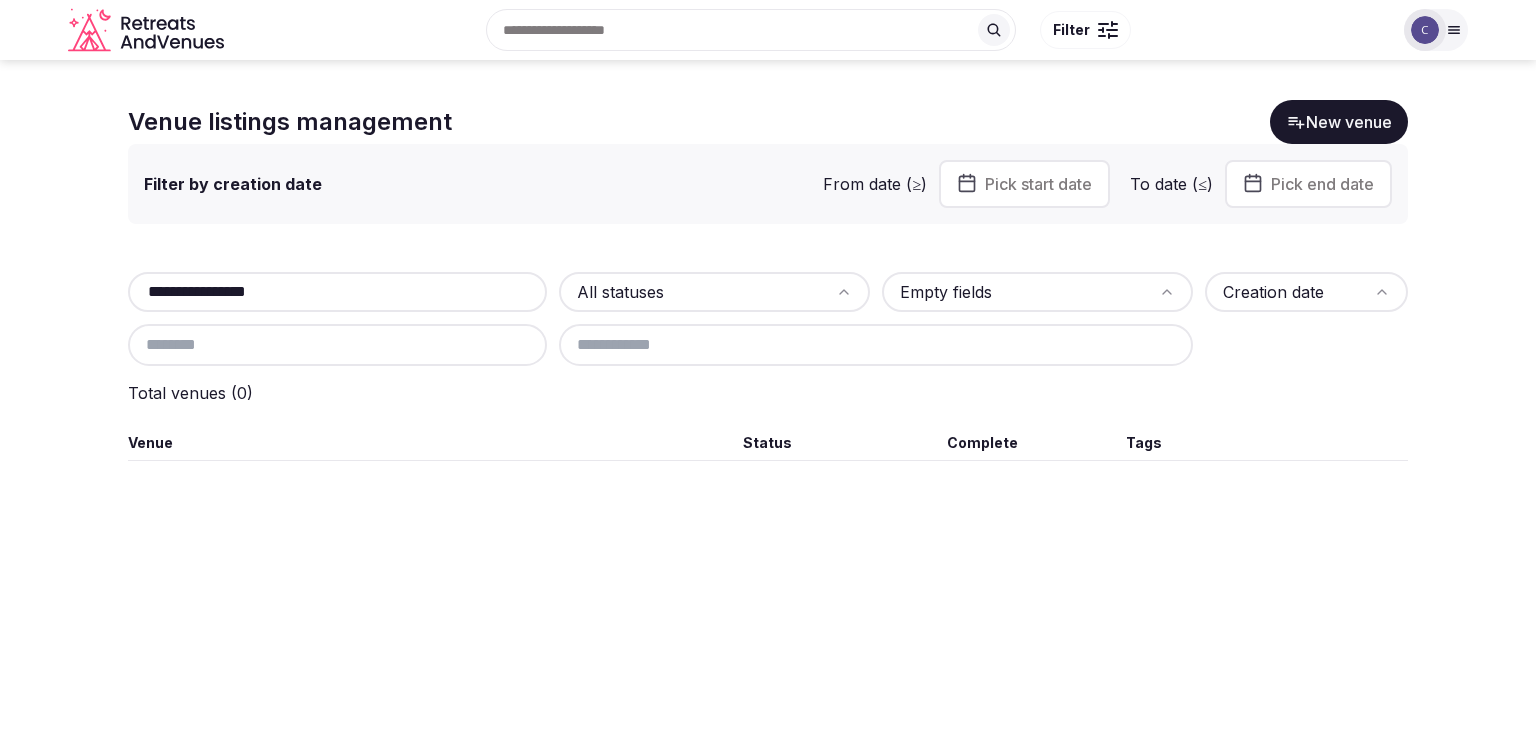 click on "**********" at bounding box center [337, 292] 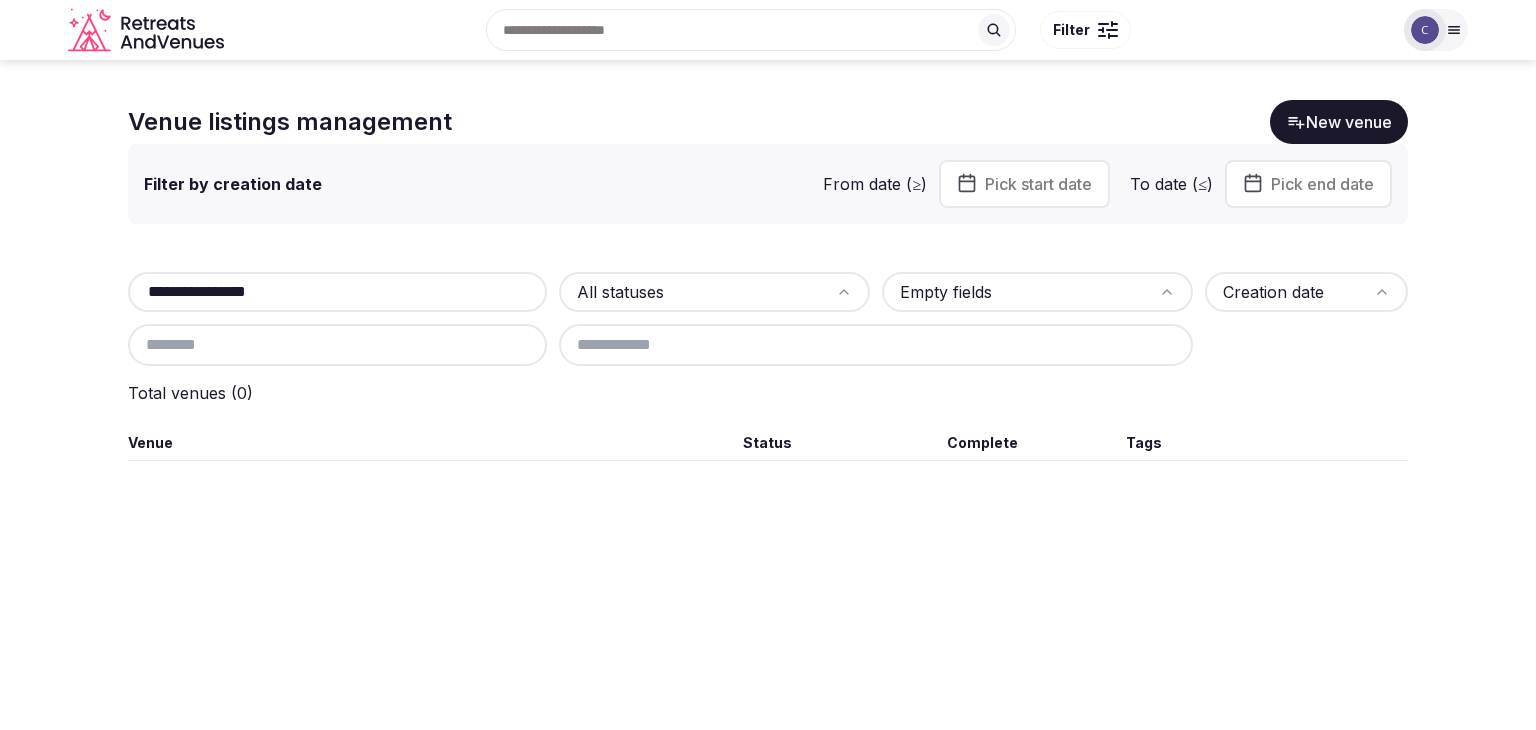 click on "**********" at bounding box center (337, 292) 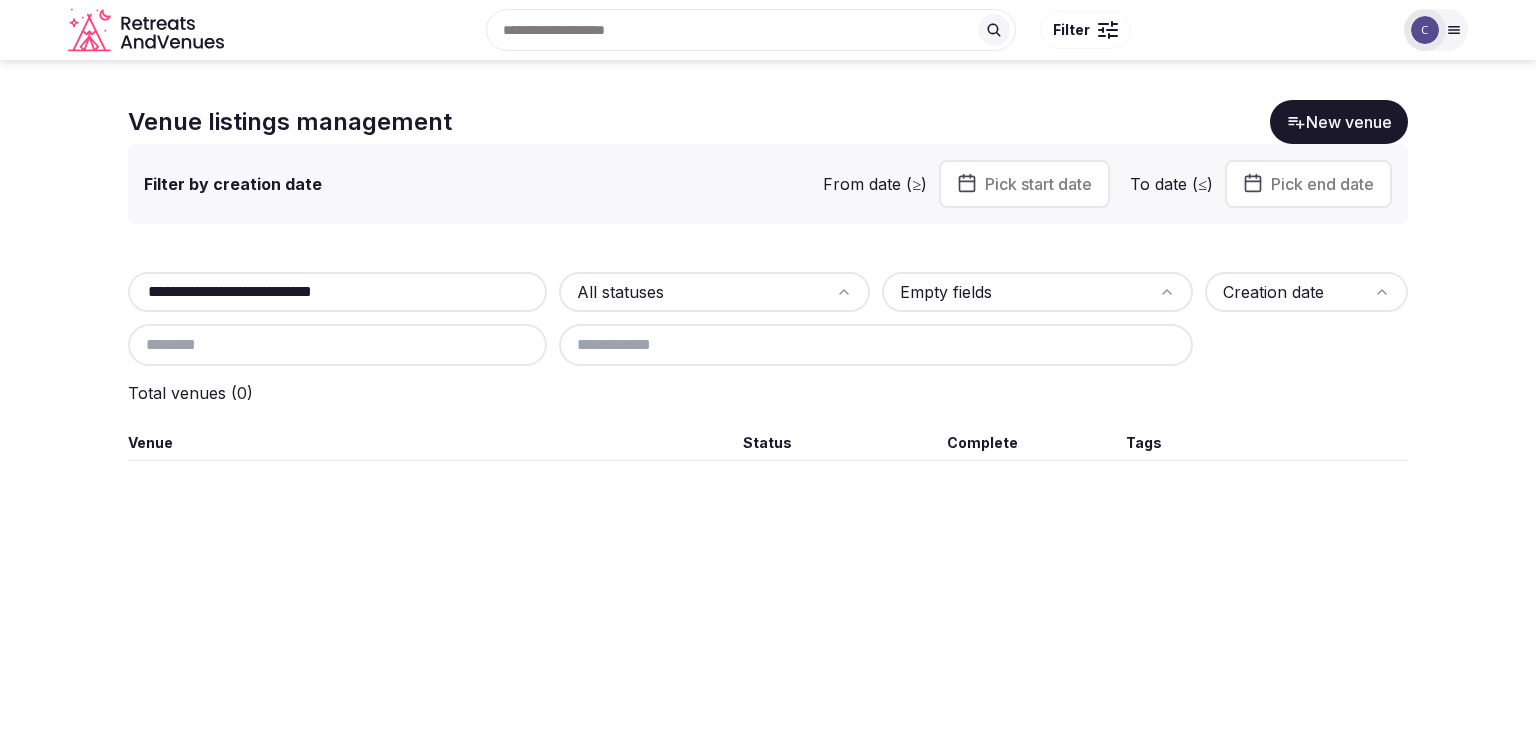 type on "**********" 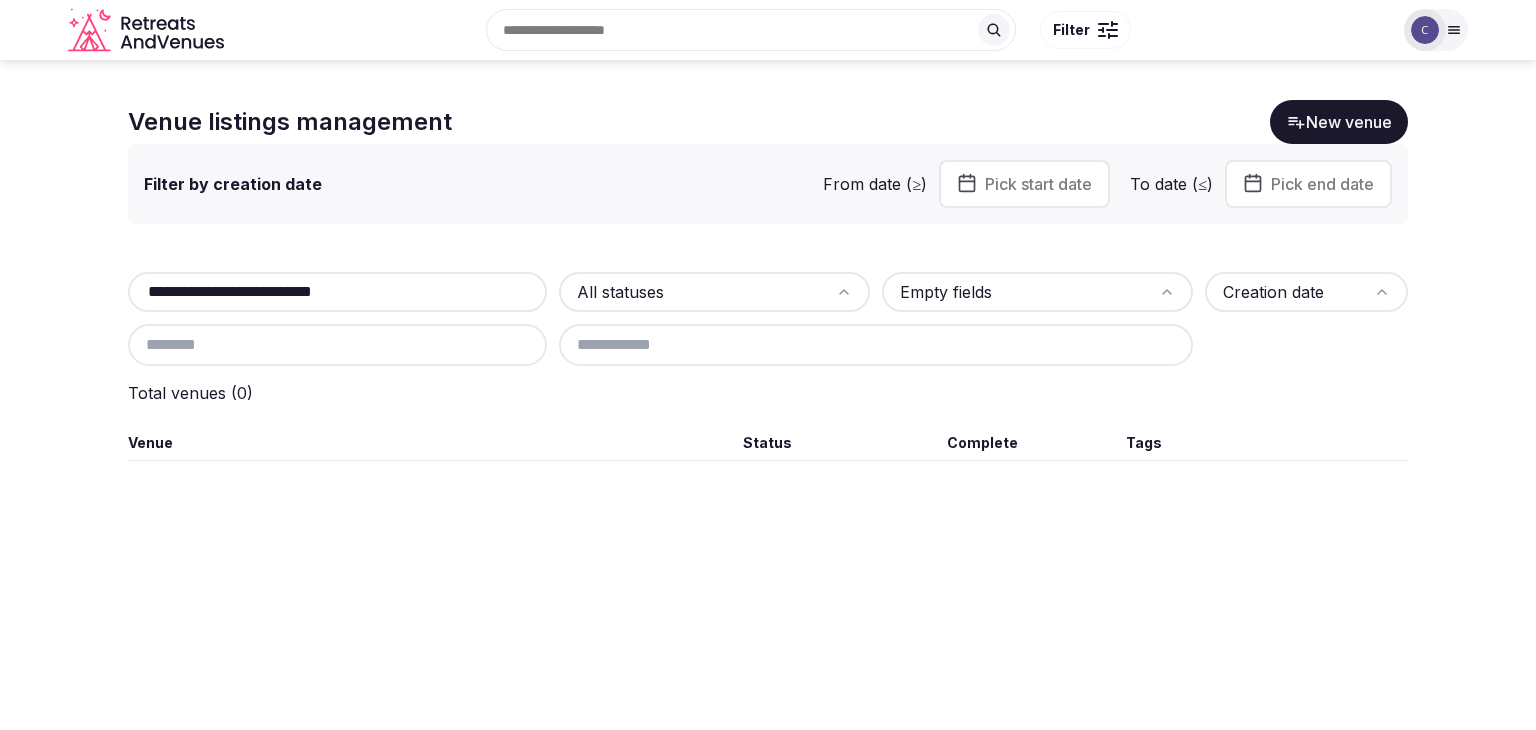 click on "New venue" at bounding box center (1339, 122) 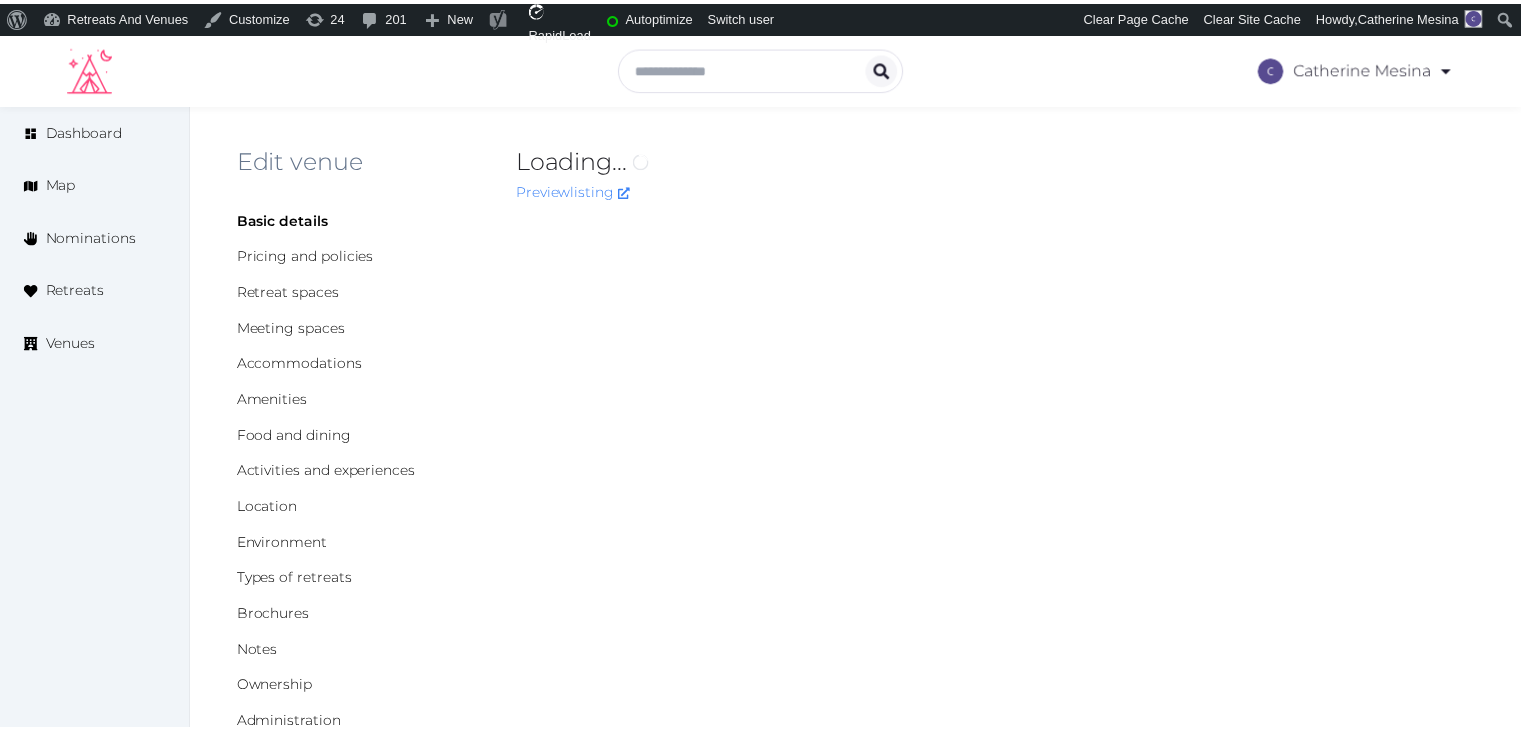 scroll, scrollTop: 0, scrollLeft: 0, axis: both 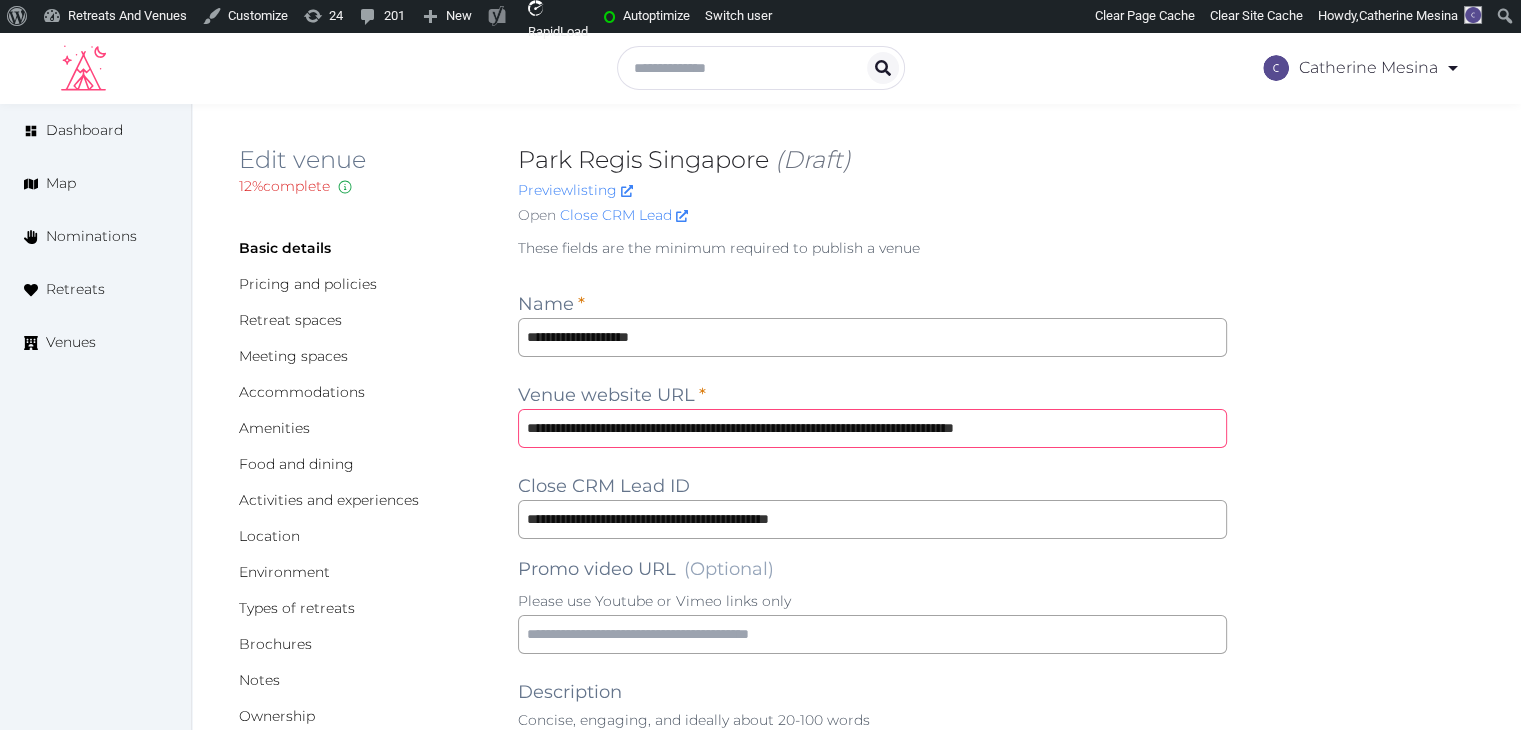 click on "**********" at bounding box center (872, 428) 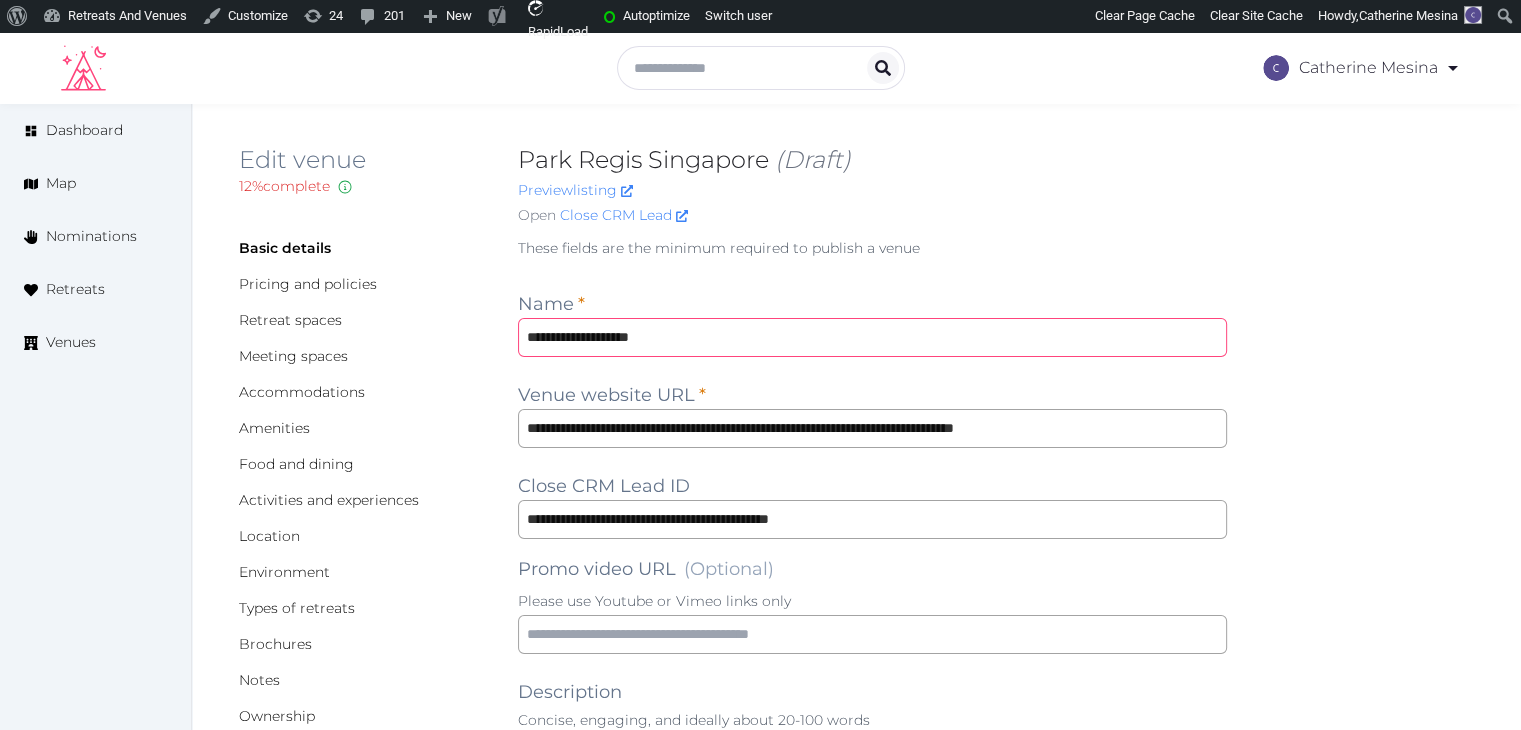 click on "**********" at bounding box center [872, 337] 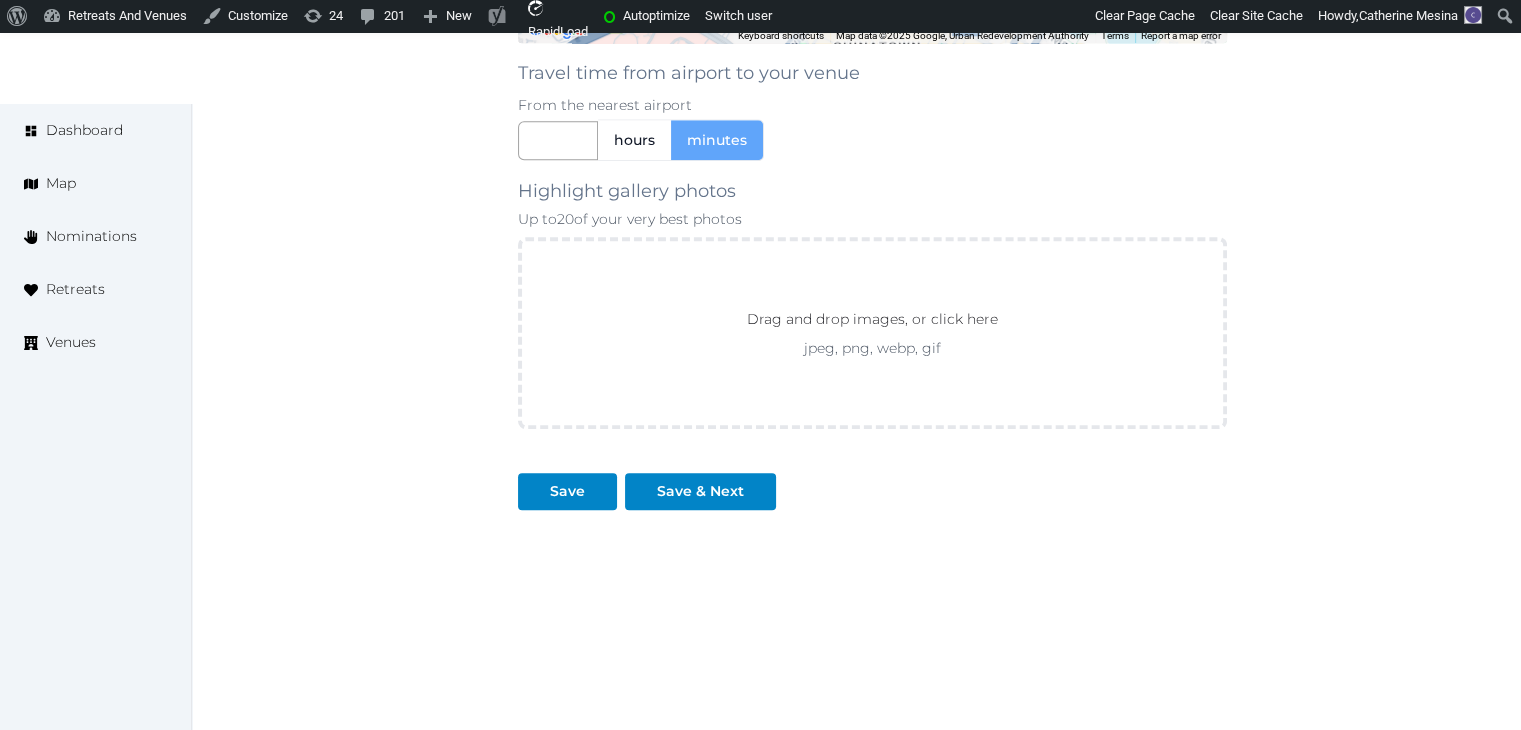 scroll, scrollTop: 1792, scrollLeft: 0, axis: vertical 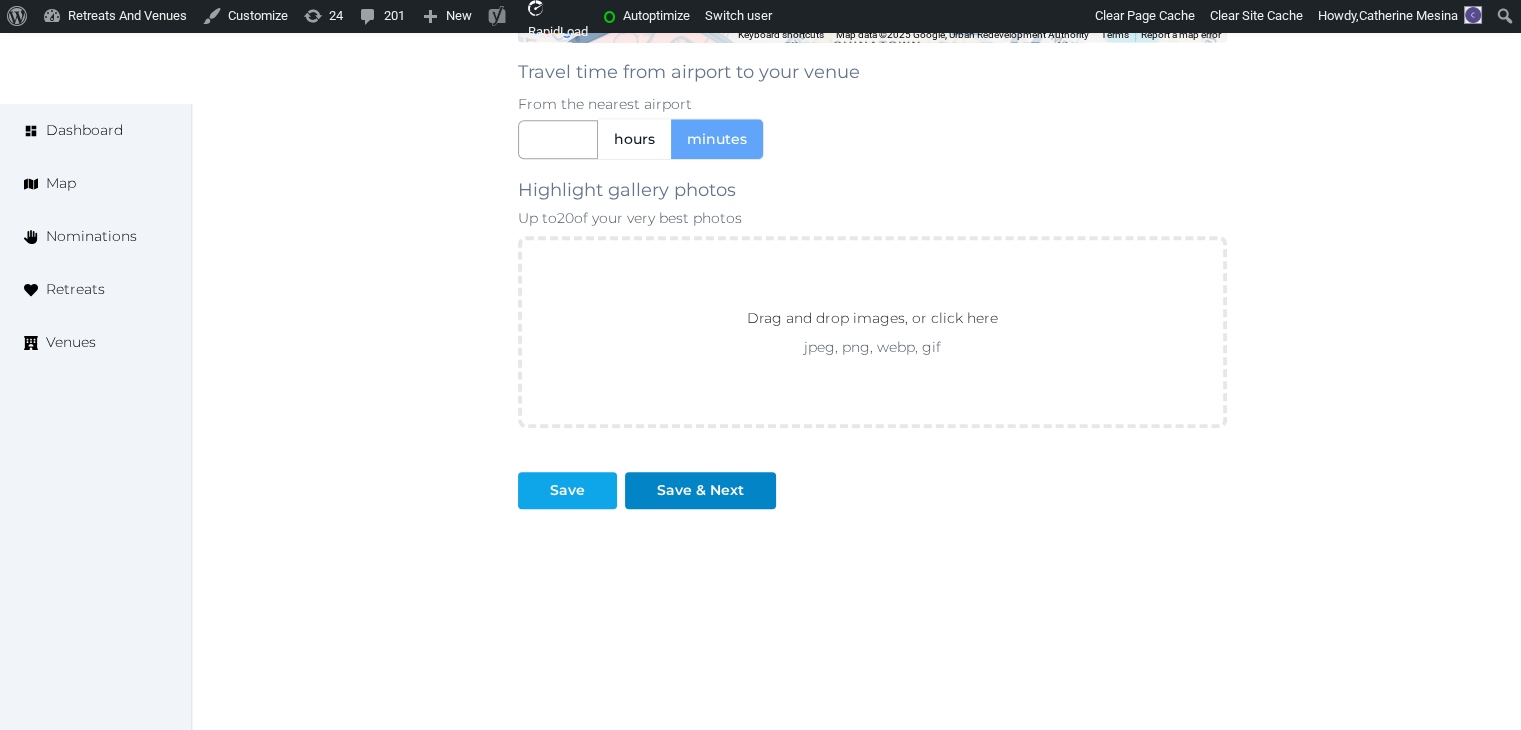 type on "**********" 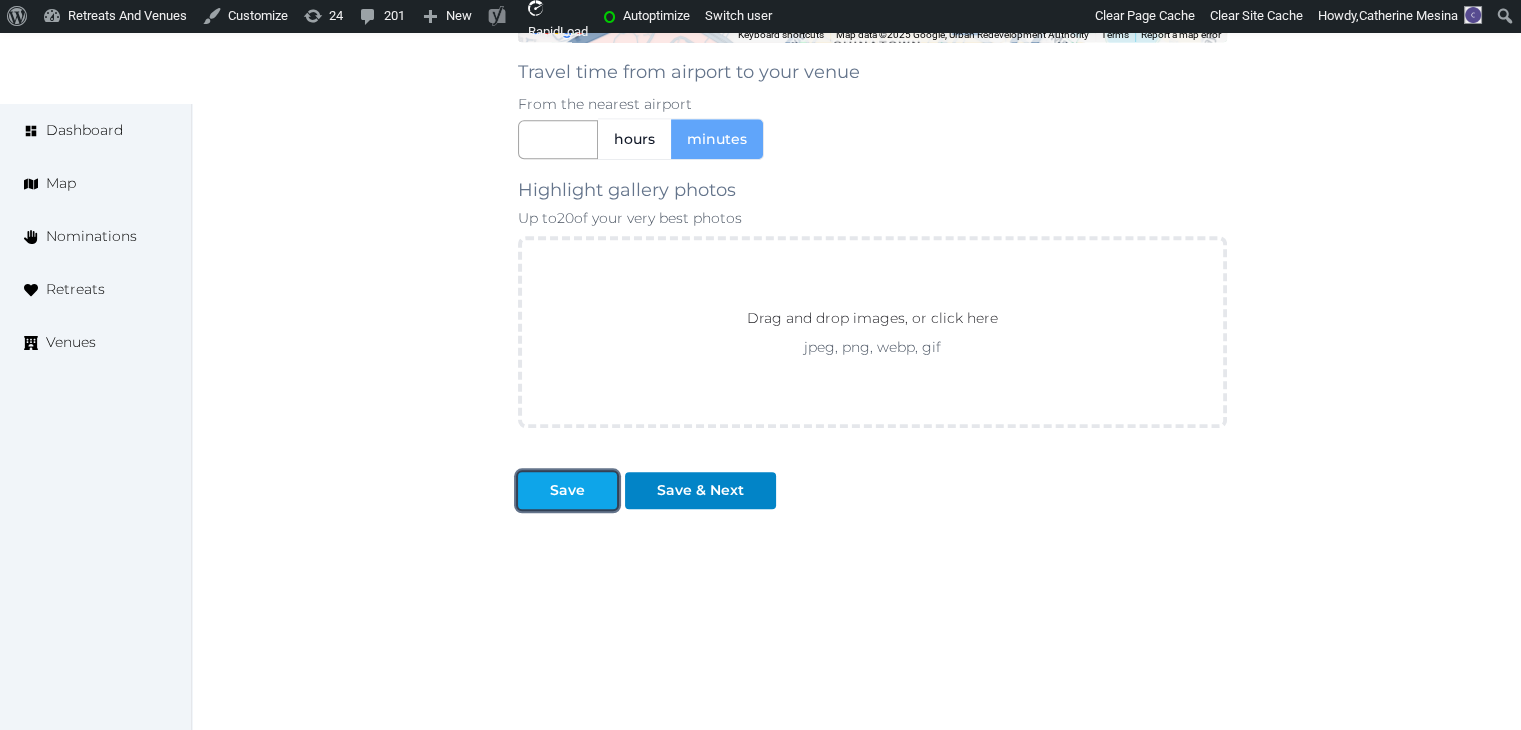 click on "Save" at bounding box center [567, 490] 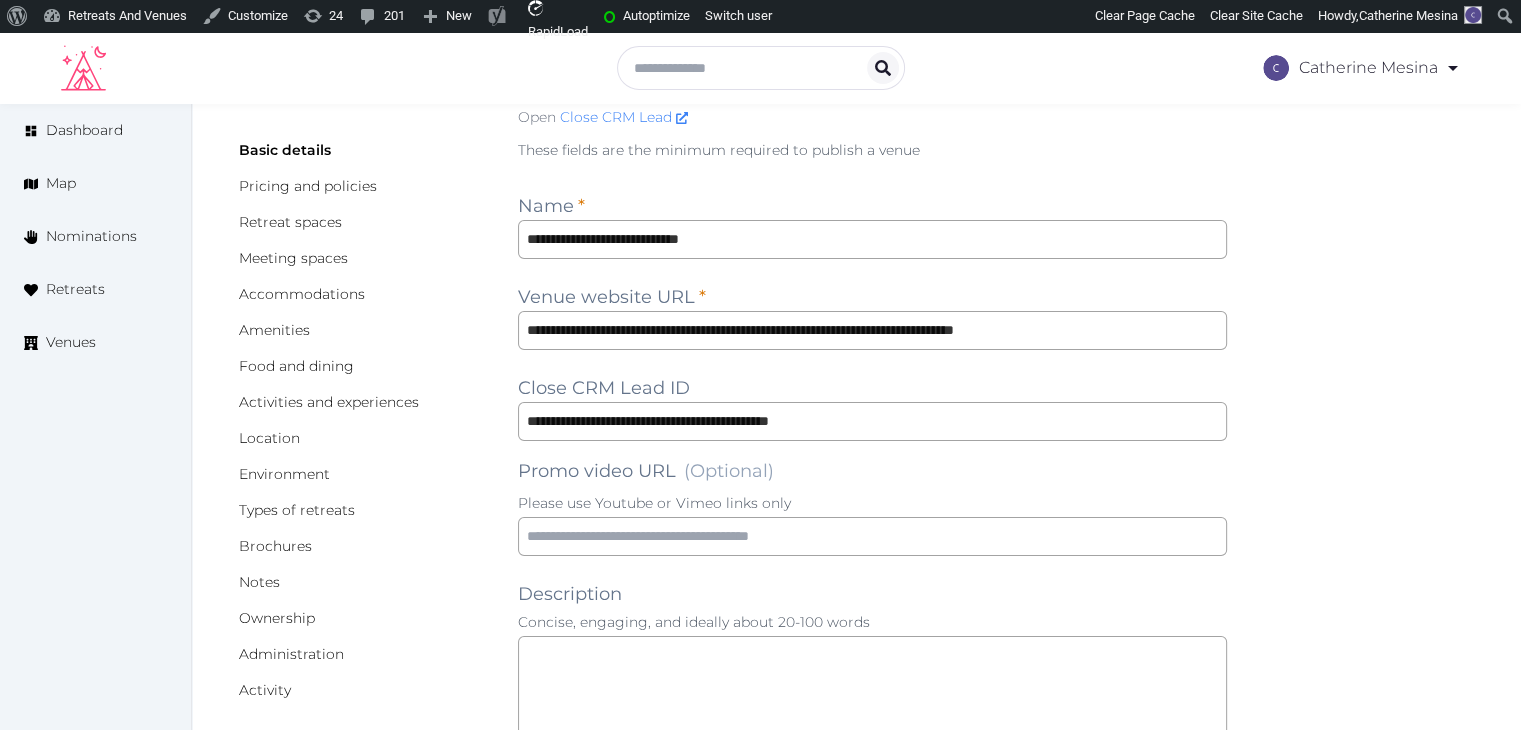 scroll, scrollTop: 0, scrollLeft: 0, axis: both 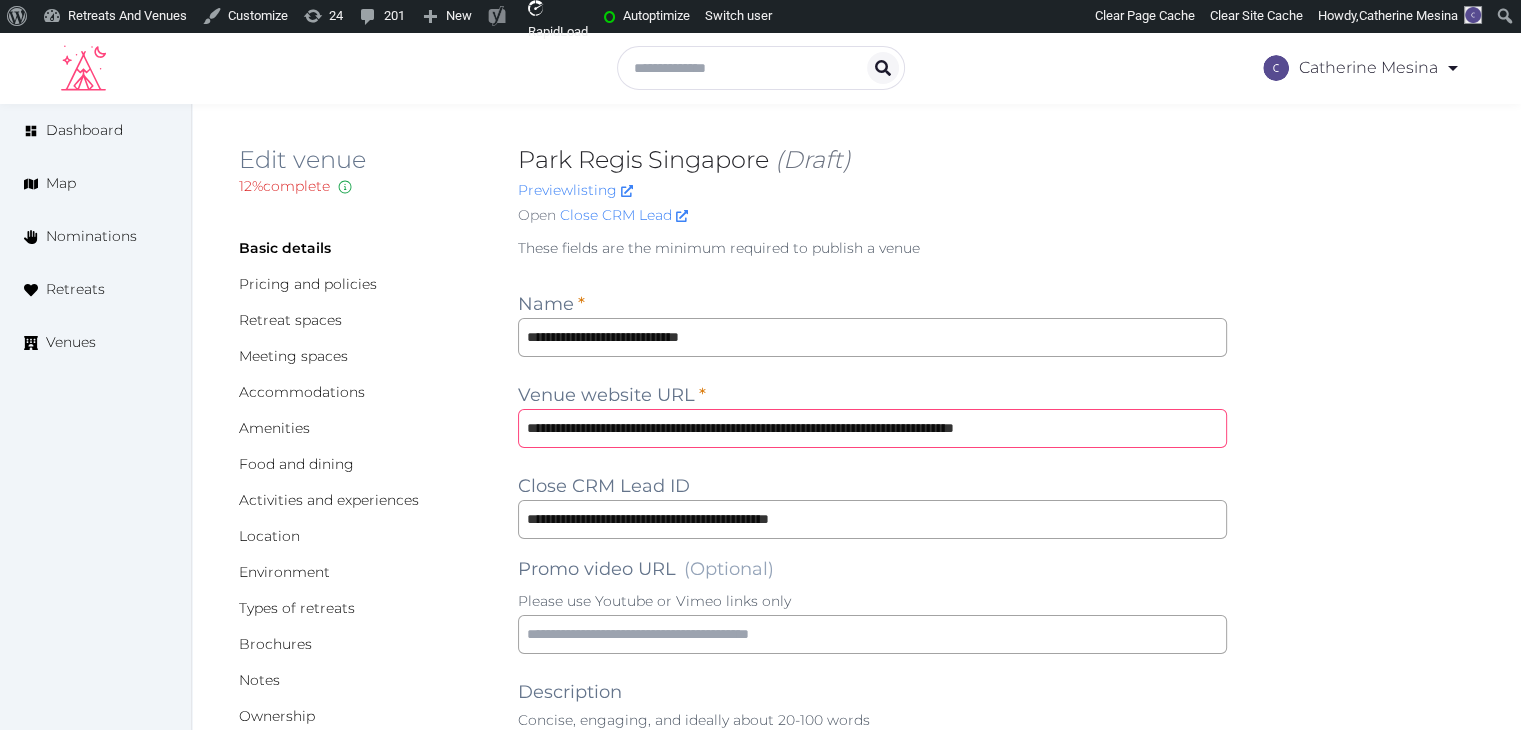 click on "**********" at bounding box center (872, 428) 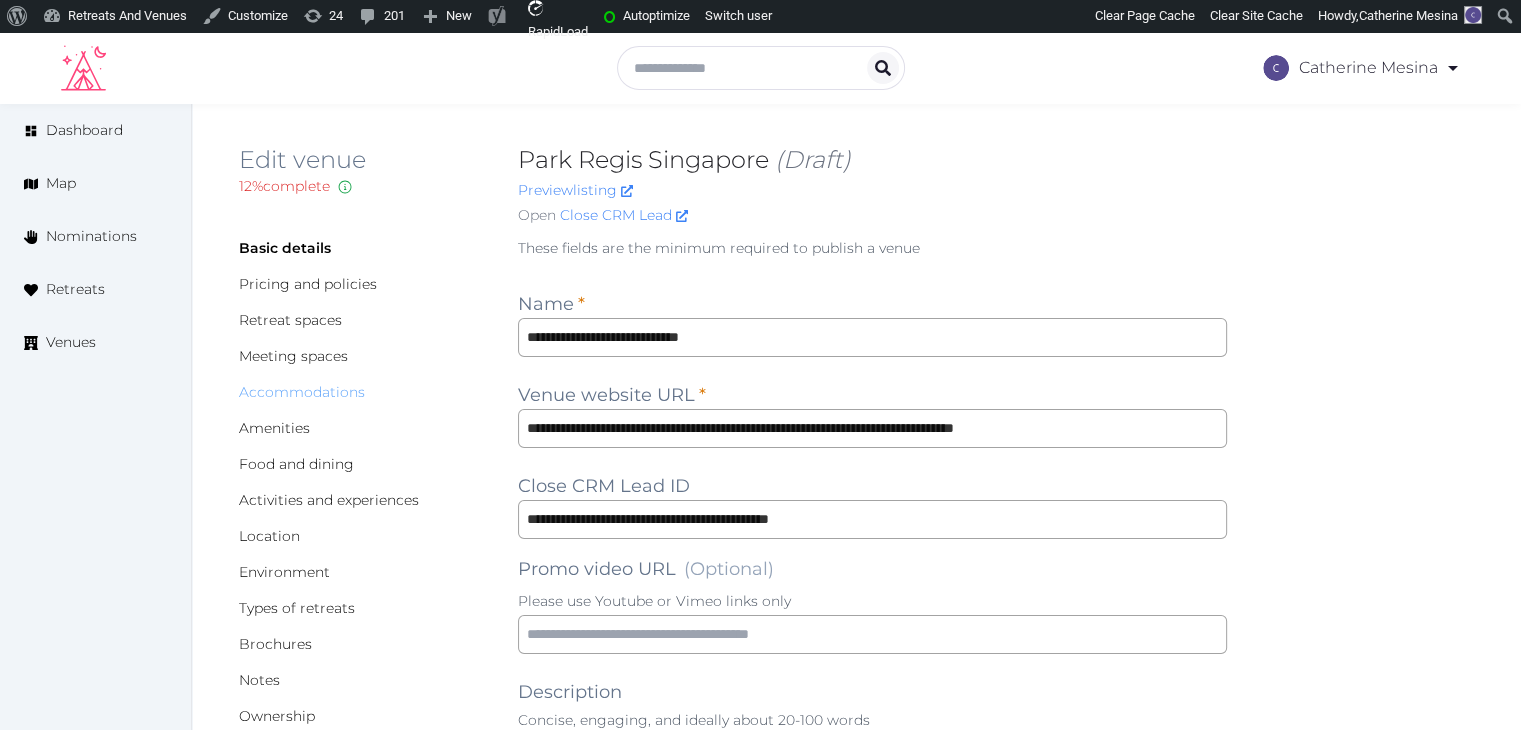 drag, startPoint x: 268, startPoint y: 397, endPoint x: 300, endPoint y: 414, distance: 36.23534 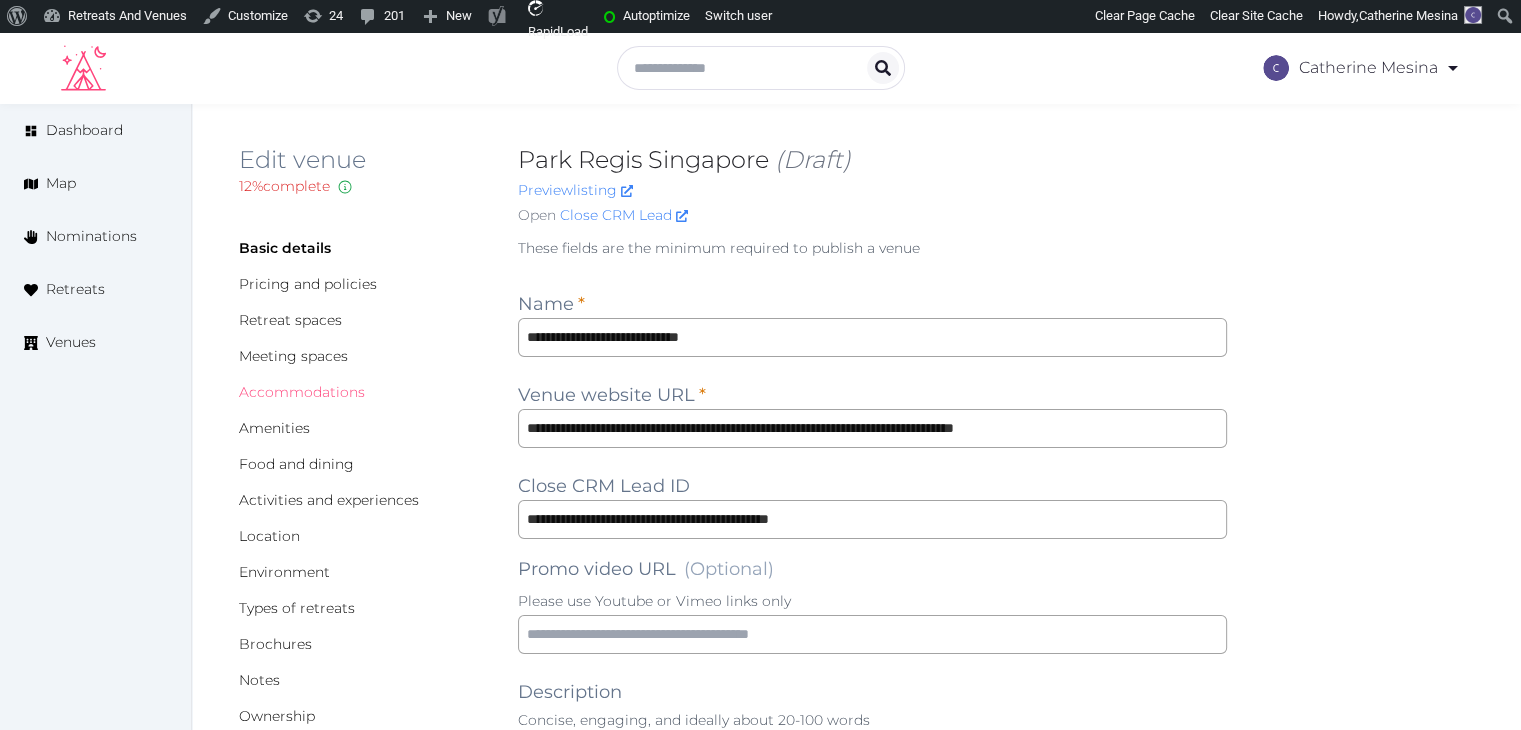 click on "Accommodations" at bounding box center (302, 392) 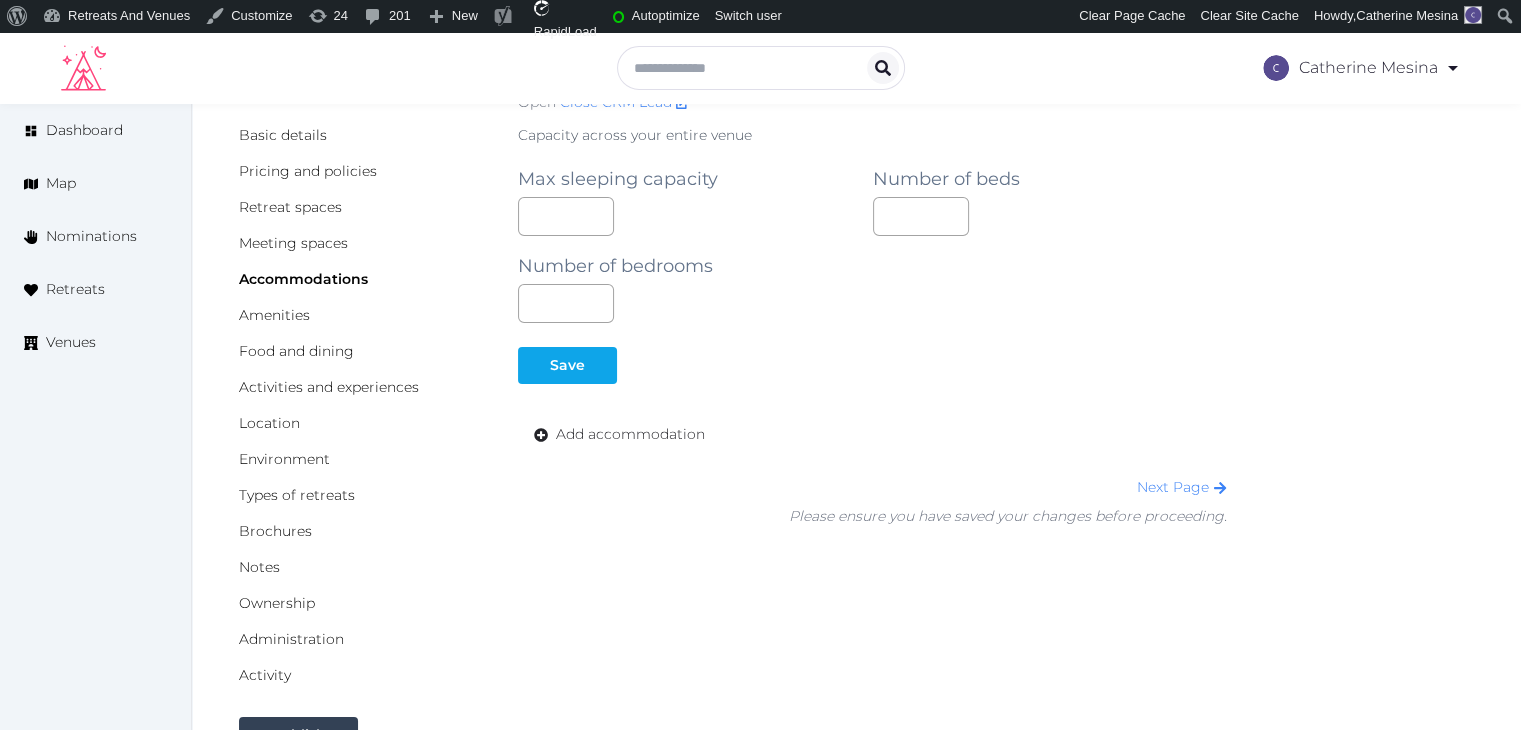 scroll, scrollTop: 200, scrollLeft: 0, axis: vertical 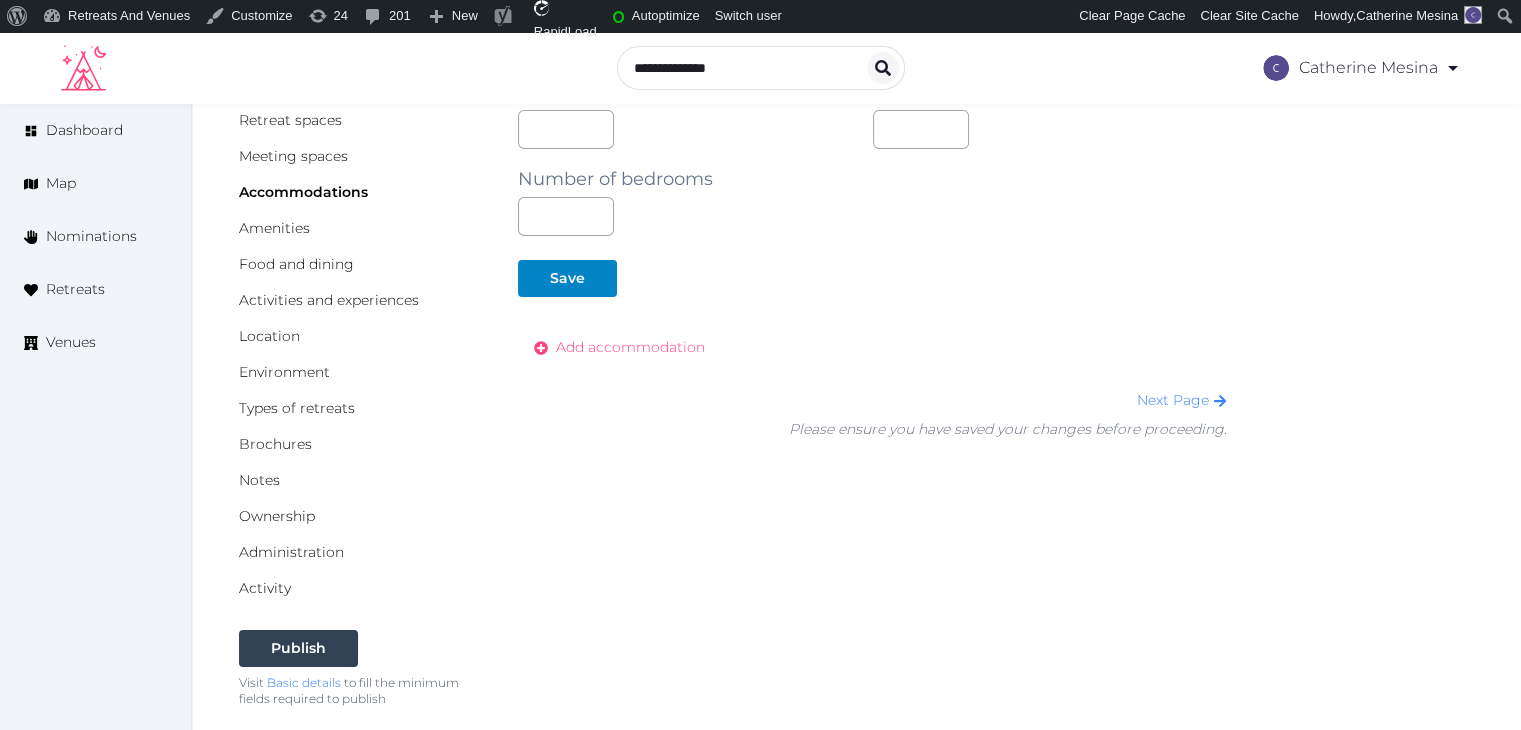 click on "Add accommodation" at bounding box center (630, 347) 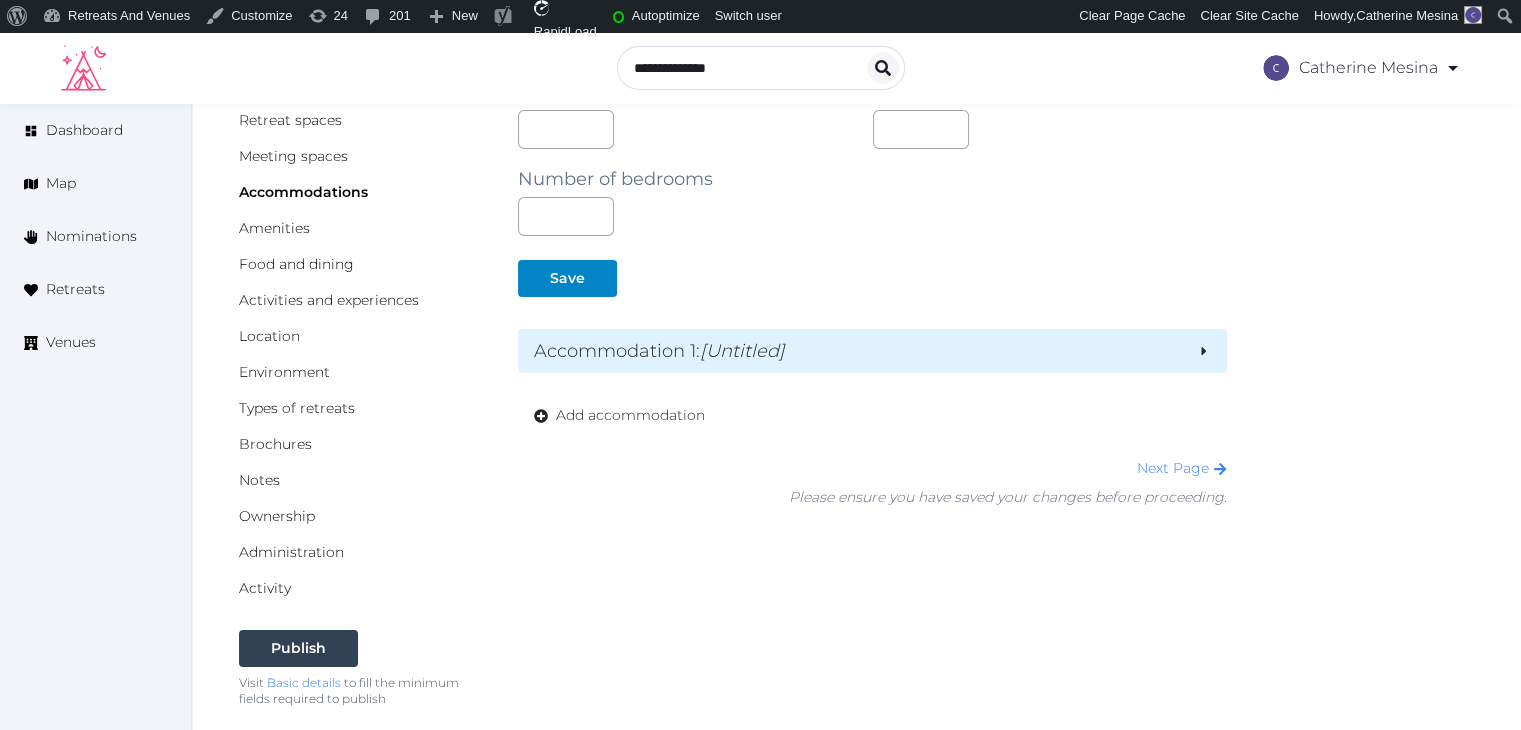 click on "Accommodation 1 :  [Untitled]" at bounding box center [857, 351] 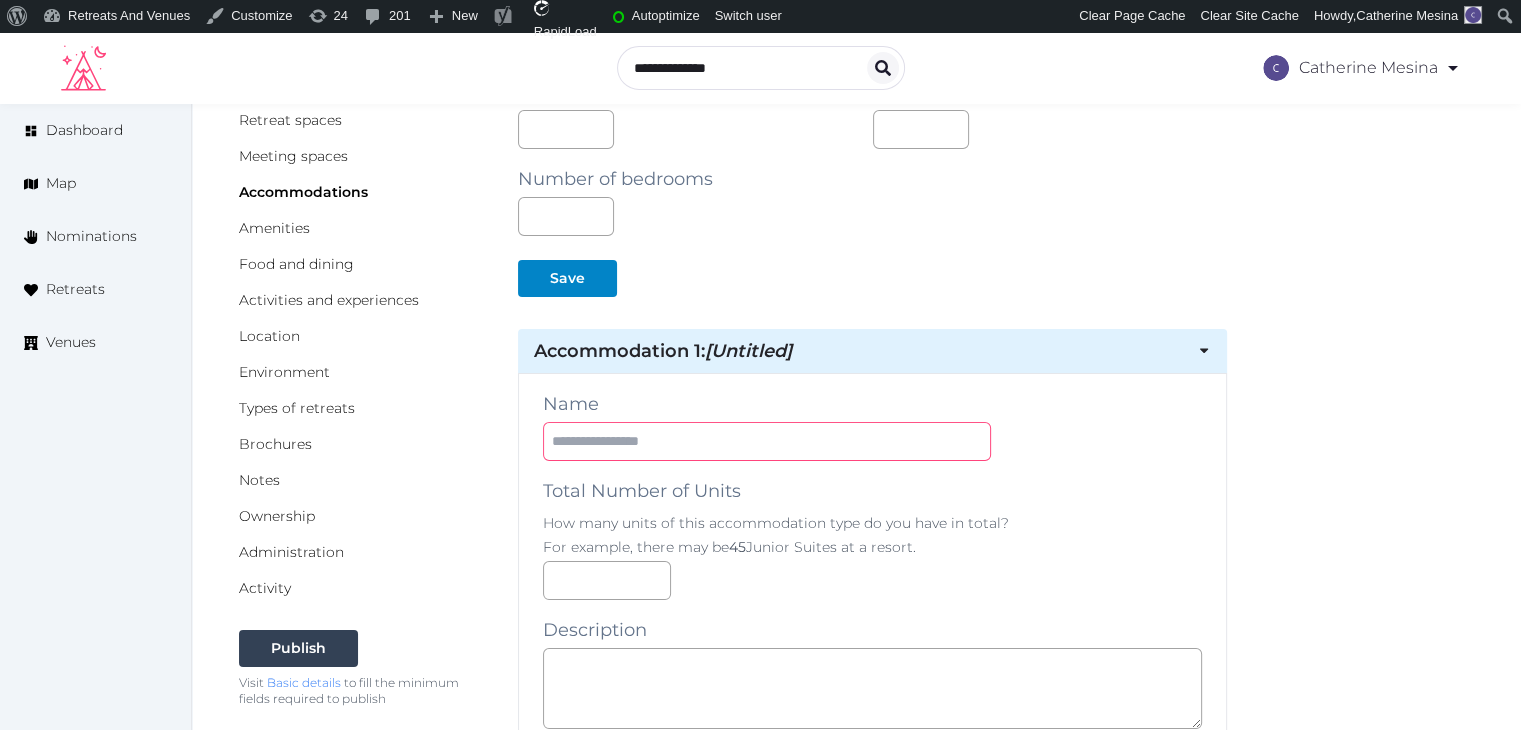 click at bounding box center [767, 441] 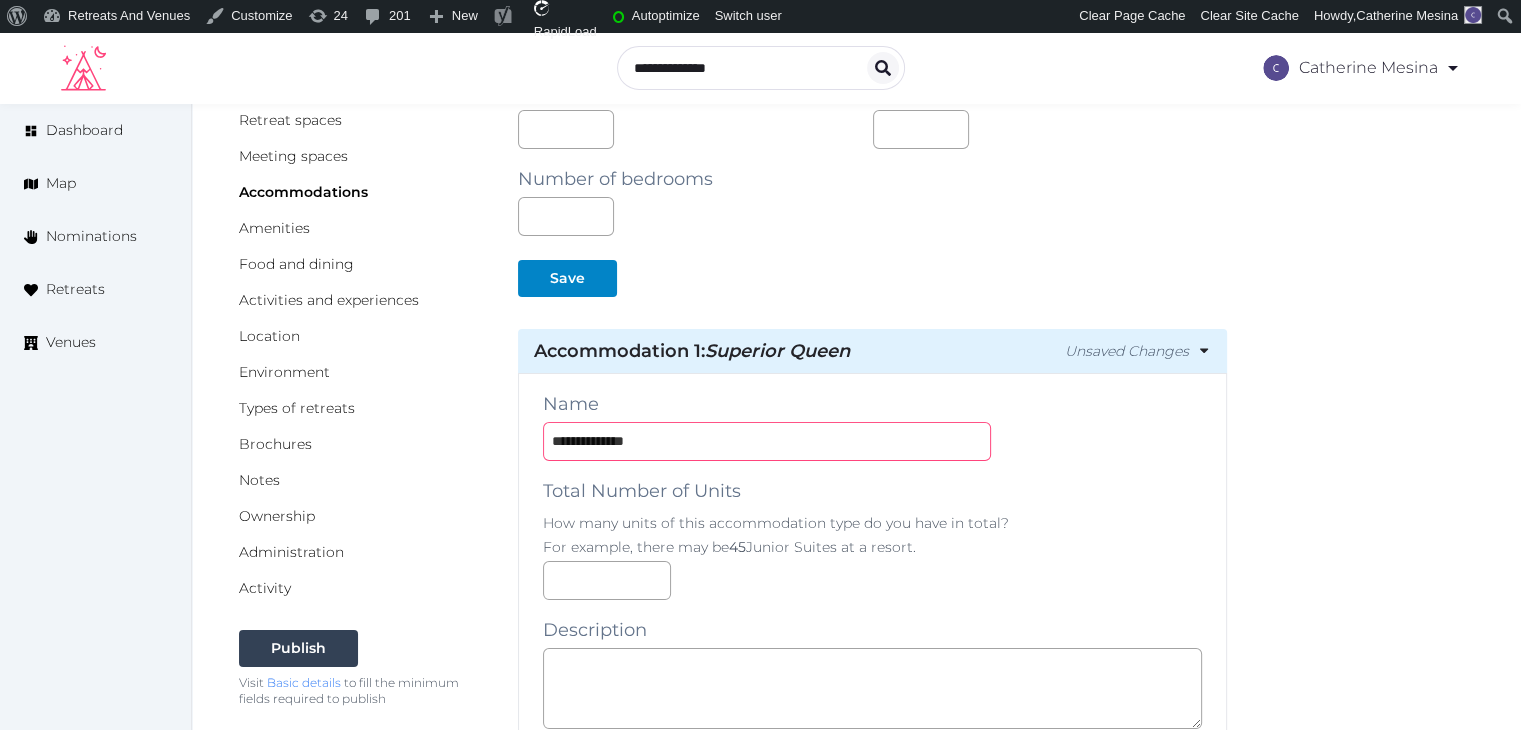 type on "**********" 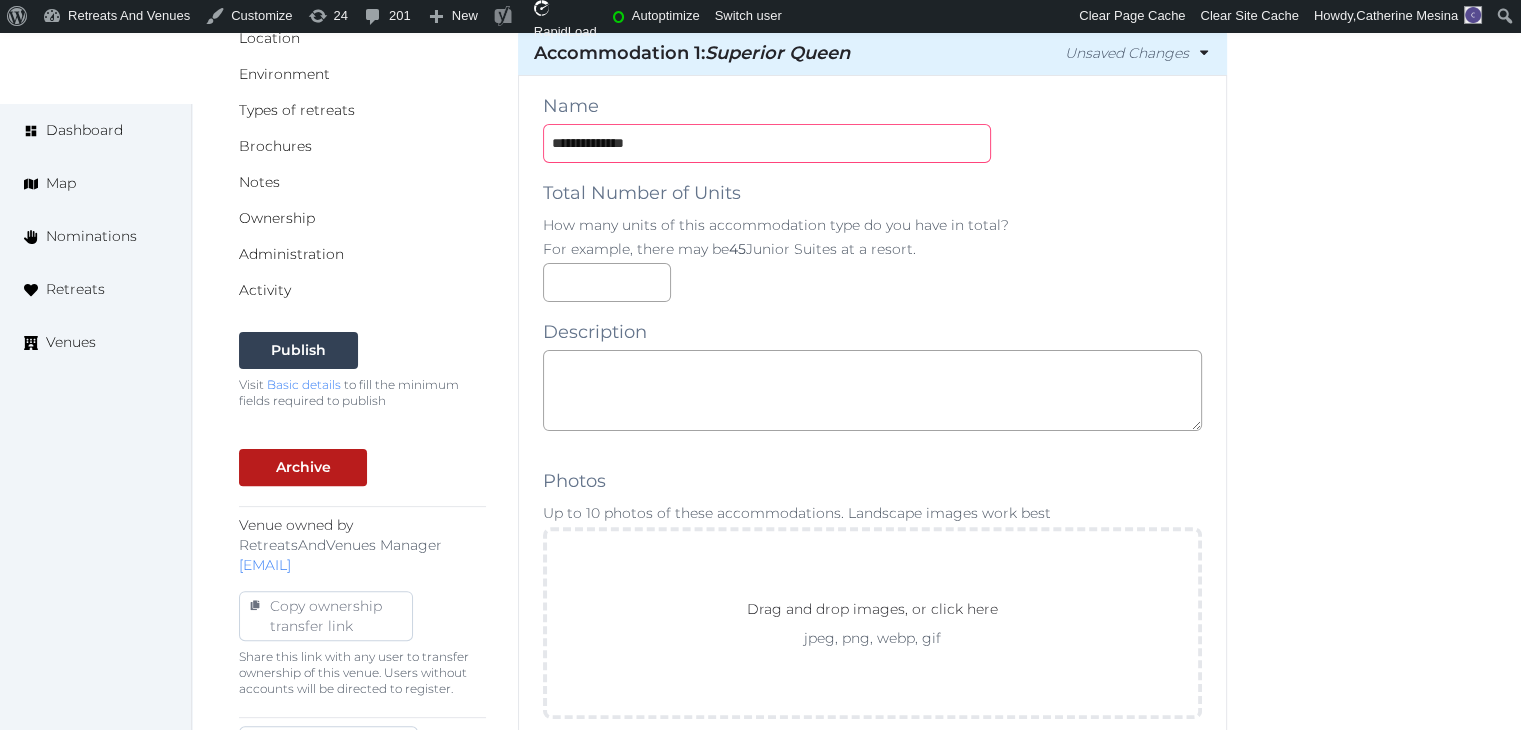 scroll, scrollTop: 500, scrollLeft: 0, axis: vertical 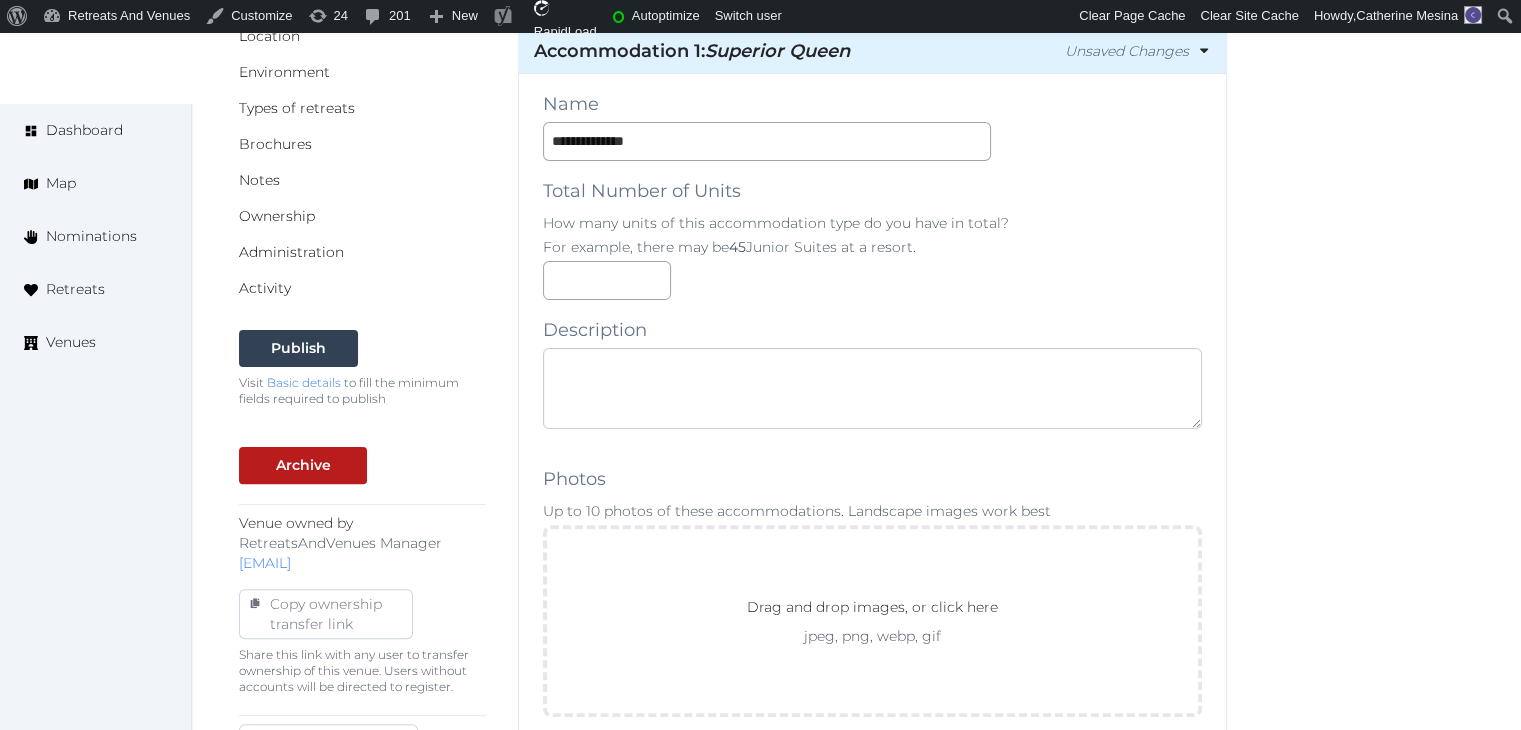 click at bounding box center (872, 388) 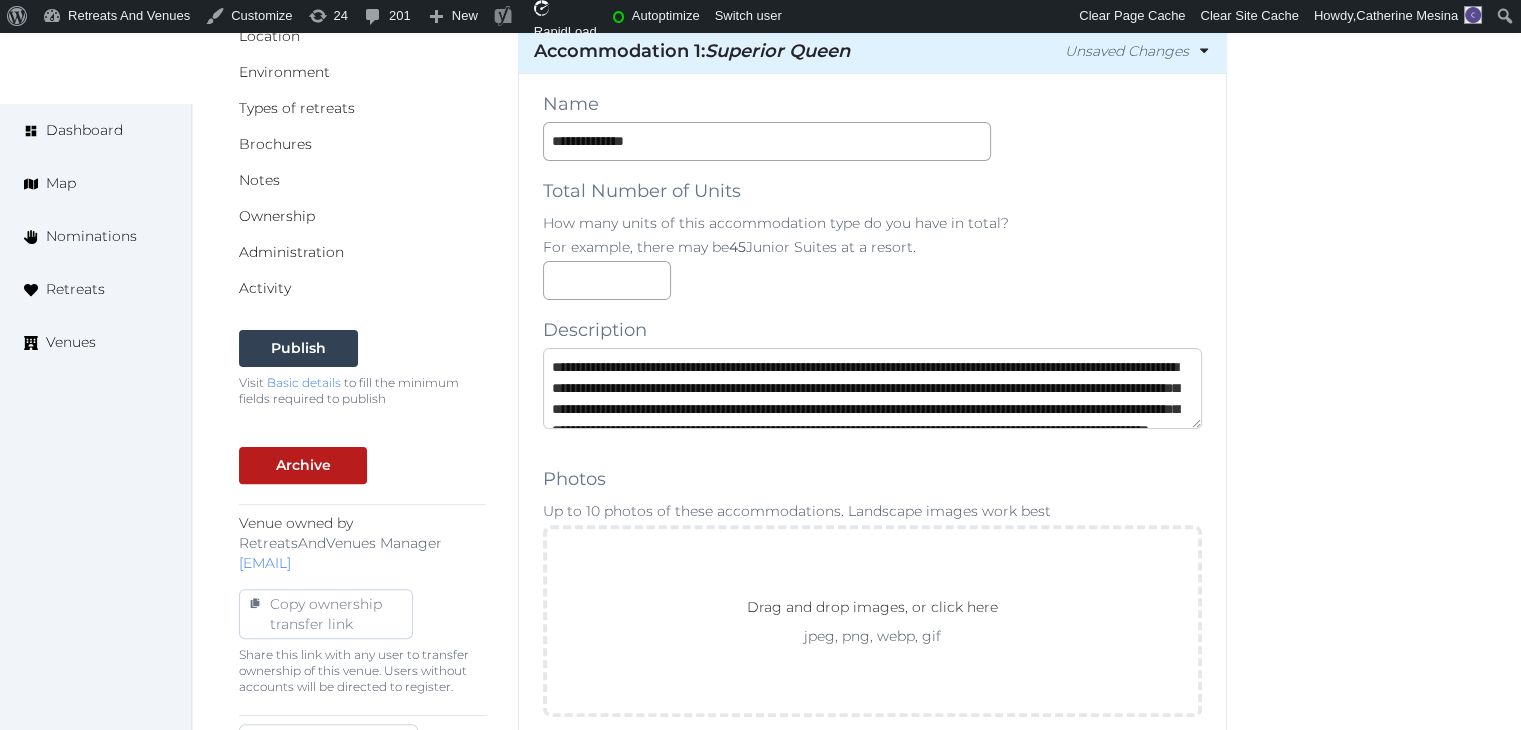 scroll, scrollTop: 95, scrollLeft: 0, axis: vertical 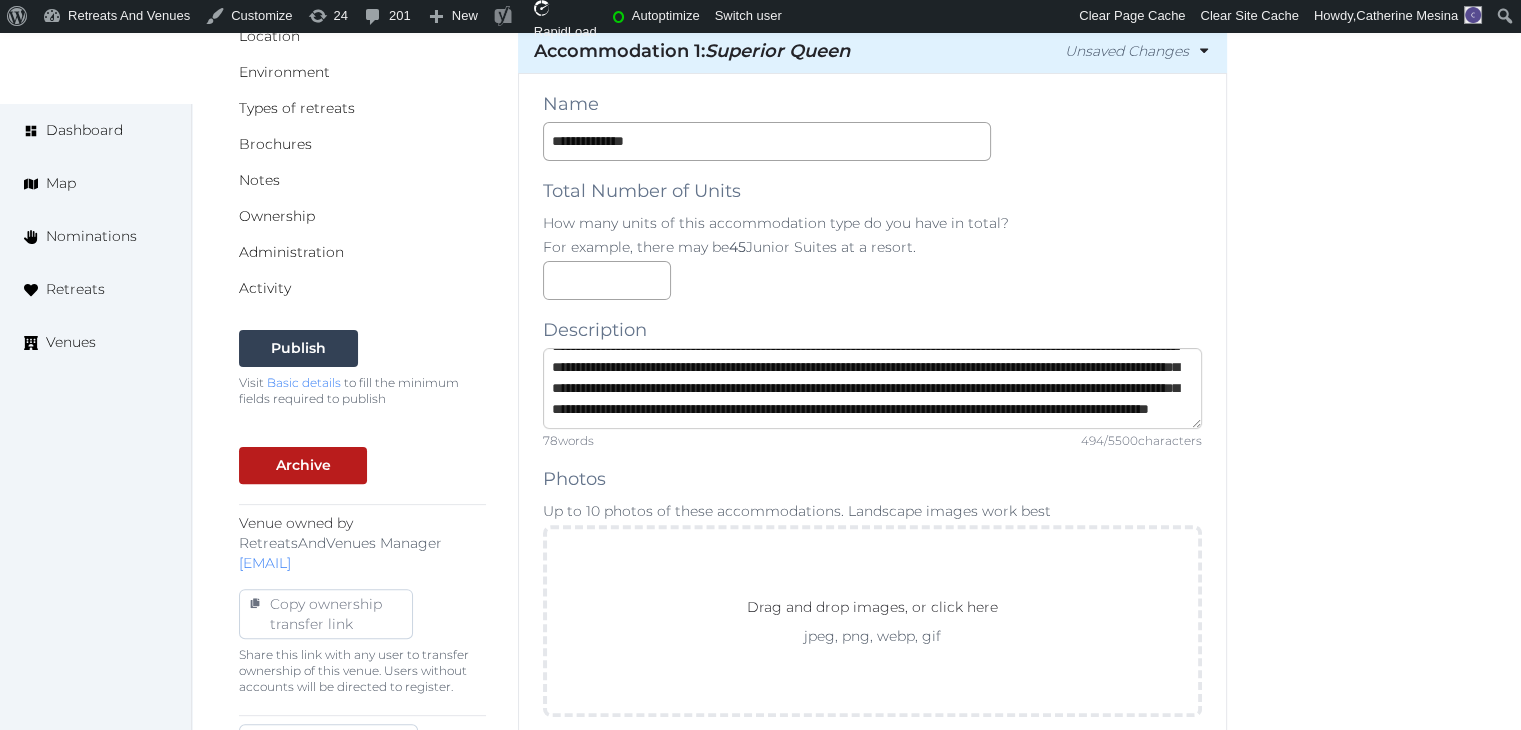 type on "**********" 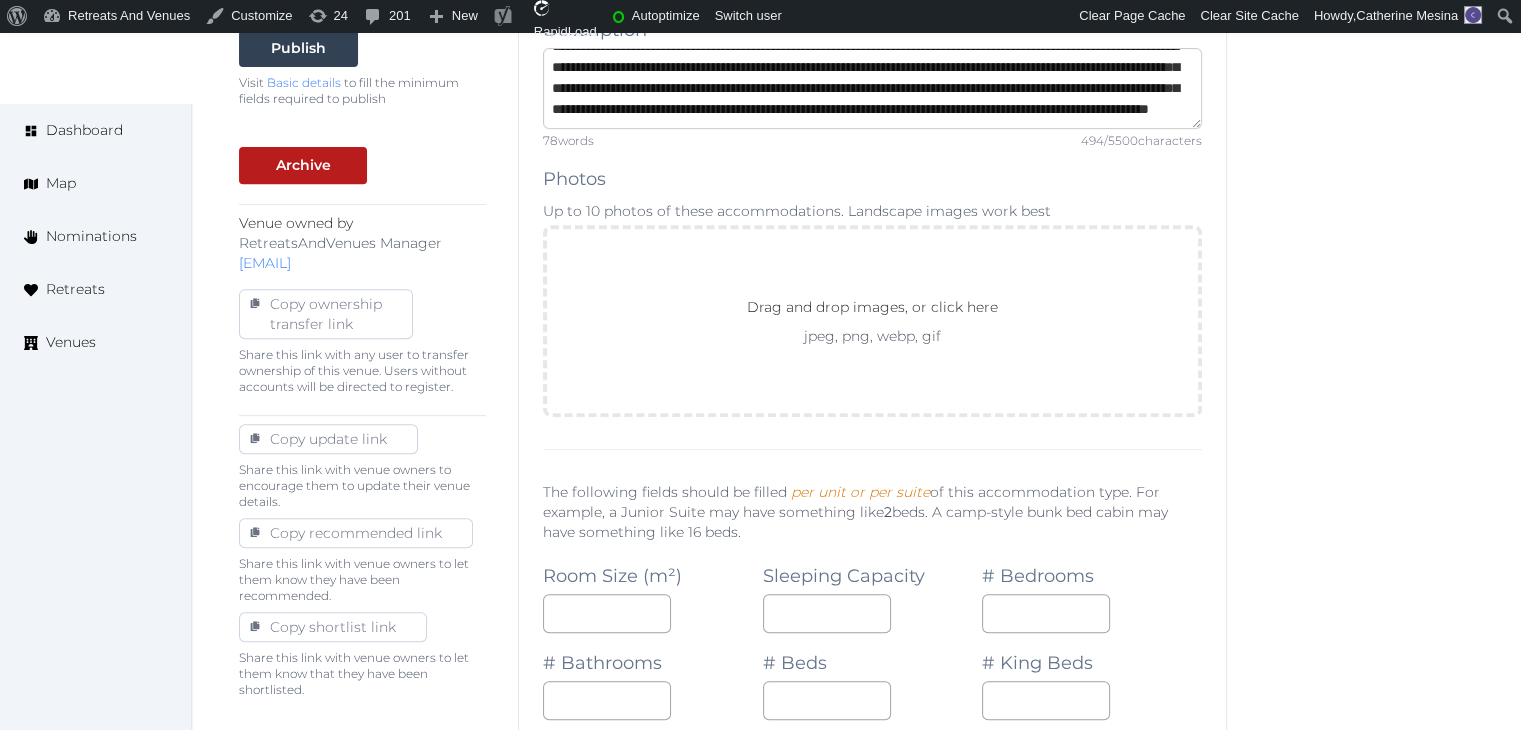 scroll, scrollTop: 1000, scrollLeft: 0, axis: vertical 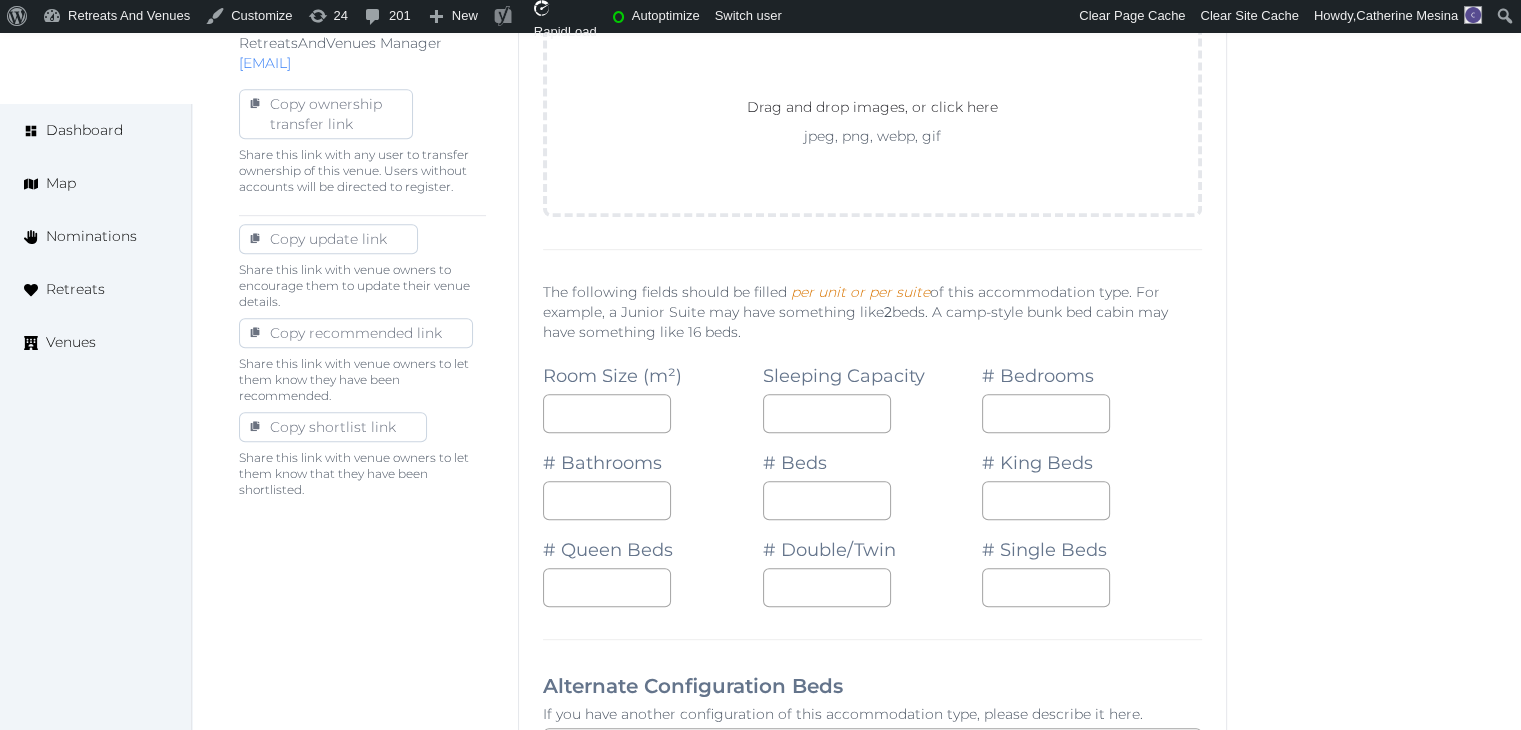 click on "# Bathrooms" at bounding box center [653, 476] 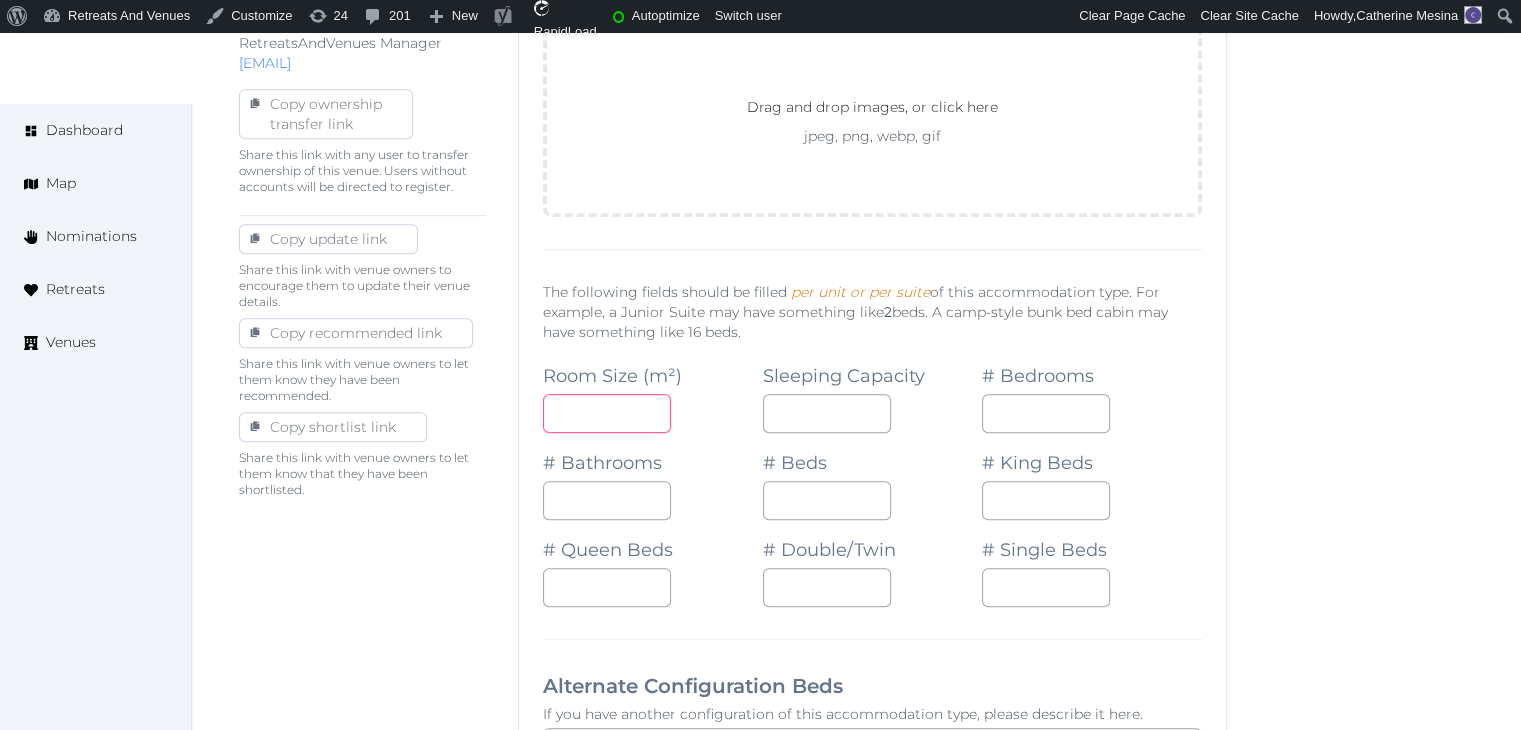 click at bounding box center (607, 413) 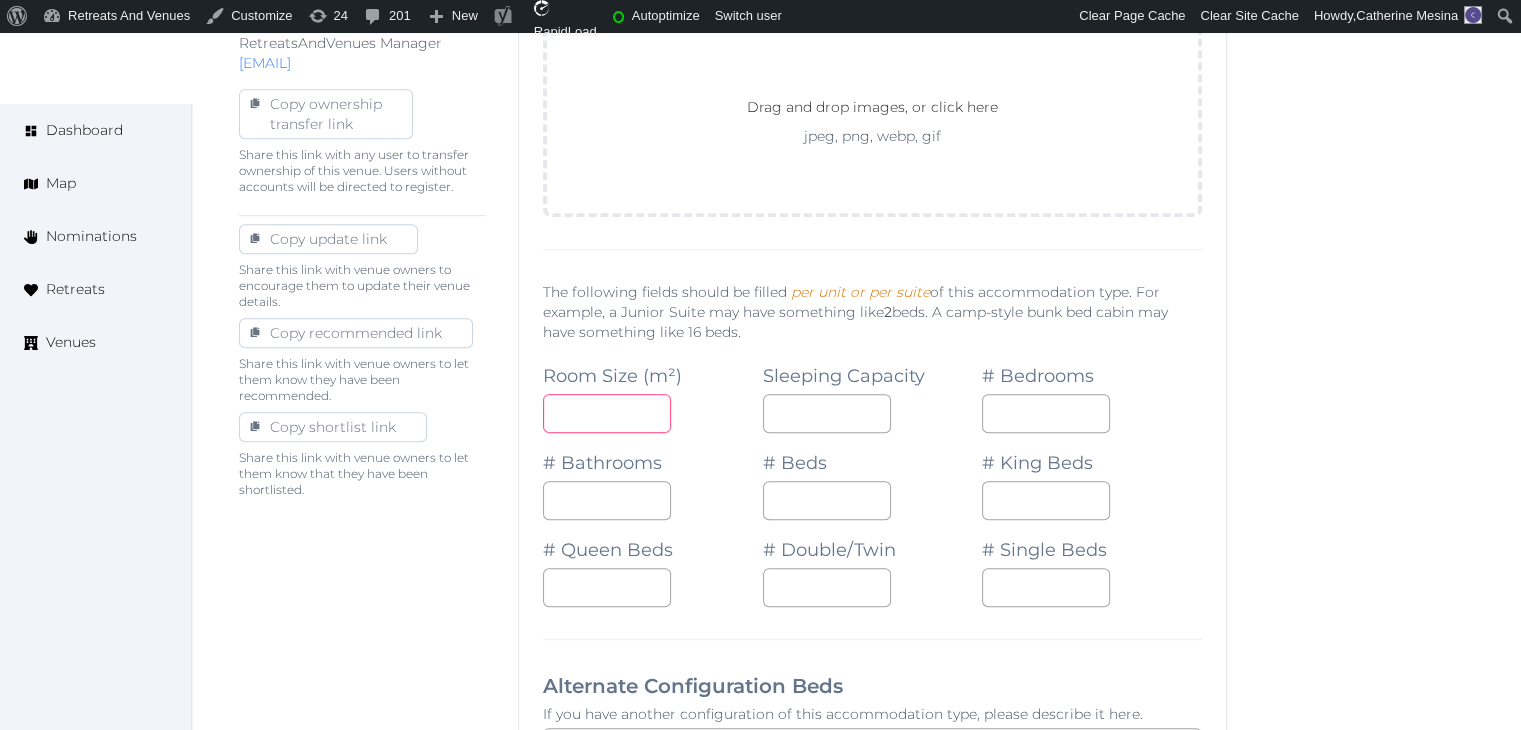 type on "**" 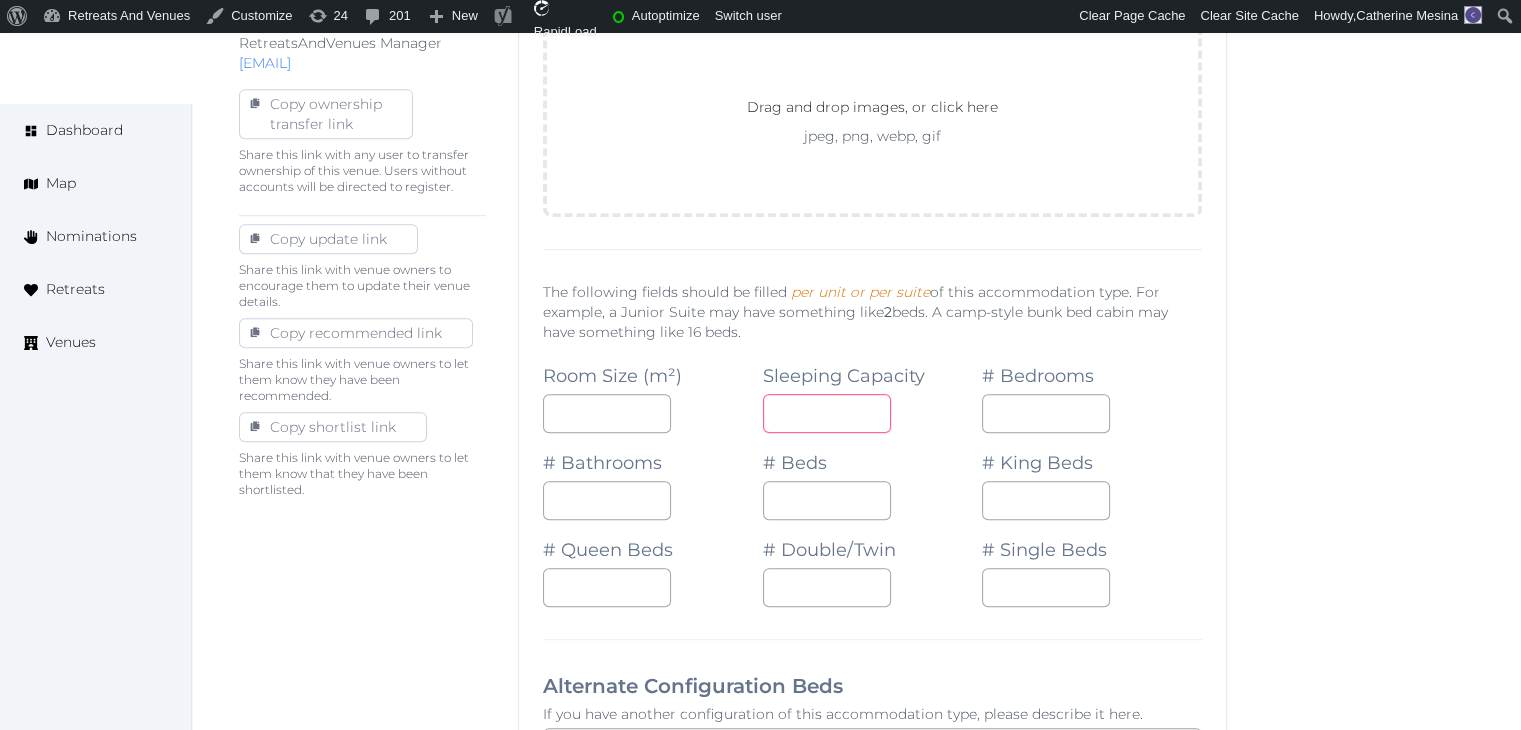 click at bounding box center [827, 413] 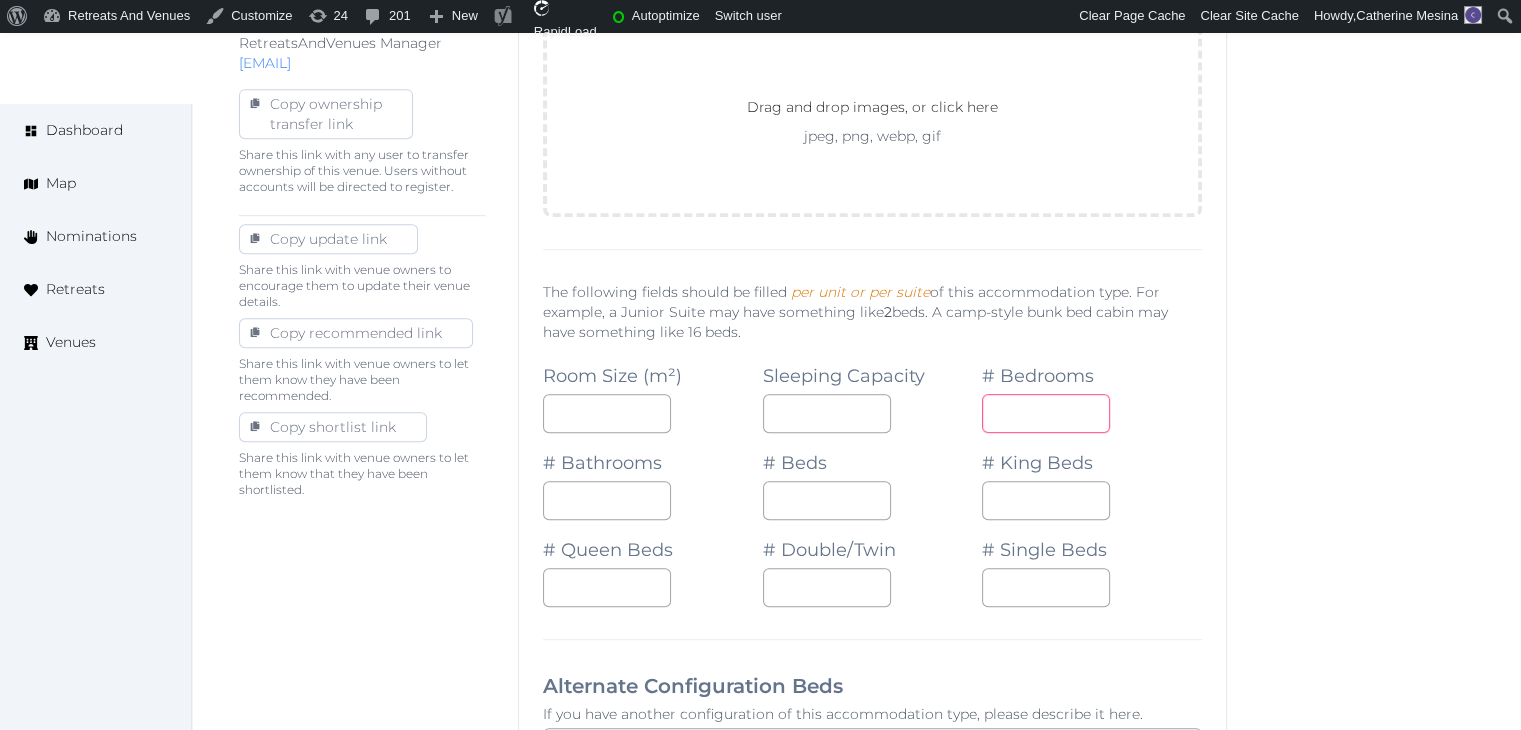click at bounding box center (1046, 413) 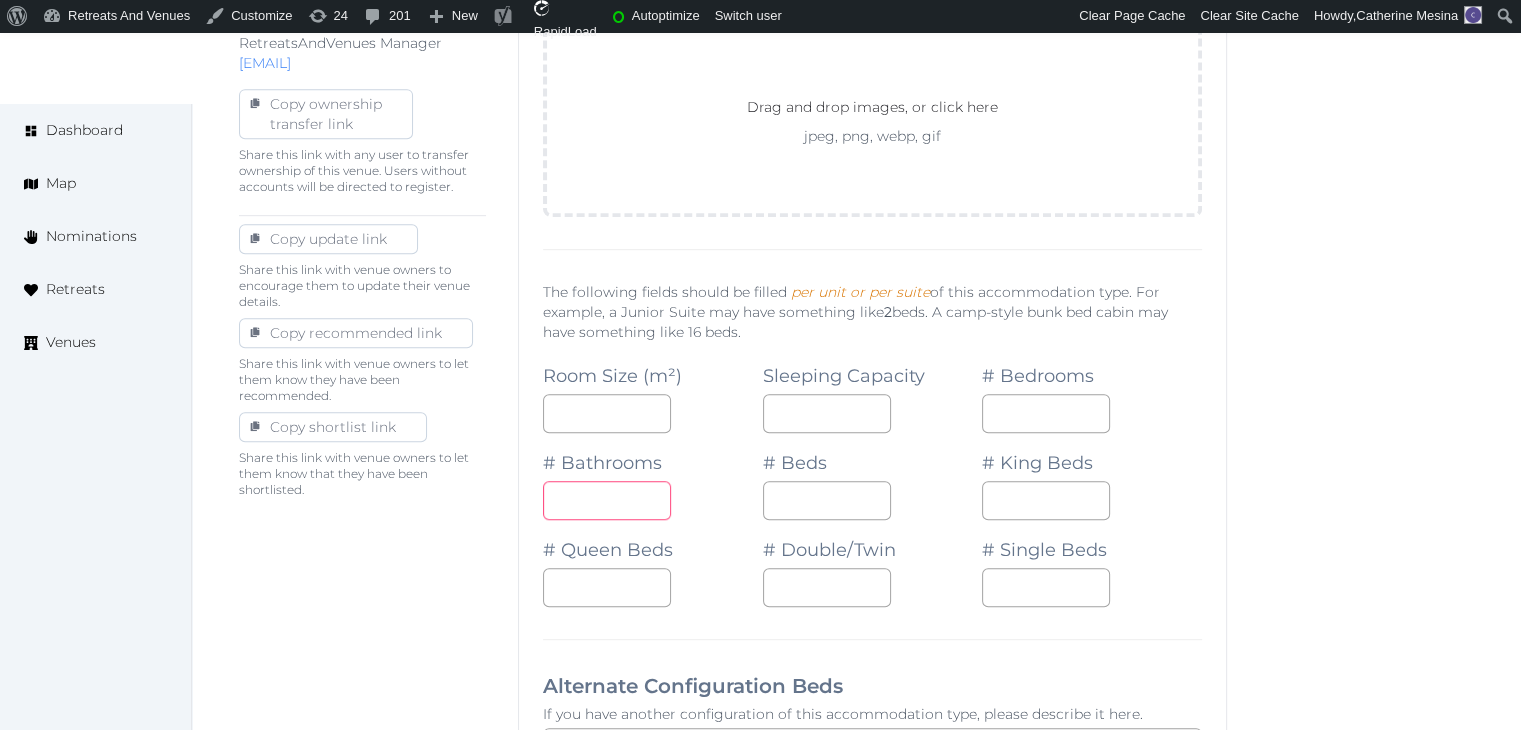 click at bounding box center (607, 500) 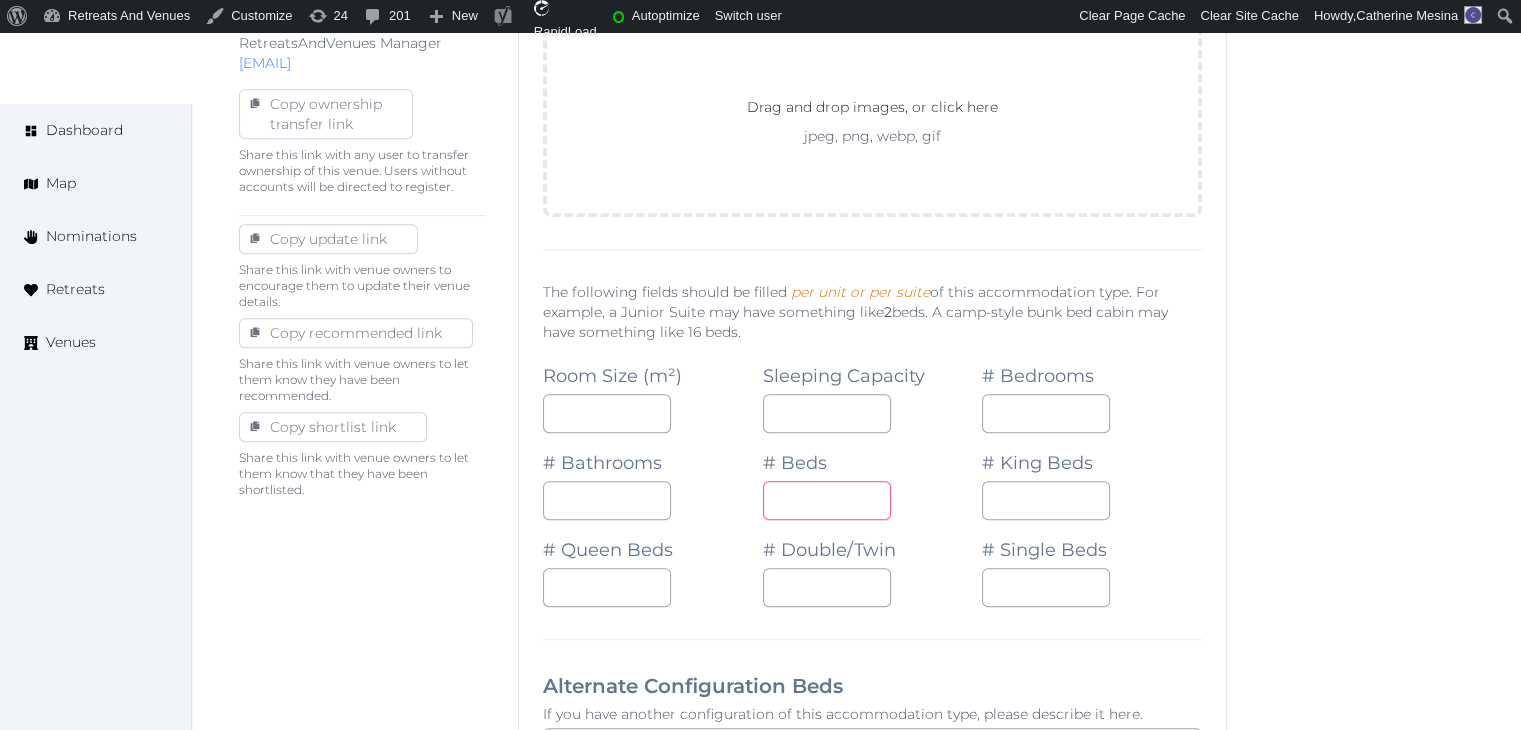 click at bounding box center (827, 500) 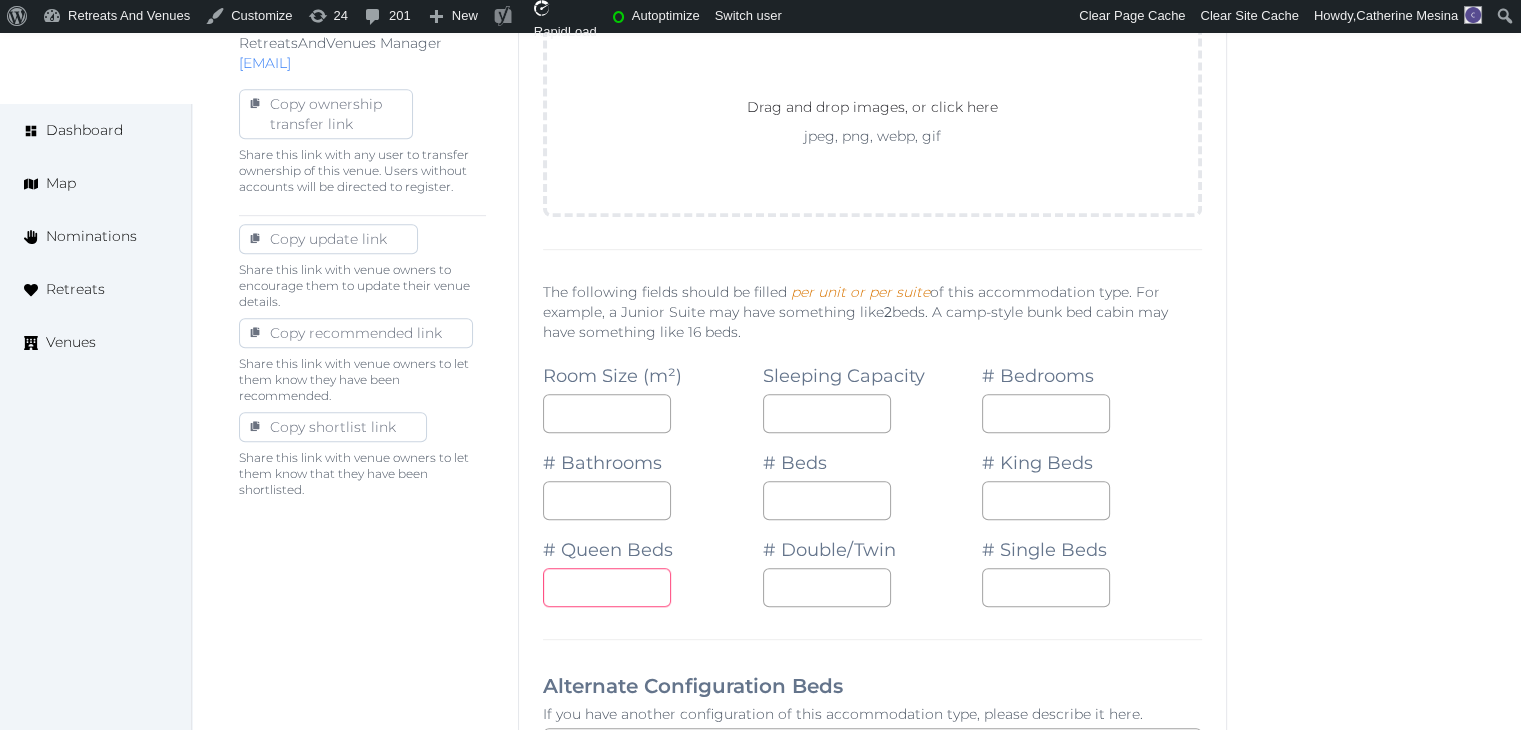 click at bounding box center (607, 587) 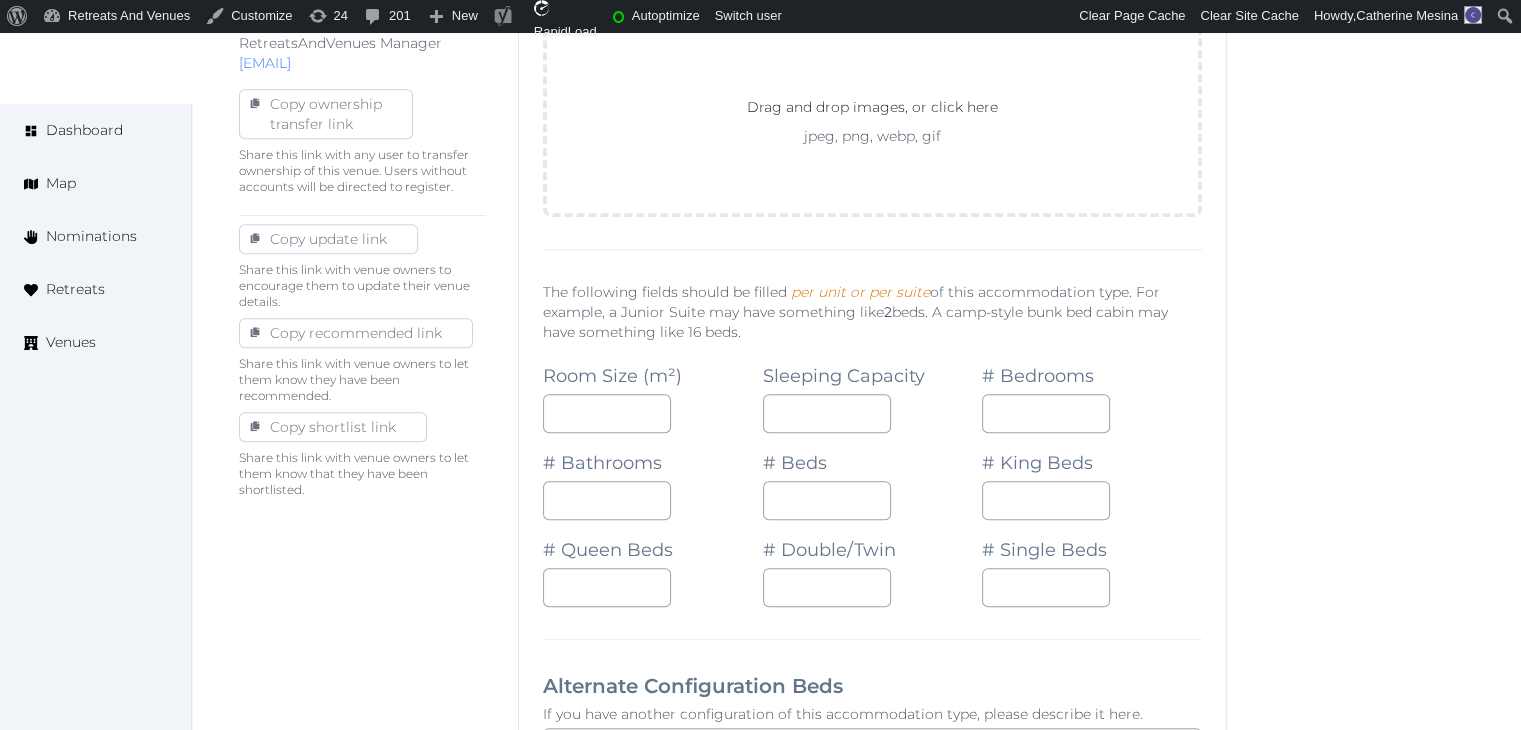 click on "**********" at bounding box center [872, 867] 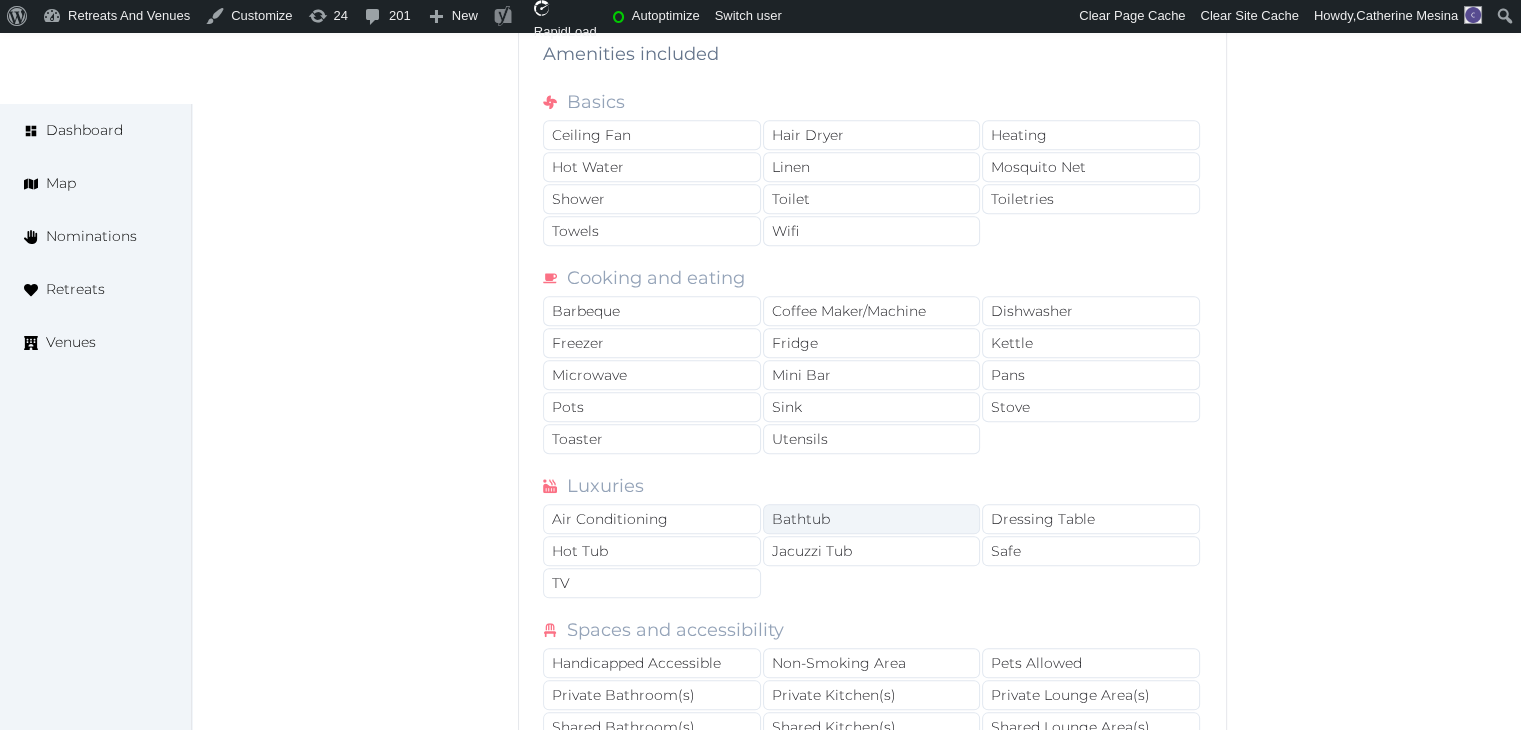 scroll, scrollTop: 2300, scrollLeft: 0, axis: vertical 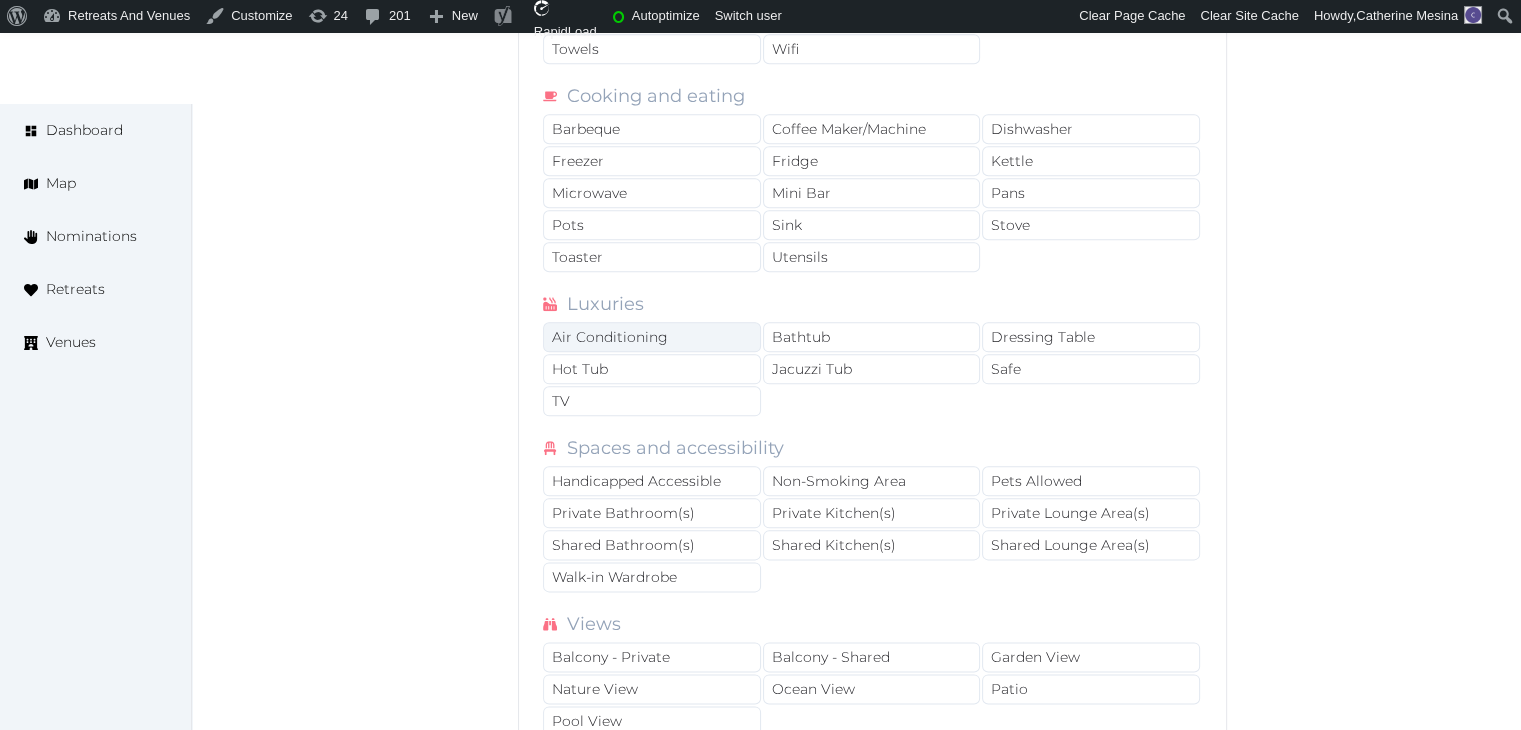 drag, startPoint x: 666, startPoint y: 389, endPoint x: 664, endPoint y: 319, distance: 70.028564 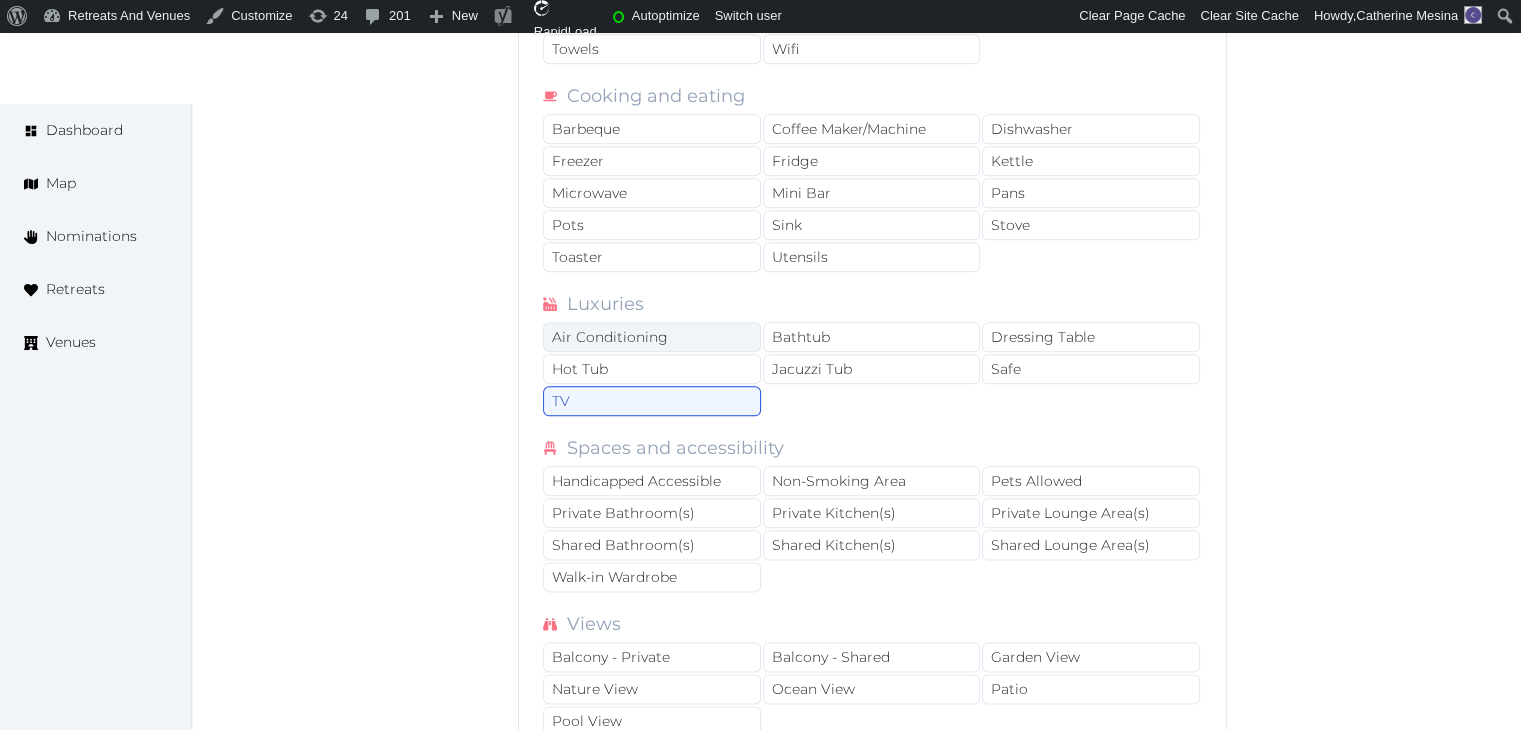 click on "Air Conditioning" at bounding box center (652, 337) 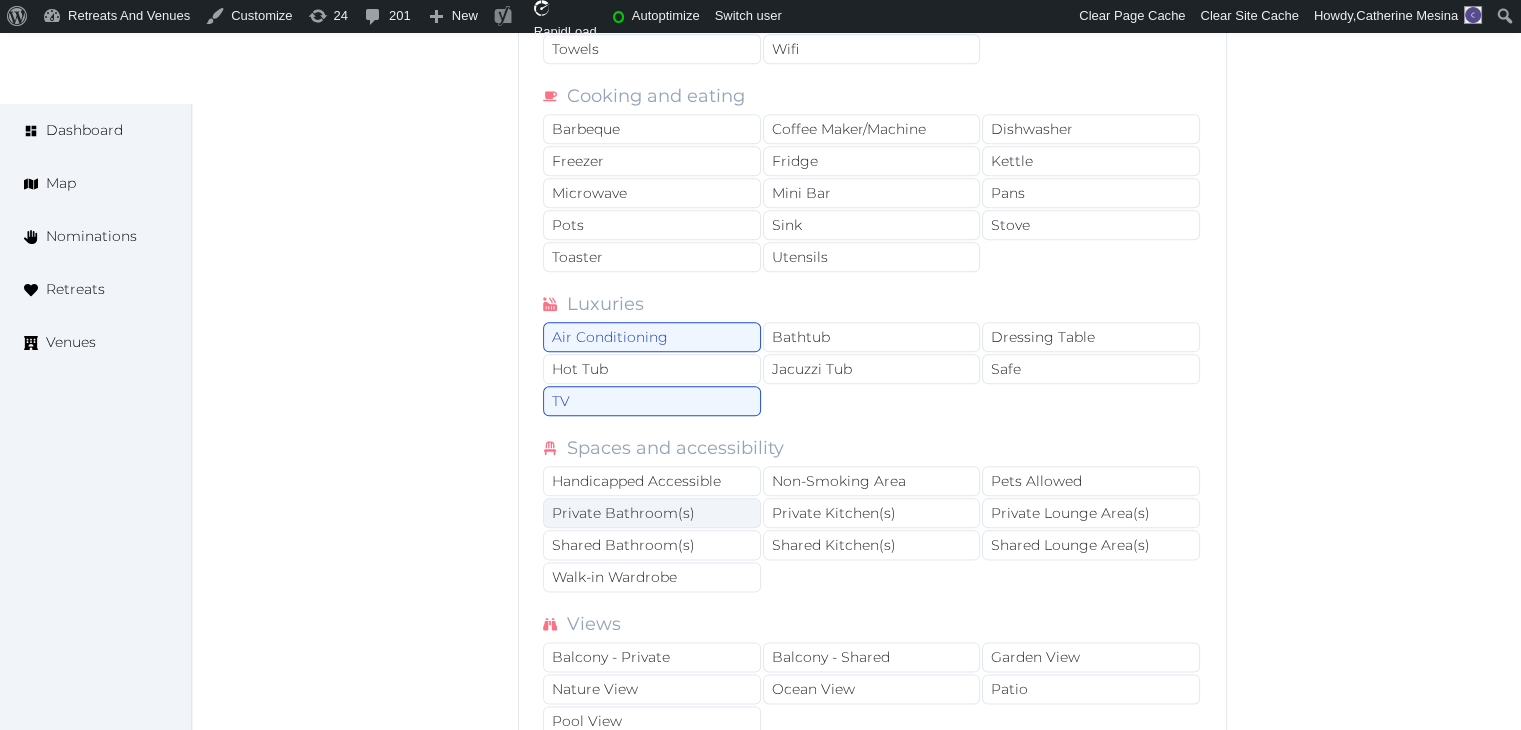 click on "Private Bathroom(s)" at bounding box center (652, 513) 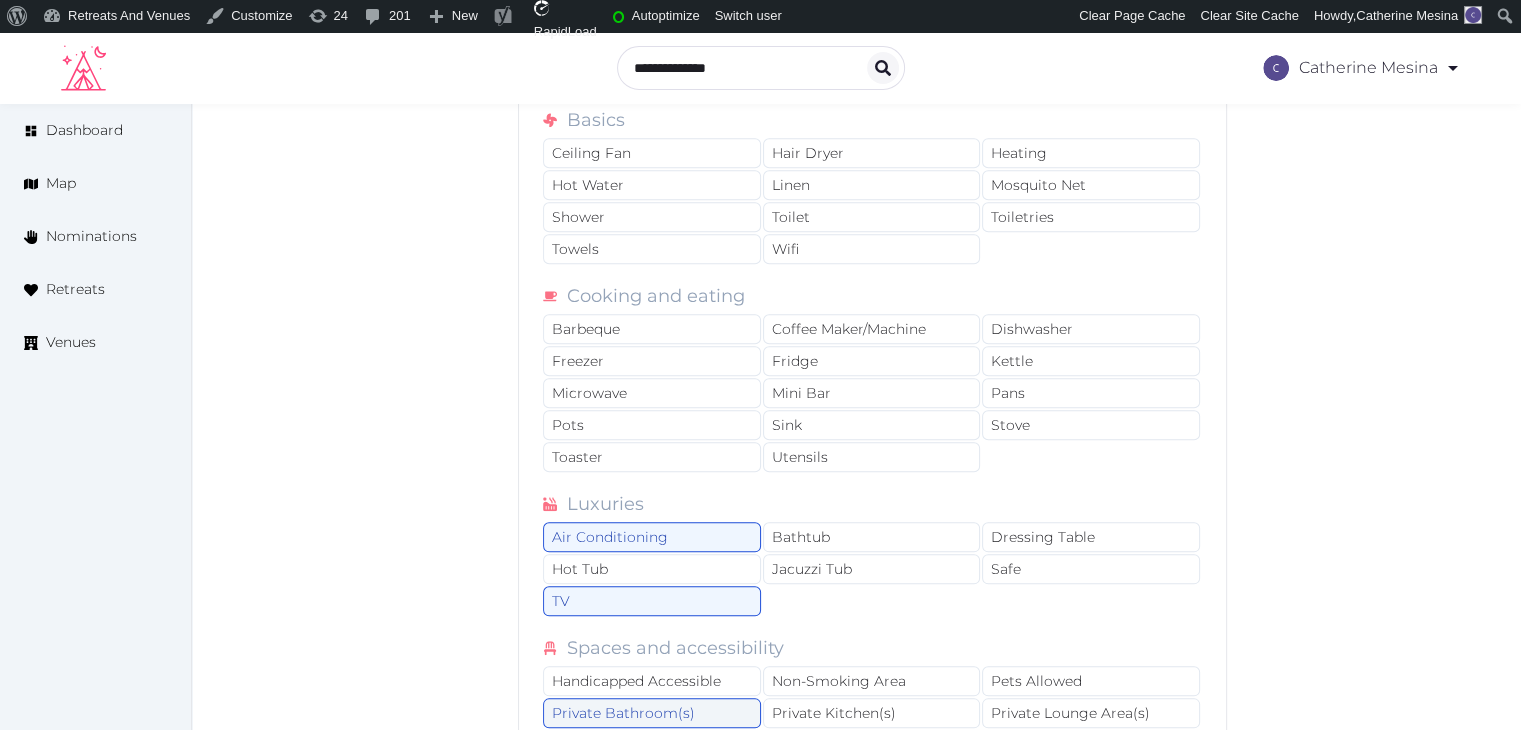 scroll, scrollTop: 1800, scrollLeft: 0, axis: vertical 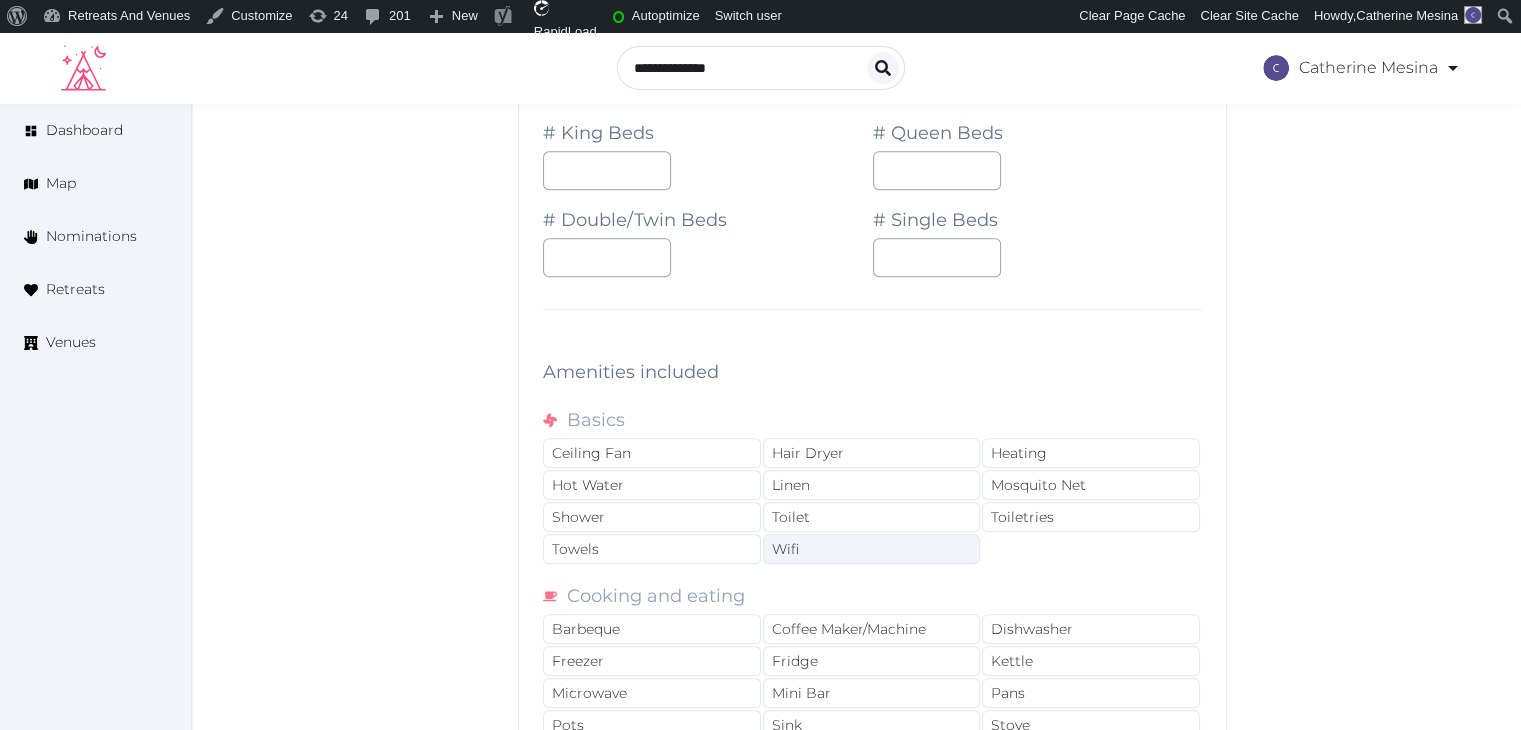 click on "Wifi" at bounding box center (872, 549) 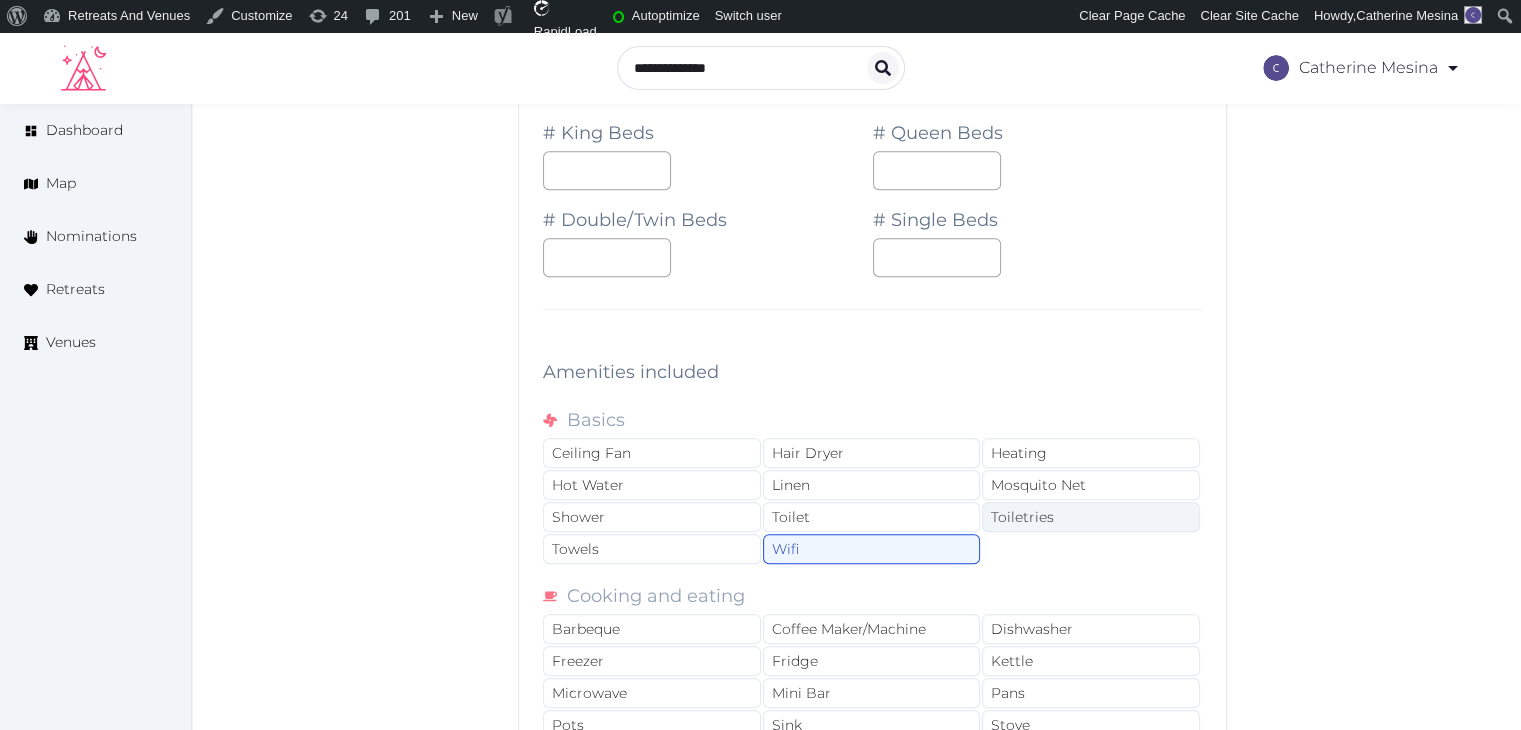 click on "Toiletries" at bounding box center [1091, 517] 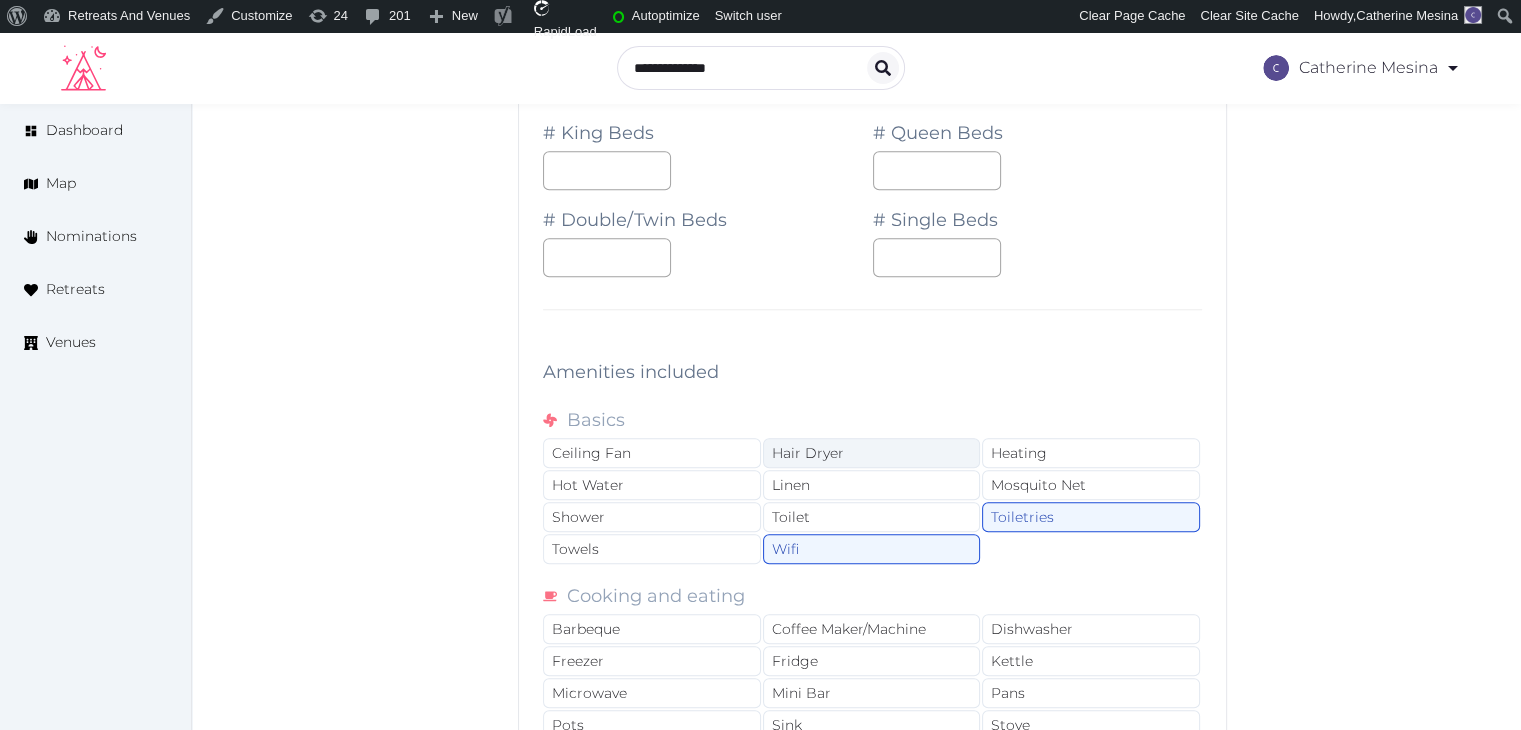click on "Hair Dryer" at bounding box center (872, 453) 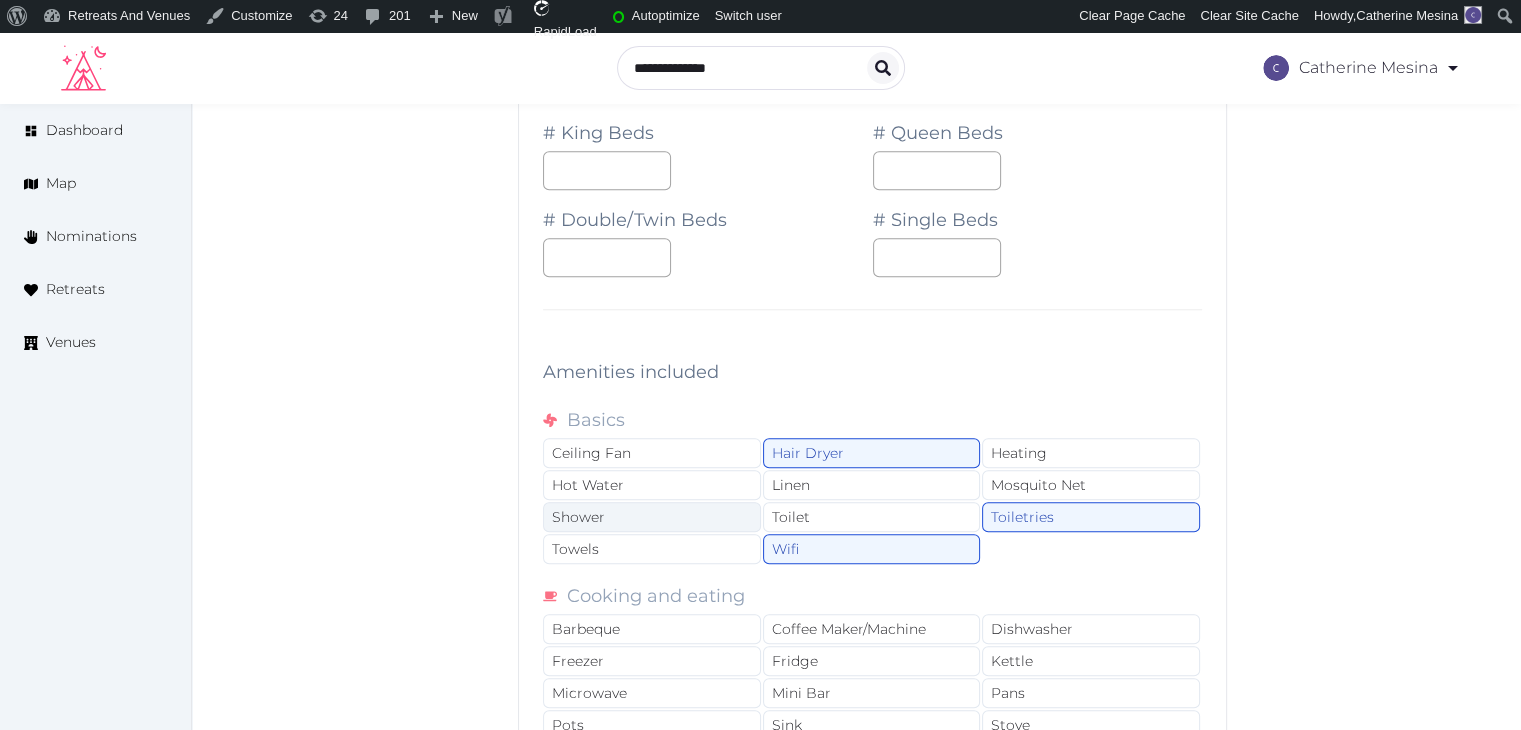 click on "Shower" at bounding box center [652, 517] 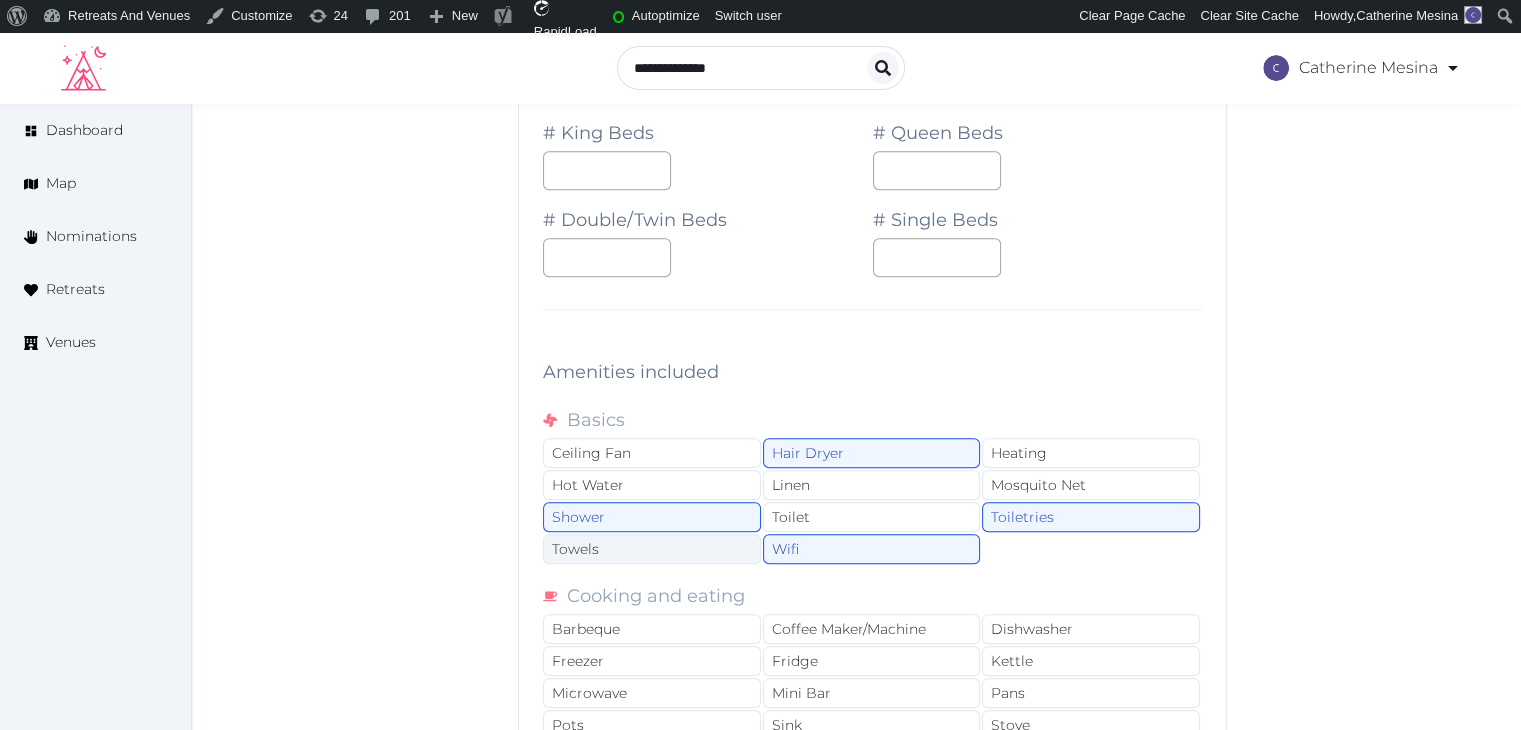 click on "Towels" at bounding box center (652, 549) 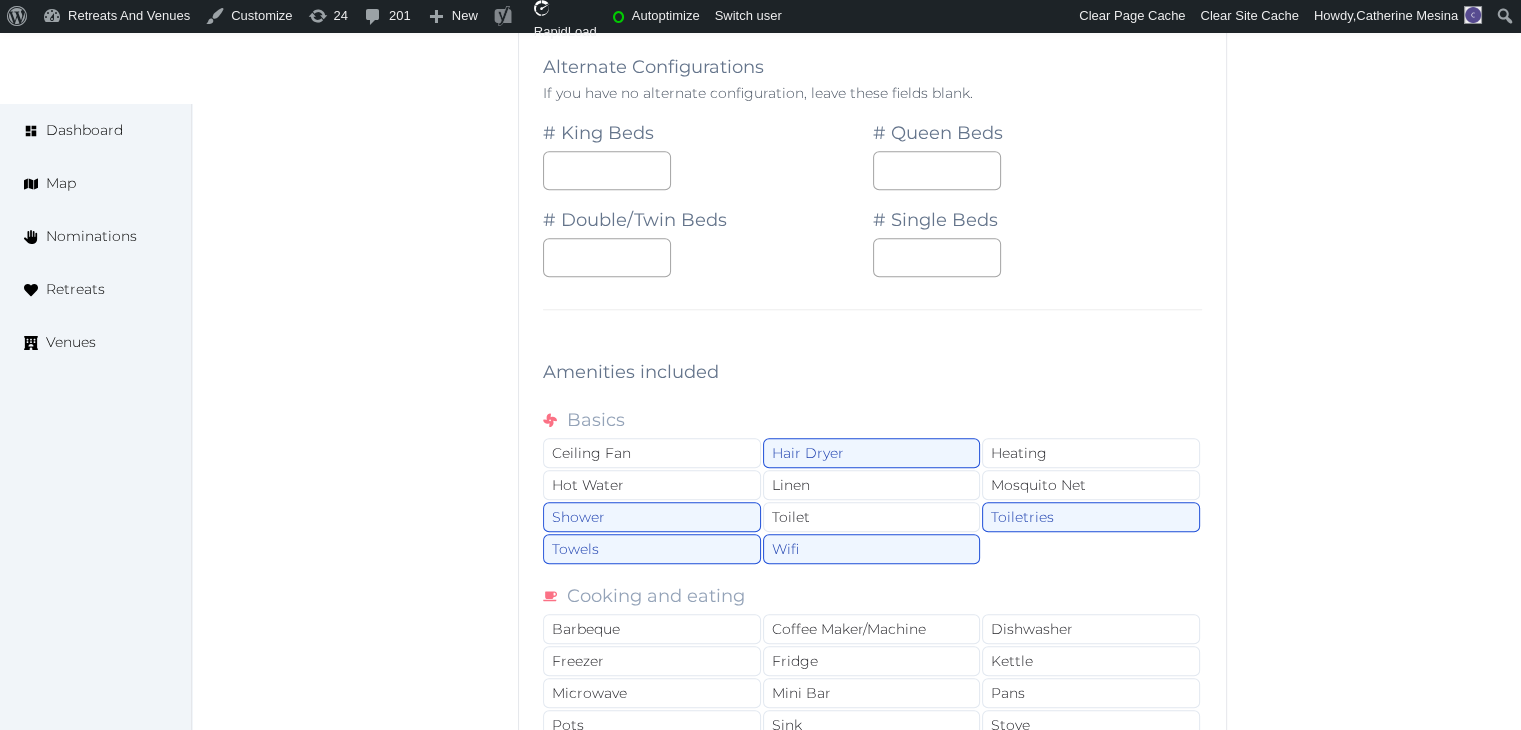 scroll, scrollTop: 2000, scrollLeft: 0, axis: vertical 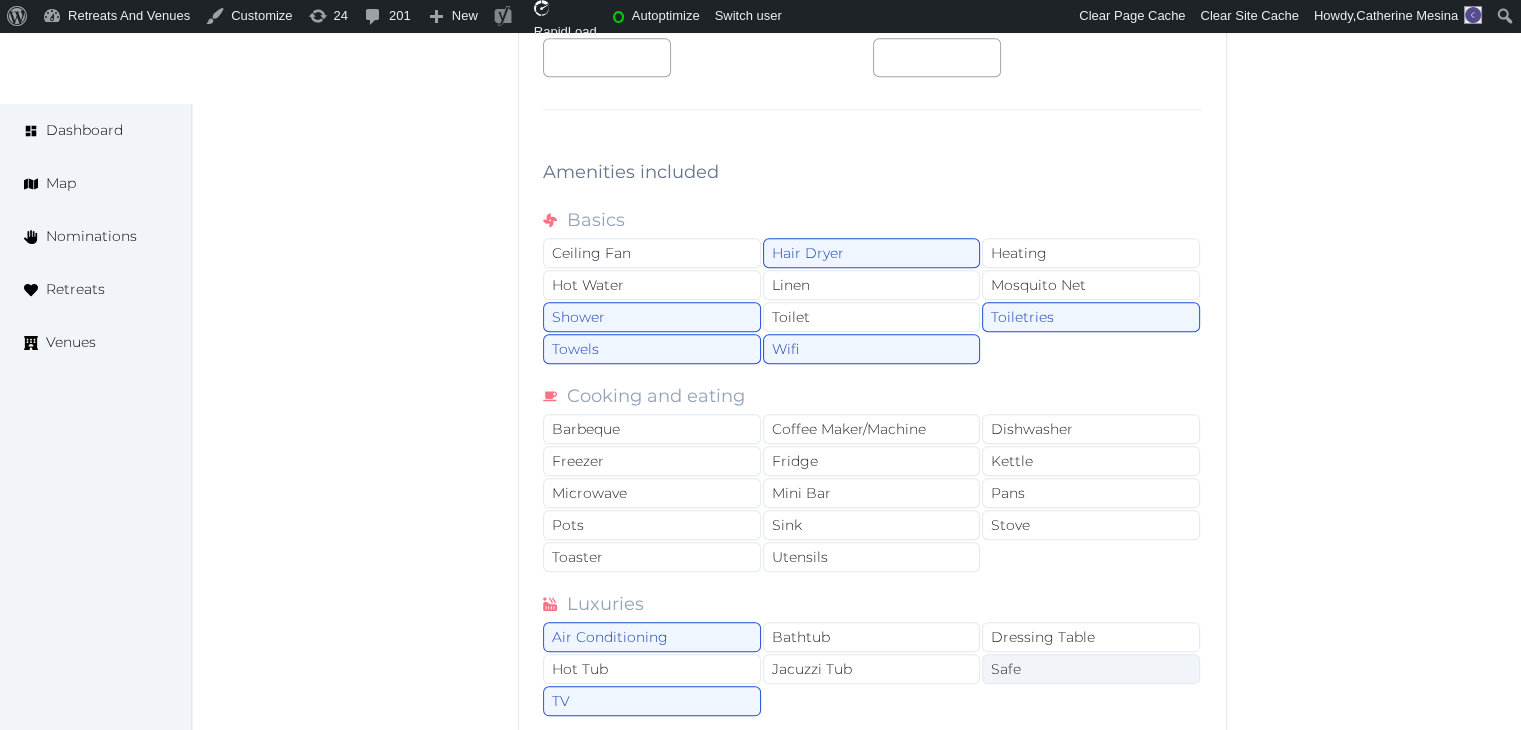 click on "Safe" at bounding box center [1091, 669] 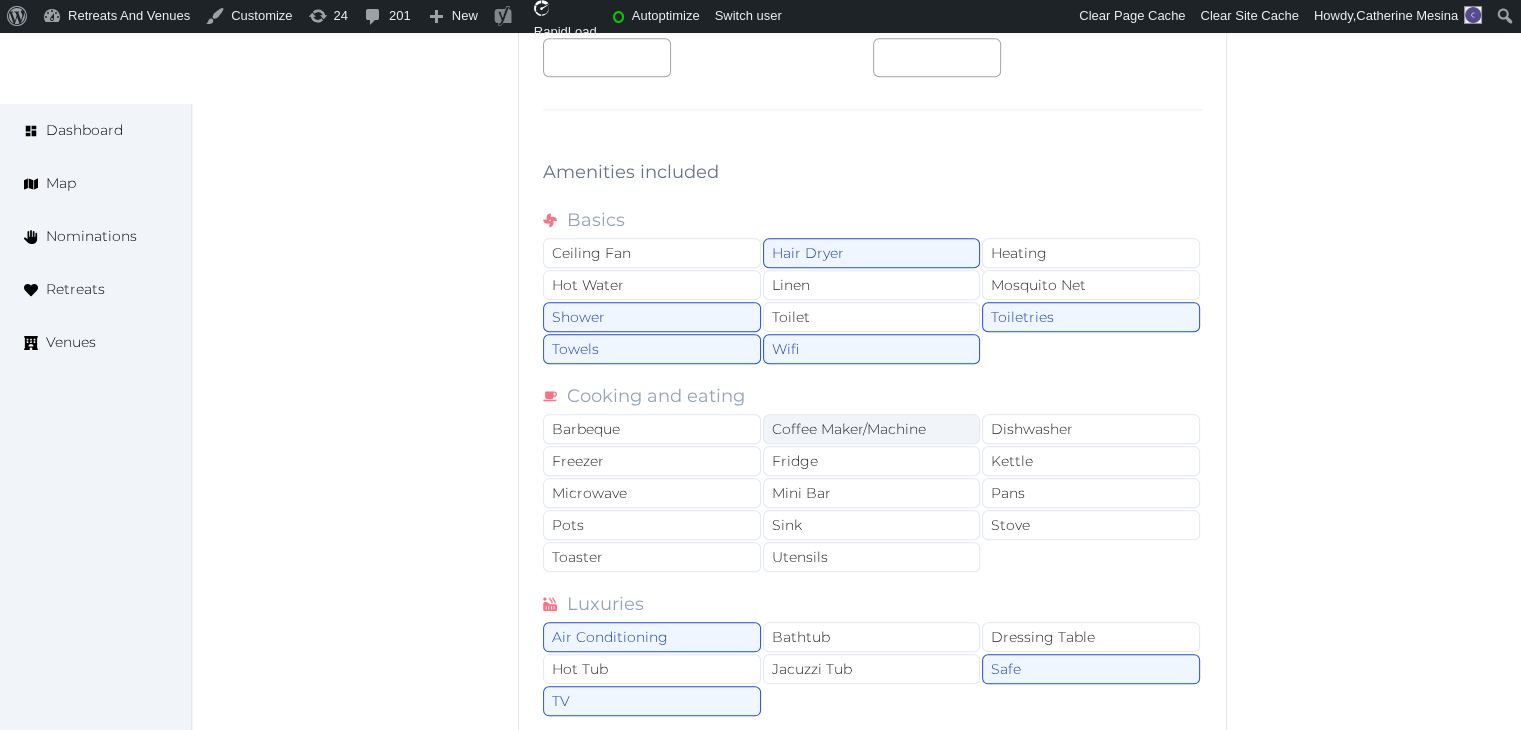 click on "Coffee Maker/Machine" at bounding box center (872, 429) 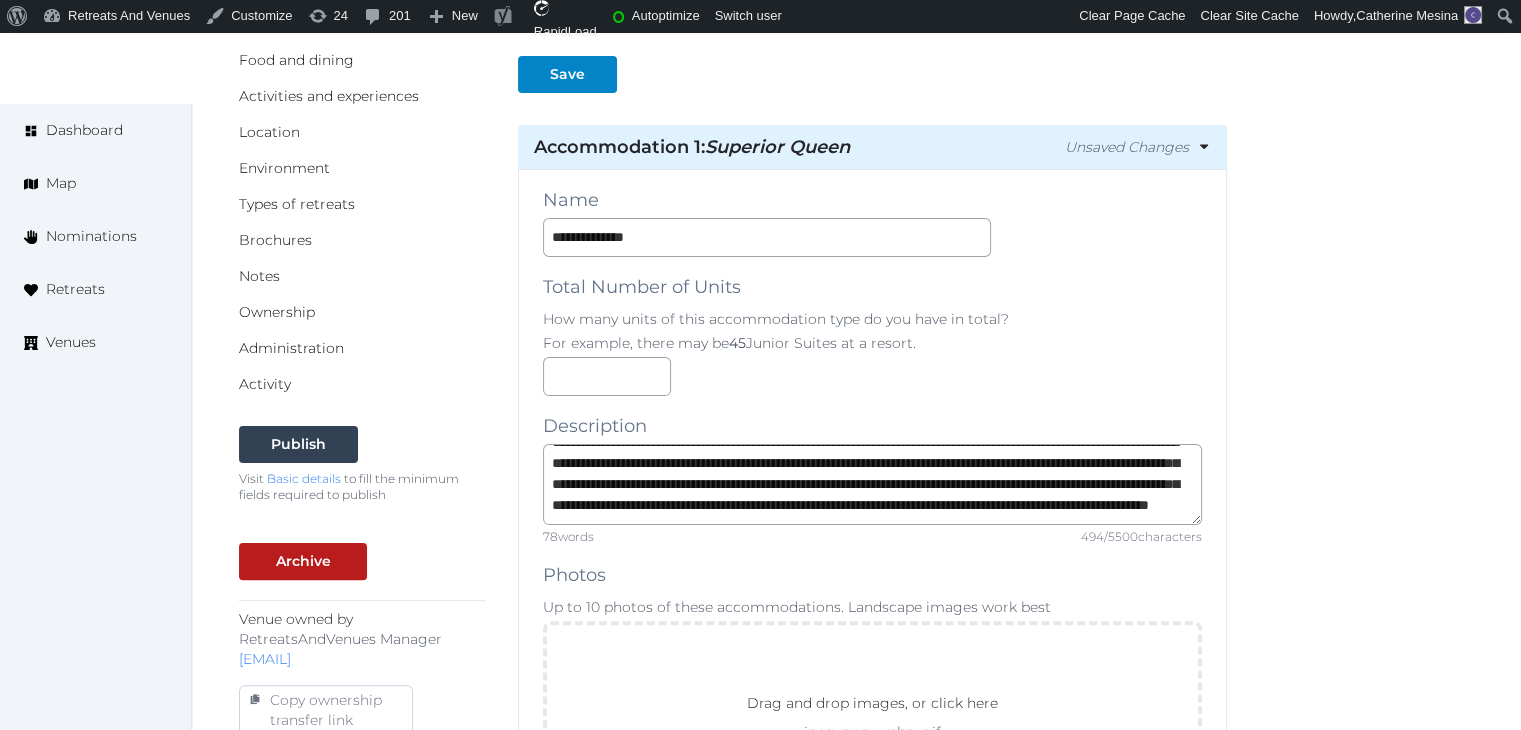 scroll, scrollTop: 0, scrollLeft: 0, axis: both 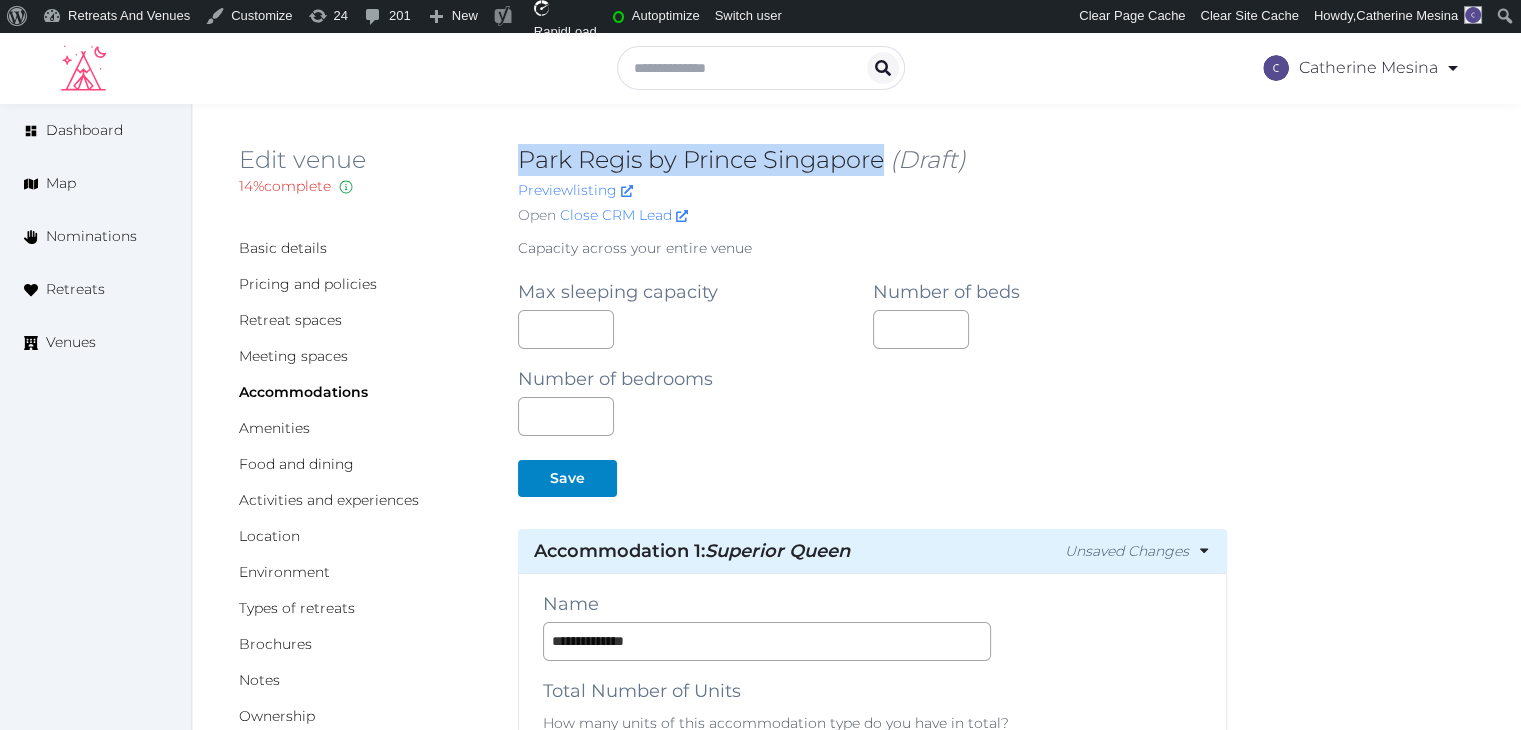 drag, startPoint x: 519, startPoint y: 165, endPoint x: 889, endPoint y: 157, distance: 370.0865 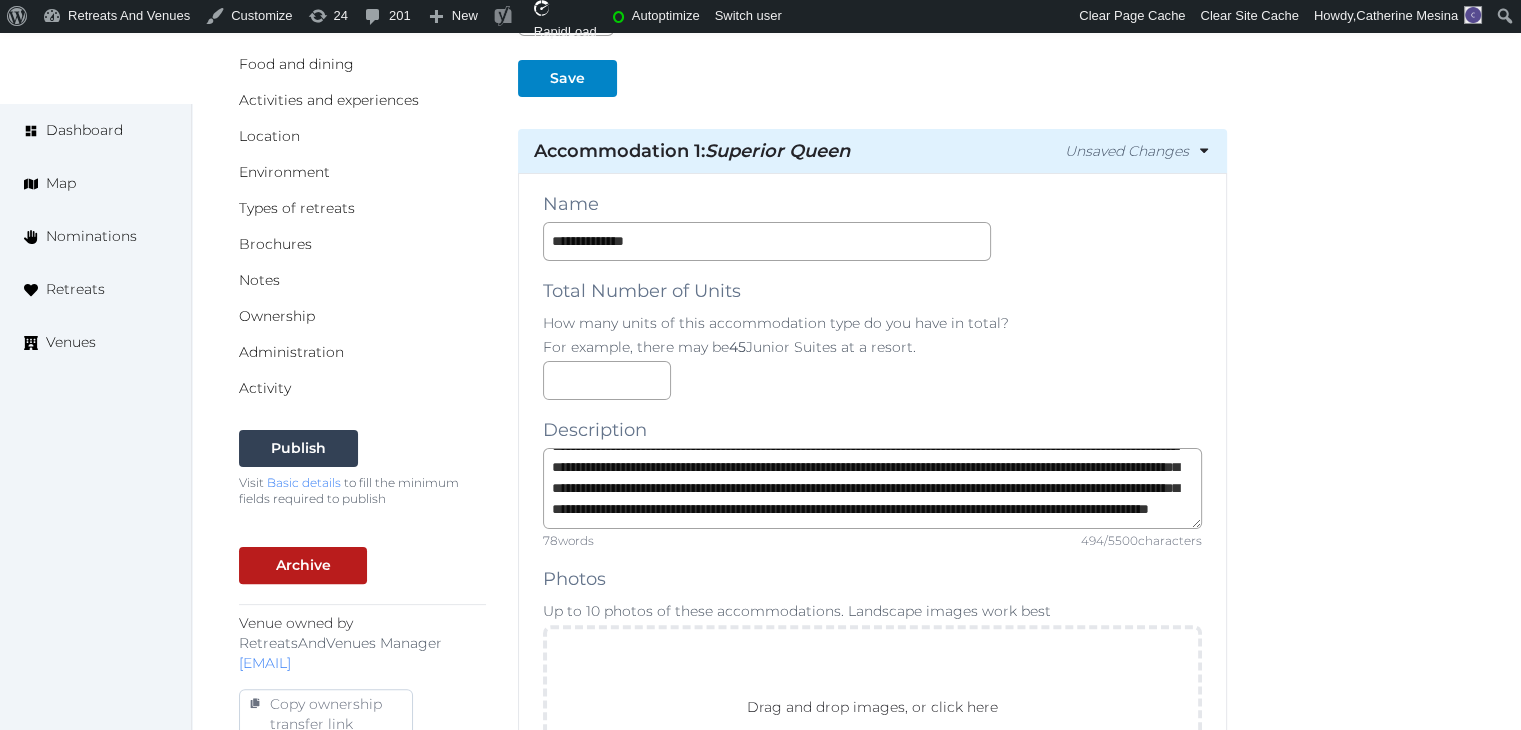 scroll, scrollTop: 800, scrollLeft: 0, axis: vertical 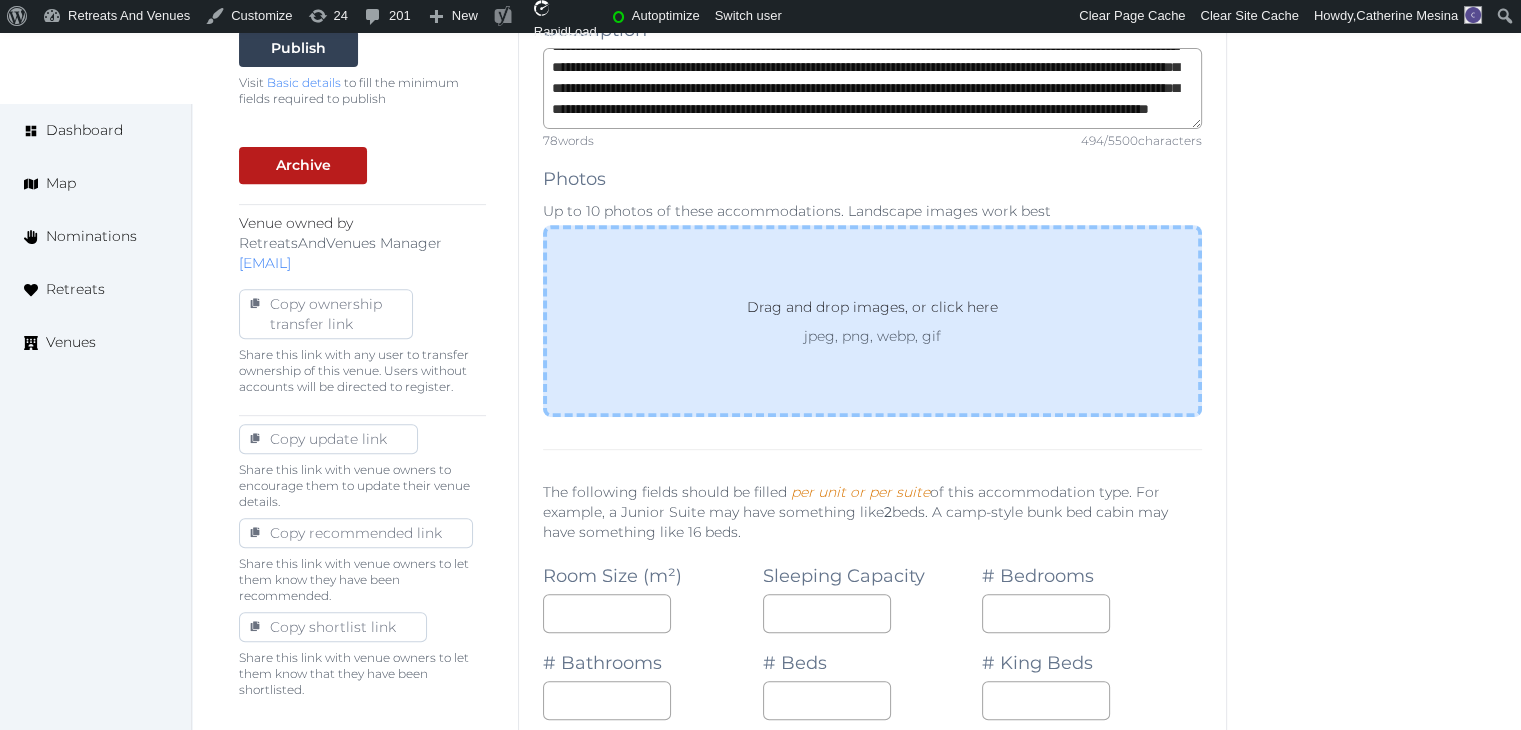 click on "Drag and drop images, or click here jpeg, png, webp, gif" at bounding box center (872, 321) 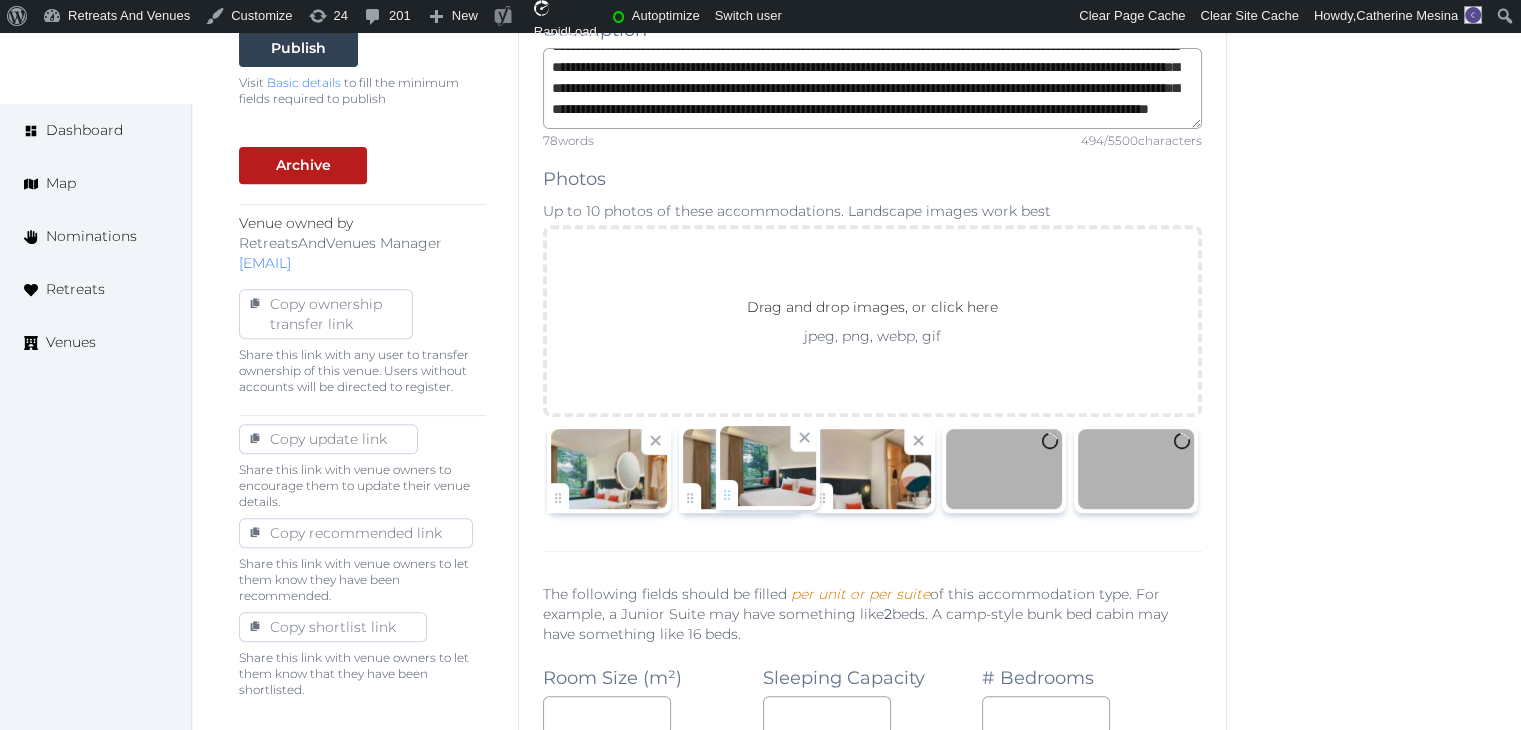 drag, startPoint x: 832, startPoint y: 500, endPoint x: 738, endPoint y: 499, distance: 94.00532 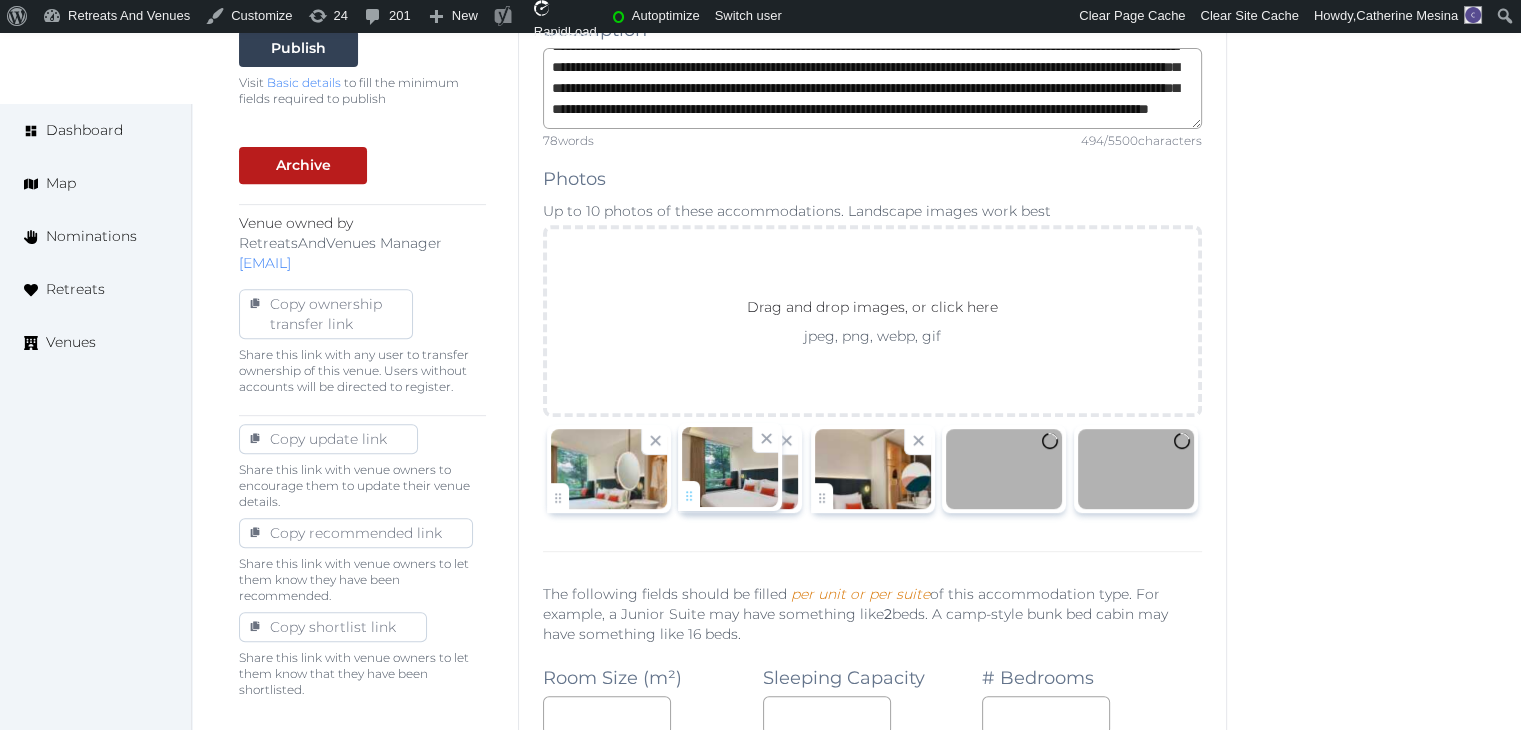 click on "Catherine Mesina   Account My Venue Listings My Retreats Logout      Dashboard Map Nominations Retreats Venues Edit venue 14 %  complete Fill out all the fields in your listing to increase its completion percentage.   A higher completion percentage will make your listing more attractive and result in better matches. Park Regis by Prince Singapore   (Draft) Preview  listing   Open    Close CRM Lead Basic details Pricing and policies Retreat spaces Meeting spaces Accommodations Amenities Food and dining Activities and experiences Location Environment Types of retreats Brochures Notes Ownership Administration Activity Publish Visit   Basic details   to fill the minimum fields required to   publish Archive Venue owned by RetreatsAndVenues Manager c.o.r.e.y.sanford@retreatsandvenues.com Copy ownership transfer link Share this link with any user to transfer ownership of this venue. Users without accounts will be directed to register. *** Save  :" at bounding box center (760, 1027) 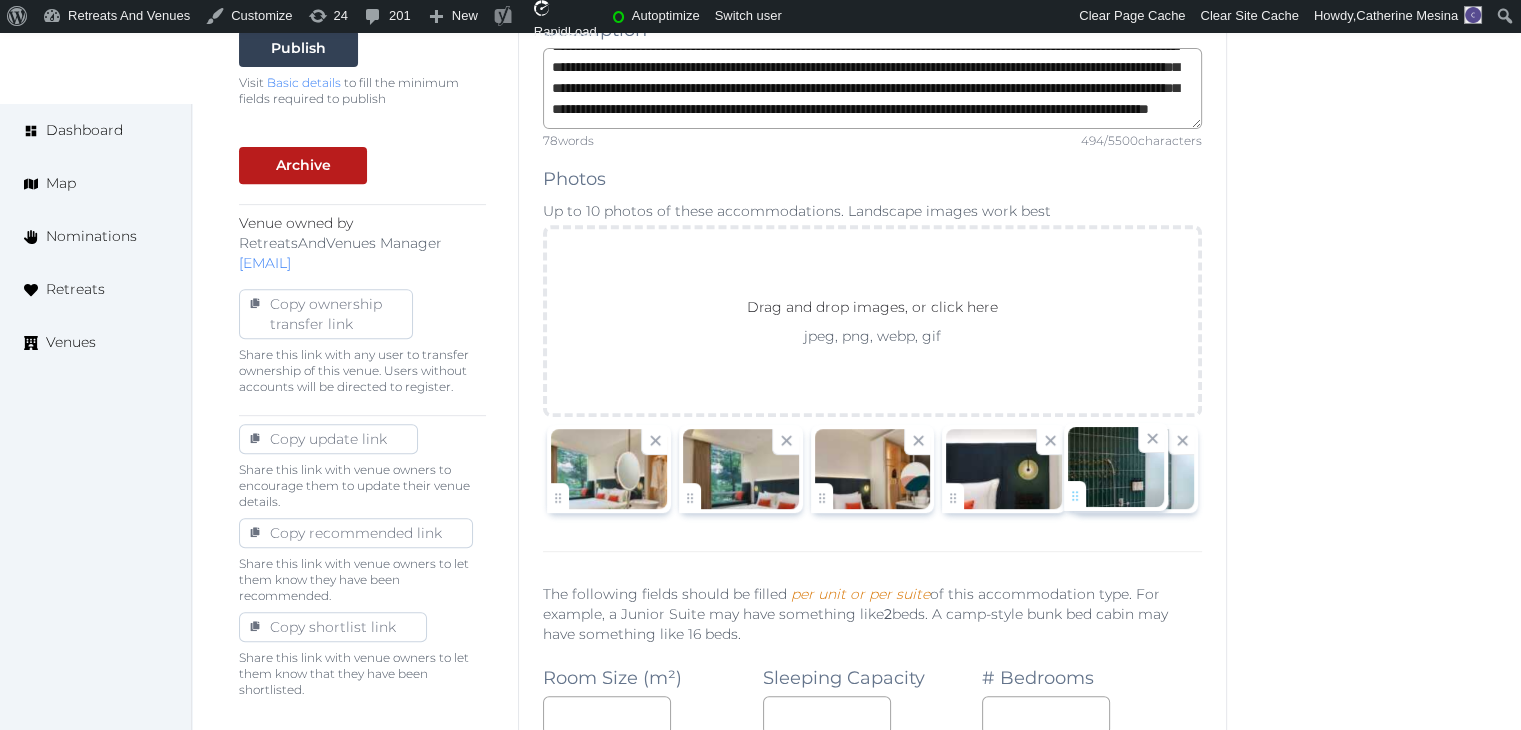 drag, startPoint x: 960, startPoint y: 496, endPoint x: 1082, endPoint y: 496, distance: 122 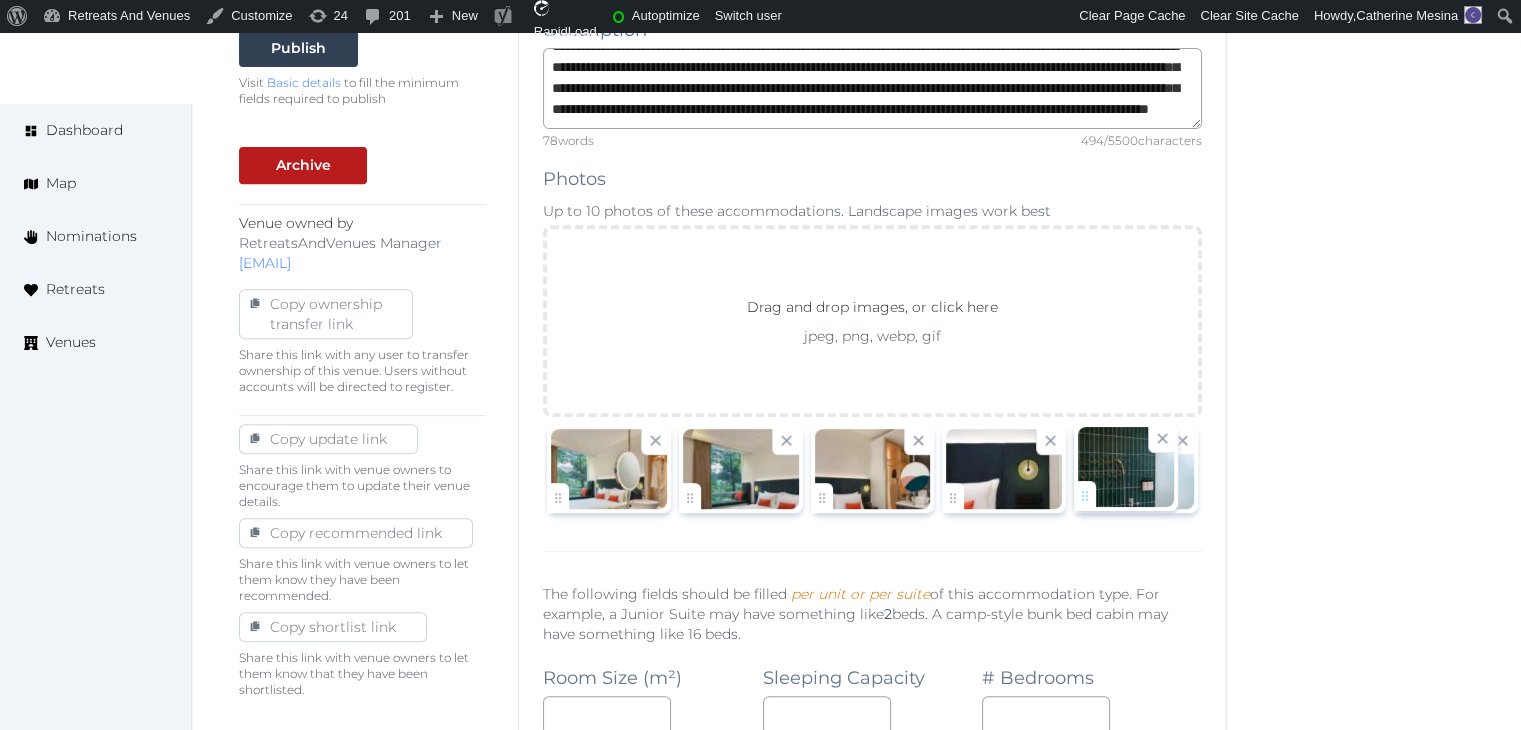 click on "Catherine Mesina   Account My Venue Listings My Retreats Logout      Dashboard Map Nominations Retreats Venues Edit venue 14 %  complete Fill out all the fields in your listing to increase its completion percentage.   A higher completion percentage will make your listing more attractive and result in better matches. Park Regis by Prince Singapore   (Draft) Preview  listing   Open    Close CRM Lead Basic details Pricing and policies Retreat spaces Meeting spaces Accommodations Amenities Food and dining Activities and experiences Location Environment Types of retreats Brochures Notes Ownership Administration Activity Publish Visit   Basic details   to fill the minimum fields required to   publish Archive Venue owned by RetreatsAndVenues Manager c.o.r.e.y.sanford@retreatsandvenues.com Copy ownership transfer link Share this link with any user to transfer ownership of this venue. Users without accounts will be directed to register. *** Save  :" at bounding box center (760, 1027) 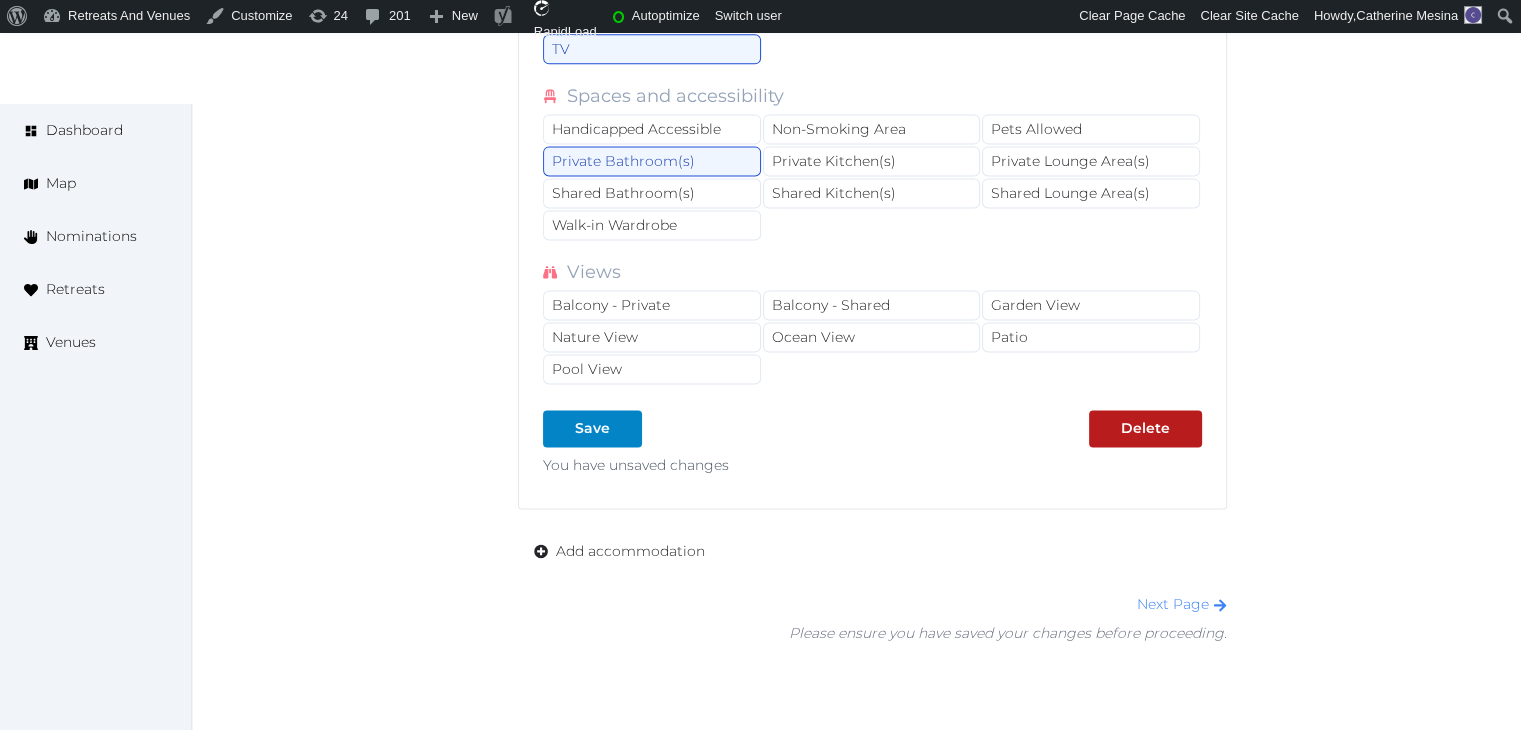 scroll, scrollTop: 2879, scrollLeft: 0, axis: vertical 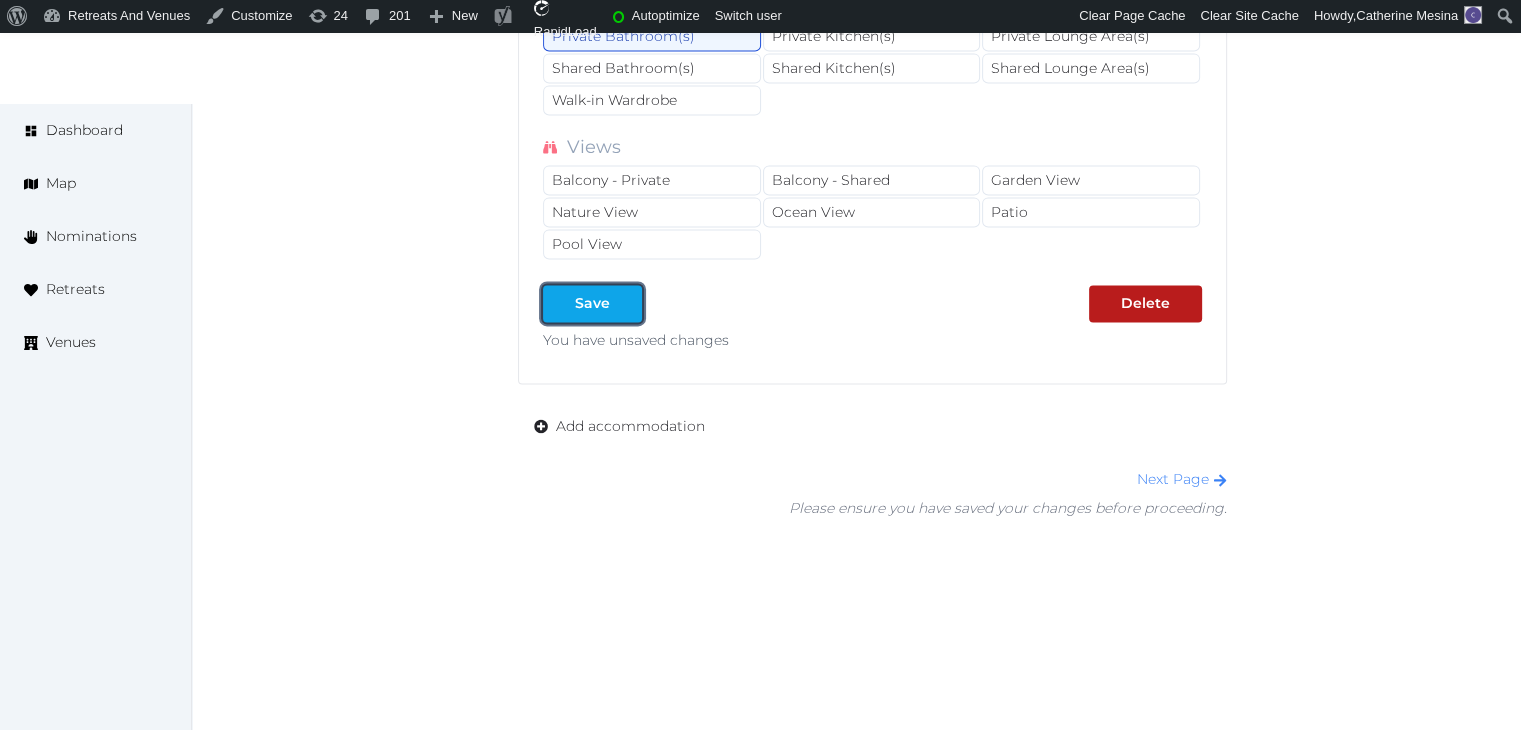 click on "Save" at bounding box center (592, 303) 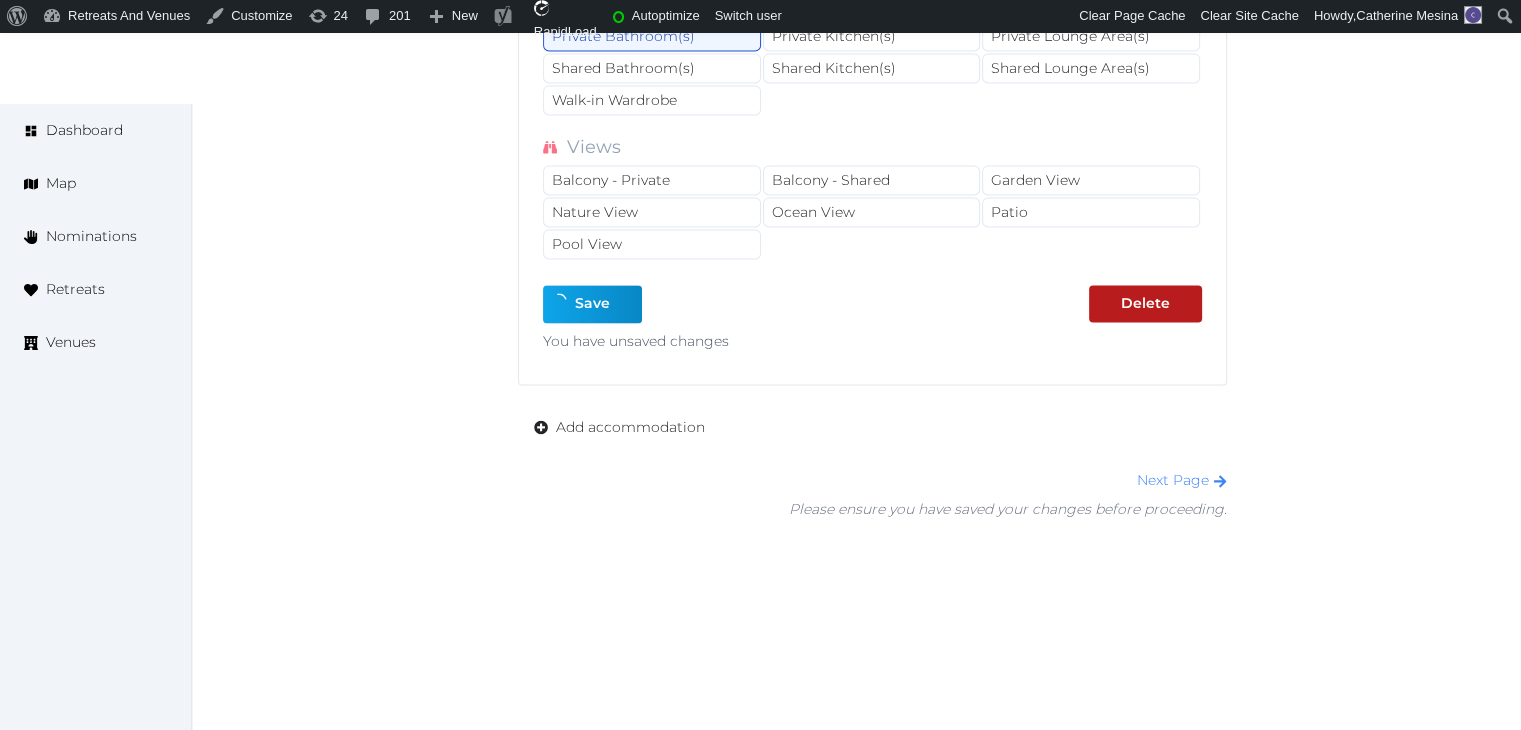type on "*" 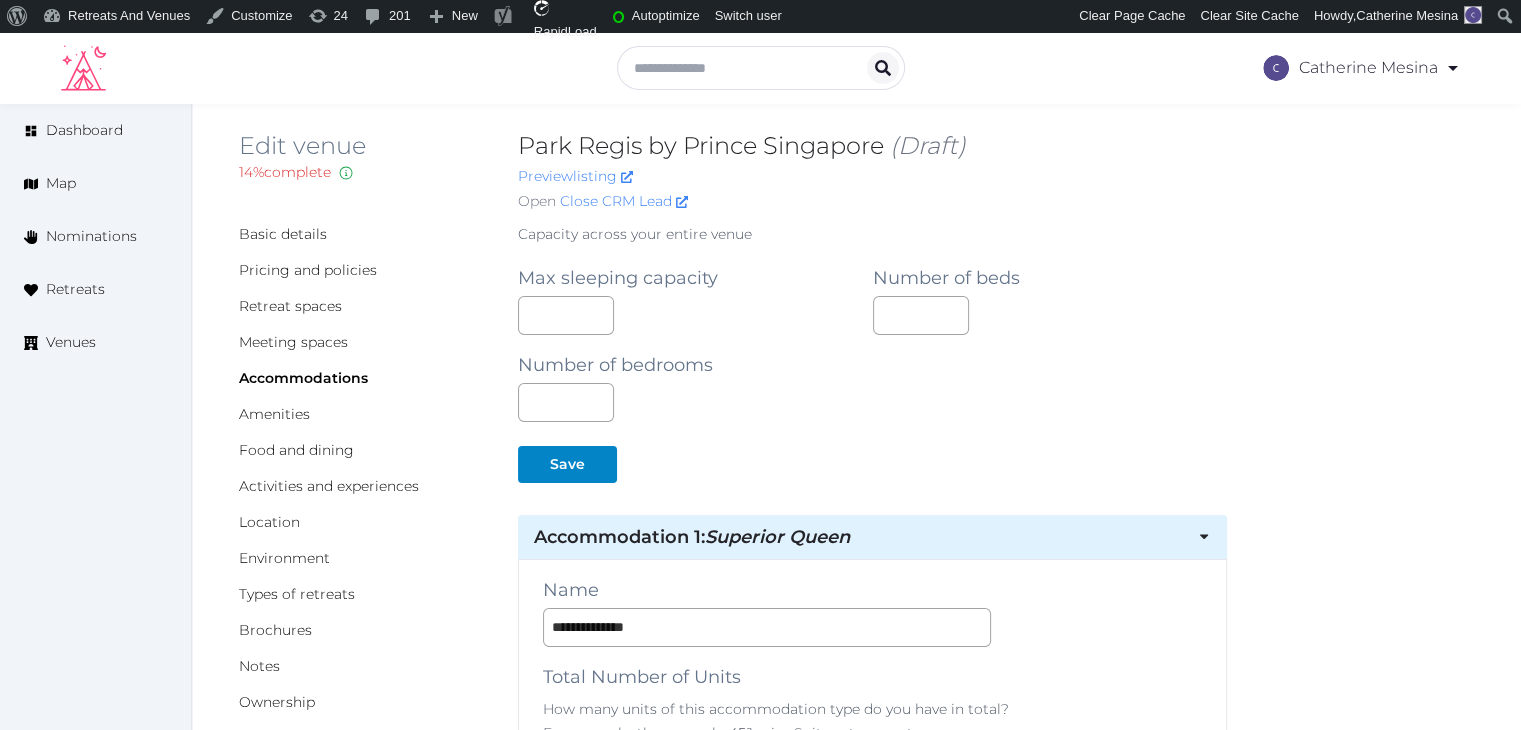 scroll, scrollTop: 0, scrollLeft: 0, axis: both 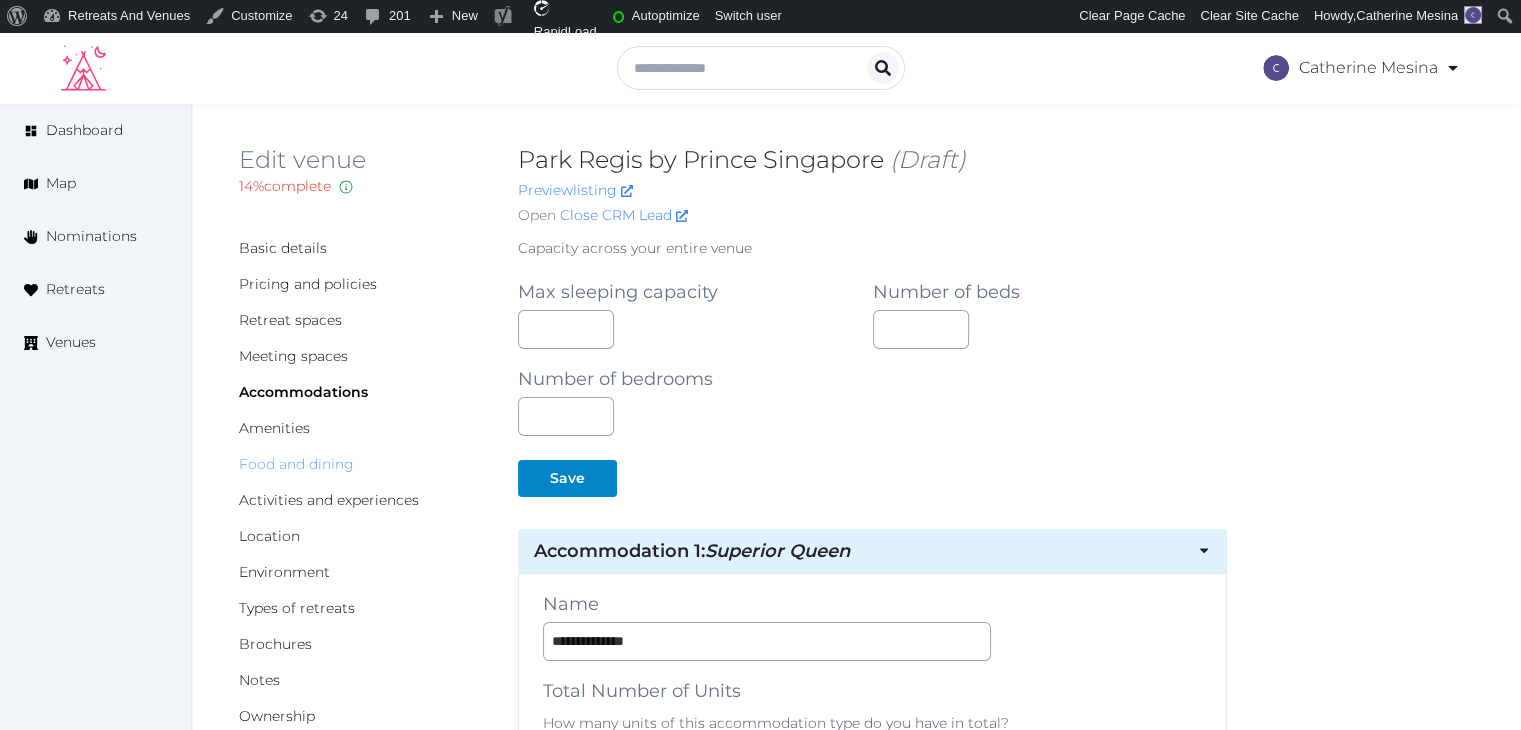 click on "Food and dining" at bounding box center (296, 464) 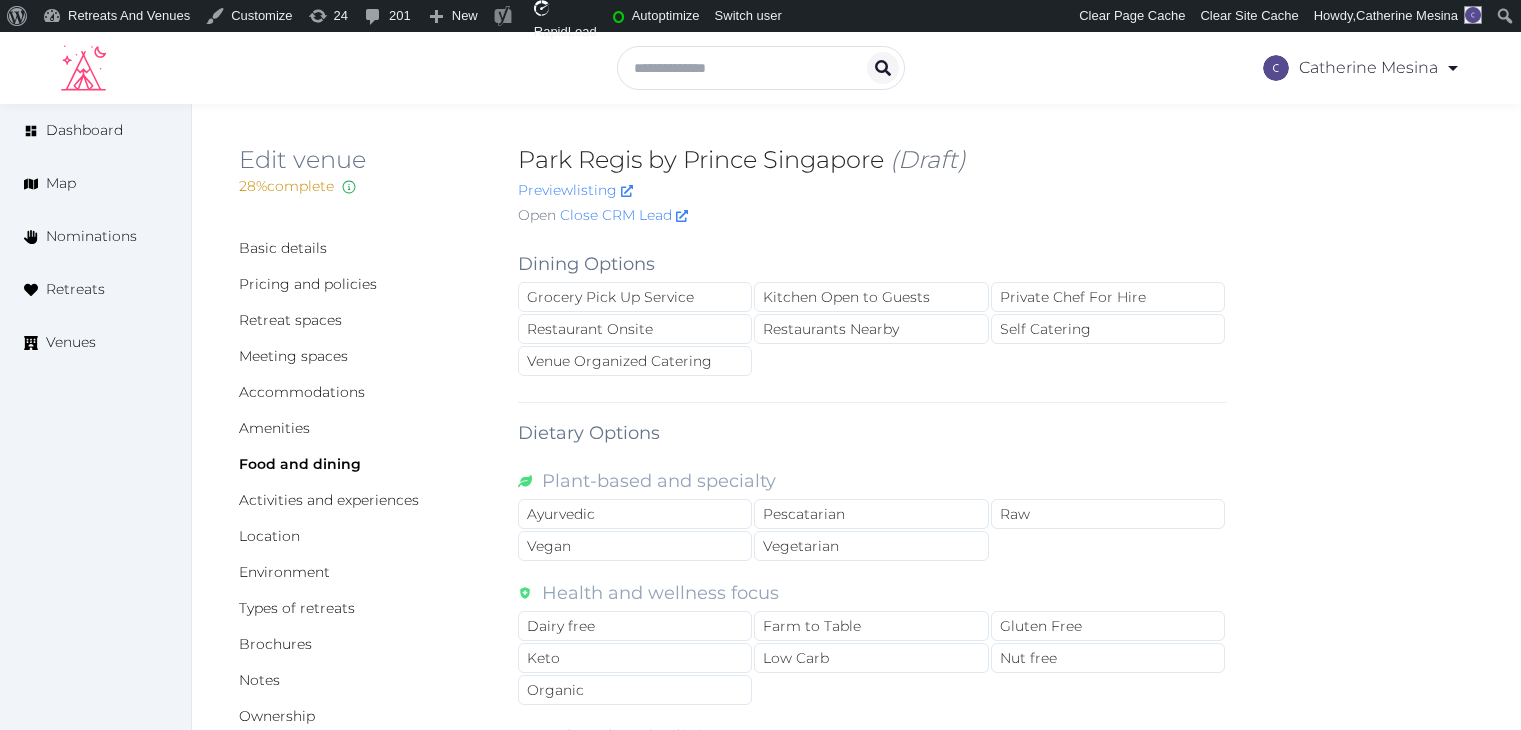 scroll, scrollTop: 0, scrollLeft: 0, axis: both 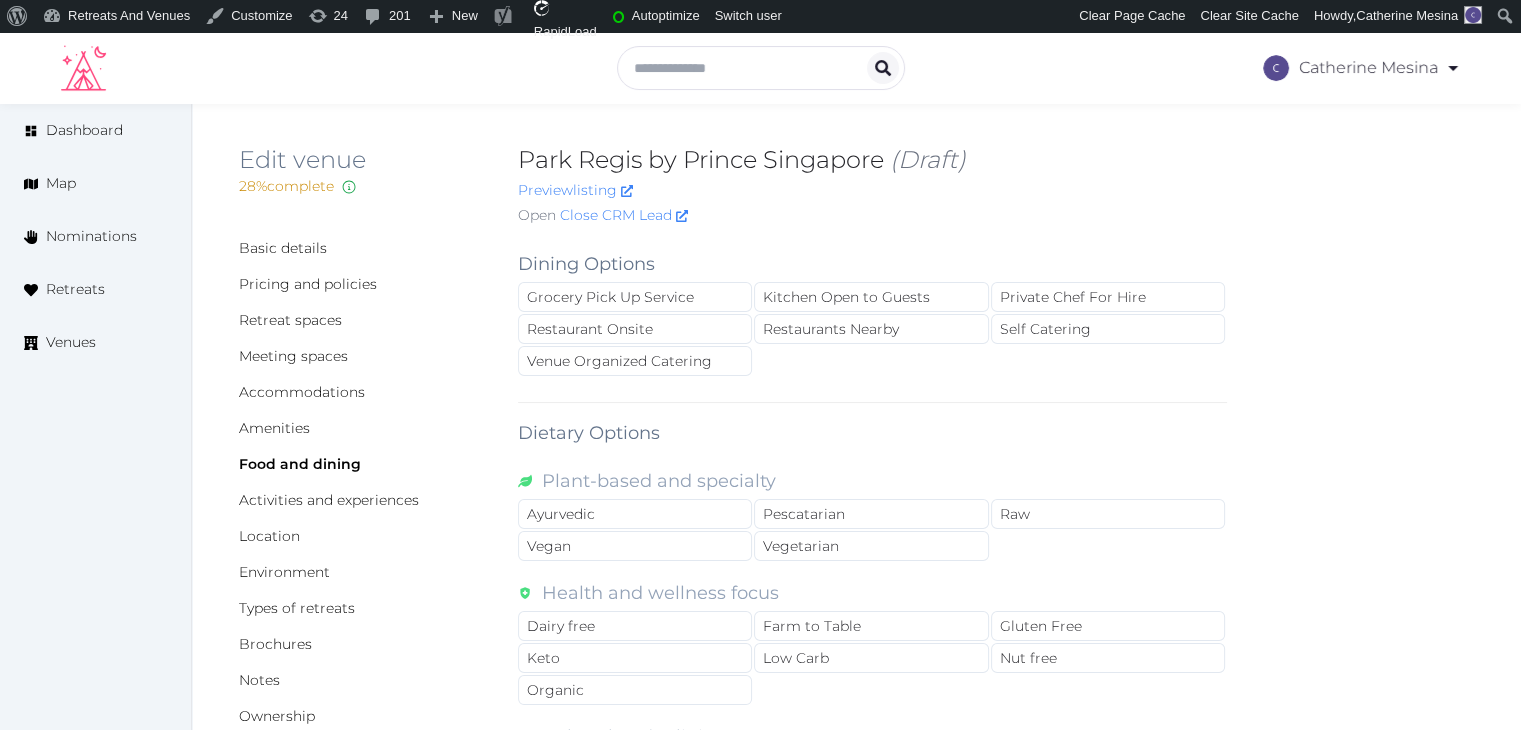 click on "Edit venue 28 %  complete Fill out all the fields in your listing to increase its completion percentage.   A higher completion percentage will make your listing more attractive and result in better matches. Park Regis by Prince Singapore   (Draft) Preview  listing   Open    Close CRM Lead Basic details Pricing and policies Retreat spaces Meeting spaces Accommodations Amenities Food and dining Activities and experiences Location Environment Types of retreats Brochures Notes Ownership Administration Activity Publish Visit   Basic details   to fill the minimum fields required to   publish Archive Venue owned by RetreatsAndVenues Manager [EMAIL] Copy ownership transfer link Share this link with any user to transfer ownership of this venue. Users without accounts will be directed to register. Copy update link Share this link with venue owners to encourage them to update their venue details. Copy recommended link Share this link with venue owners to let them know they have been recommended. Copy shortlist link Share this link with venue owners to let them know that they have been shortlisted. Copy shortlist link Share this link with venue owners to let them know that they have been shortlisted. Dining Options Grocery Pick Up Service Ayurvedic" at bounding box center [856, 817] 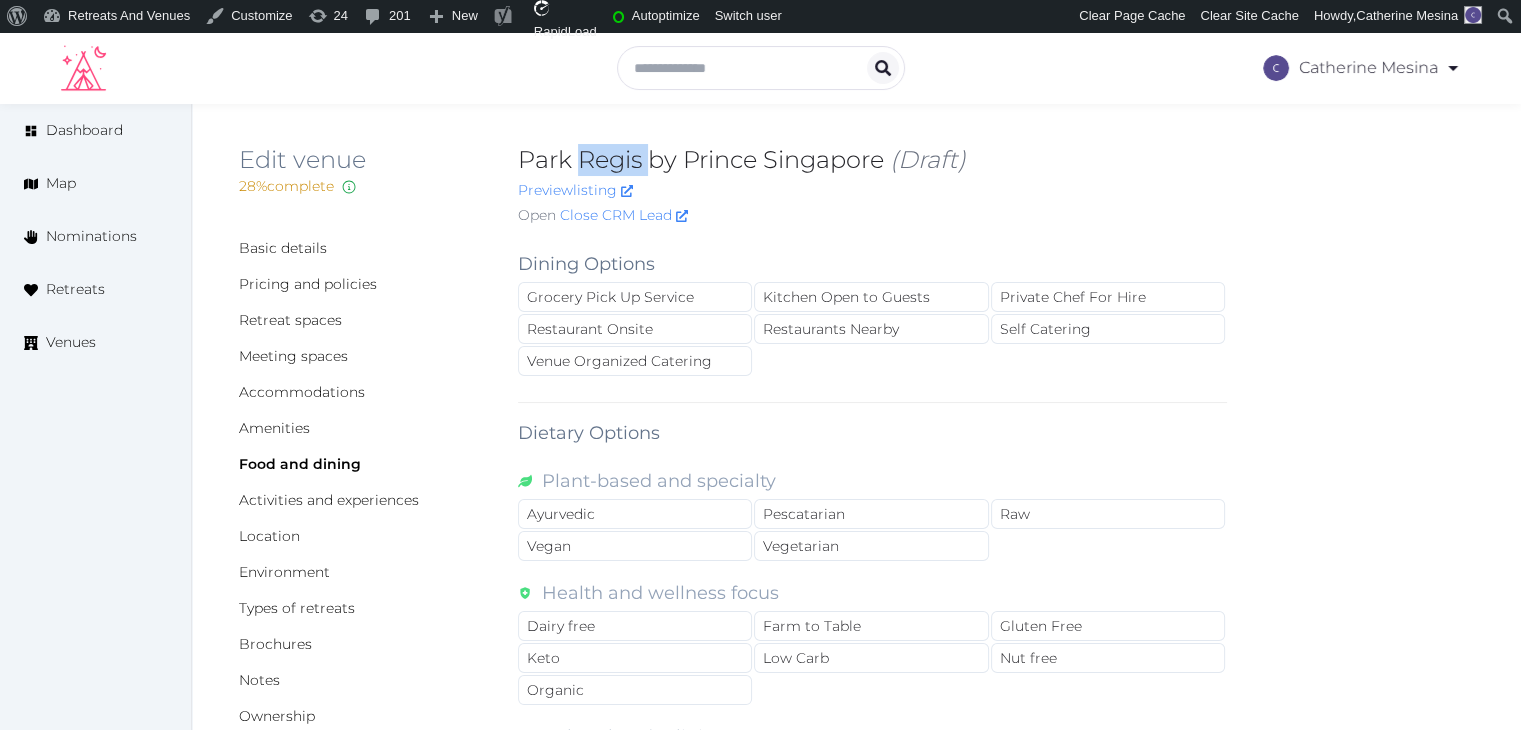 click on "Edit venue 28 %  complete Fill out all the fields in your listing to increase its completion percentage.   A higher completion percentage will make your listing more attractive and result in better matches. Park Regis by Prince Singapore   (Draft) Preview  listing   Open    Close CRM Lead Basic details Pricing and policies Retreat spaces Meeting spaces Accommodations Amenities Food and dining Activities and experiences Location Environment Types of retreats Brochures Notes Ownership Administration Activity Publish Visit   Basic details   to fill the minimum fields required to   publish Archive Venue owned by RetreatsAndVenues Manager [EMAIL] Copy ownership transfer link Share this link with any user to transfer ownership of this venue. Users without accounts will be directed to register. Copy update link Share this link with venue owners to encourage them to update their venue details. Copy recommended link Share this link with venue owners to let them know they have been recommended. Copy shortlist link Share this link with venue owners to let them know that they have been shortlisted. Copy shortlist link Share this link with venue owners to let them know that they have been shortlisted. Dining Options Grocery Pick Up Service Ayurvedic" at bounding box center (856, 817) 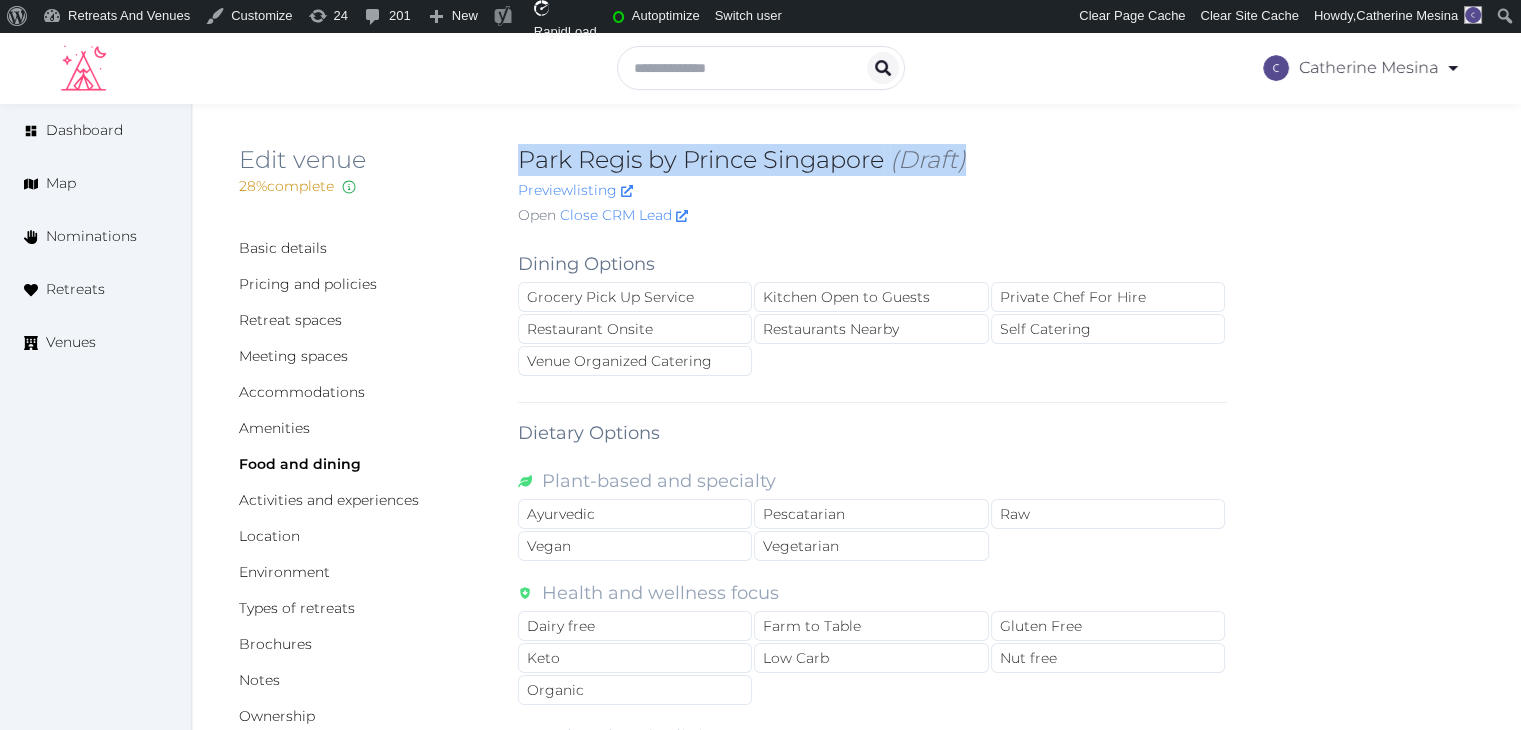 click on "Edit venue 28 %  complete Fill out all the fields in your listing to increase its completion percentage.   A higher completion percentage will make your listing more attractive and result in better matches. Park Regis by Prince Singapore   (Draft) Preview  listing   Open    Close CRM Lead Basic details Pricing and policies Retreat spaces Meeting spaces Accommodations Amenities Food and dining Activities and experiences Location Environment Types of retreats Brochures Notes Ownership Administration Activity Publish Visit   Basic details   to fill the minimum fields required to   publish Archive Venue owned by RetreatsAndVenues Manager [EMAIL] Copy ownership transfer link Share this link with any user to transfer ownership of this venue. Users without accounts will be directed to register. Copy update link Share this link with venue owners to encourage them to update their venue details. Copy recommended link Share this link with venue owners to let them know they have been recommended. Copy shortlist link Share this link with venue owners to let them know that they have been shortlisted. Copy shortlist link Share this link with venue owners to let them know that they have been shortlisted. Dining Options Grocery Pick Up Service Ayurvedic" at bounding box center [856, 817] 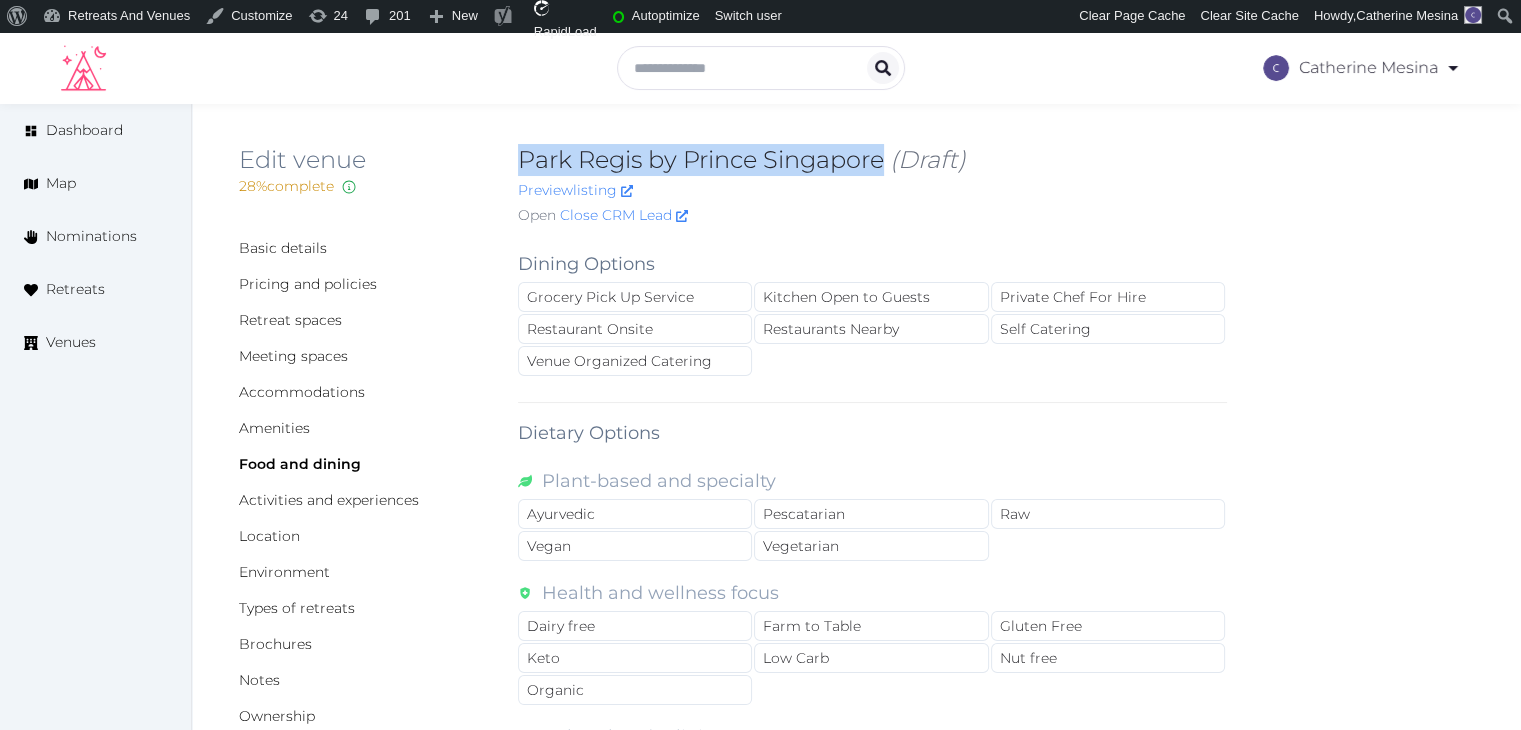drag, startPoint x: 524, startPoint y: 164, endPoint x: 891, endPoint y: 166, distance: 367.00546 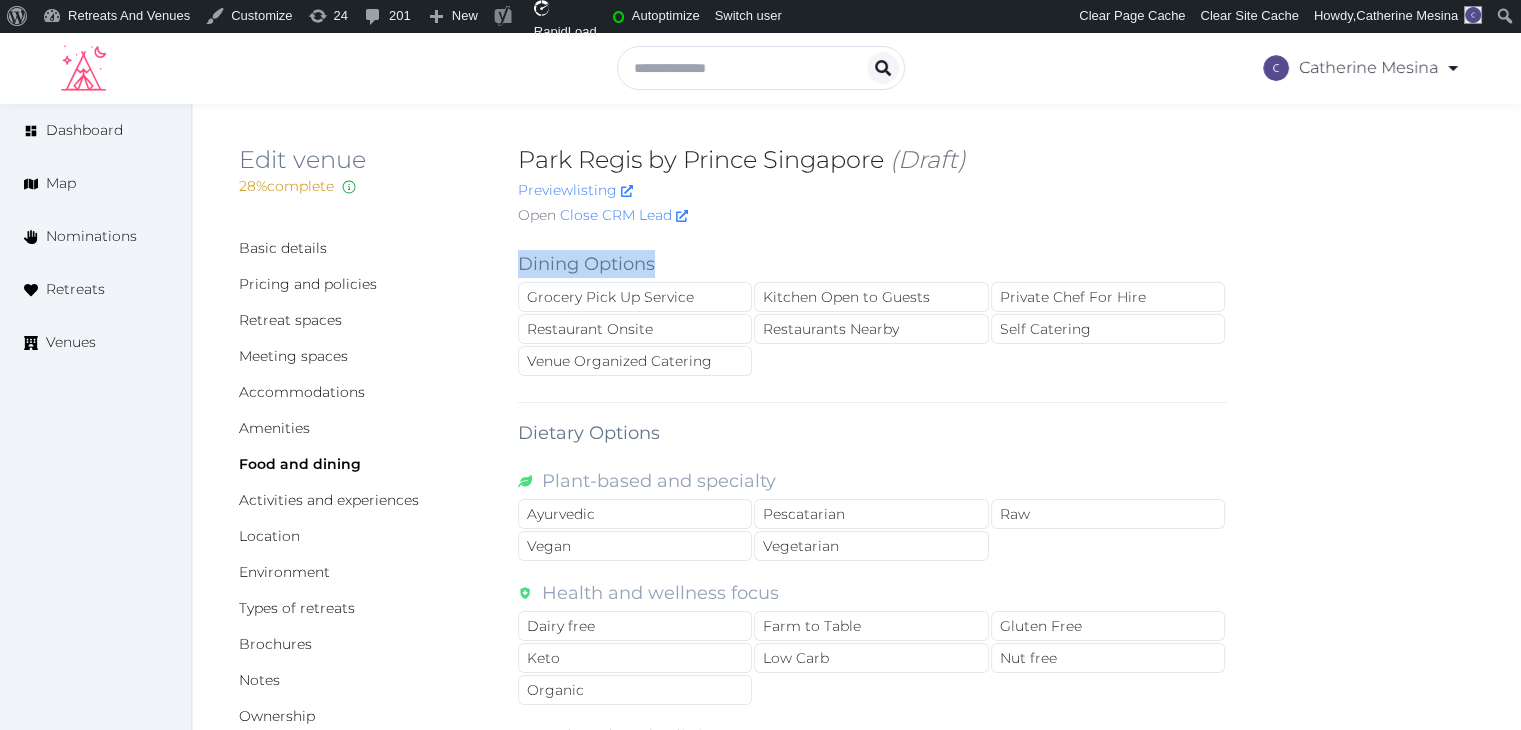 drag, startPoint x: 516, startPoint y: 269, endPoint x: 750, endPoint y: 385, distance: 261.1743 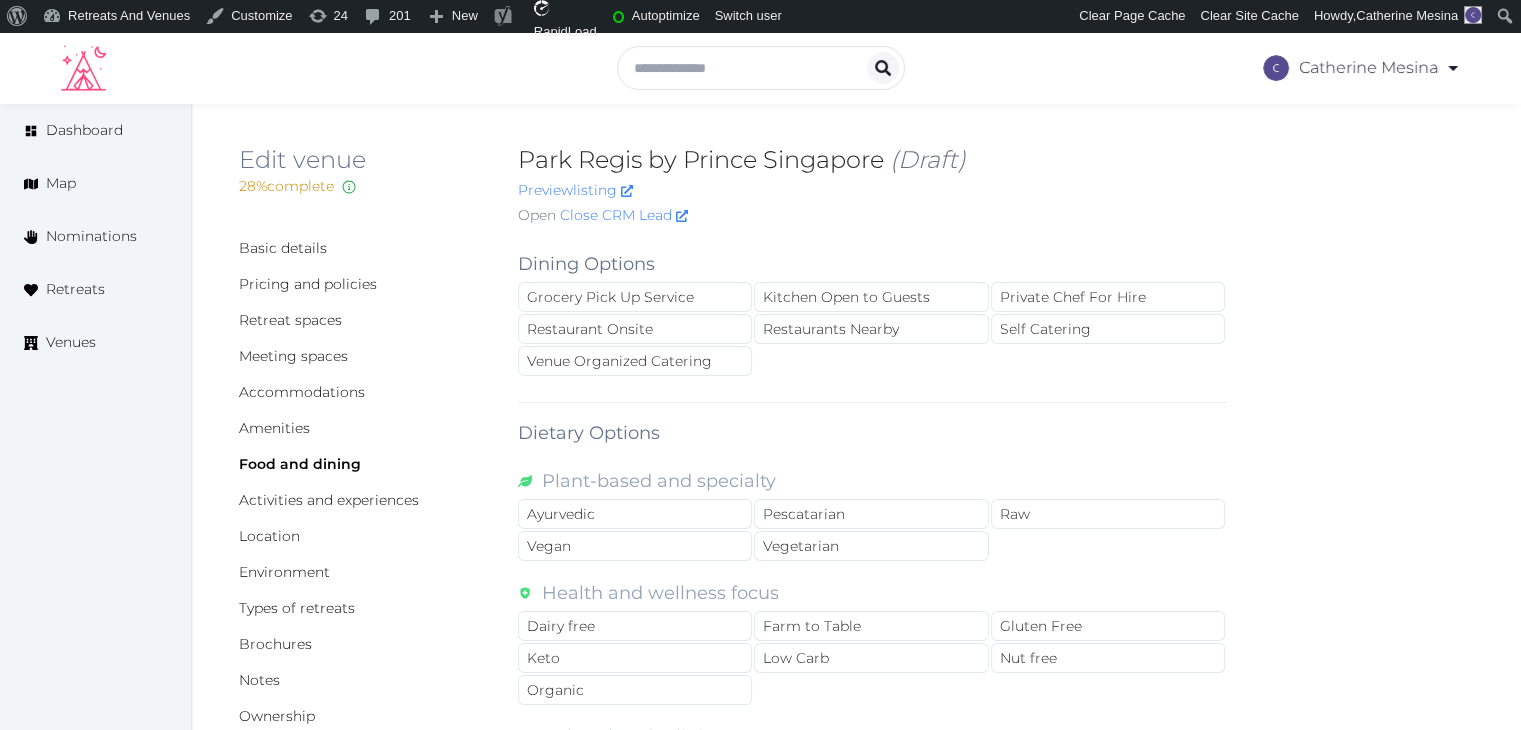 click on "Dining Options Grocery Pick Up Service Kitchen Open to Guests Private Chef For Hire Restaurant Onsite Restaurants Nearby Self Catering Venue Organized Catering Dietary Options Plant-based and specialty Ayurvedic Pescatarian Raw Vegan Vegetarian Health and wellness focus Dairy free Farm to Table Gluten Free Keto Low Carb Nut free Organic Cultural and religious Halal Kosher Other Alcohol free Juices & Smoothies Meat Omnivore Save  Add dining option Next Page  Please ensure you have saved your changes before proceeding." at bounding box center (872, 676) 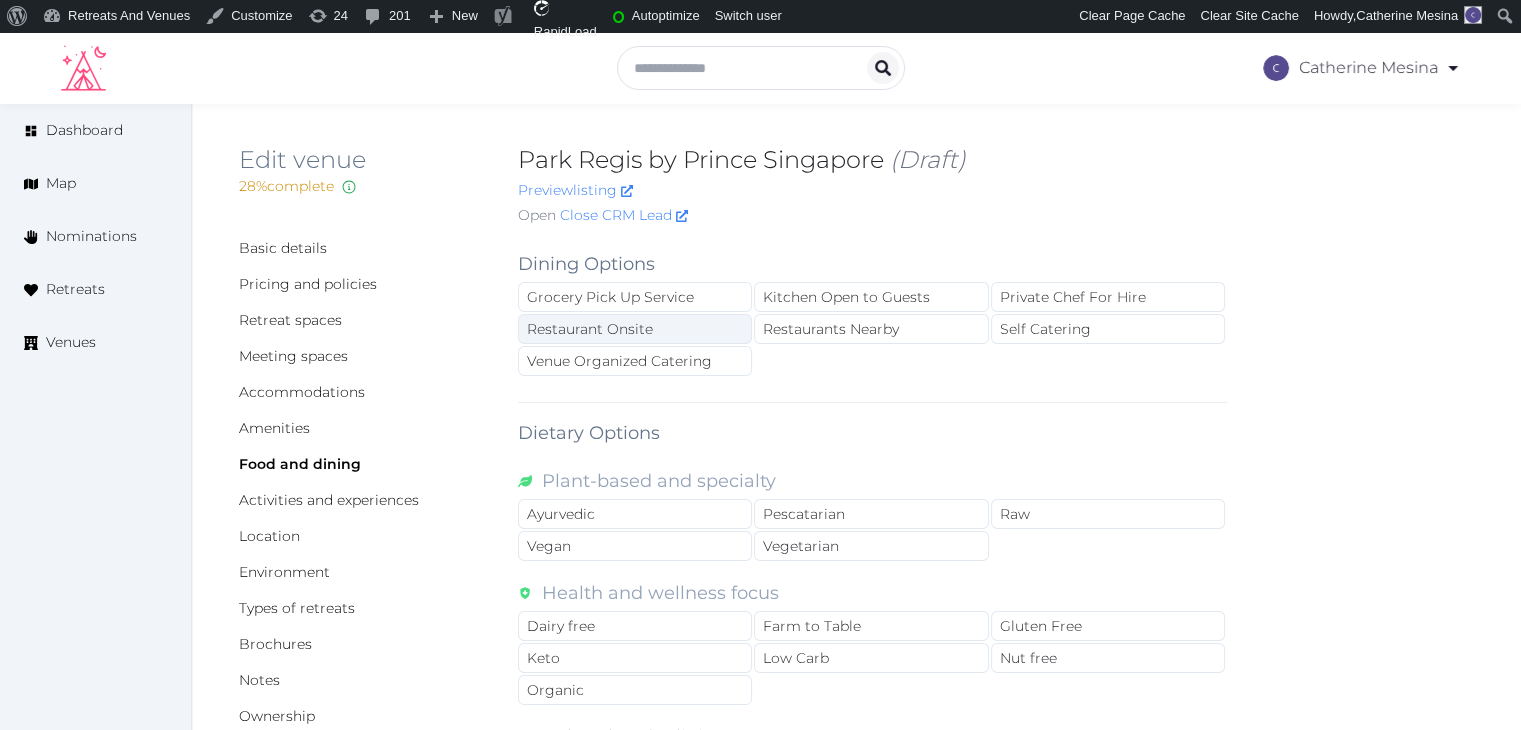 click on "Restaurant Onsite" at bounding box center (635, 329) 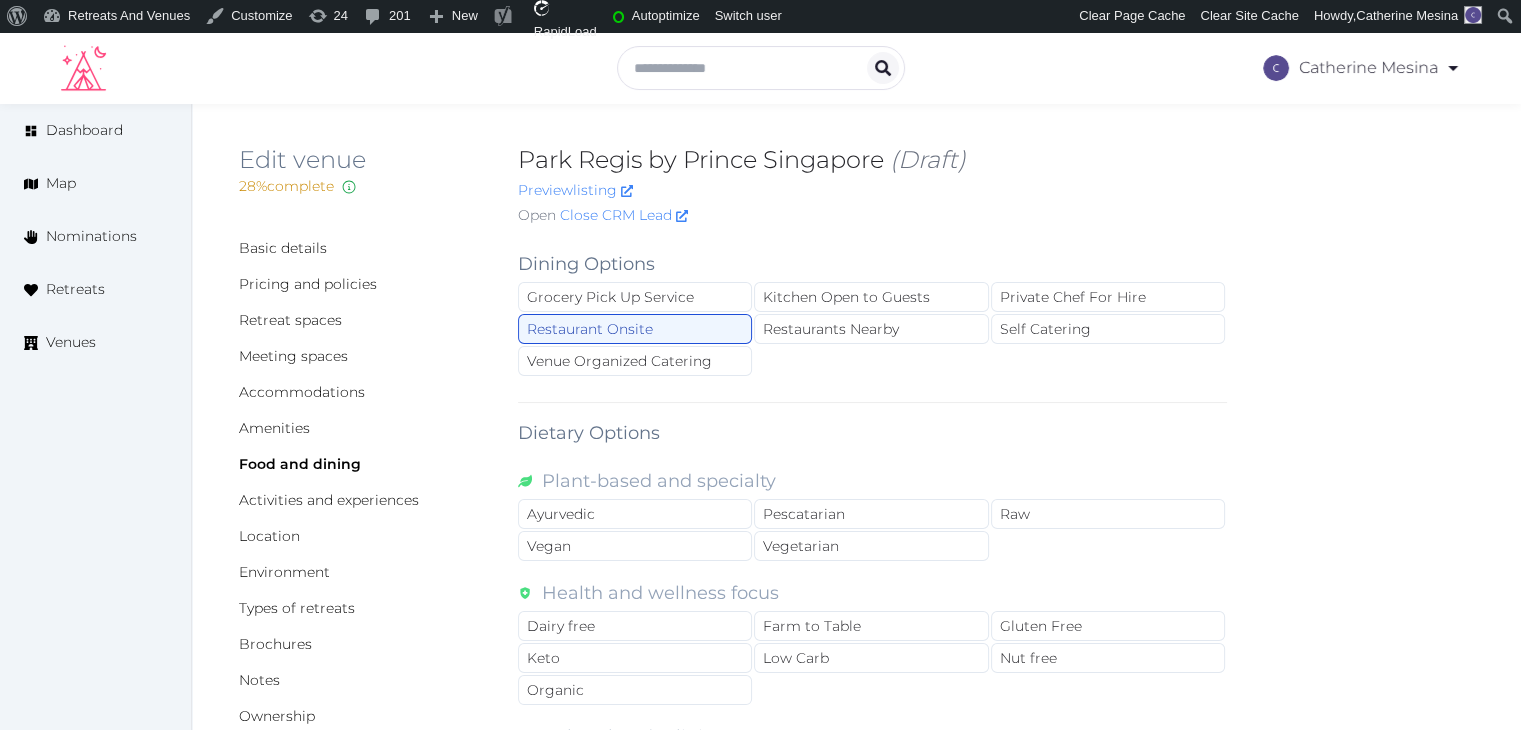 drag, startPoint x: 863, startPoint y: 321, endPoint x: 868, endPoint y: 384, distance: 63.1981 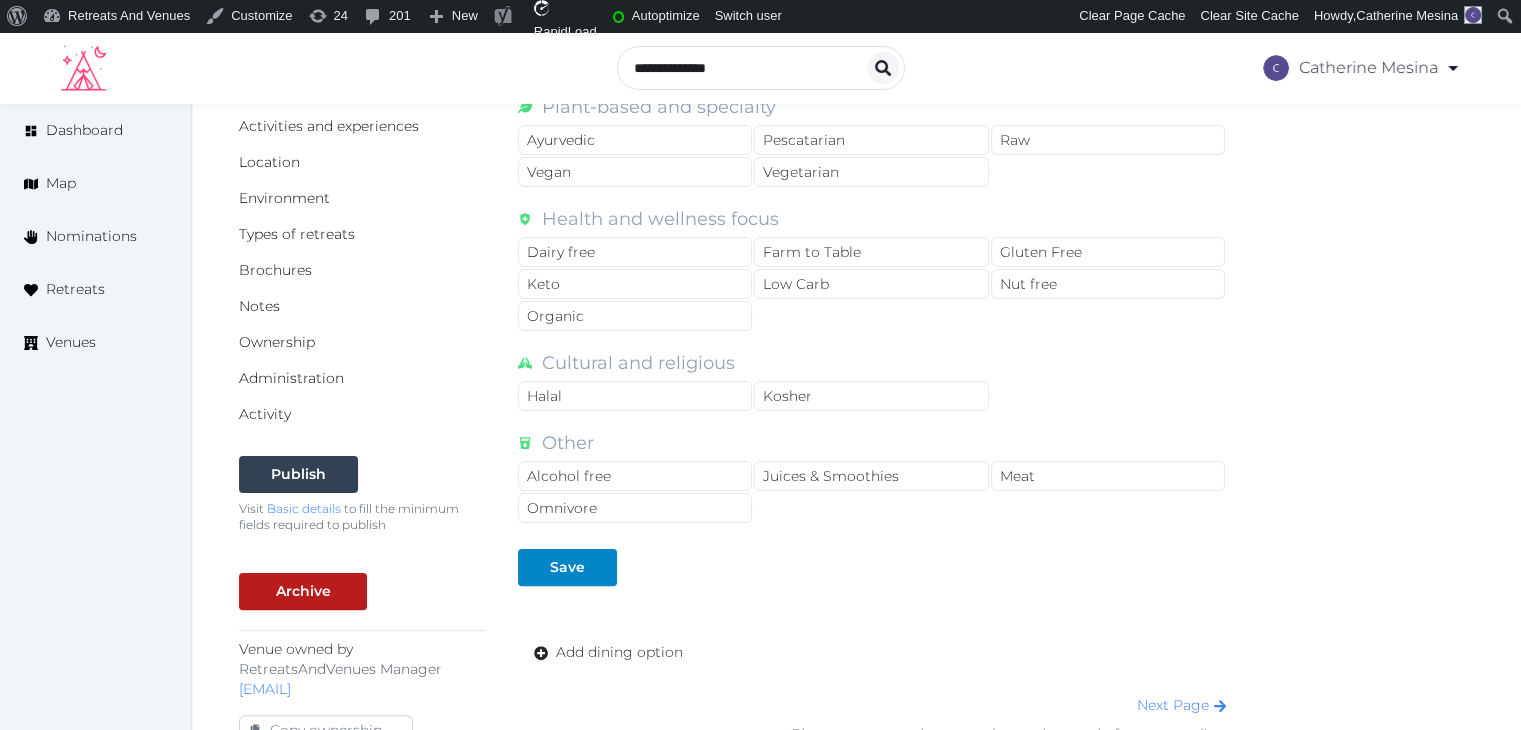 scroll, scrollTop: 500, scrollLeft: 0, axis: vertical 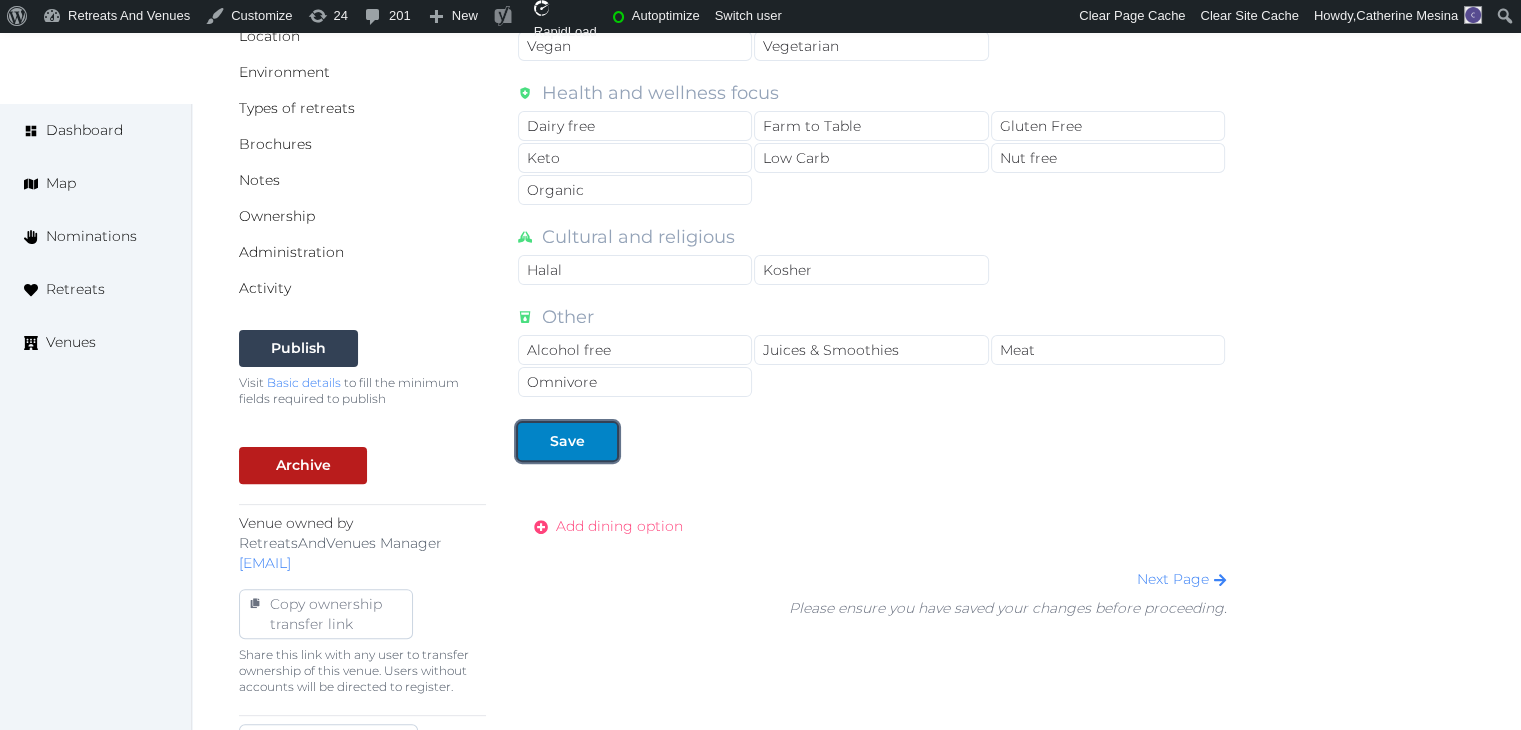 drag, startPoint x: 585, startPoint y: 437, endPoint x: 647, endPoint y: 522, distance: 105.20931 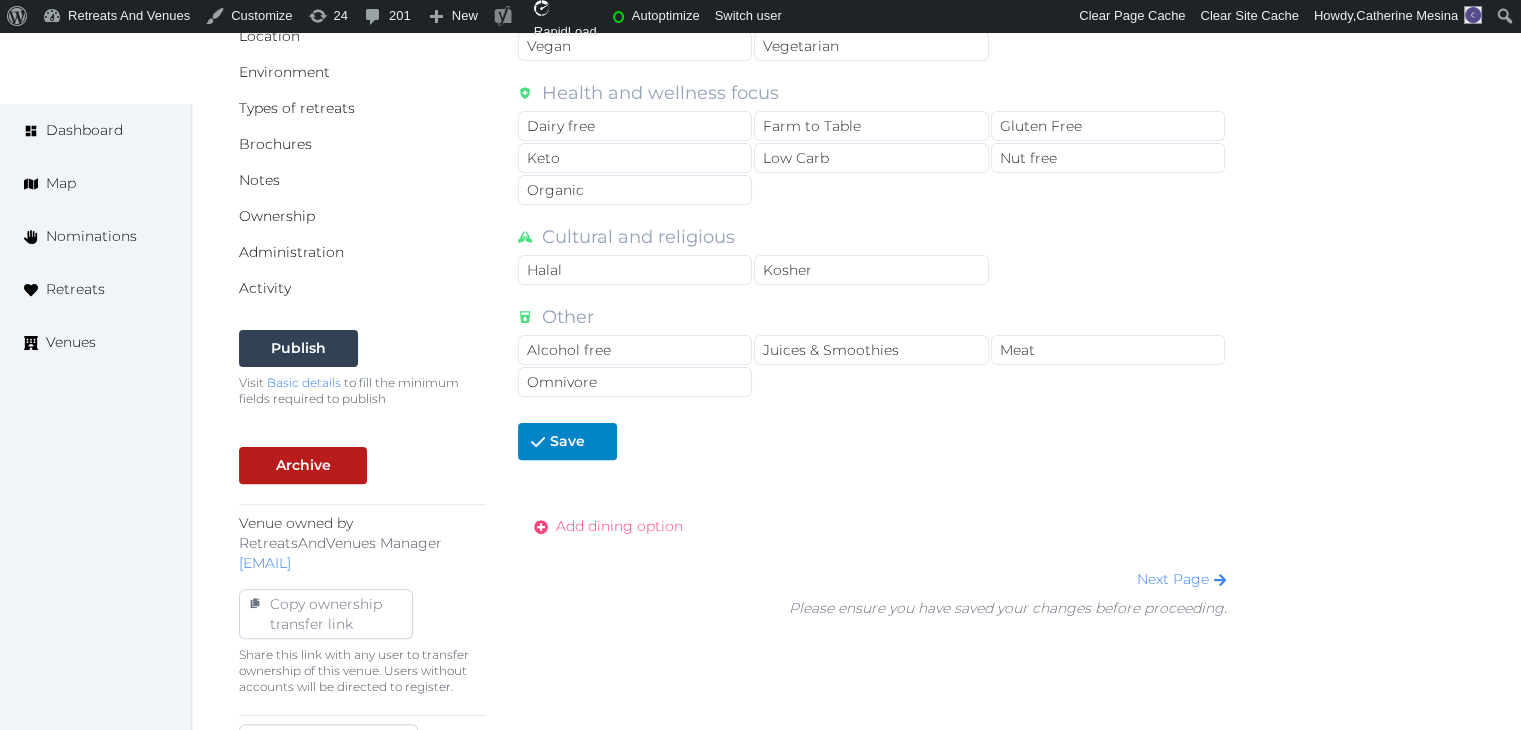 click on "Add dining option" at bounding box center (619, 526) 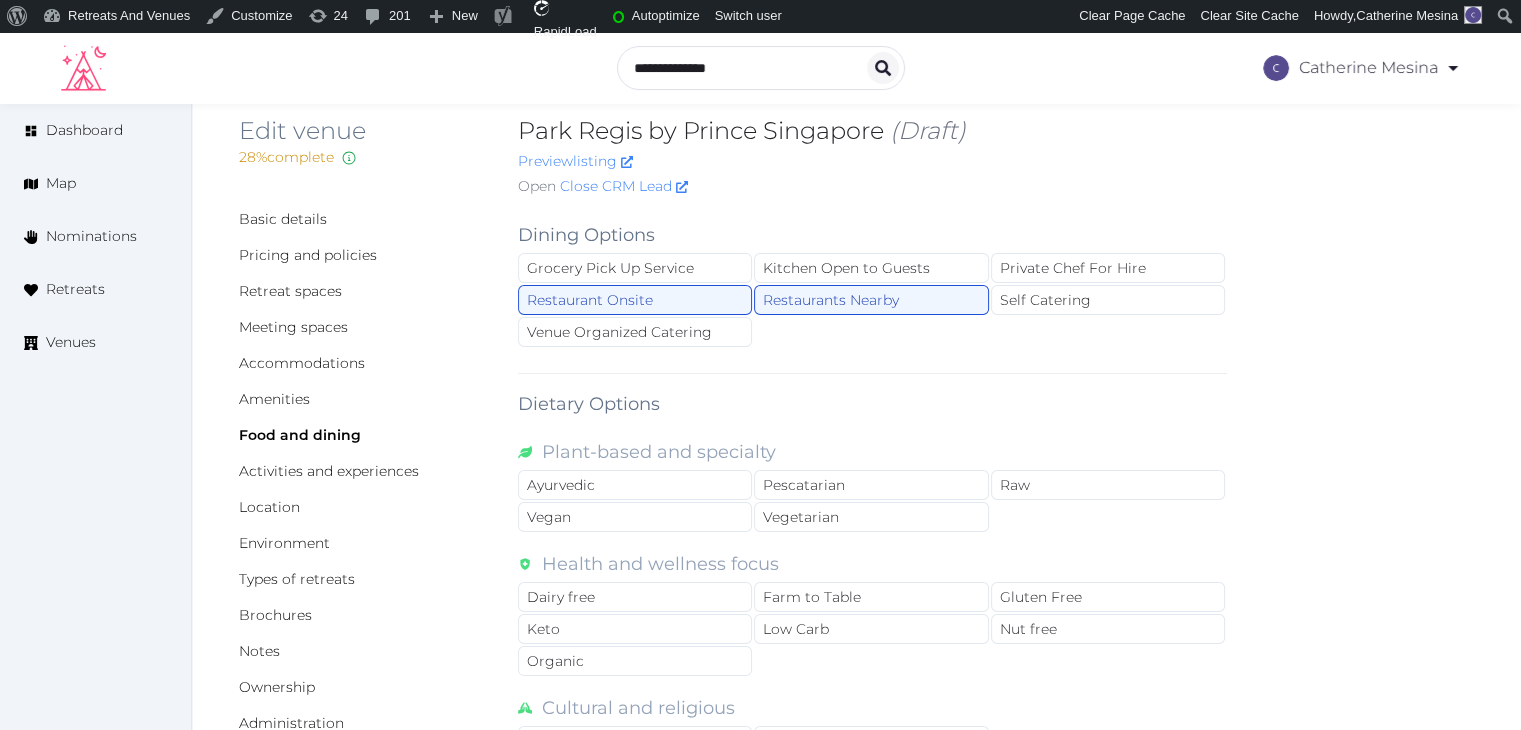 scroll, scrollTop: 0, scrollLeft: 0, axis: both 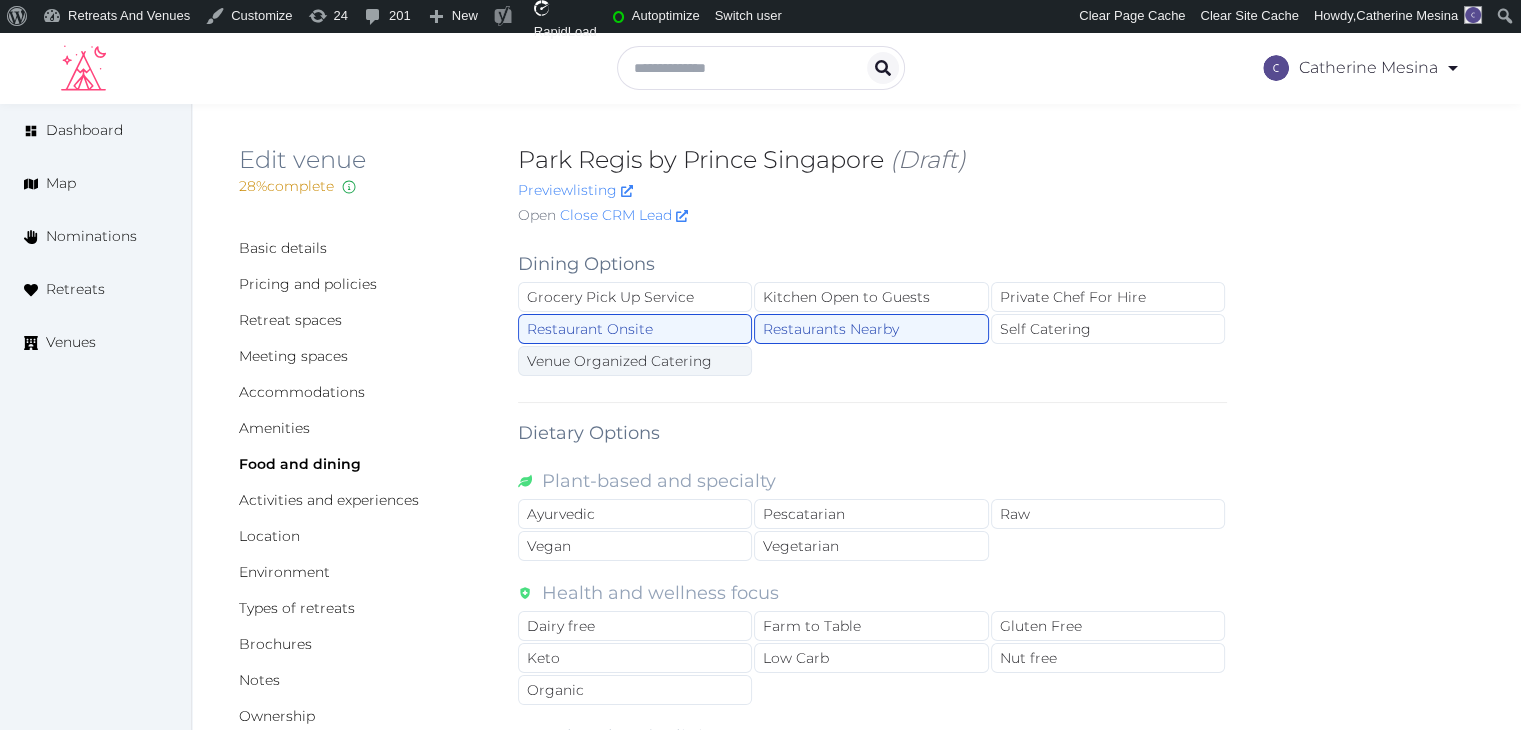 click on "Venue Organized Catering" at bounding box center [635, 361] 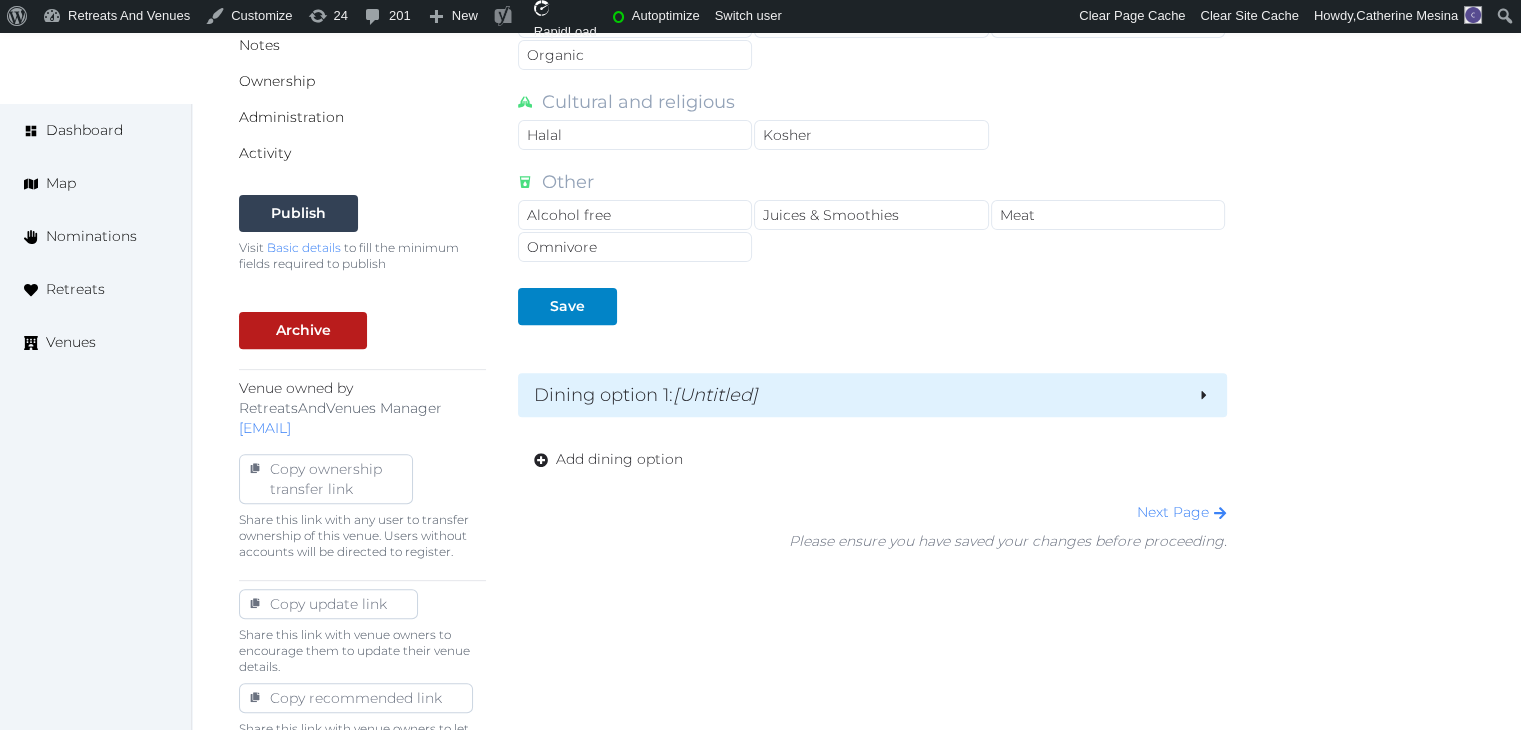scroll, scrollTop: 700, scrollLeft: 0, axis: vertical 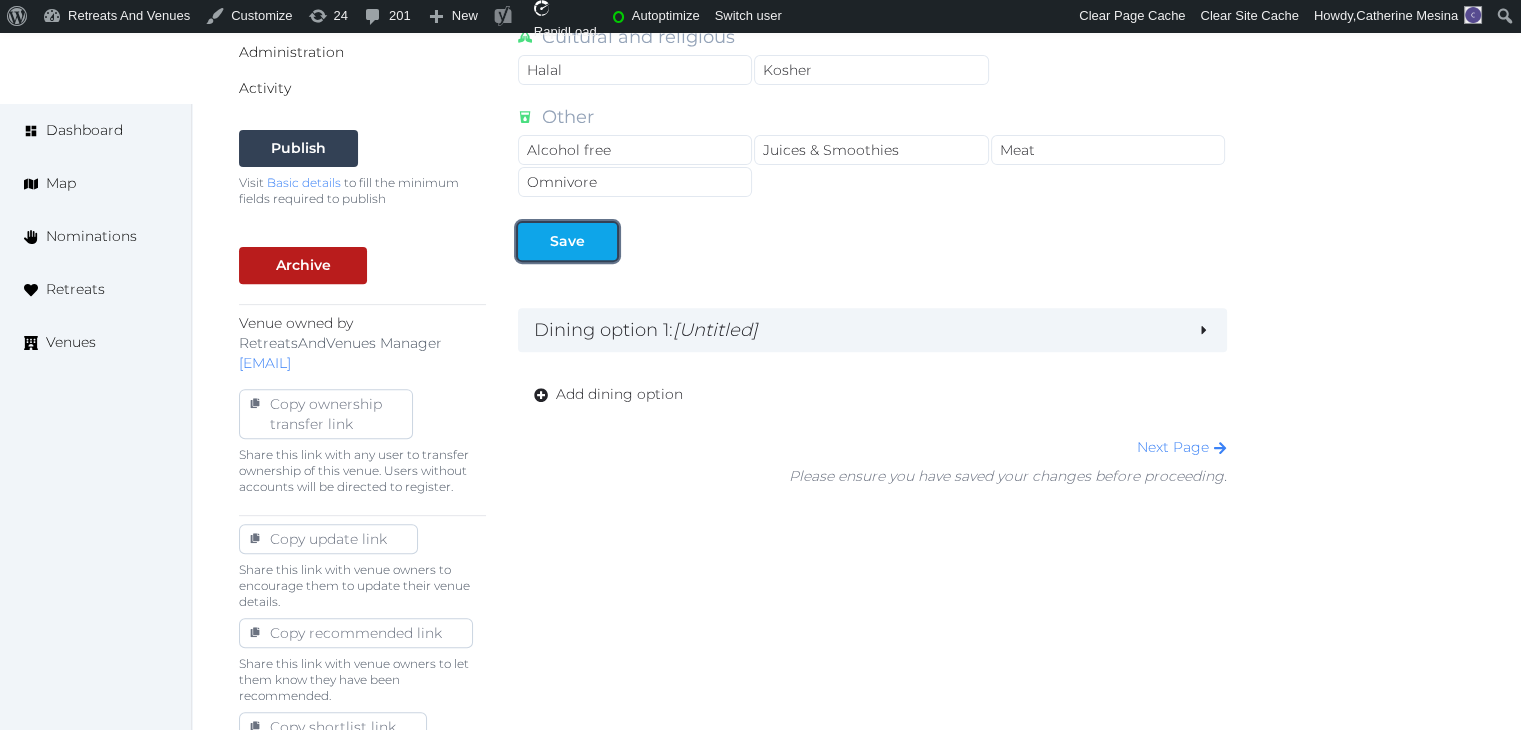 click on "Save" at bounding box center (567, 241) 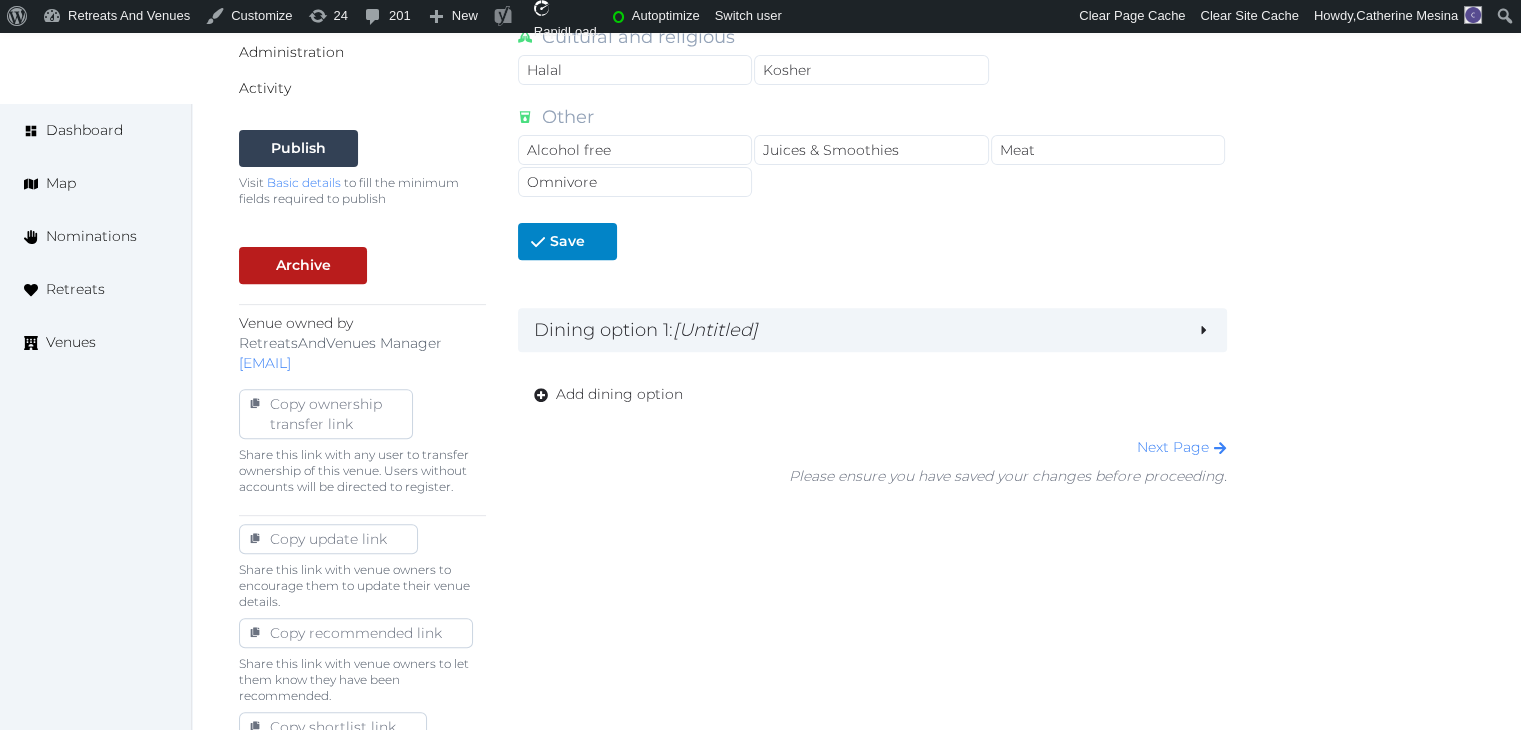 drag, startPoint x: 649, startPoint y: 321, endPoint x: 688, endPoint y: 389, distance: 78.39005 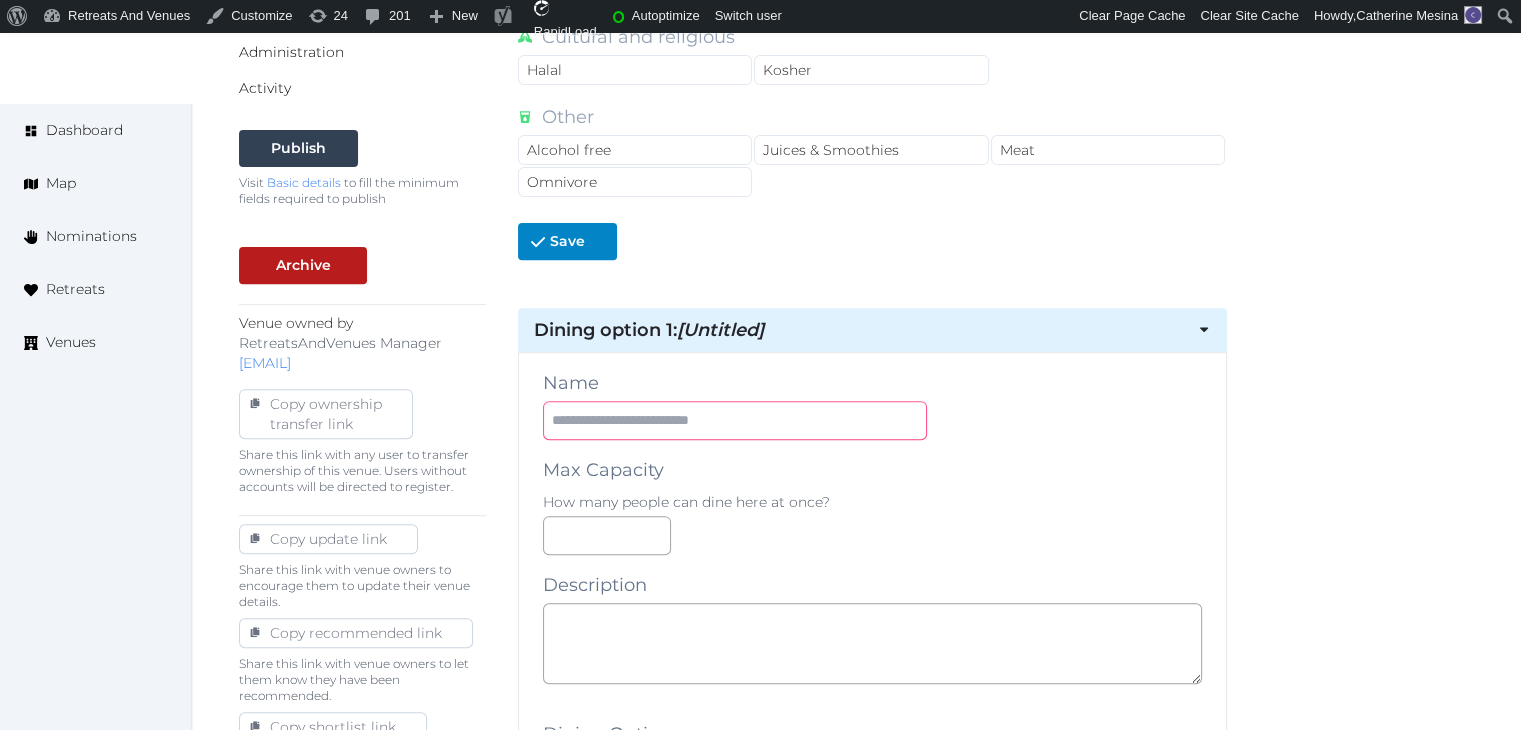 click at bounding box center (735, 420) 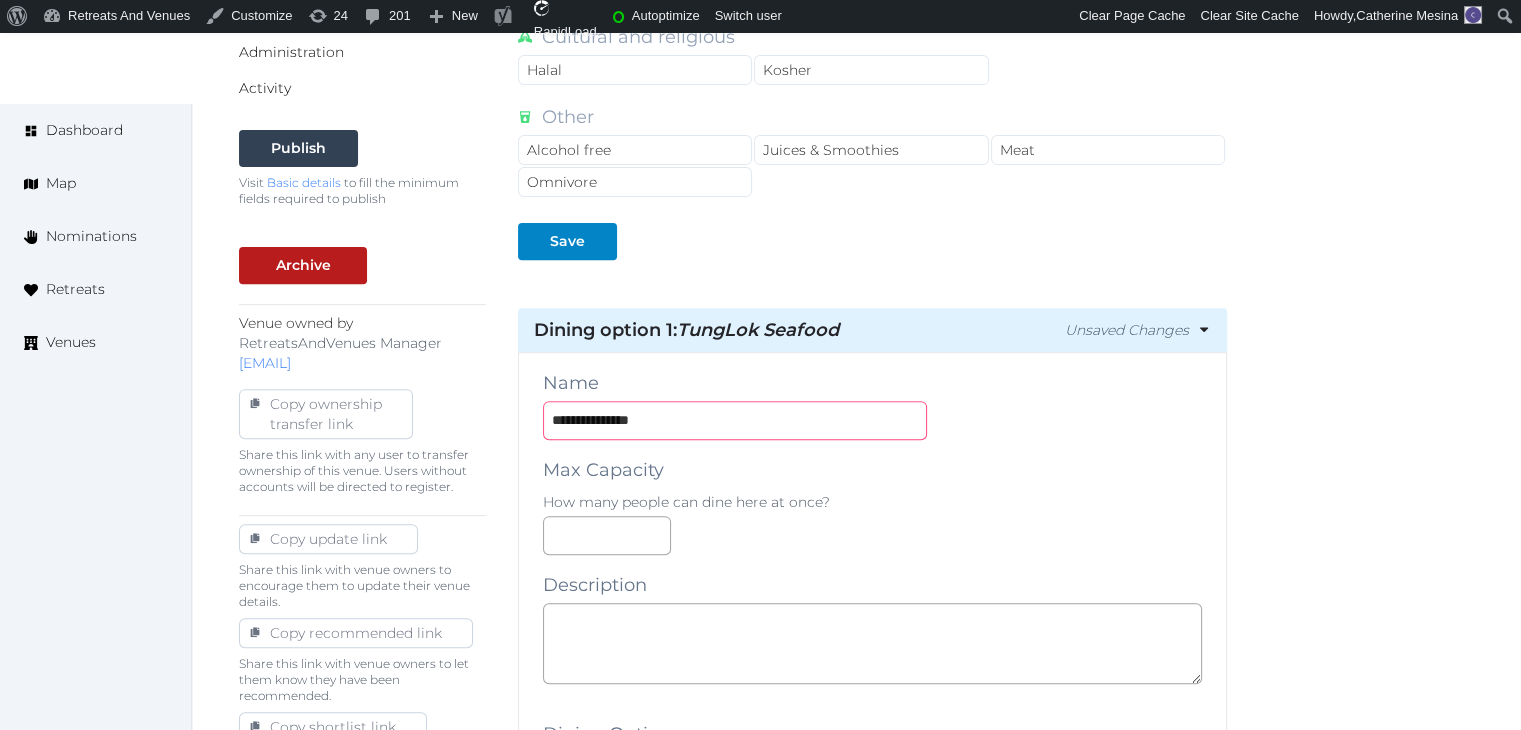 type on "**********" 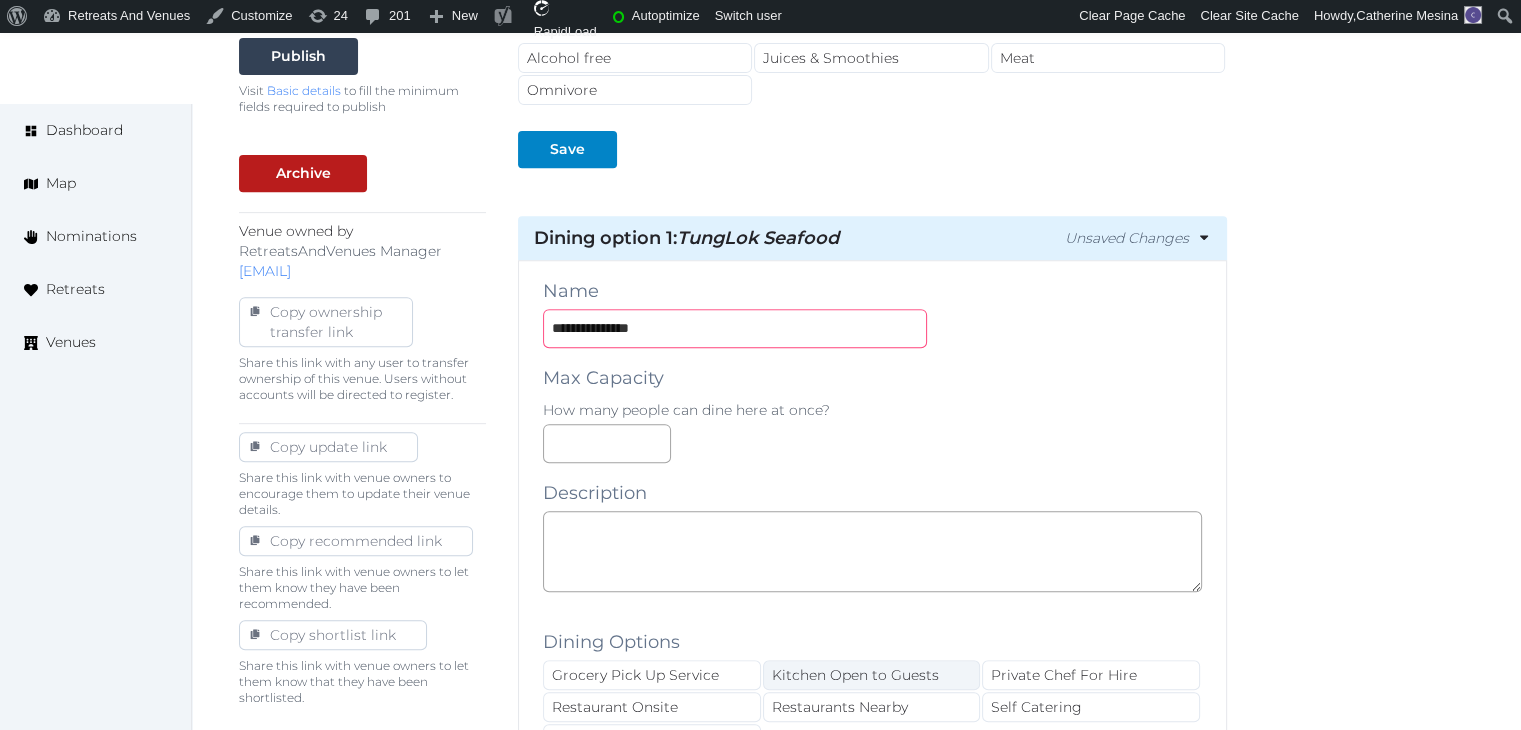 scroll, scrollTop: 900, scrollLeft: 0, axis: vertical 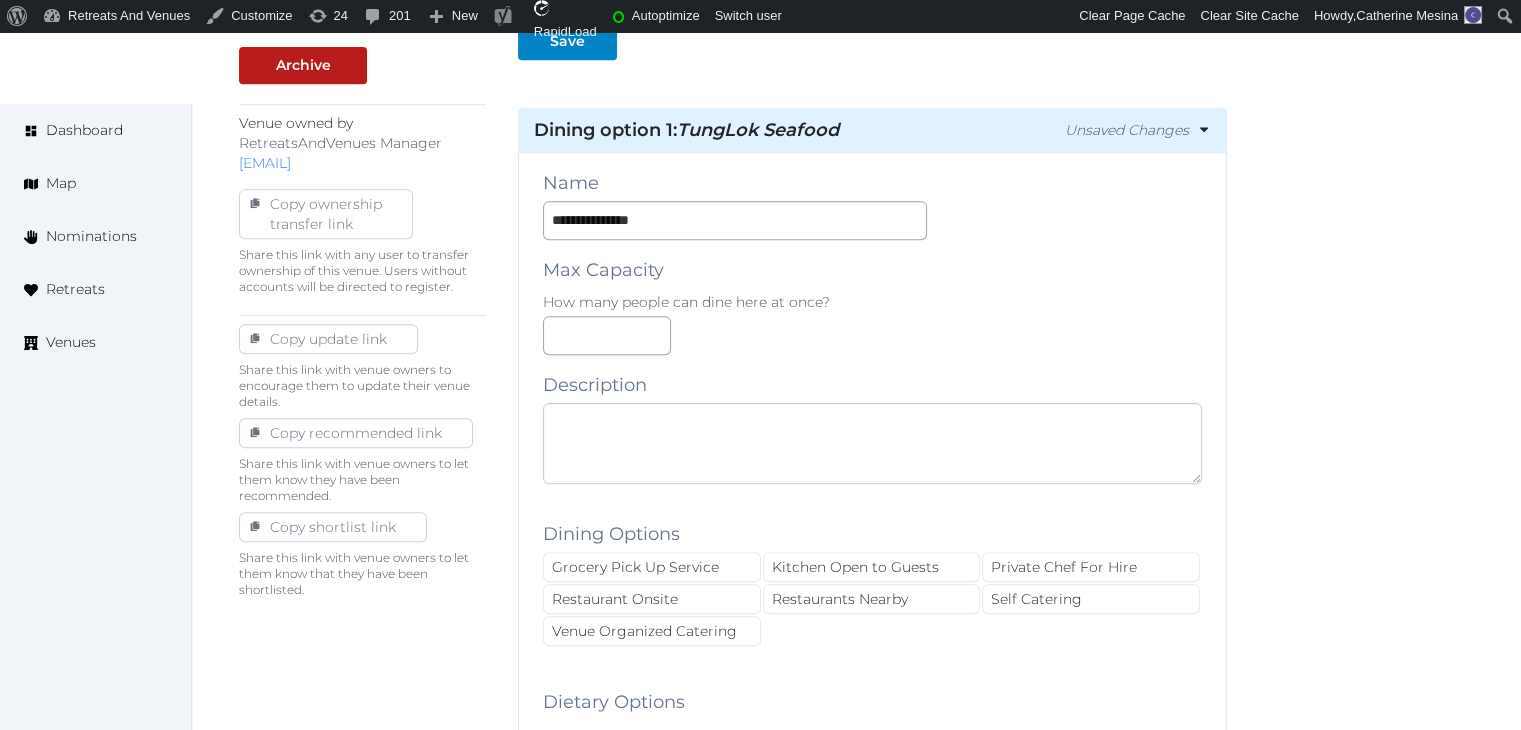 click at bounding box center (872, 443) 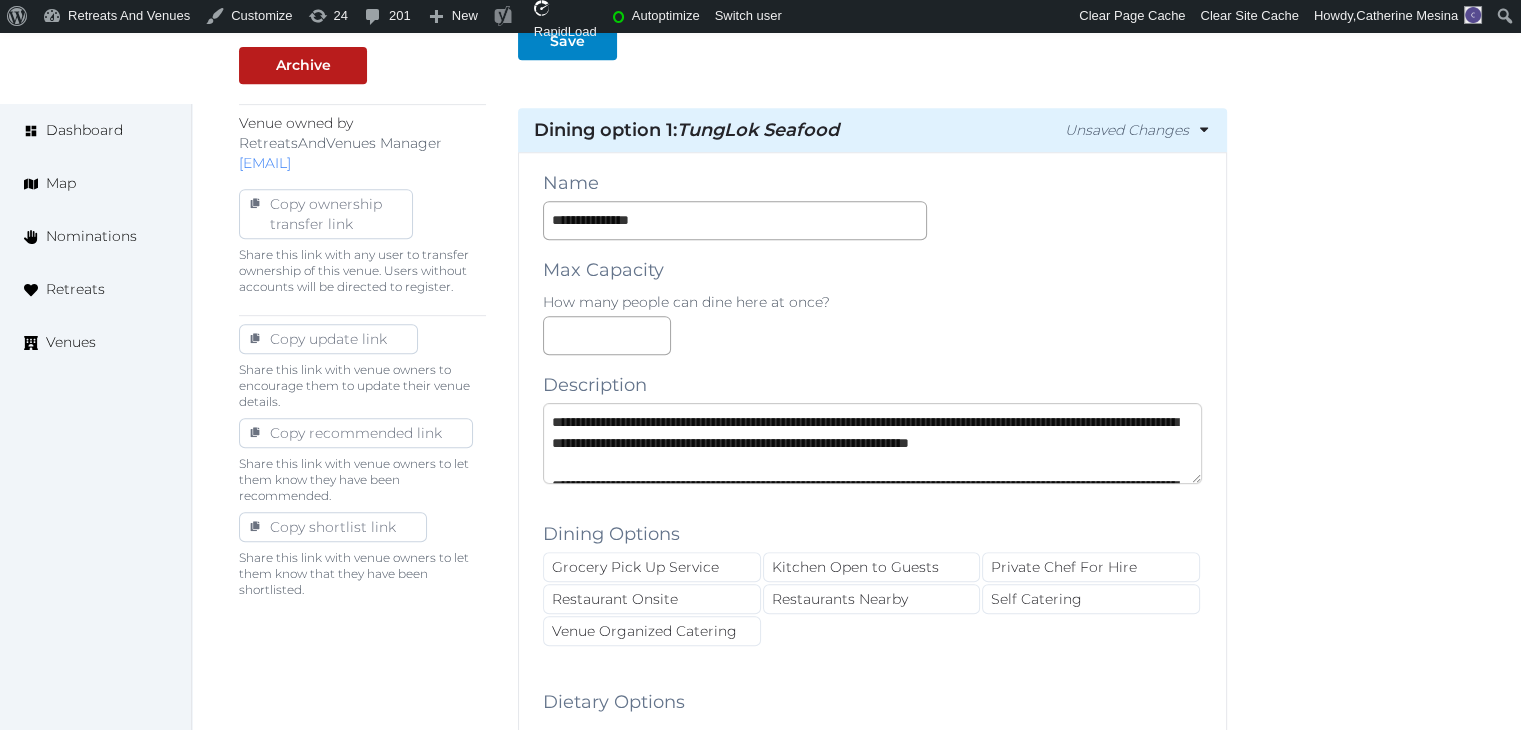 scroll, scrollTop: 116, scrollLeft: 0, axis: vertical 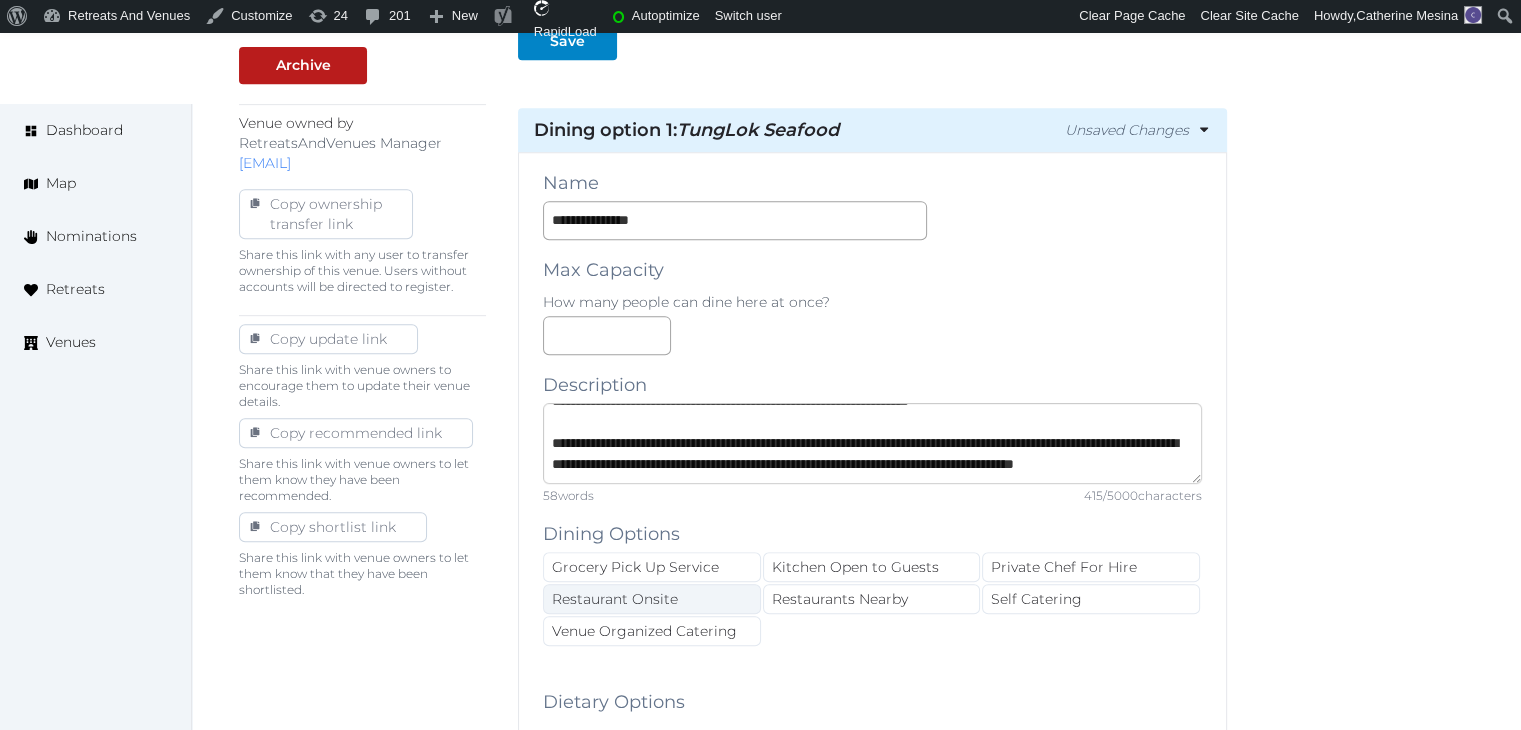 type on "**********" 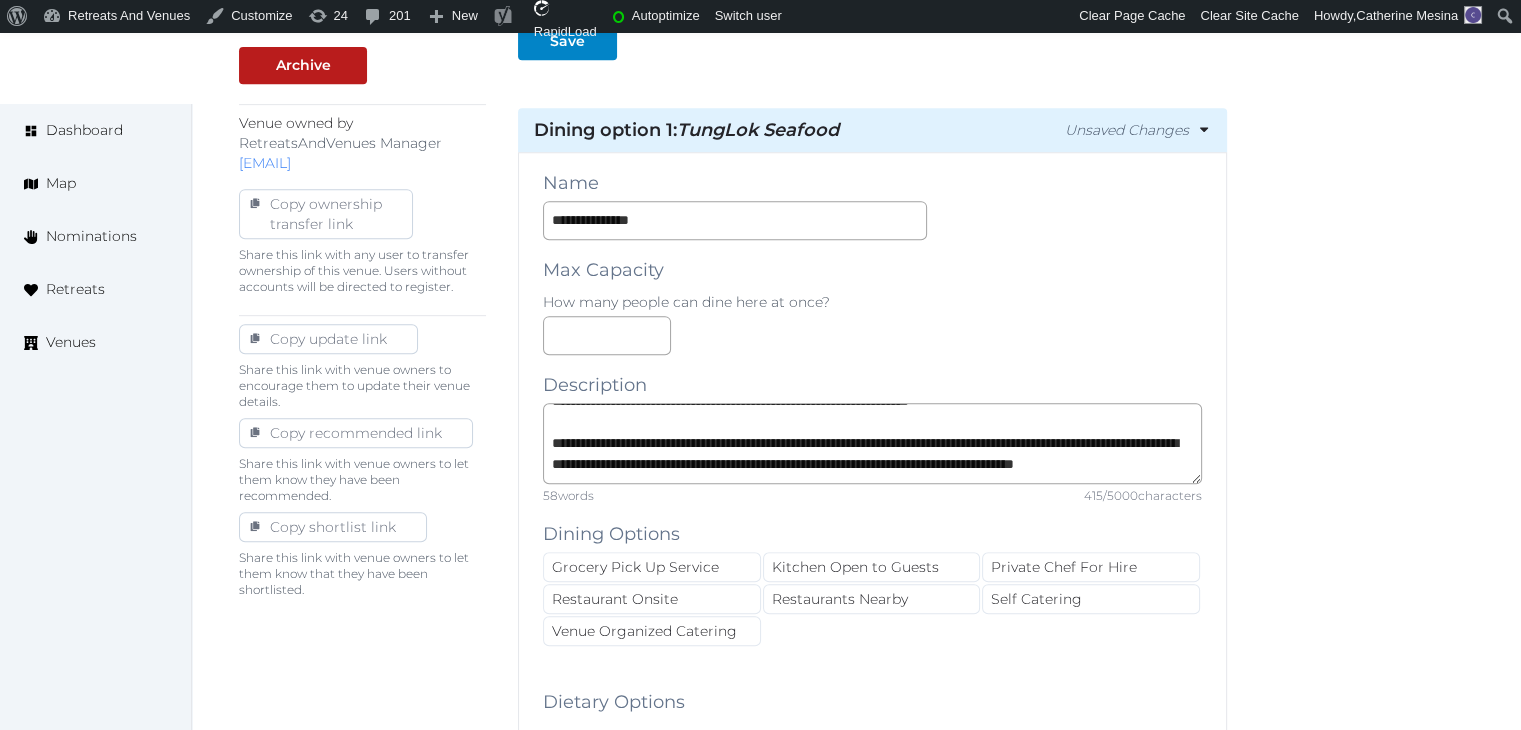 drag, startPoint x: 724, startPoint y: 580, endPoint x: 755, endPoint y: 652, distance: 78.39005 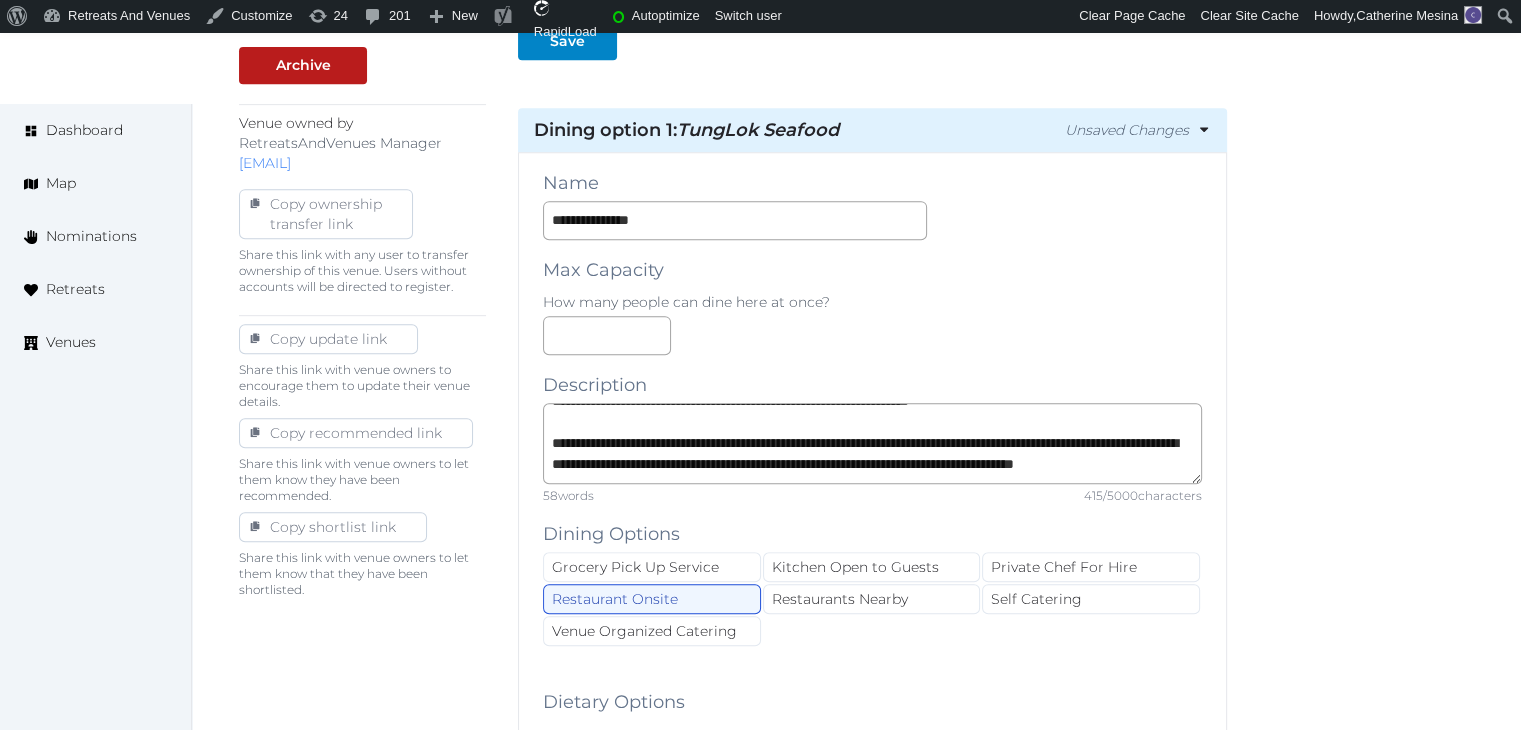 scroll, scrollTop: 125, scrollLeft: 0, axis: vertical 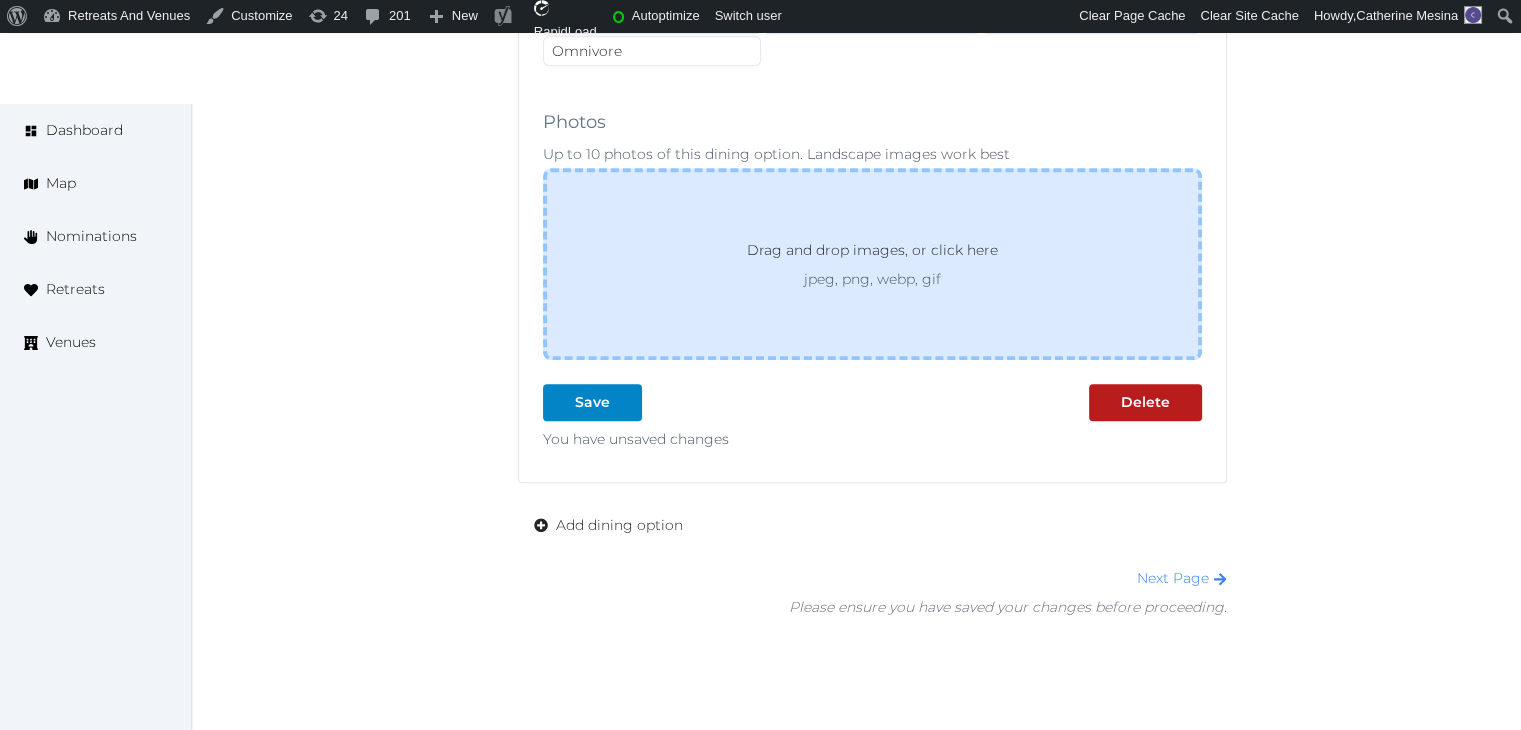 click on "Drag and drop images, or click here jpeg, png, webp, gif" at bounding box center (872, 264) 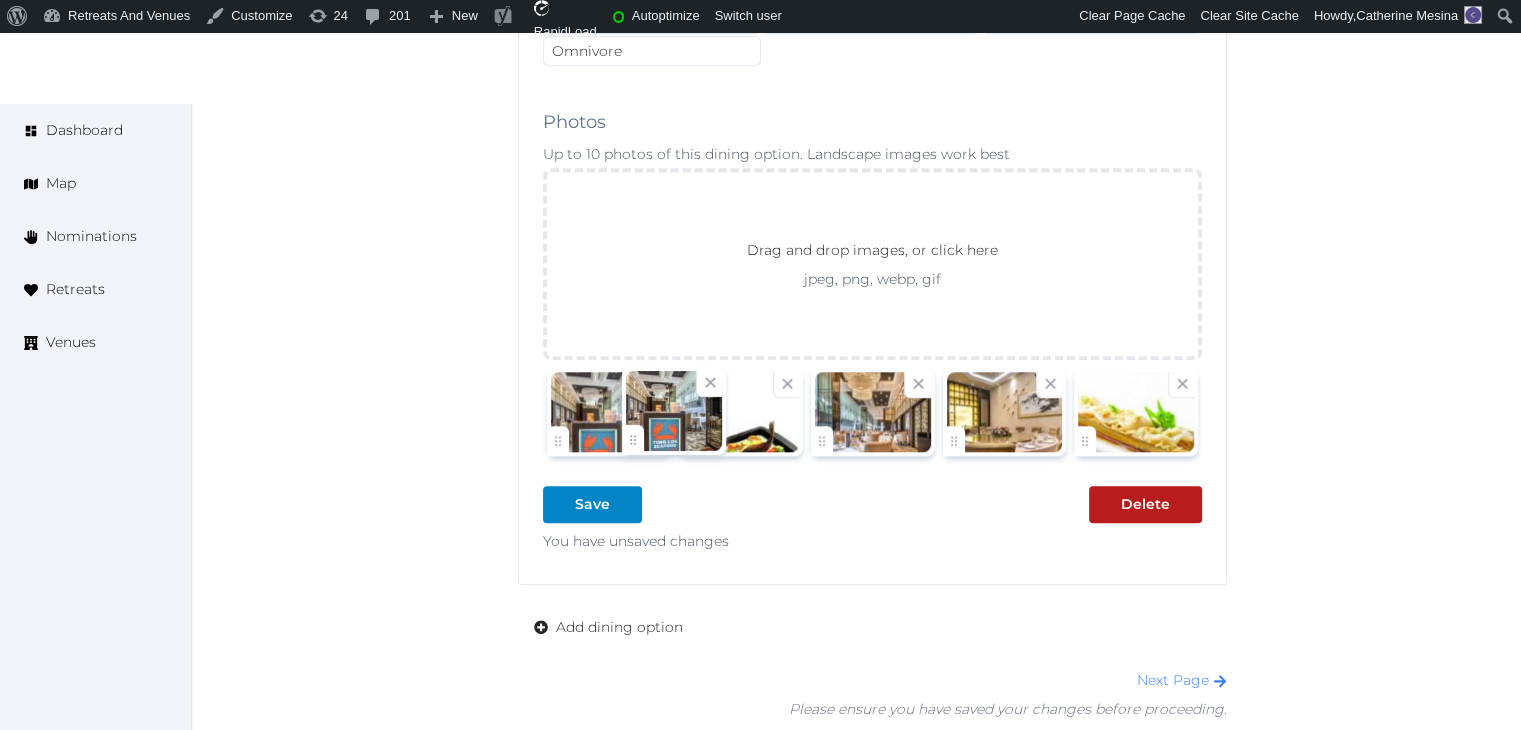 drag, startPoint x: 1095, startPoint y: 423, endPoint x: 676, endPoint y: 452, distance: 420.00238 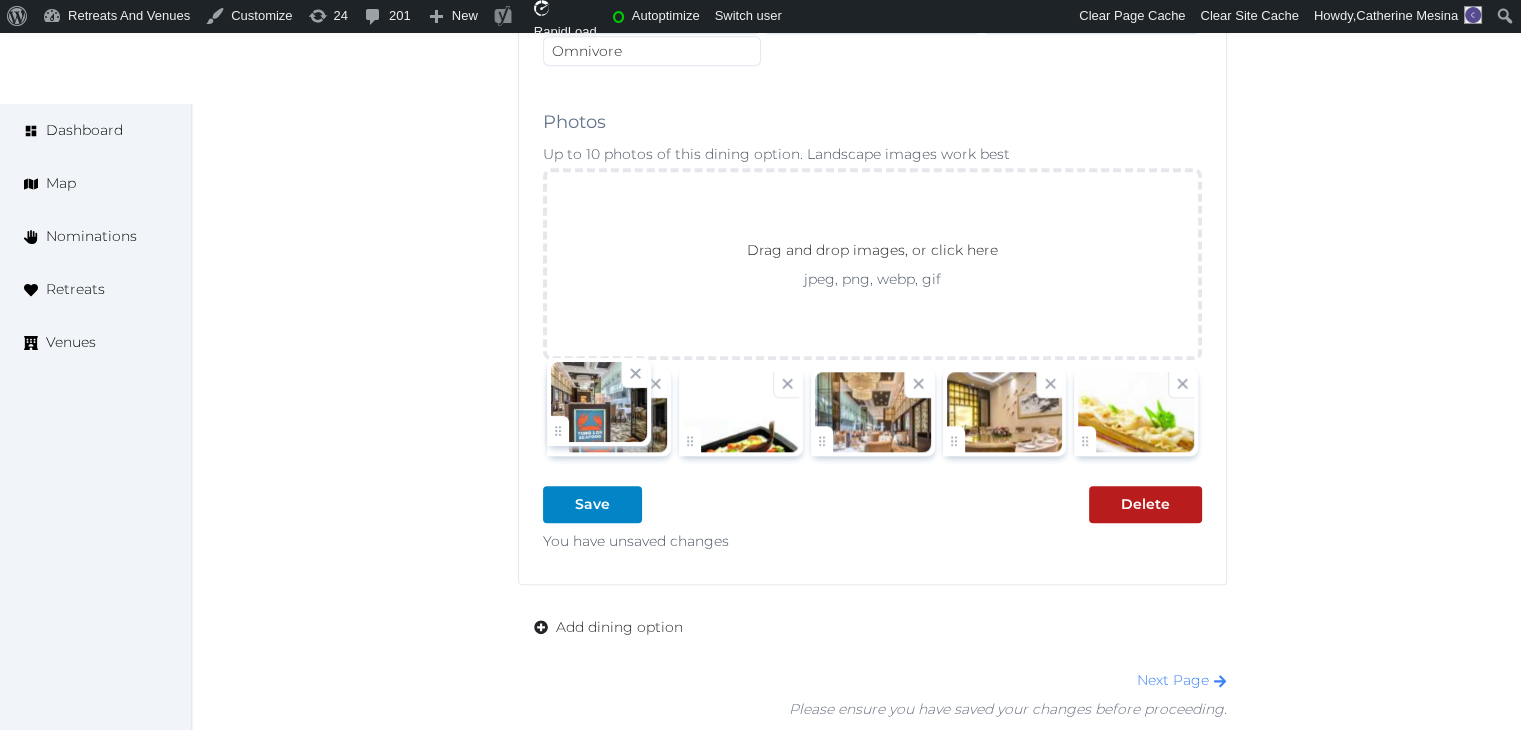 click on "Account My Venue Listings My Retreats Logout      Dashboard Map Nominations Retreats Venues Edit venue 28 %  complete Fill out all the fields in your listing to increase its completion percentage.   A higher completion percentage will make your listing more attractive and result in better matches. Park Regis by Prince Singapore   (Draft) Preview  listing   Open    Close CRM Lead Basic details Pricing and policies Retreat spaces Meeting spaces Accommodations Amenities Food and dining Activities and experiences Location Environment Types of retreats Brochures Notes Ownership Administration Activity Publish Visit   Basic details   to fill the minimum fields required to   publish Archive Venue owned by RetreatsAndVenues Manager [EMAIL] Copy ownership transfer link Share this link with any user to transfer ownership of this venue. Users without accounts will be directed to register. Ayurvedic :" at bounding box center (760, -512) 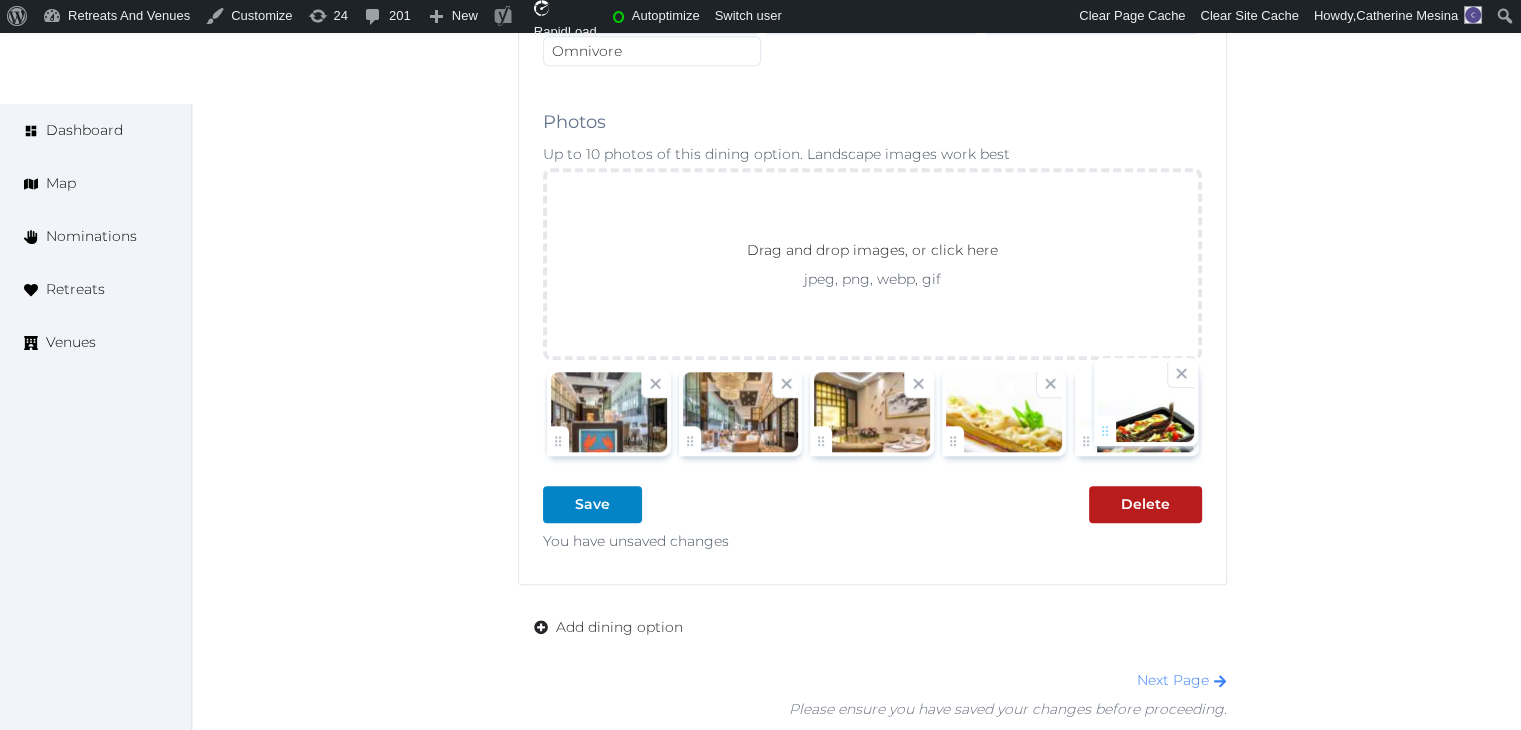 drag, startPoint x: 698, startPoint y: 431, endPoint x: 1140, endPoint y: 431, distance: 442 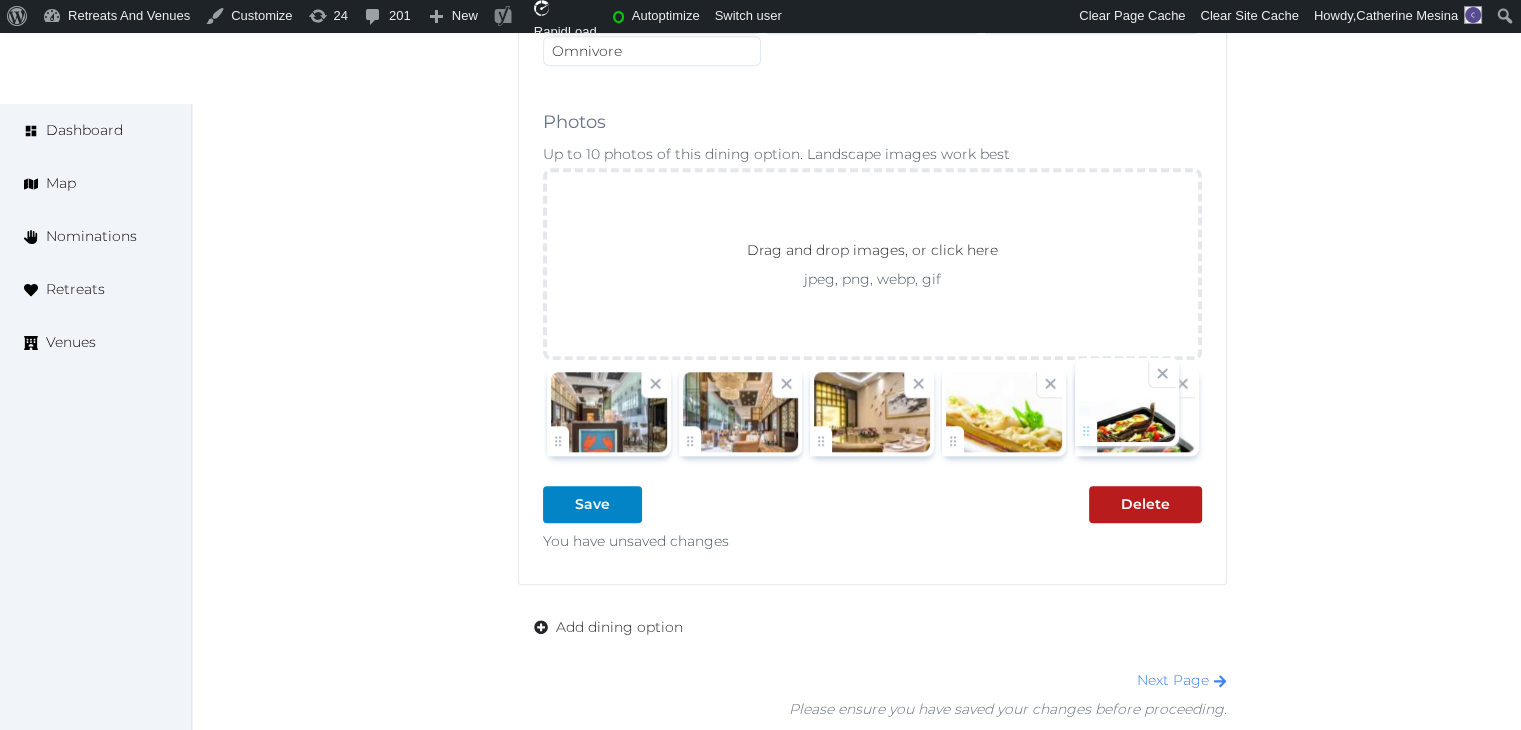 click on "Account My Venue Listings My Retreats Logout      Dashboard Map Nominations Retreats Venues Edit venue 28 %  complete Fill out all the fields in your listing to increase its completion percentage.   A higher completion percentage will make your listing more attractive and result in better matches. Park Regis by Prince Singapore   (Draft) Preview  listing   Open    Close CRM Lead Basic details Pricing and policies Retreat spaces Meeting spaces Accommodations Amenities Food and dining Activities and experiences Location Environment Types of retreats Brochures Notes Ownership Administration Activity Publish Visit   Basic details   to fill the minimum fields required to   publish Archive Venue owned by RetreatsAndVenues Manager [EMAIL] Copy ownership transfer link Share this link with any user to transfer ownership of this venue. Users without accounts will be directed to register. Ayurvedic :" at bounding box center [760, -512] 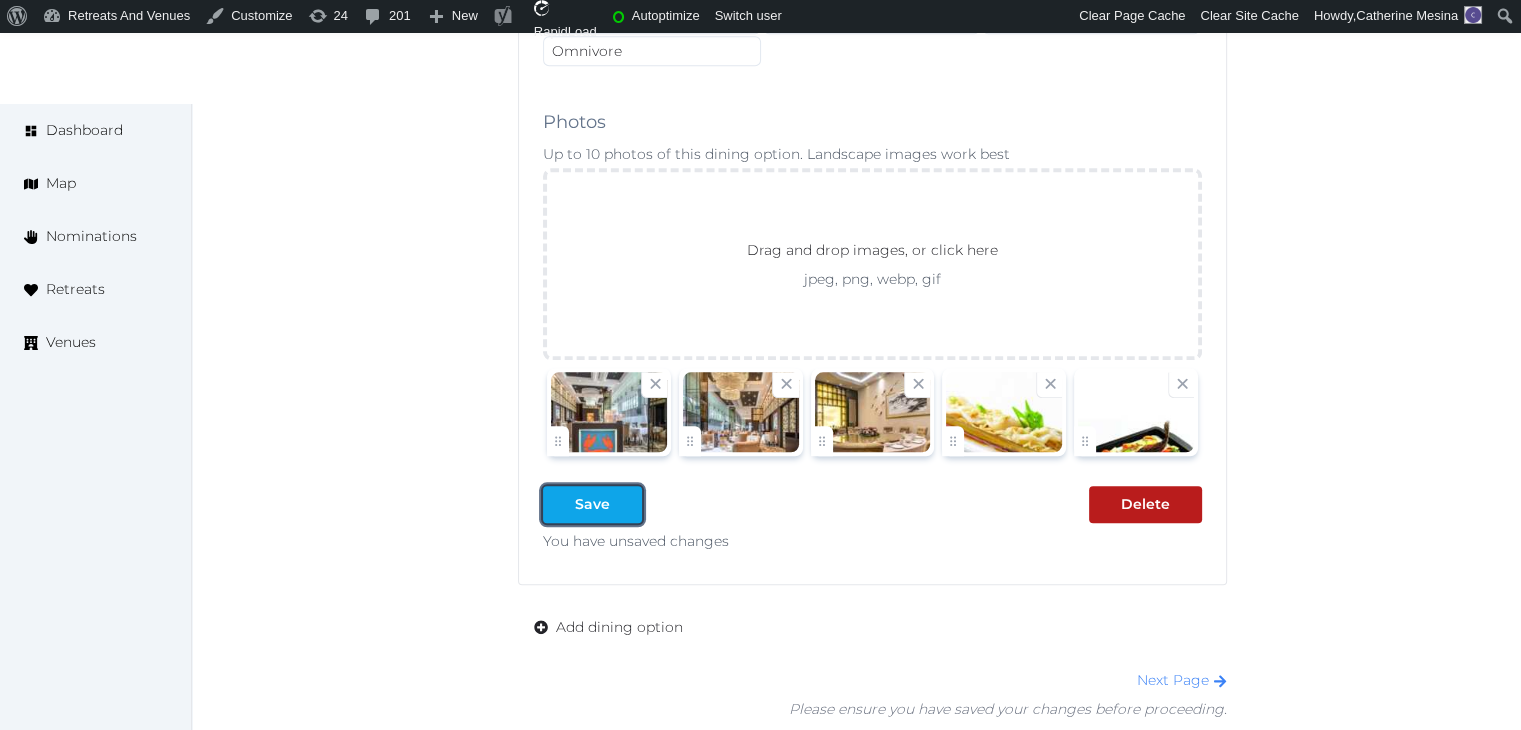 click on "Save" at bounding box center [592, 504] 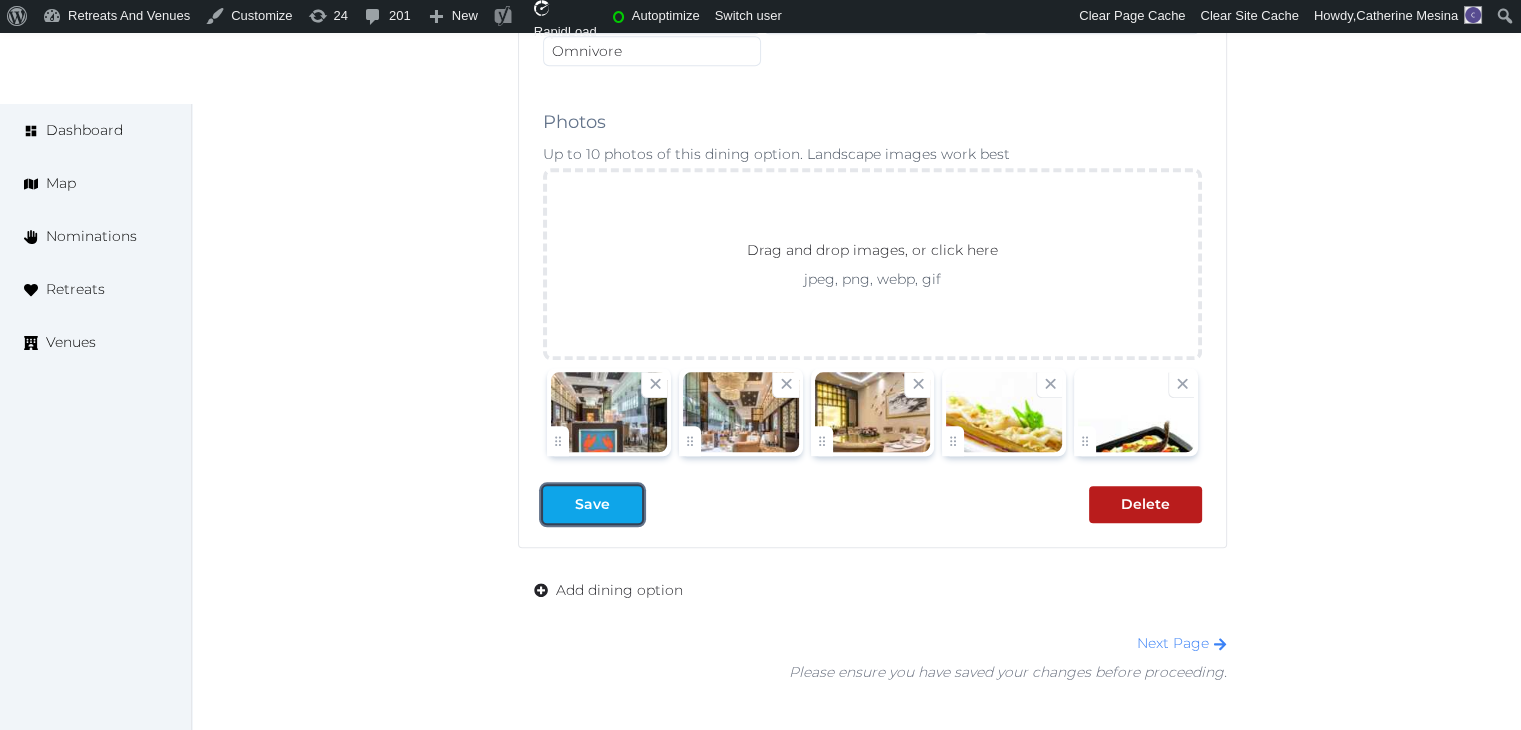 click on "Save" at bounding box center (592, 504) 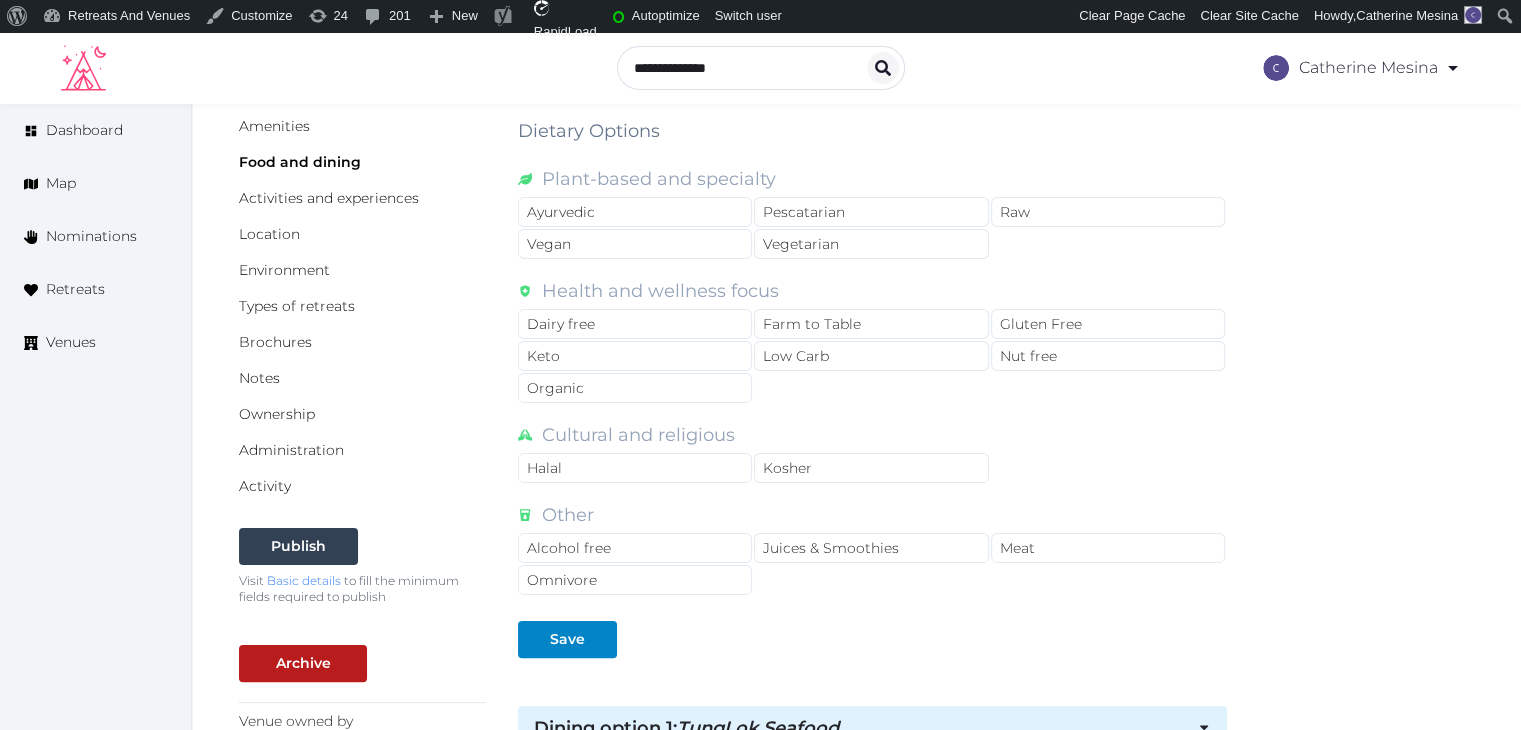 scroll, scrollTop: 100, scrollLeft: 0, axis: vertical 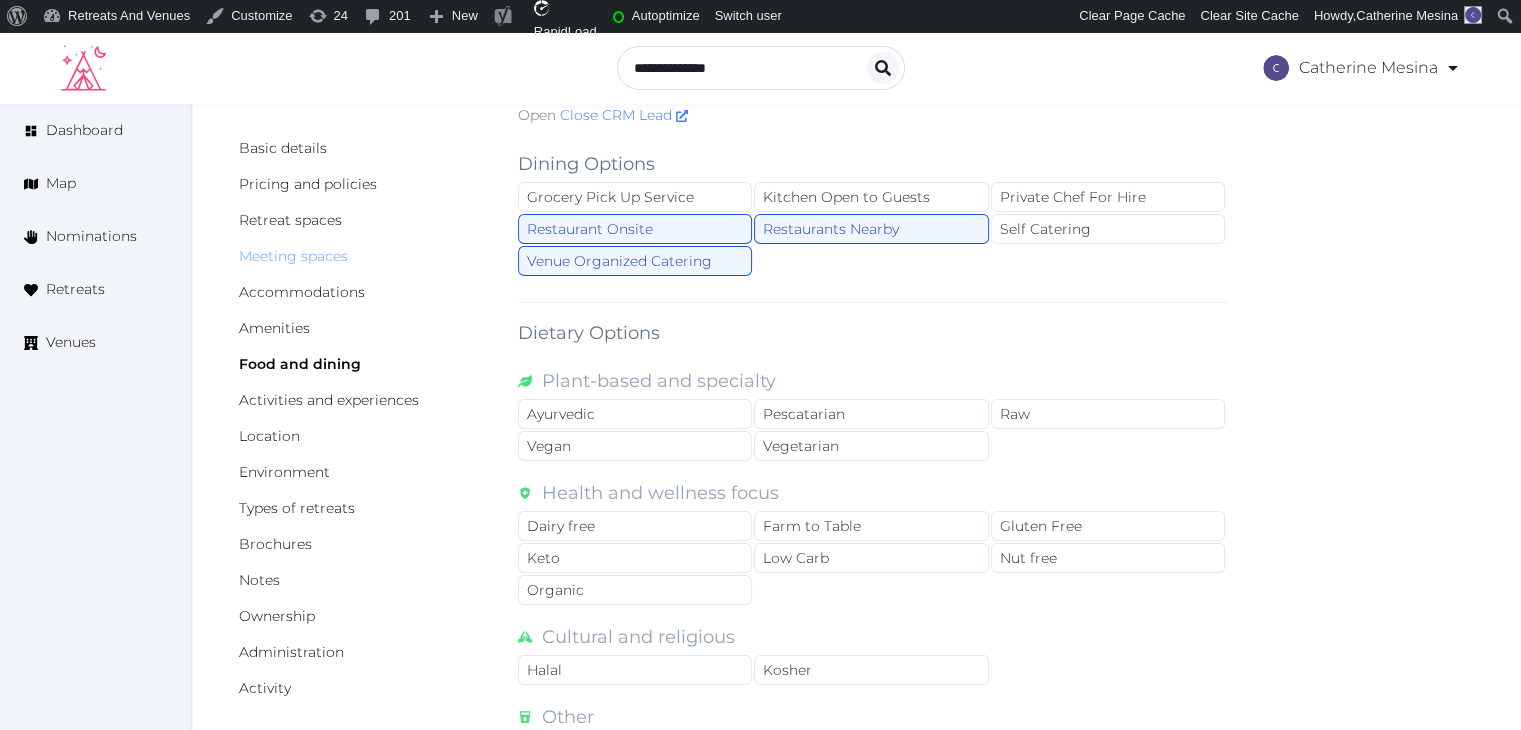 click on "Meeting spaces" at bounding box center [293, 256] 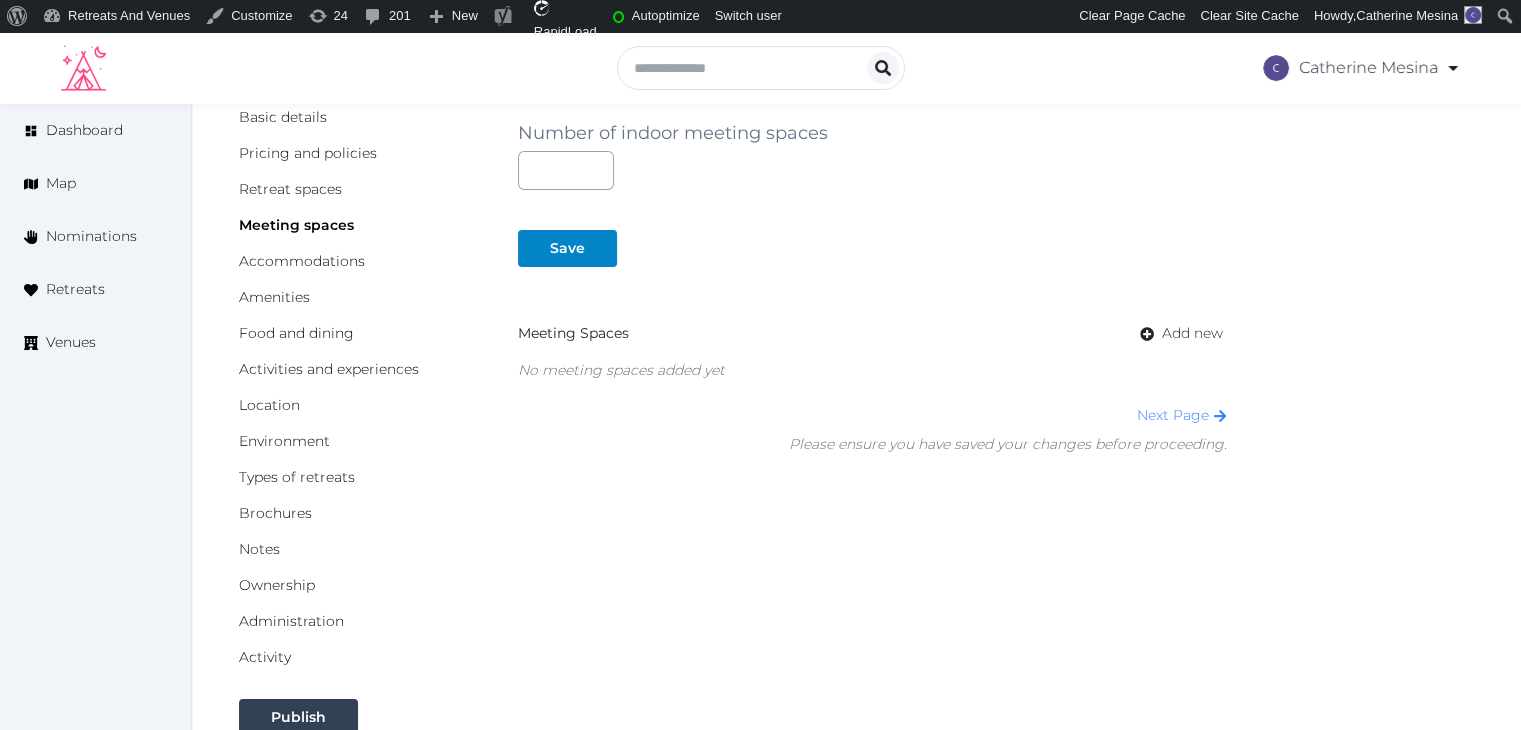 scroll, scrollTop: 300, scrollLeft: 0, axis: vertical 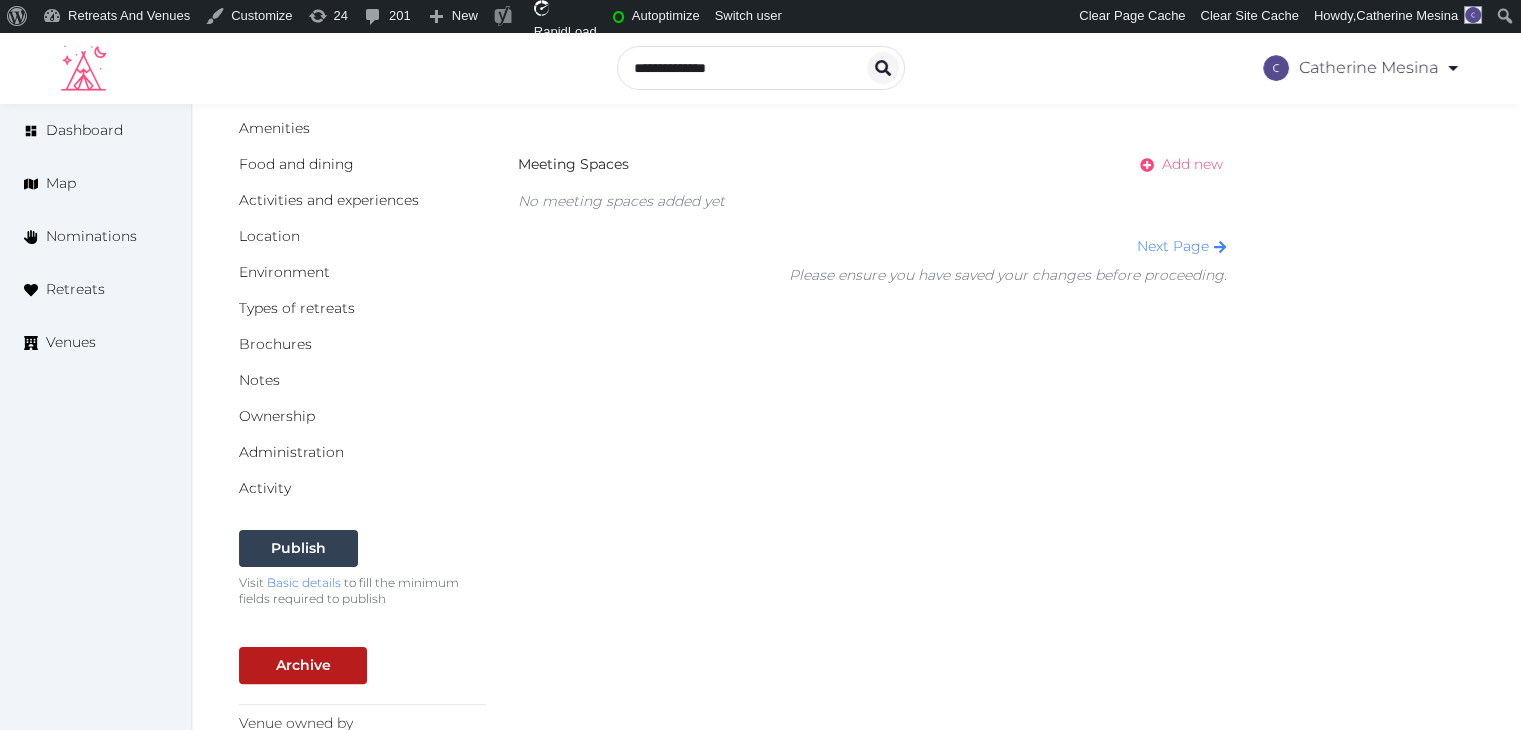 click on "Add new" at bounding box center [1192, 164] 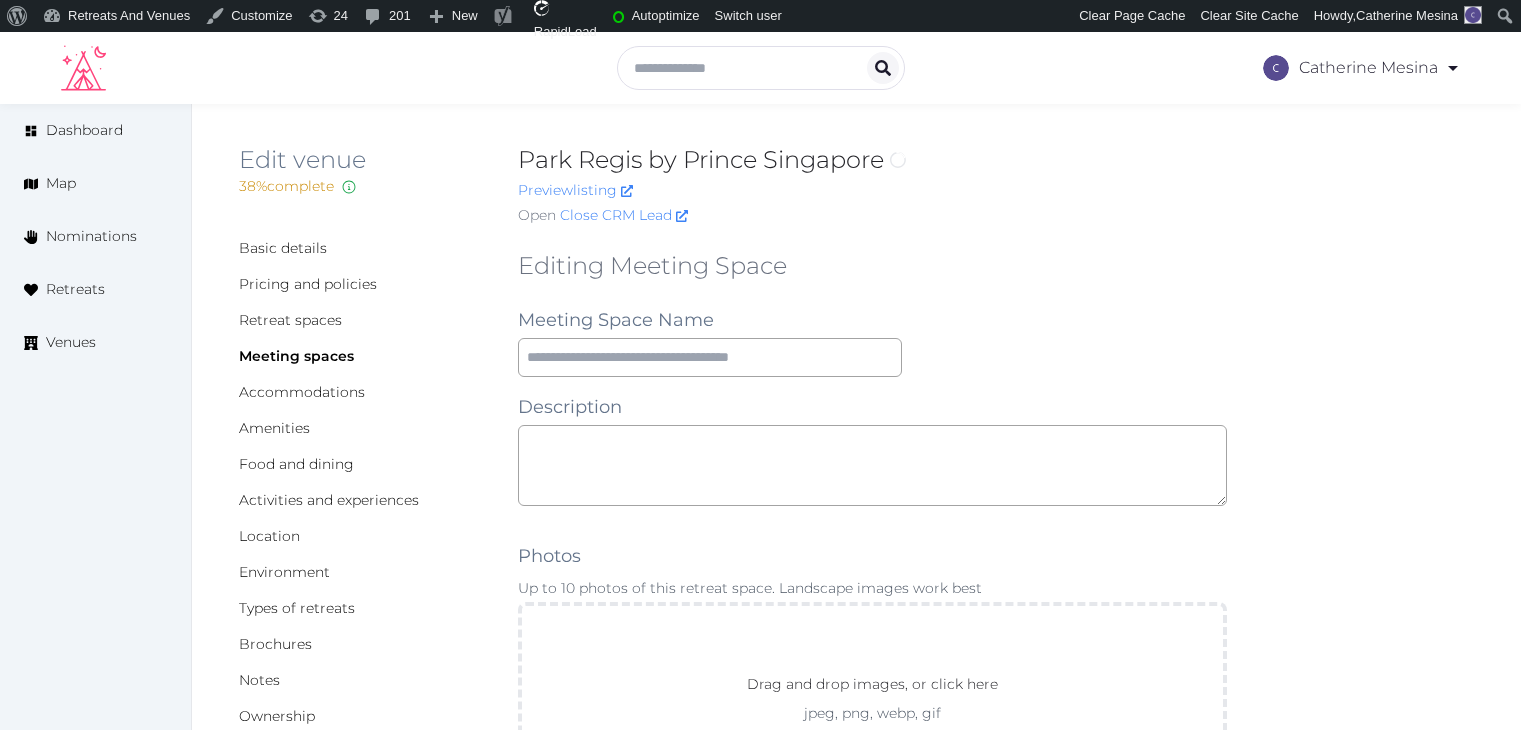 scroll, scrollTop: 0, scrollLeft: 0, axis: both 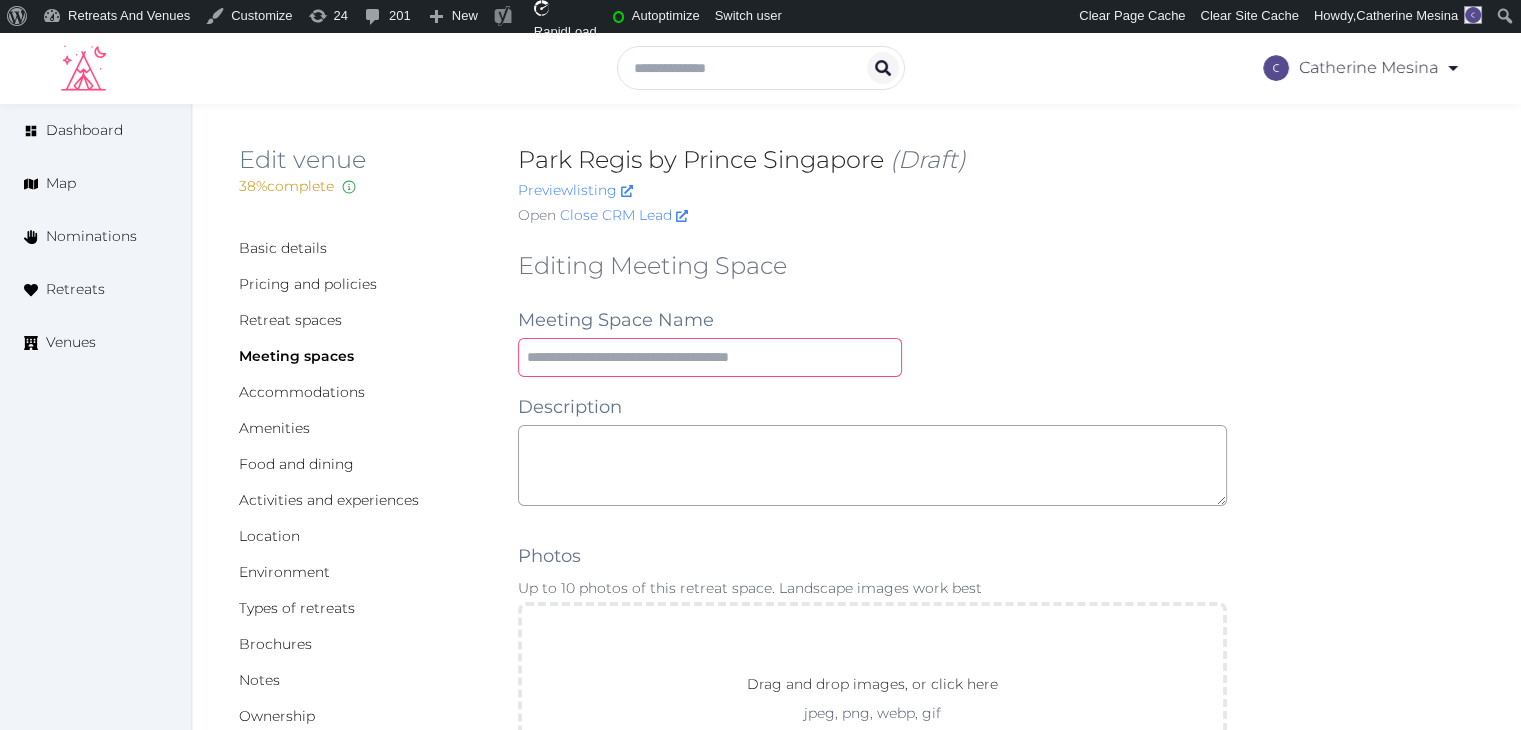 click at bounding box center (710, 357) 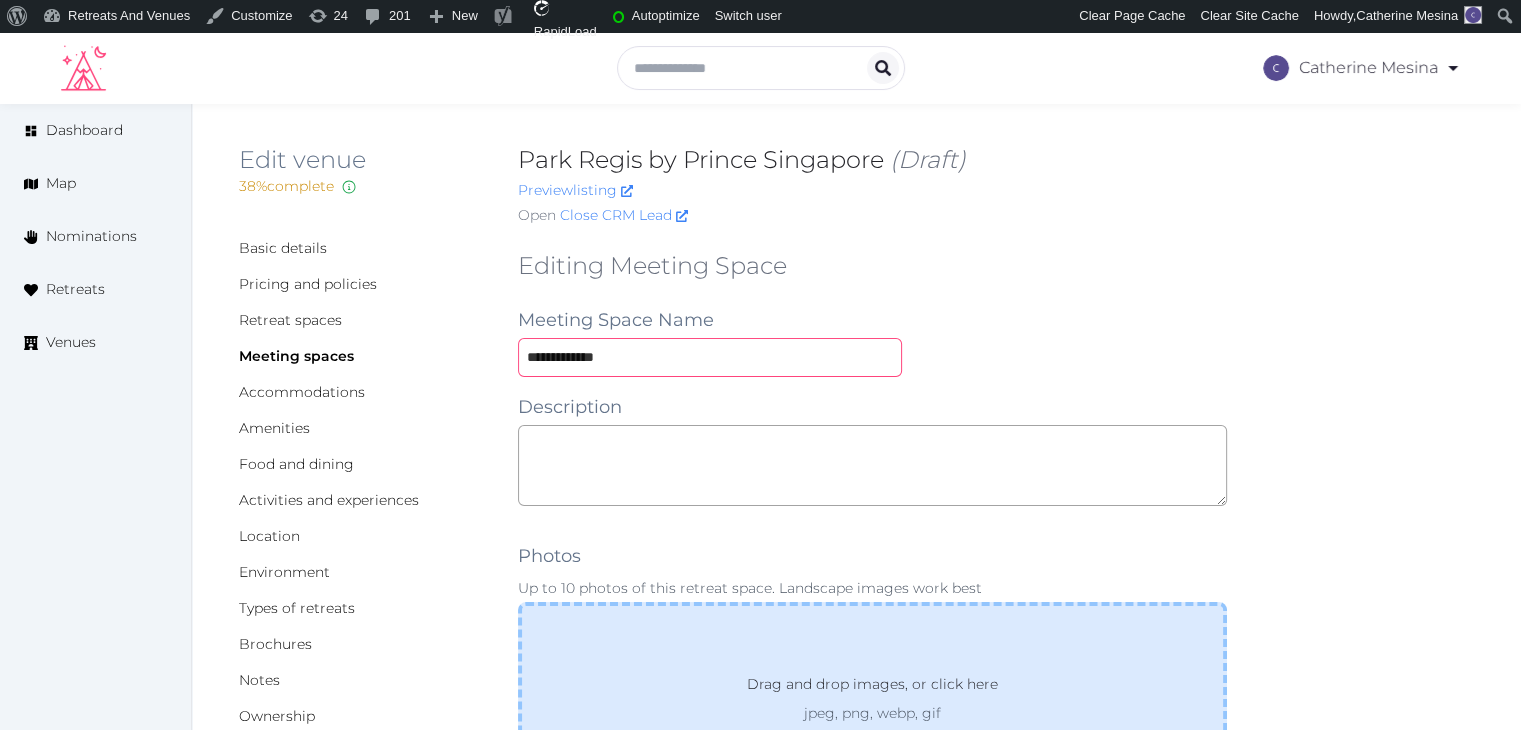 type on "**********" 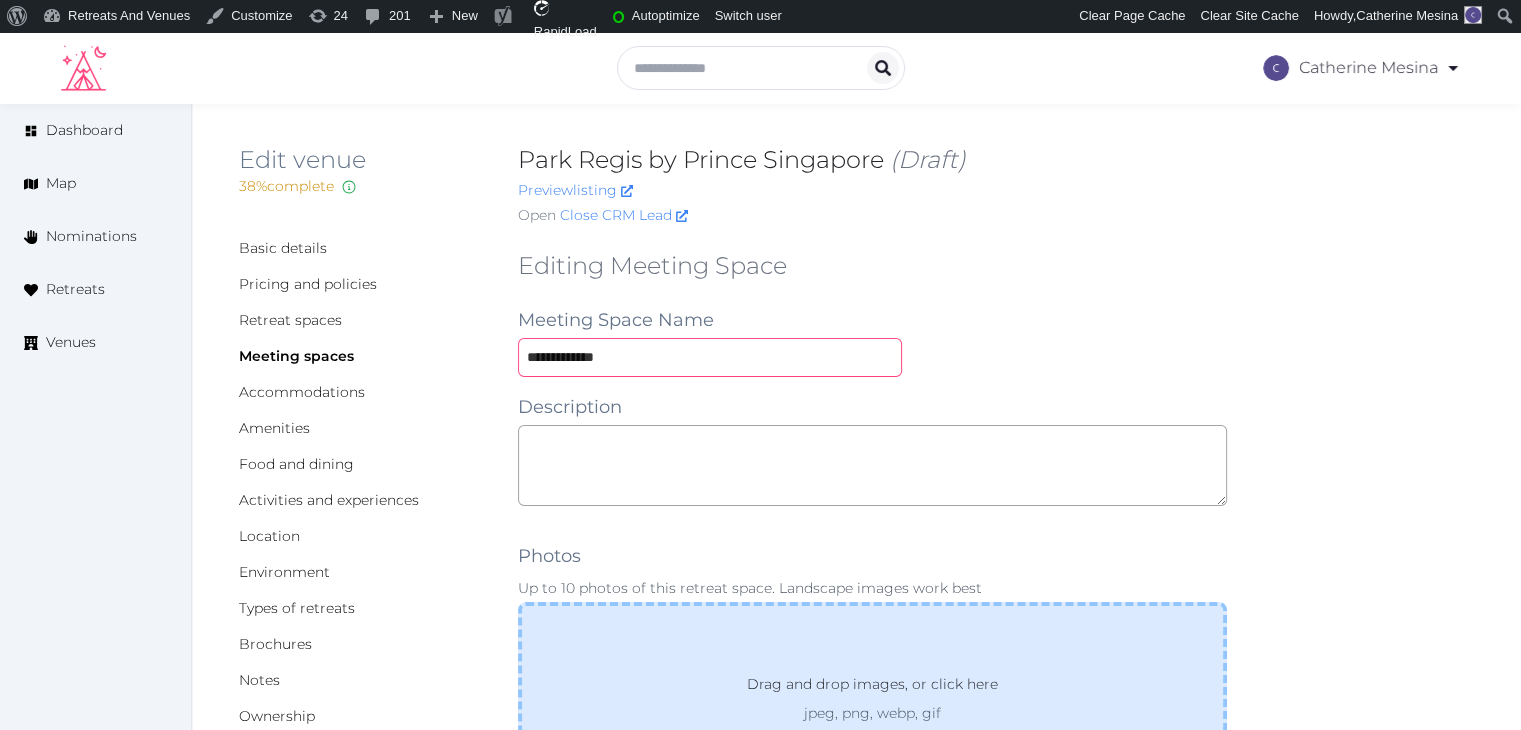 scroll, scrollTop: 200, scrollLeft: 0, axis: vertical 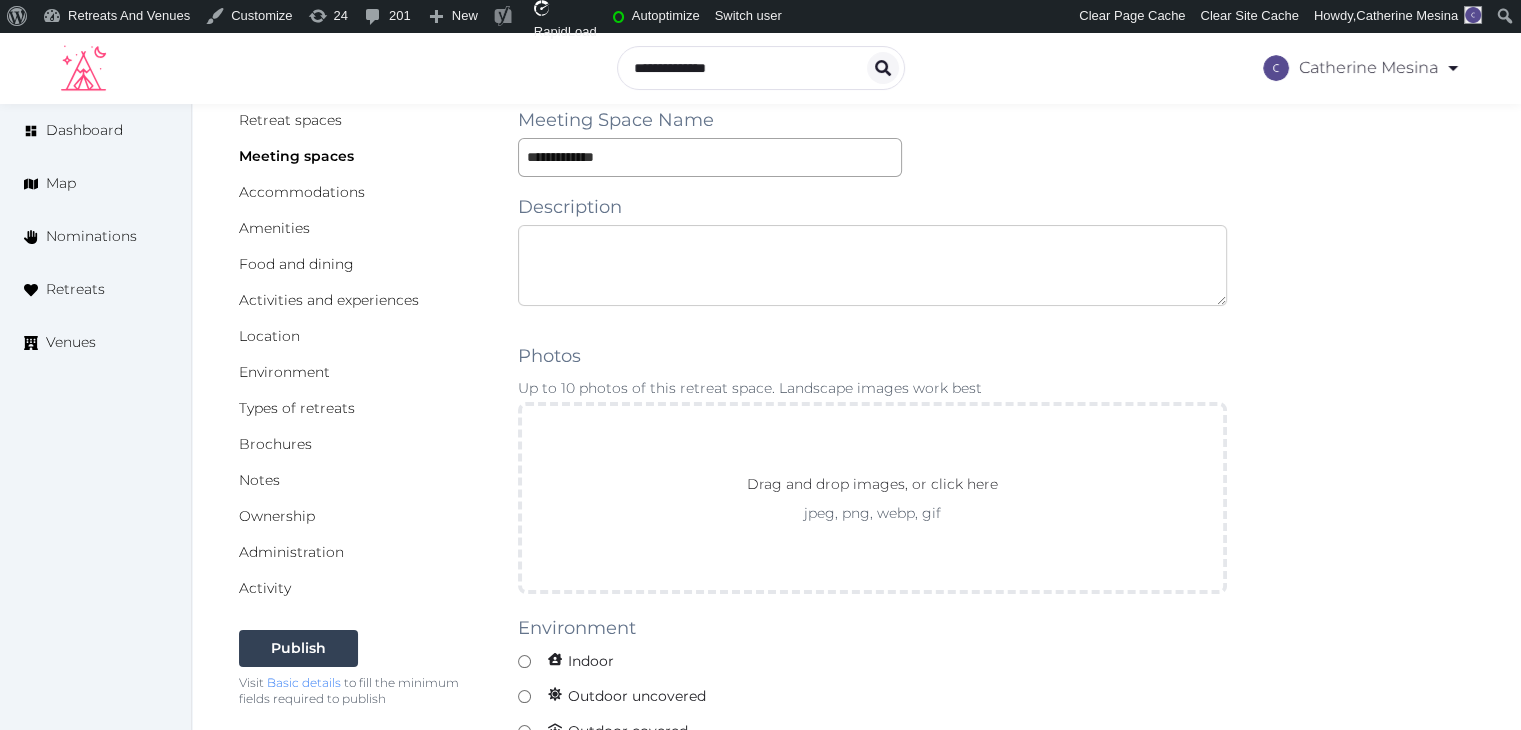 click at bounding box center [872, 265] 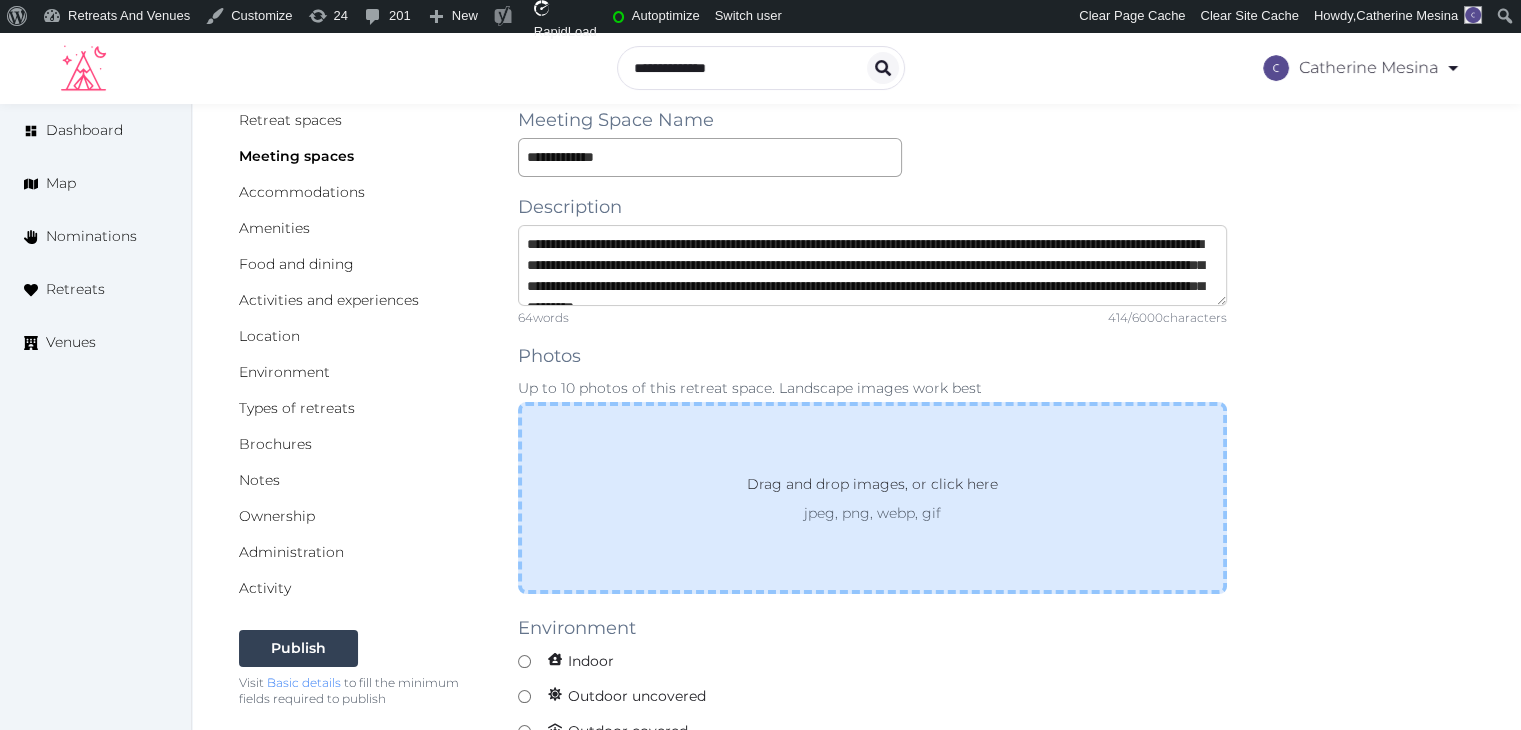 scroll, scrollTop: 74, scrollLeft: 0, axis: vertical 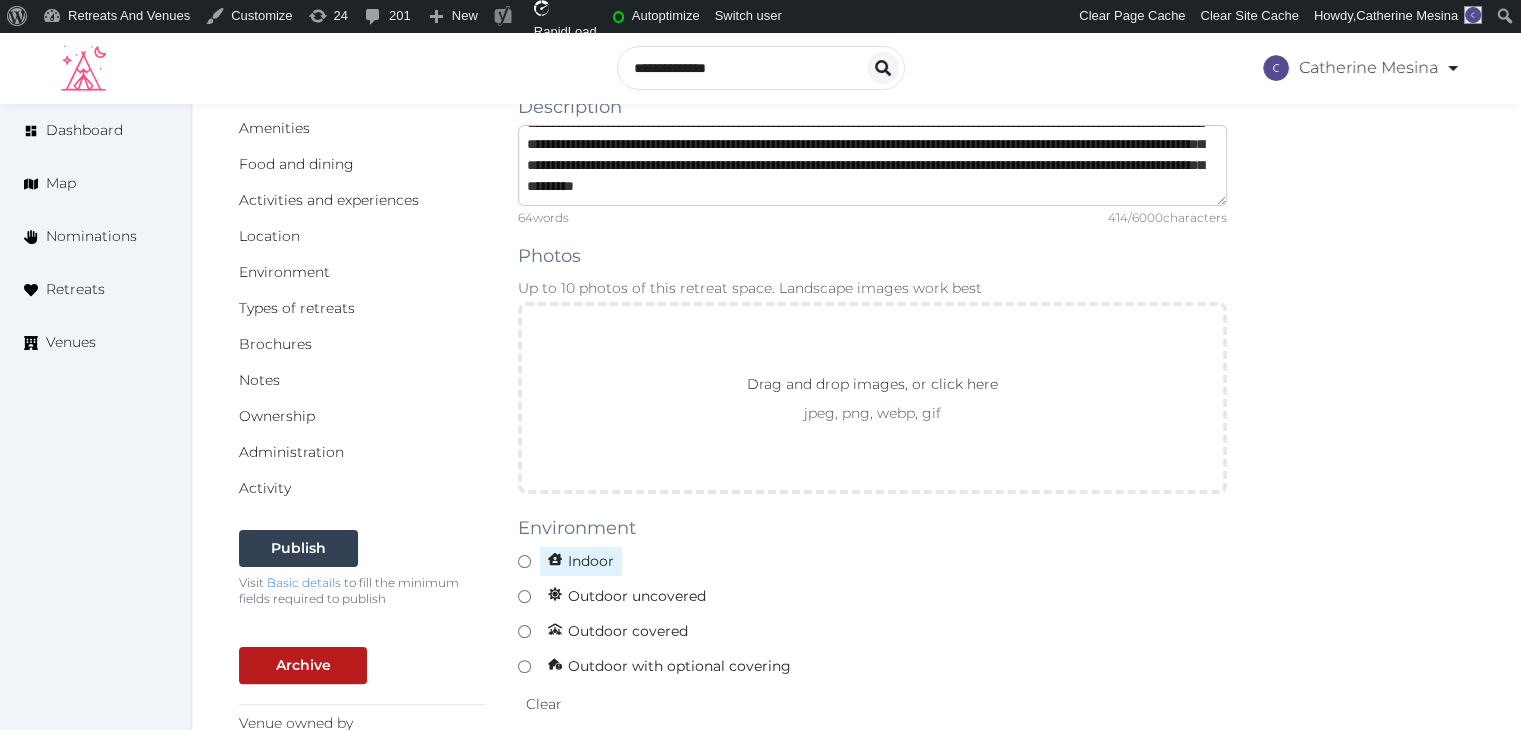 type on "**********" 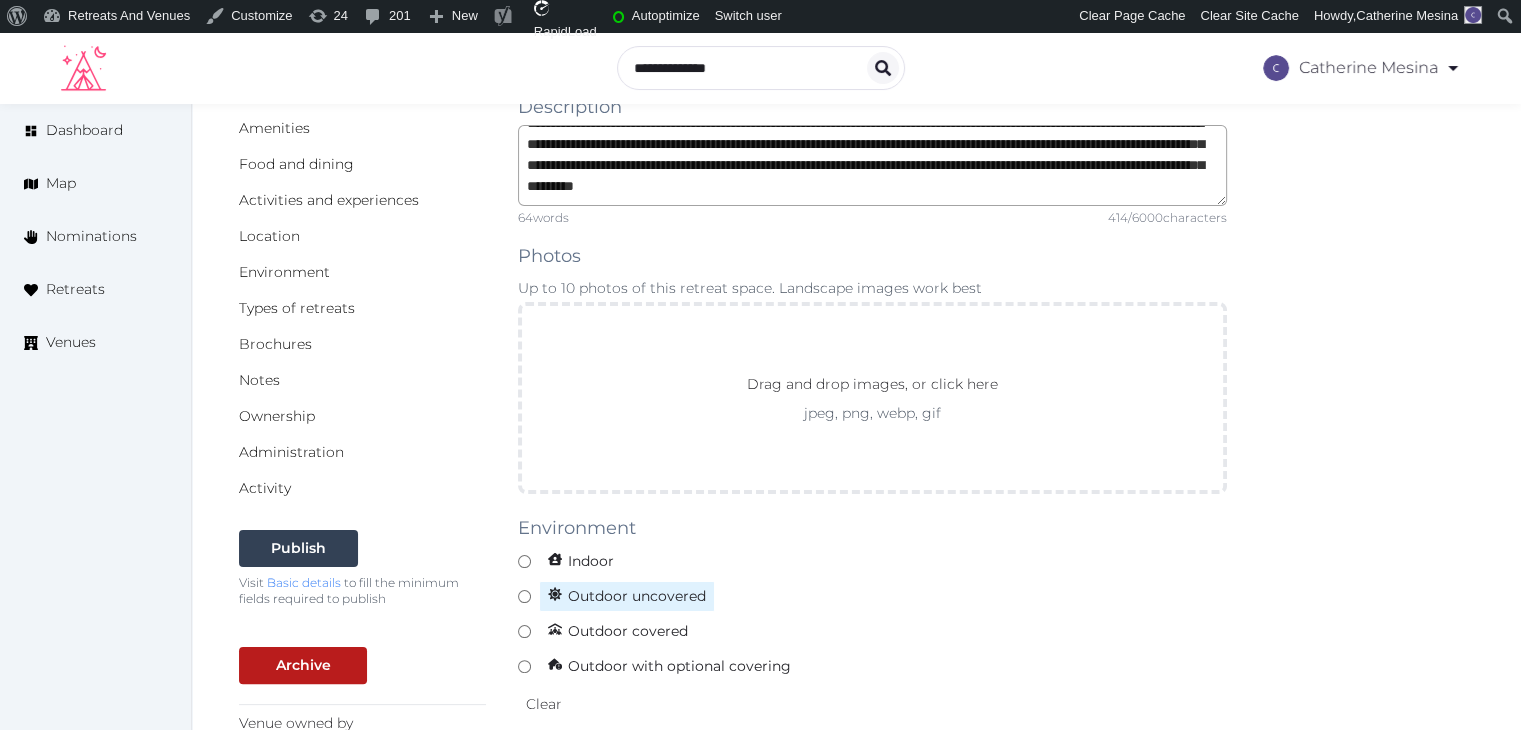 drag, startPoint x: 591, startPoint y: 554, endPoint x: 655, endPoint y: 598, distance: 77.665955 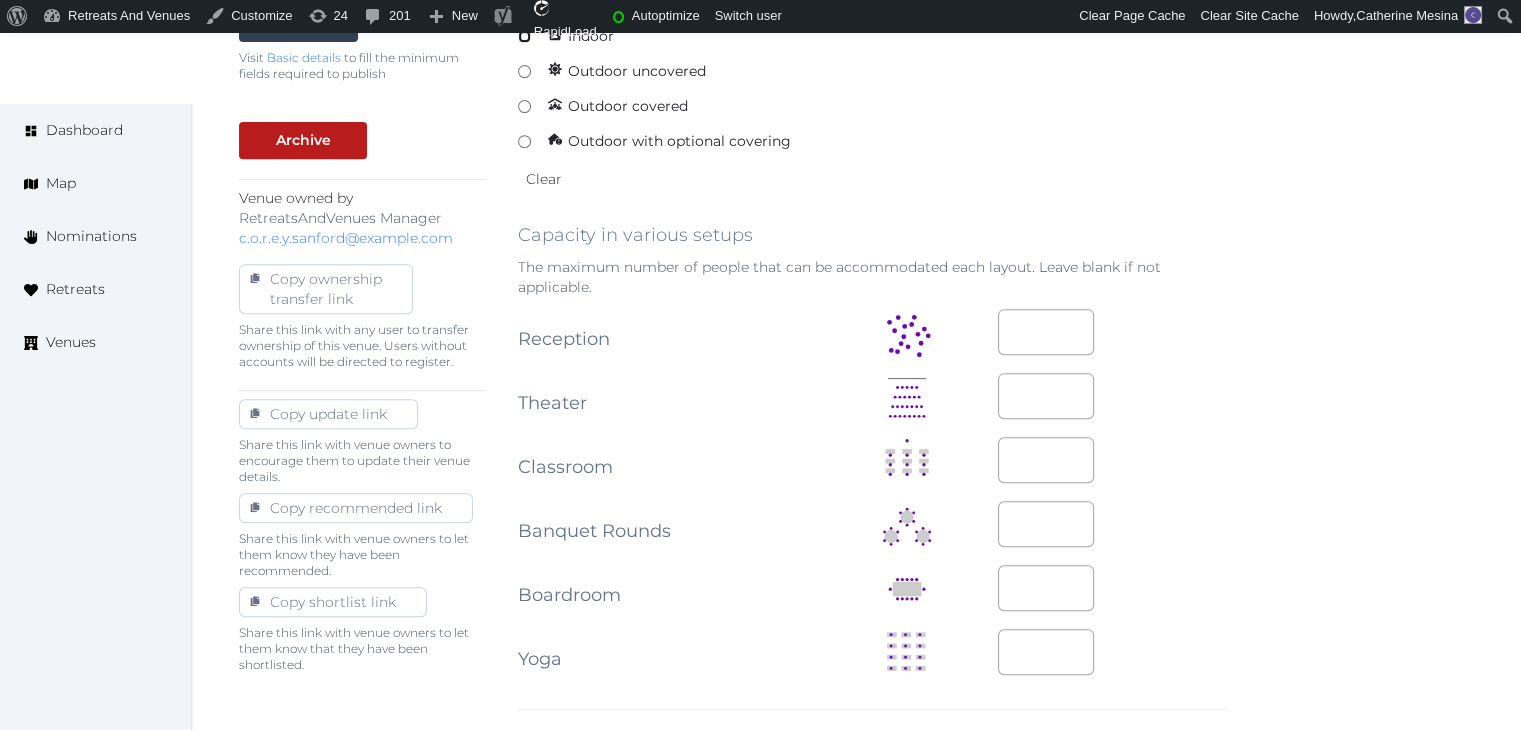 scroll, scrollTop: 1000, scrollLeft: 0, axis: vertical 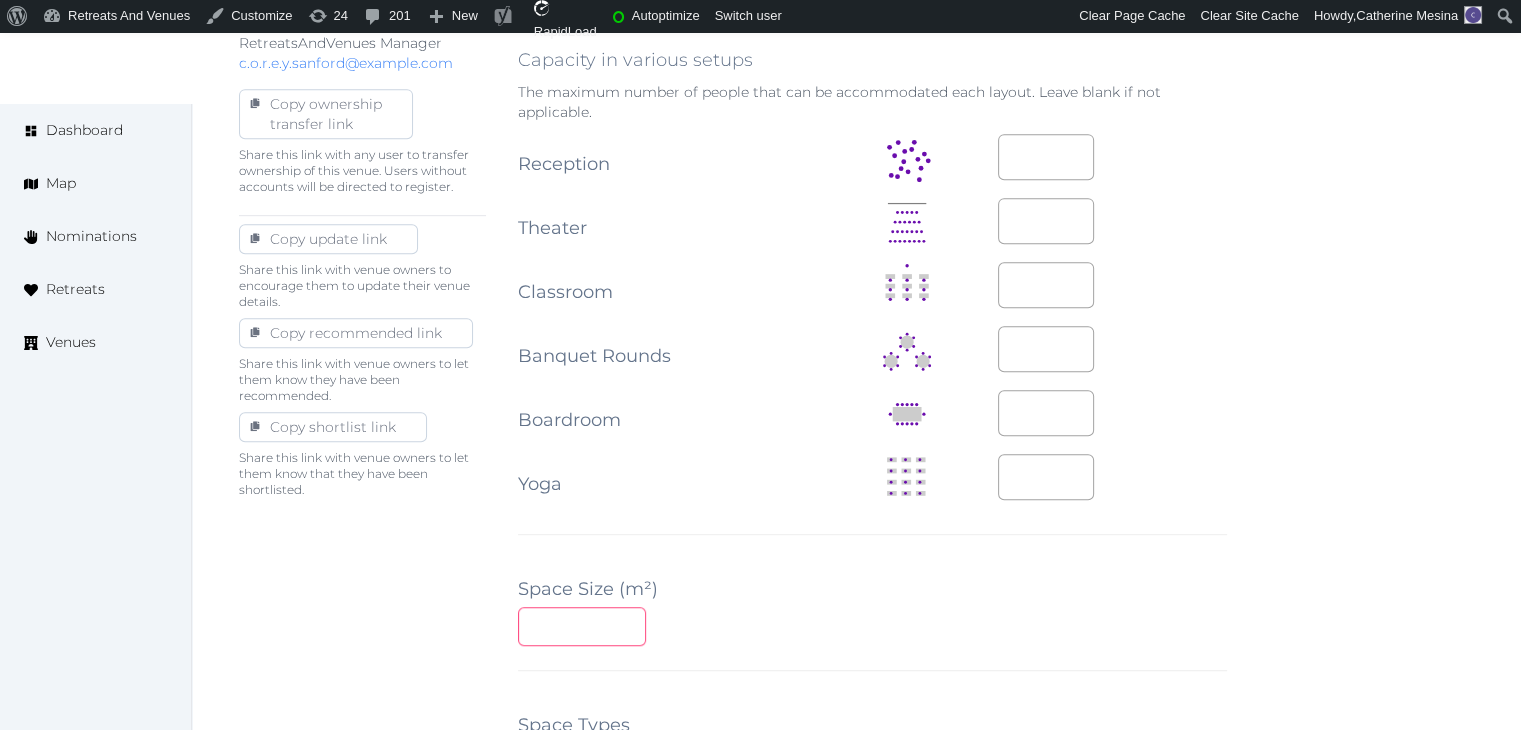 click at bounding box center [582, 626] 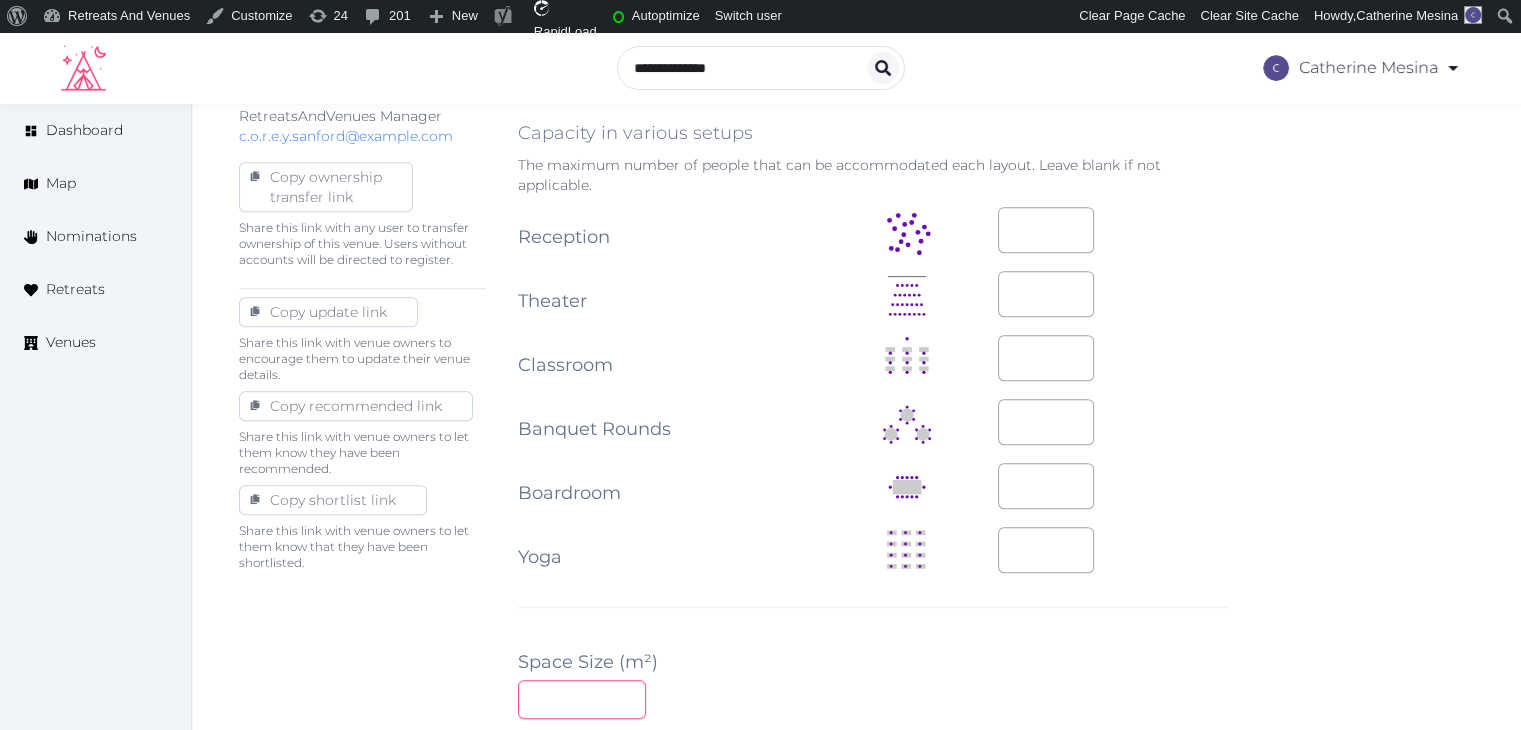 scroll, scrollTop: 800, scrollLeft: 0, axis: vertical 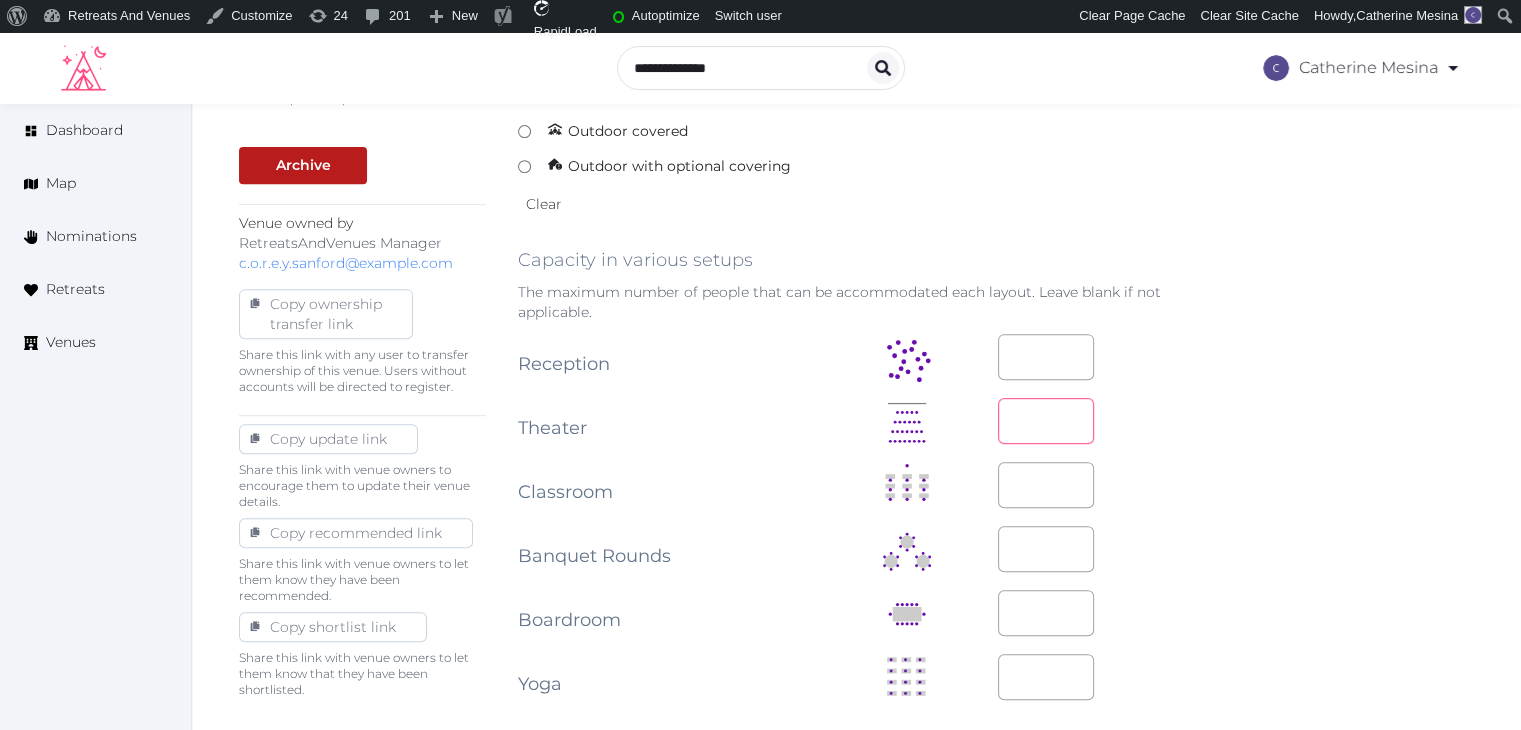 click at bounding box center (1046, 421) 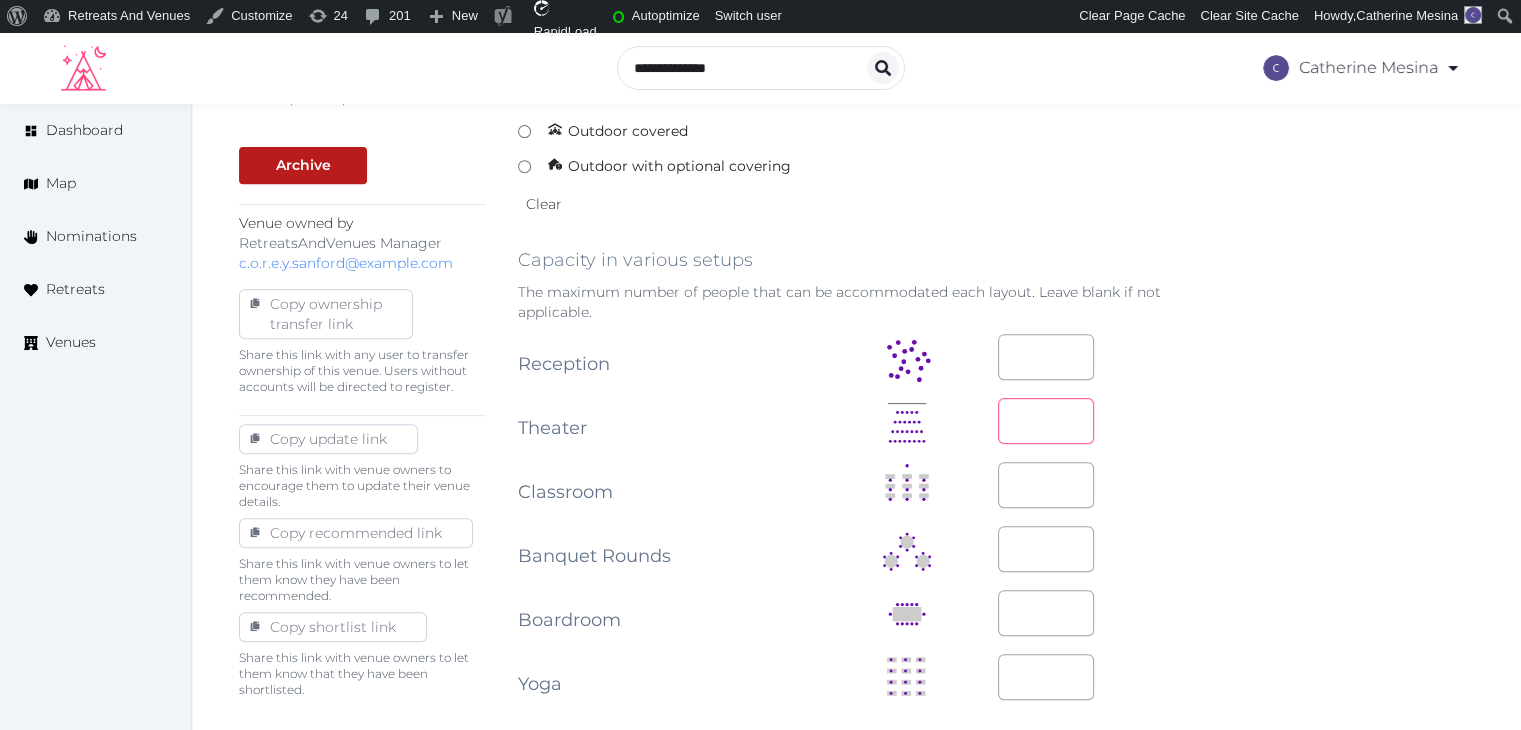 type on "**" 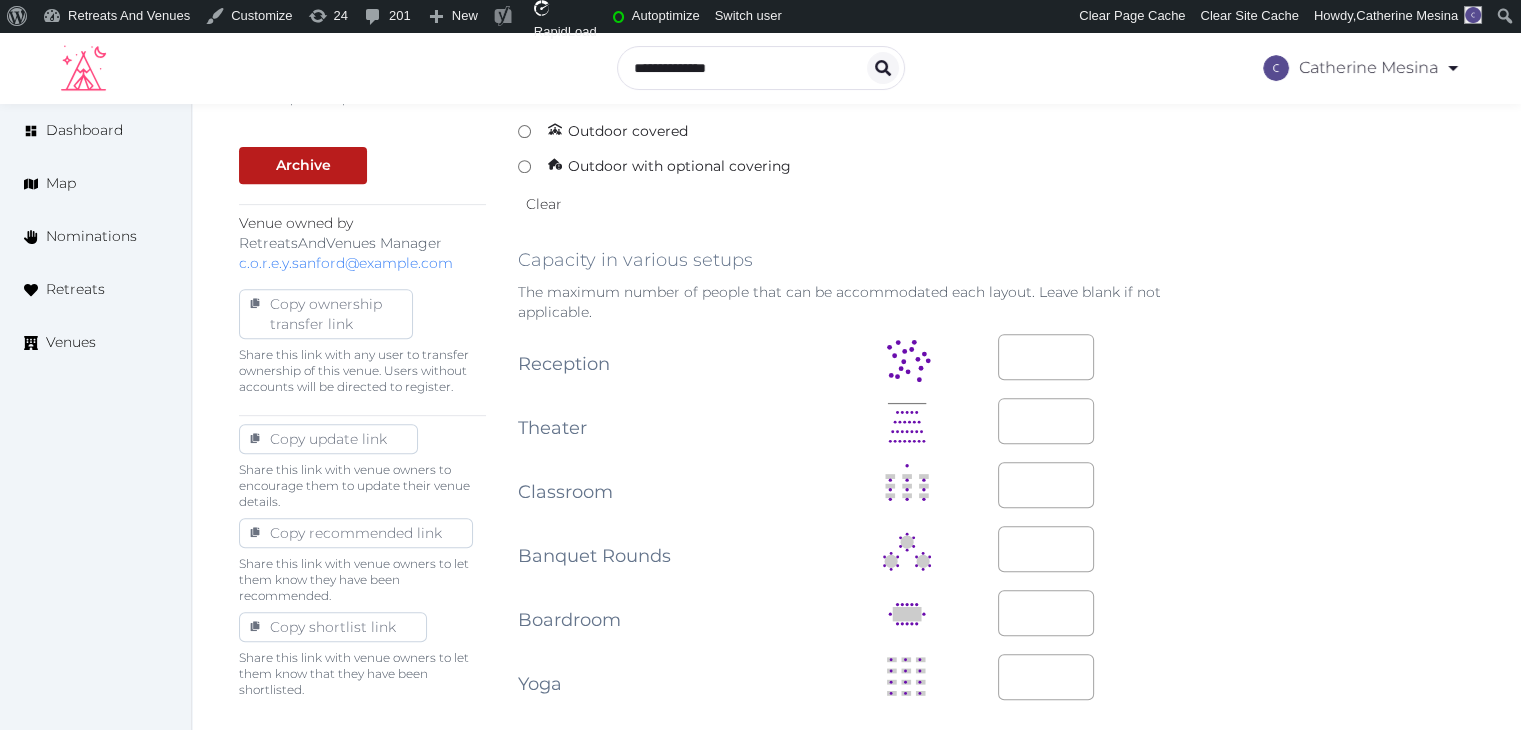 click on "**********" at bounding box center (856, 578) 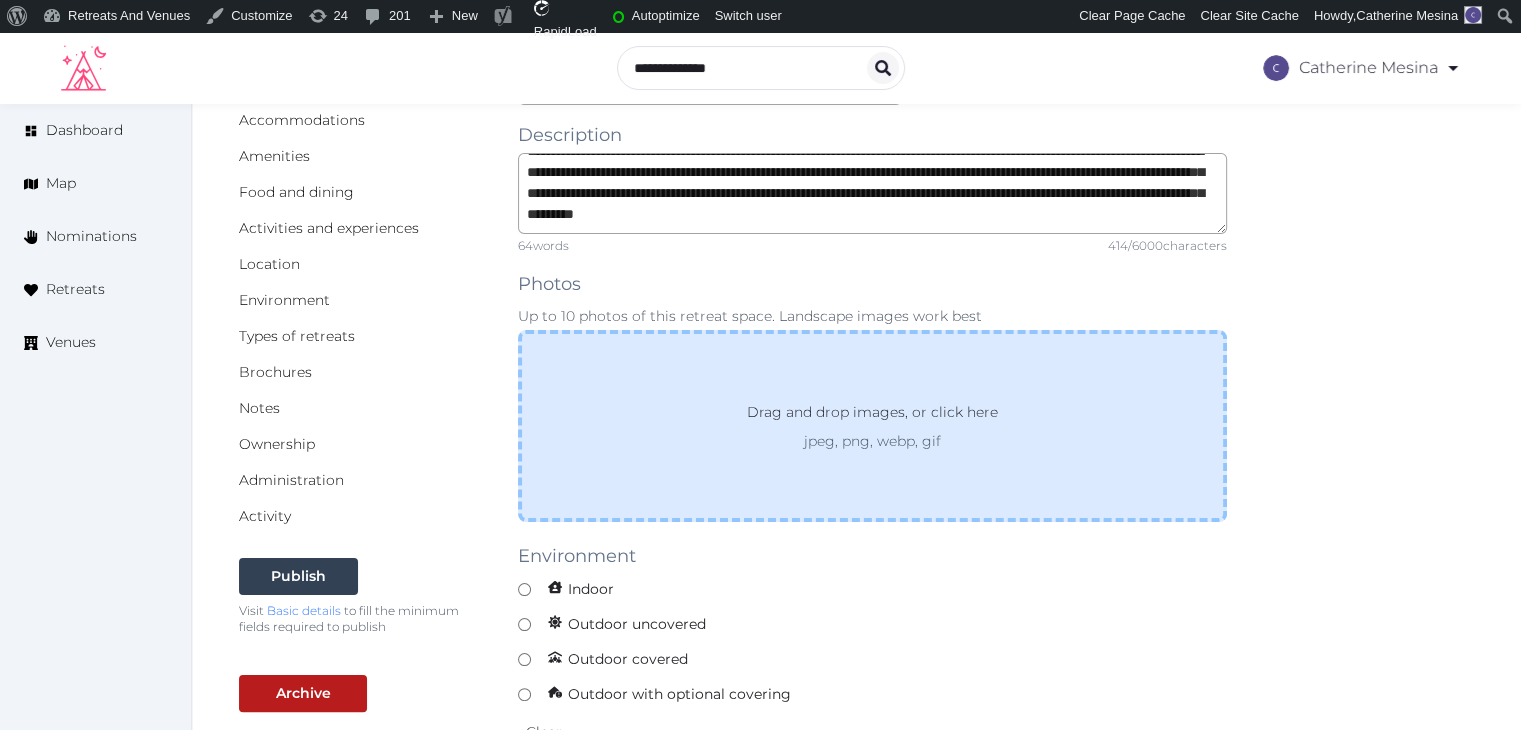 scroll, scrollTop: 200, scrollLeft: 0, axis: vertical 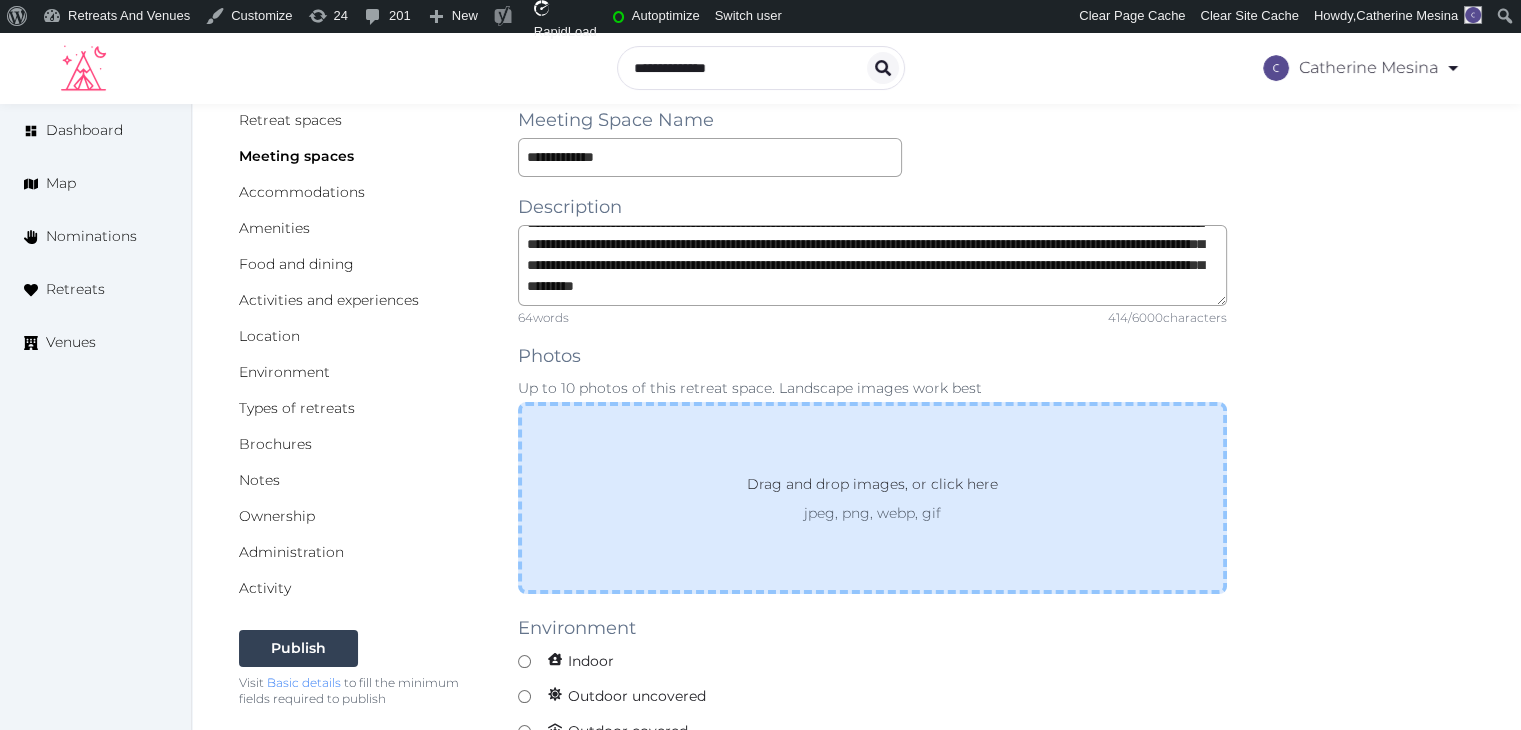 click on "Drag and drop images, or click here jpeg, png, webp, gif" at bounding box center [872, 498] 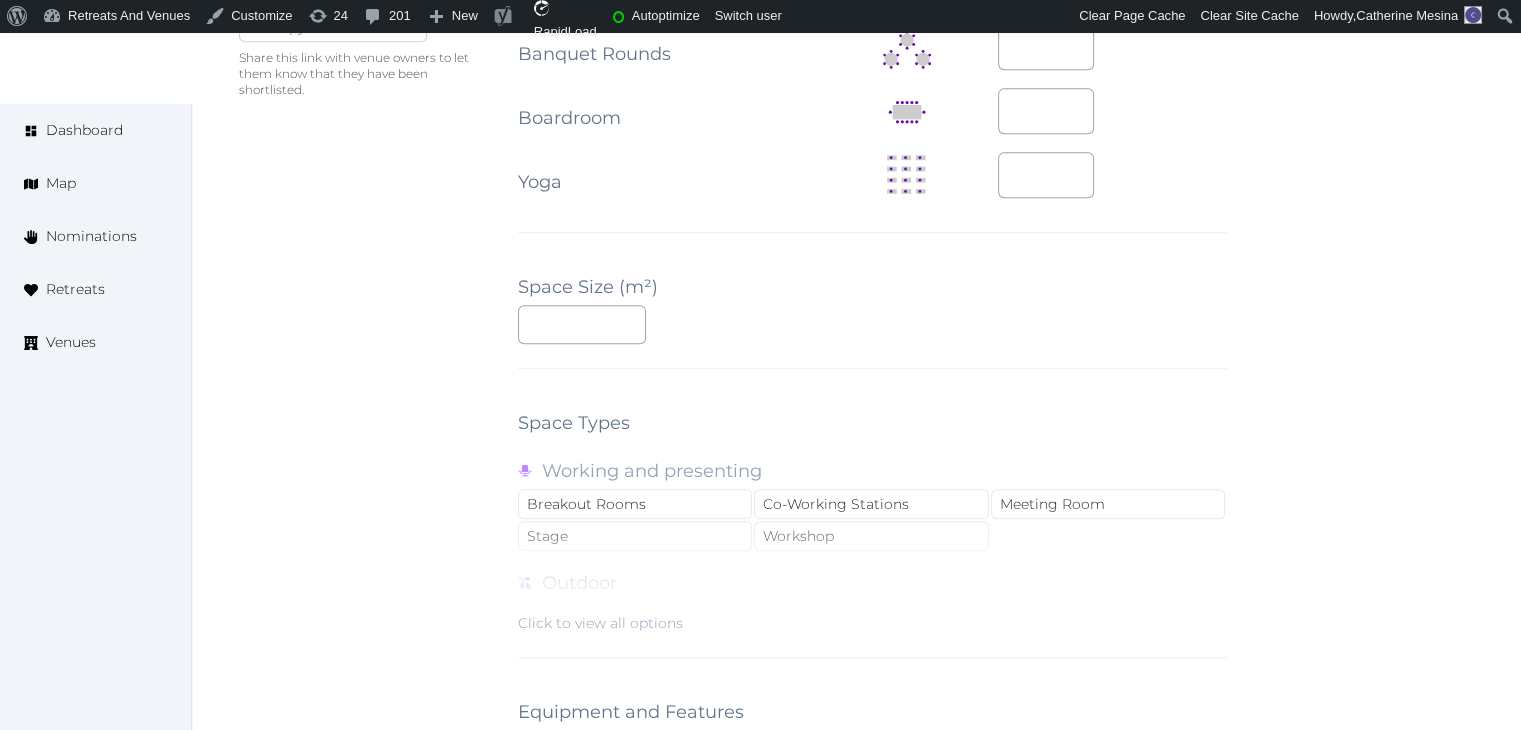 scroll, scrollTop: 1700, scrollLeft: 0, axis: vertical 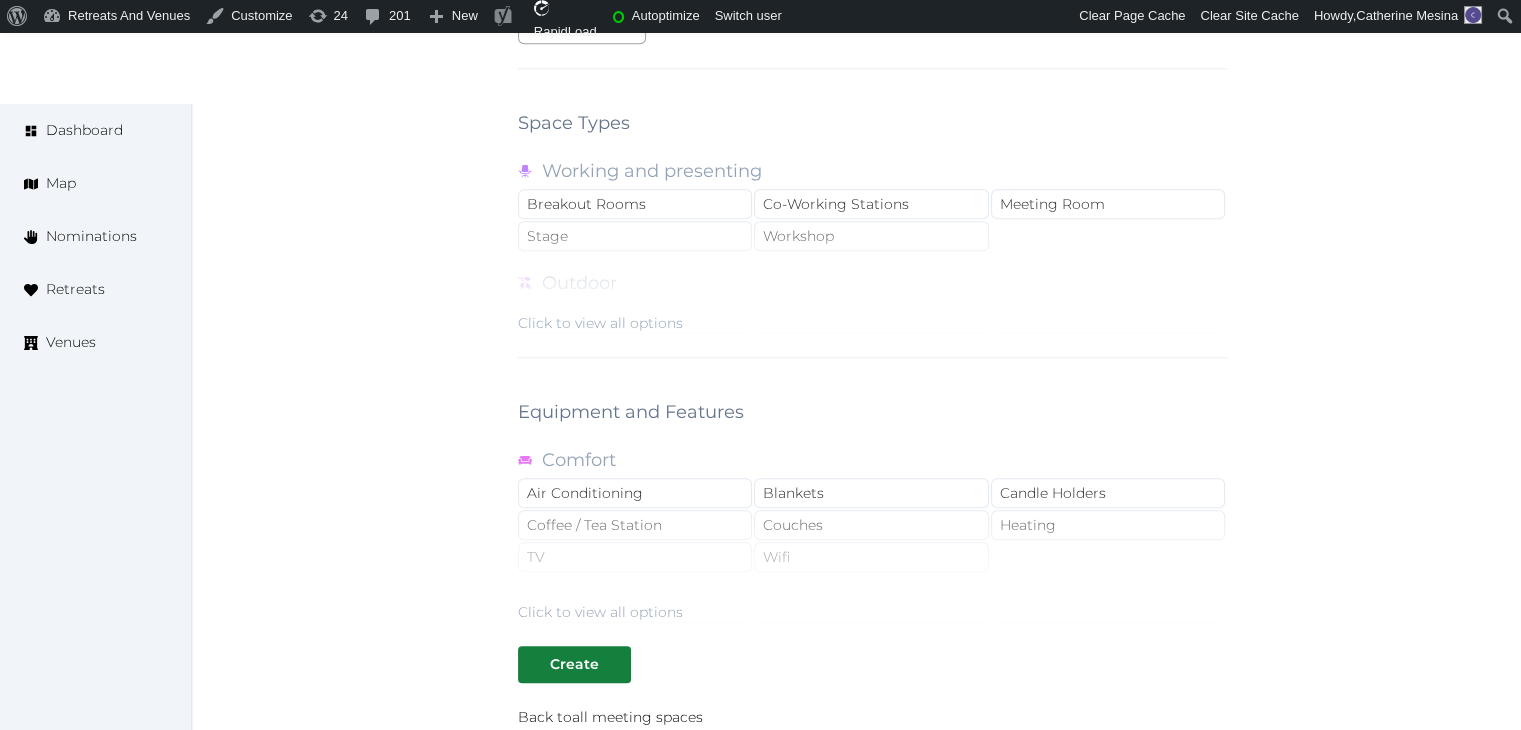 drag, startPoint x: 637, startPoint y: 308, endPoint x: 916, endPoint y: 252, distance: 284.56458 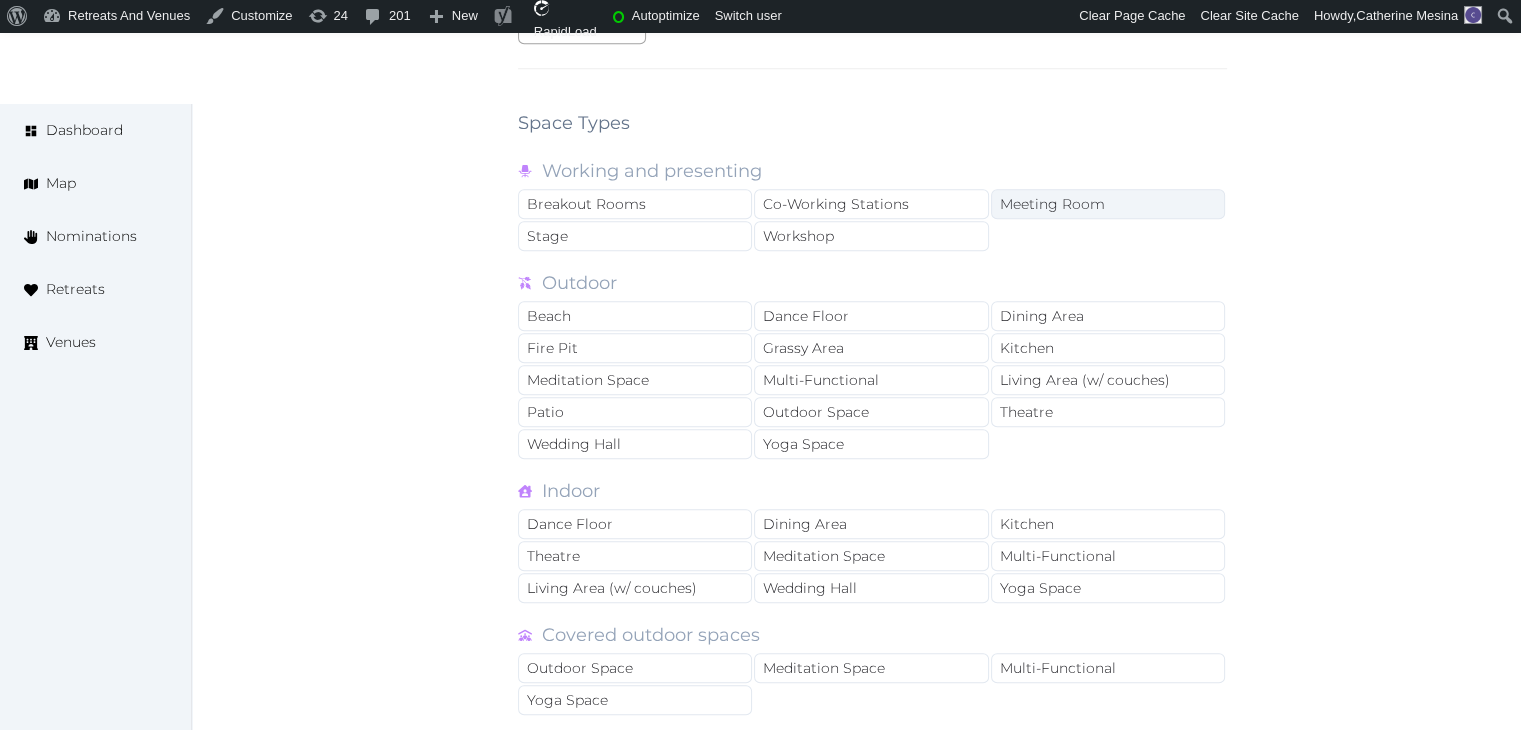 click on "Working and presenting Breakout Rooms Co-Working Stations Meeting Room Stage Workshop" at bounding box center [872, 205] 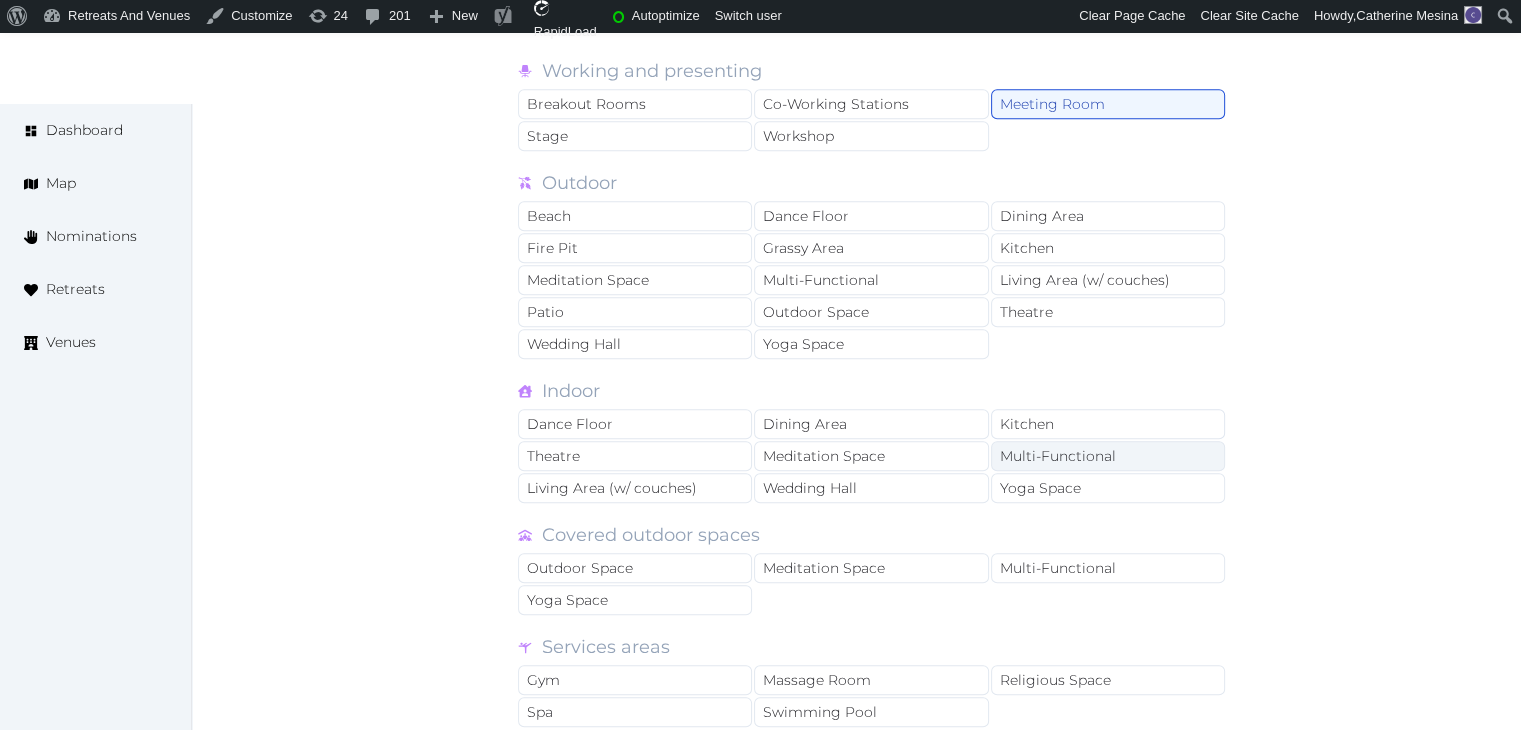 click on "Multi-Functional" at bounding box center [1108, 456] 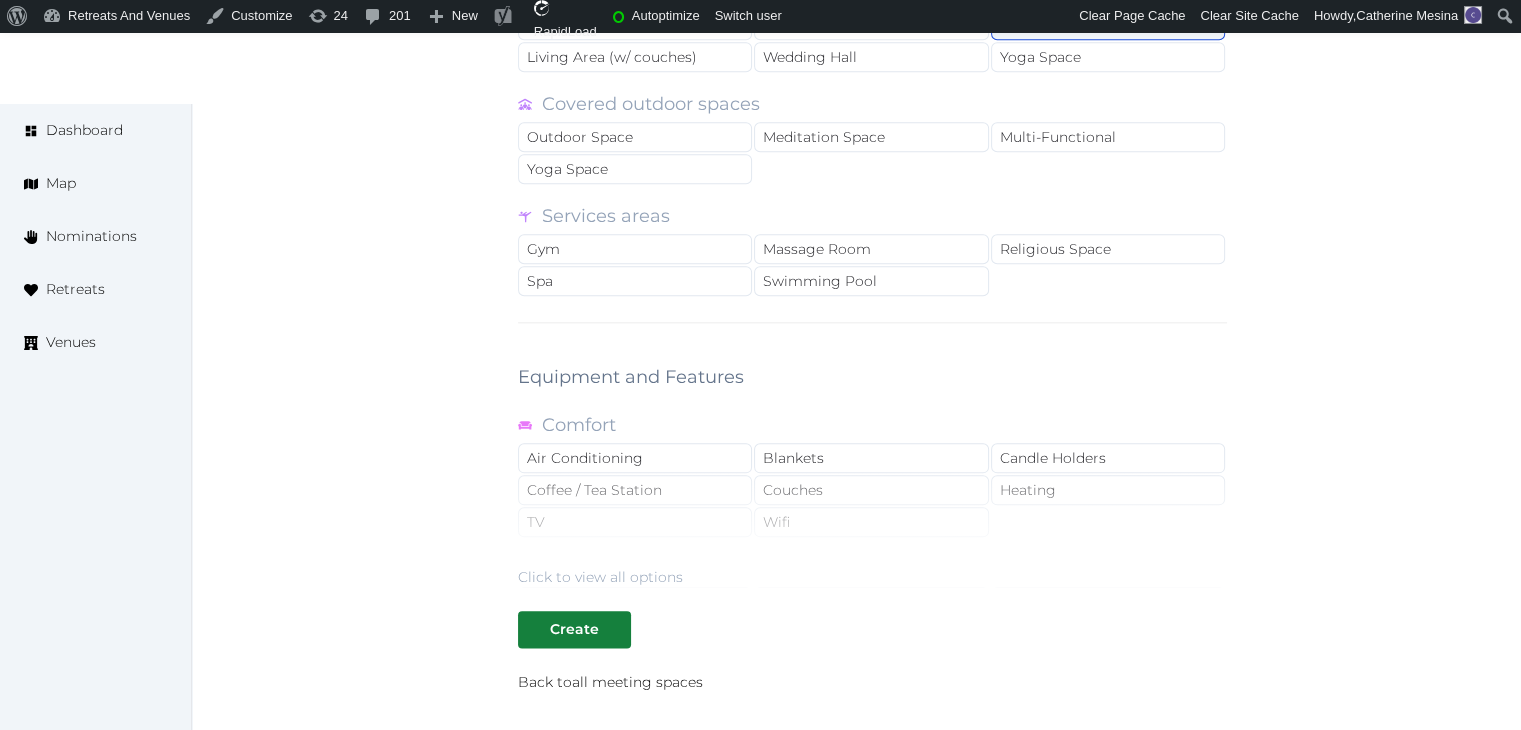 scroll, scrollTop: 2300, scrollLeft: 0, axis: vertical 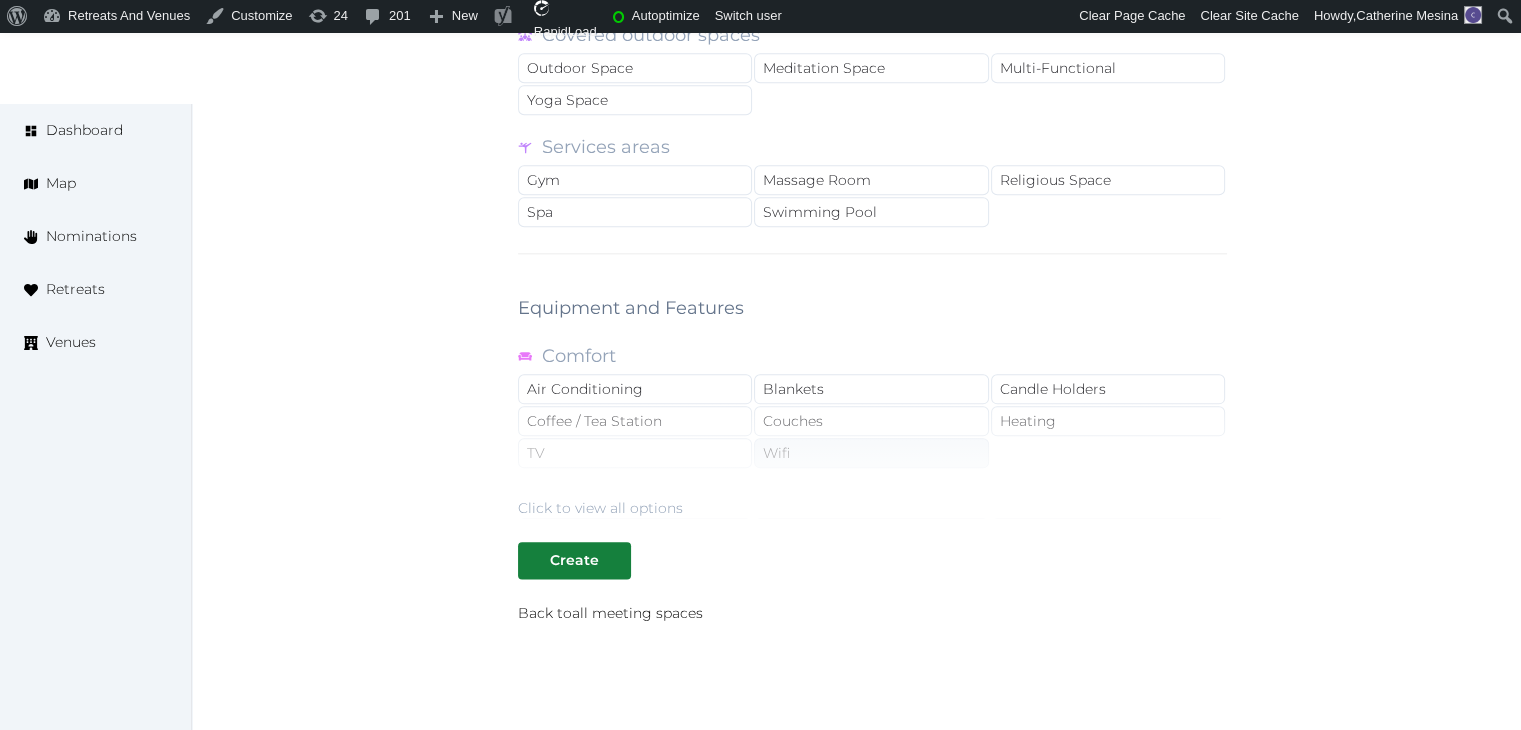 drag, startPoint x: 660, startPoint y: 494, endPoint x: 771, endPoint y: 445, distance: 121.33425 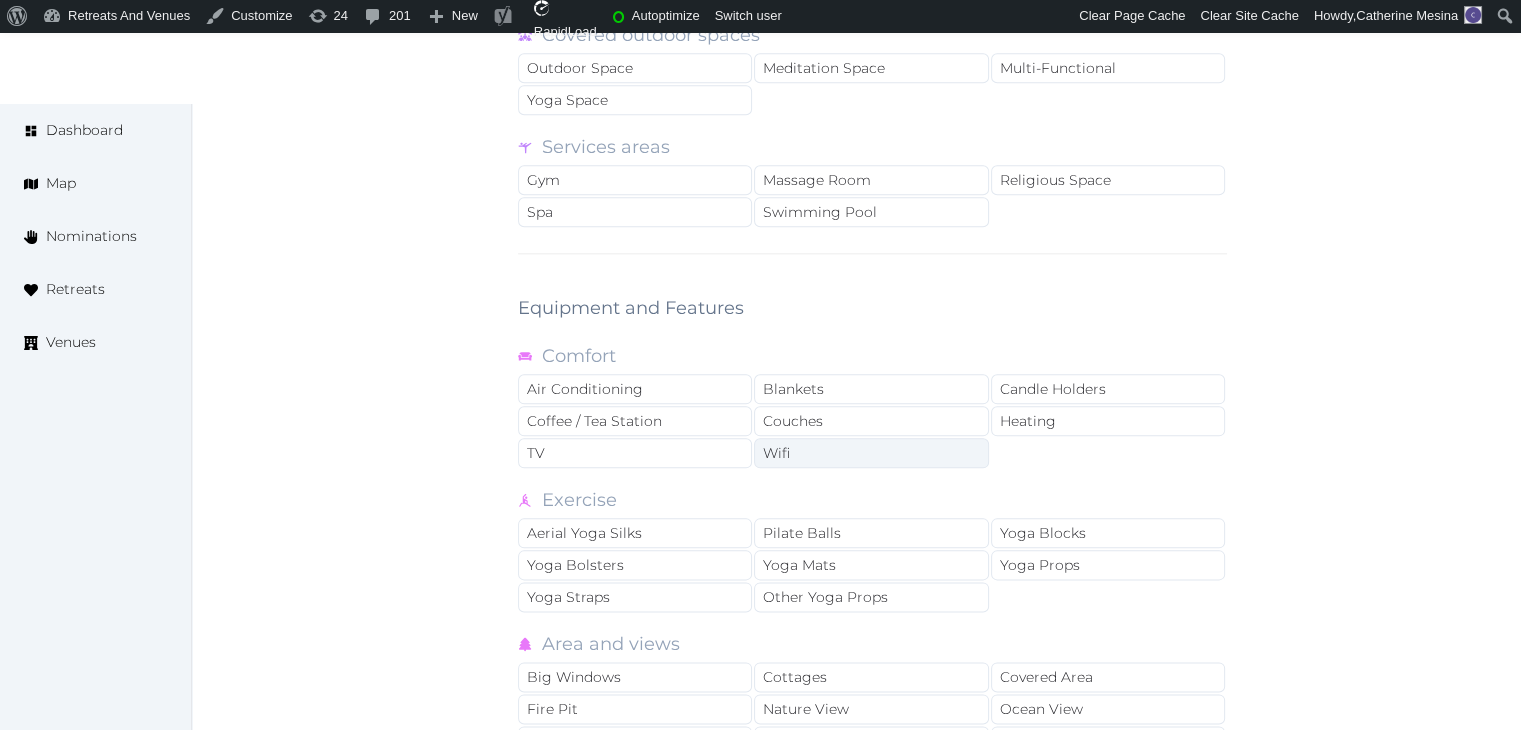 click on "Wifi" at bounding box center (871, 453) 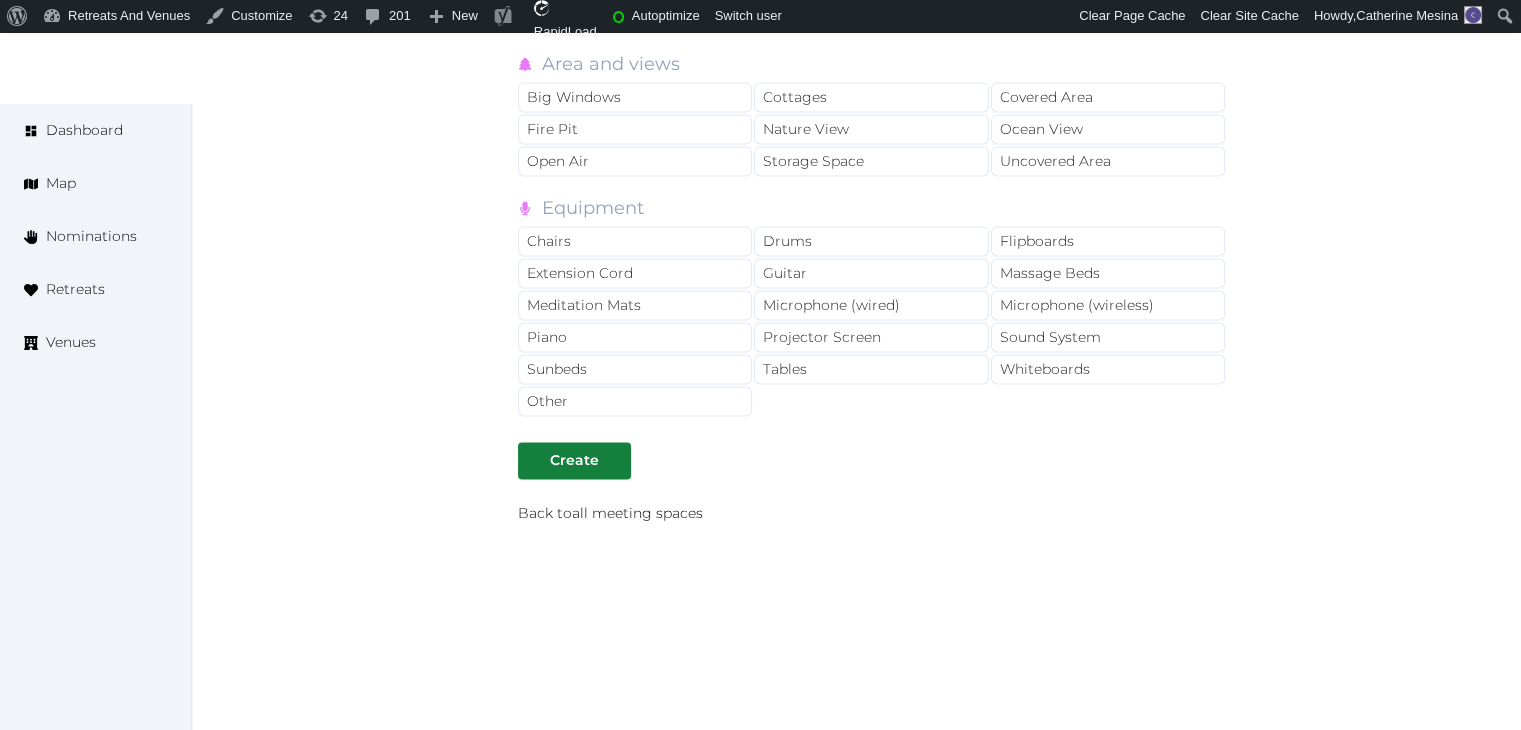 scroll, scrollTop: 2883, scrollLeft: 0, axis: vertical 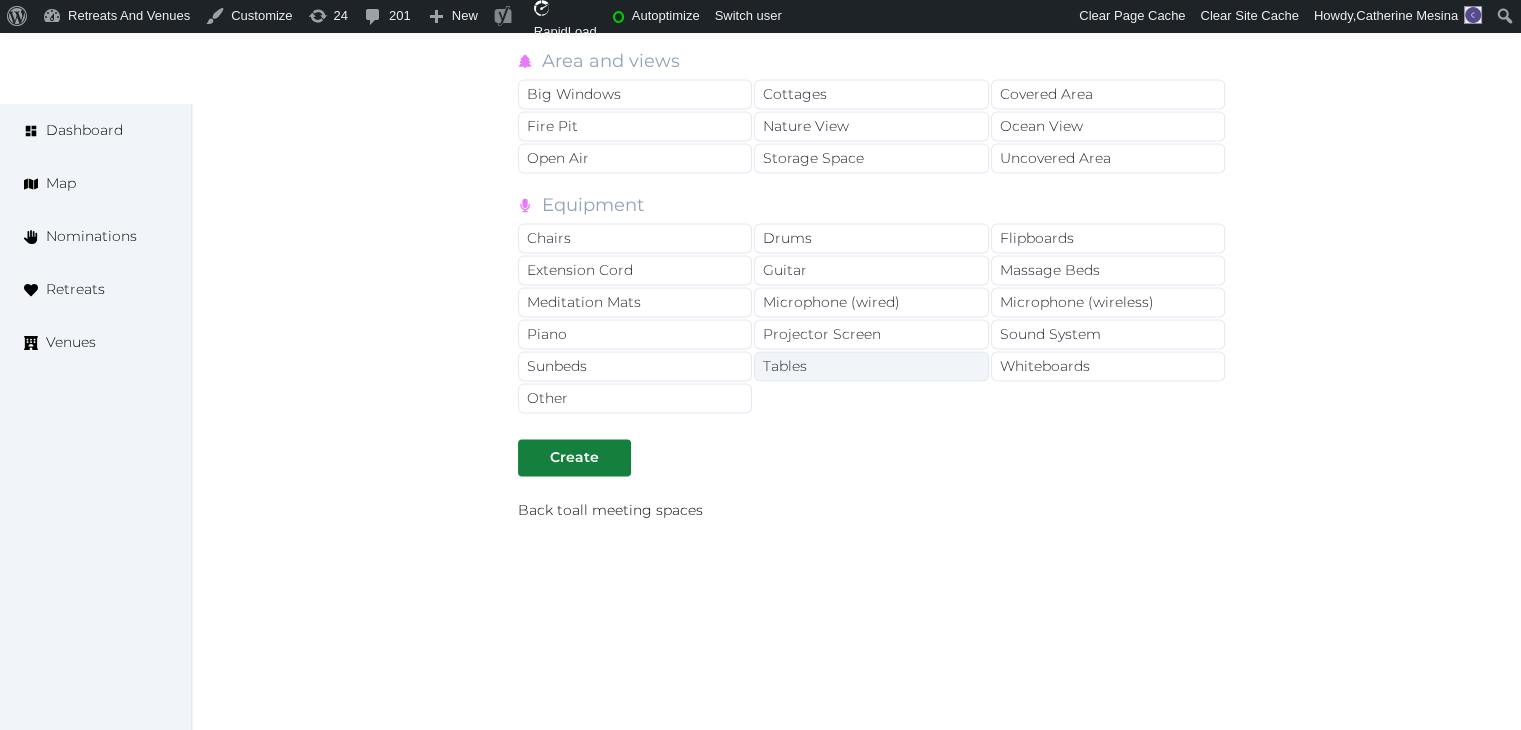 click on "Tables" at bounding box center [871, 366] 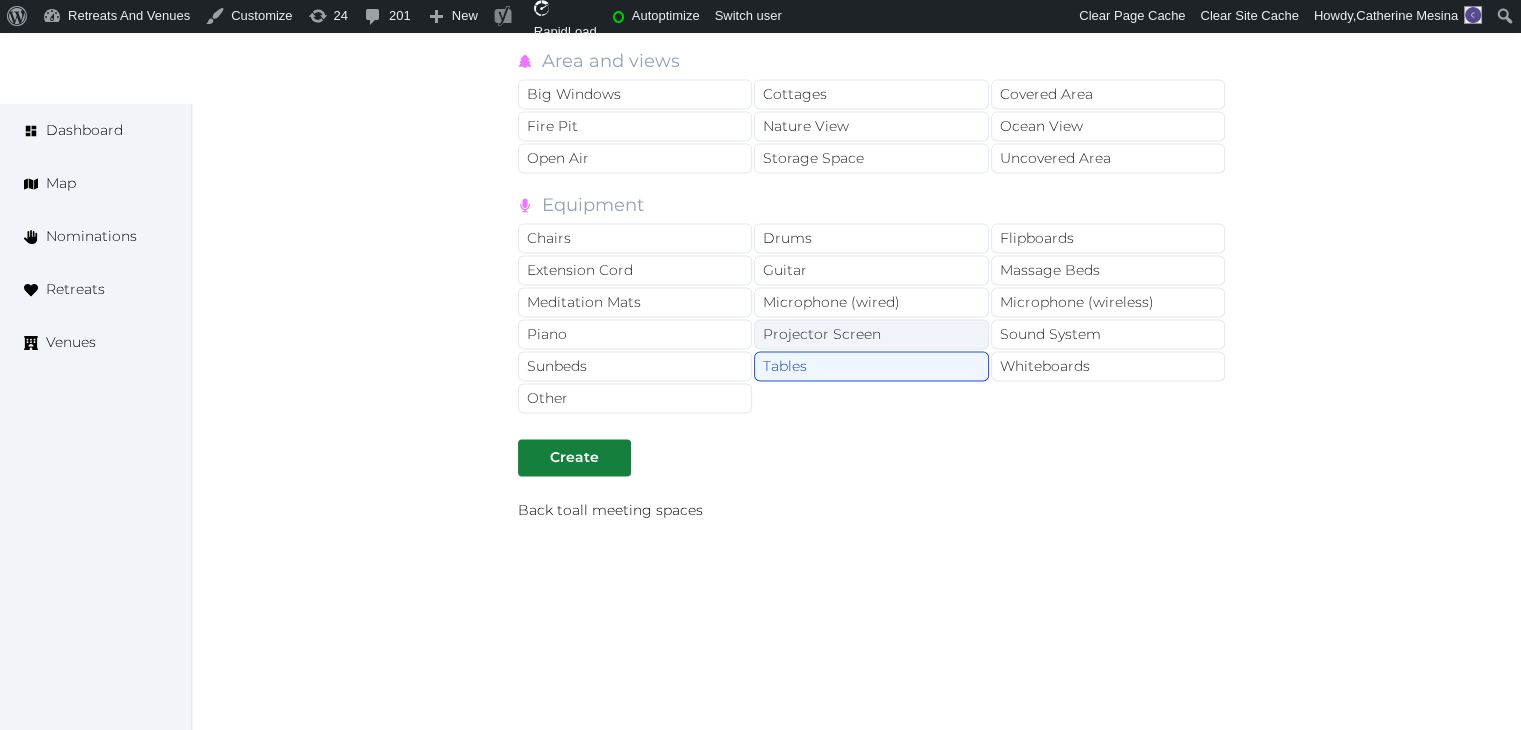 click on "Projector Screen" at bounding box center [871, 334] 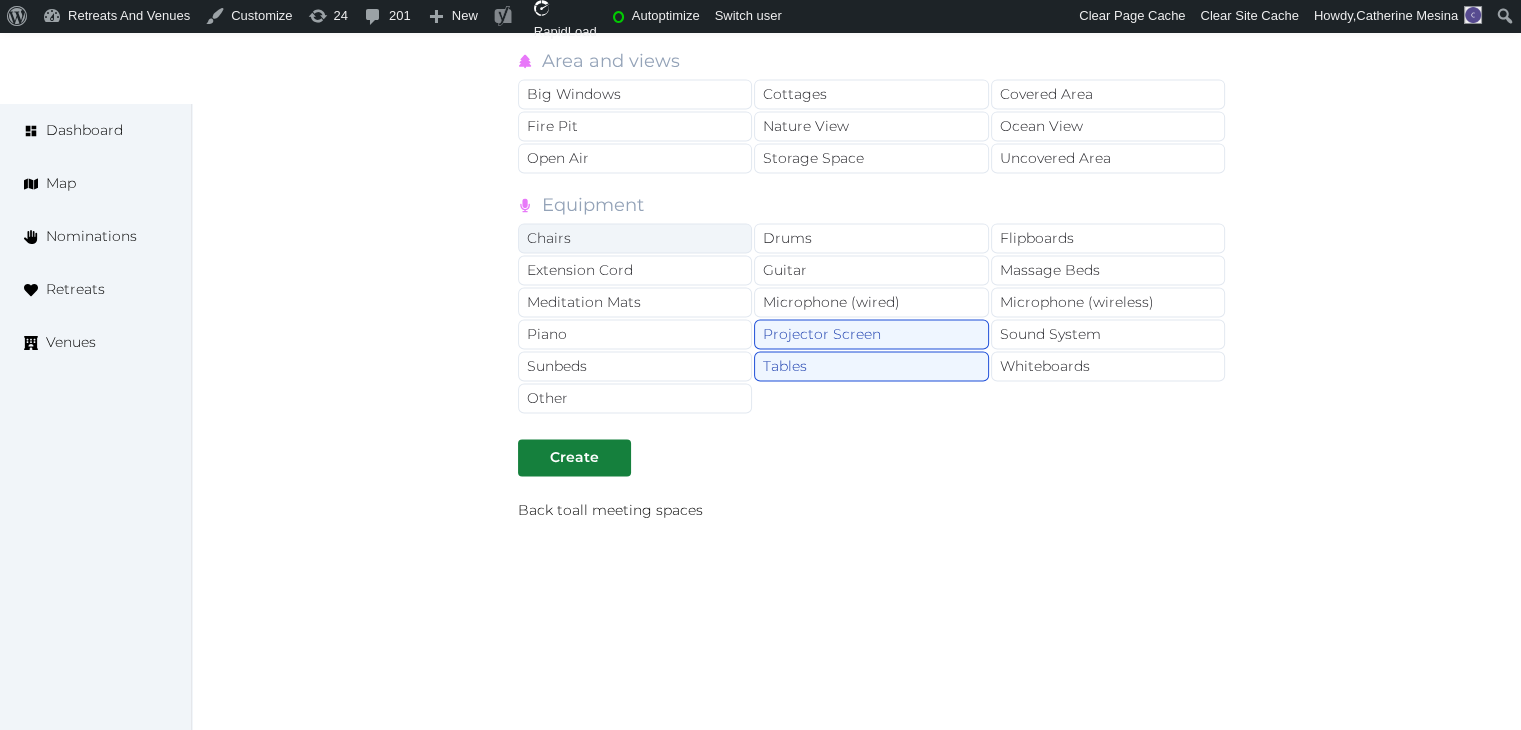 click on "Chairs" at bounding box center (635, 238) 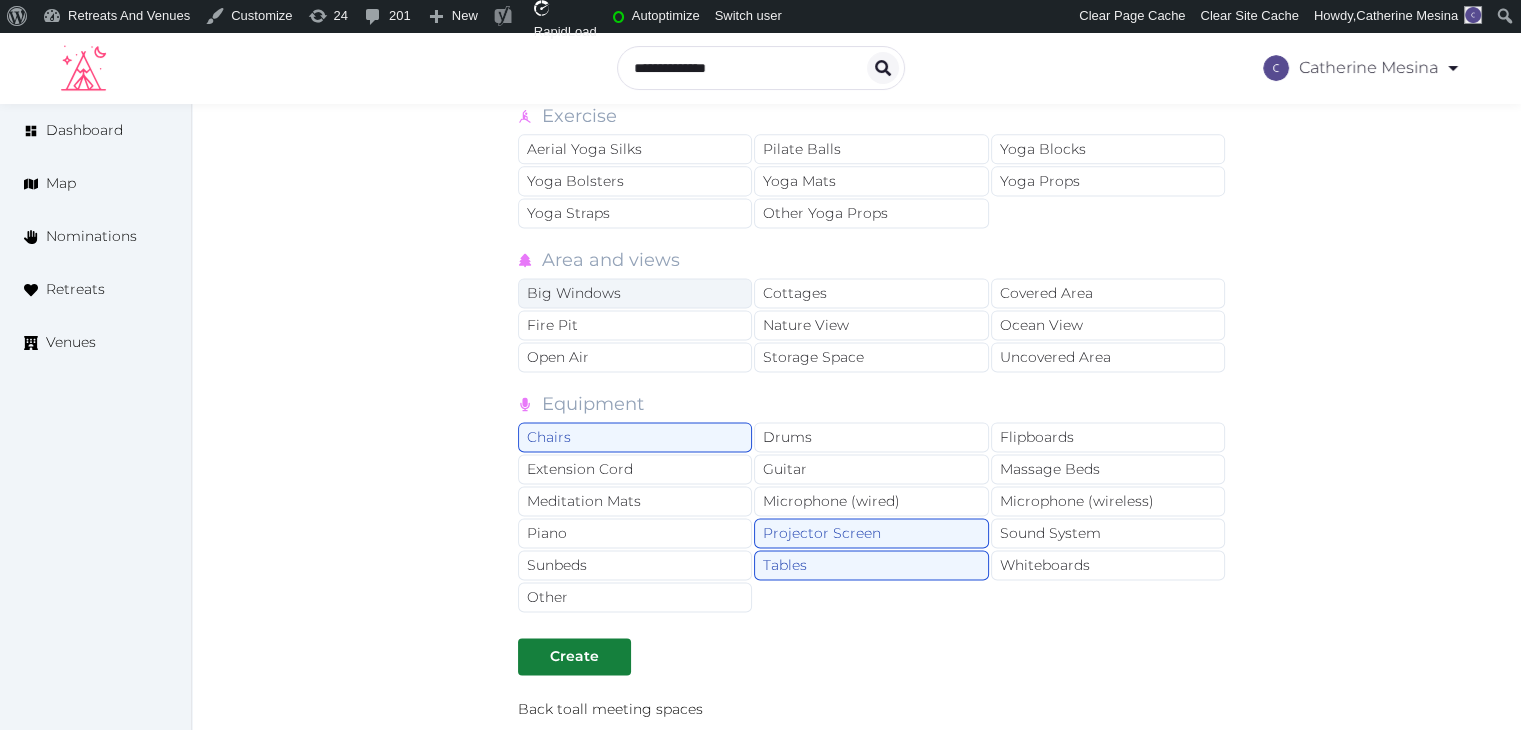 scroll, scrollTop: 2683, scrollLeft: 0, axis: vertical 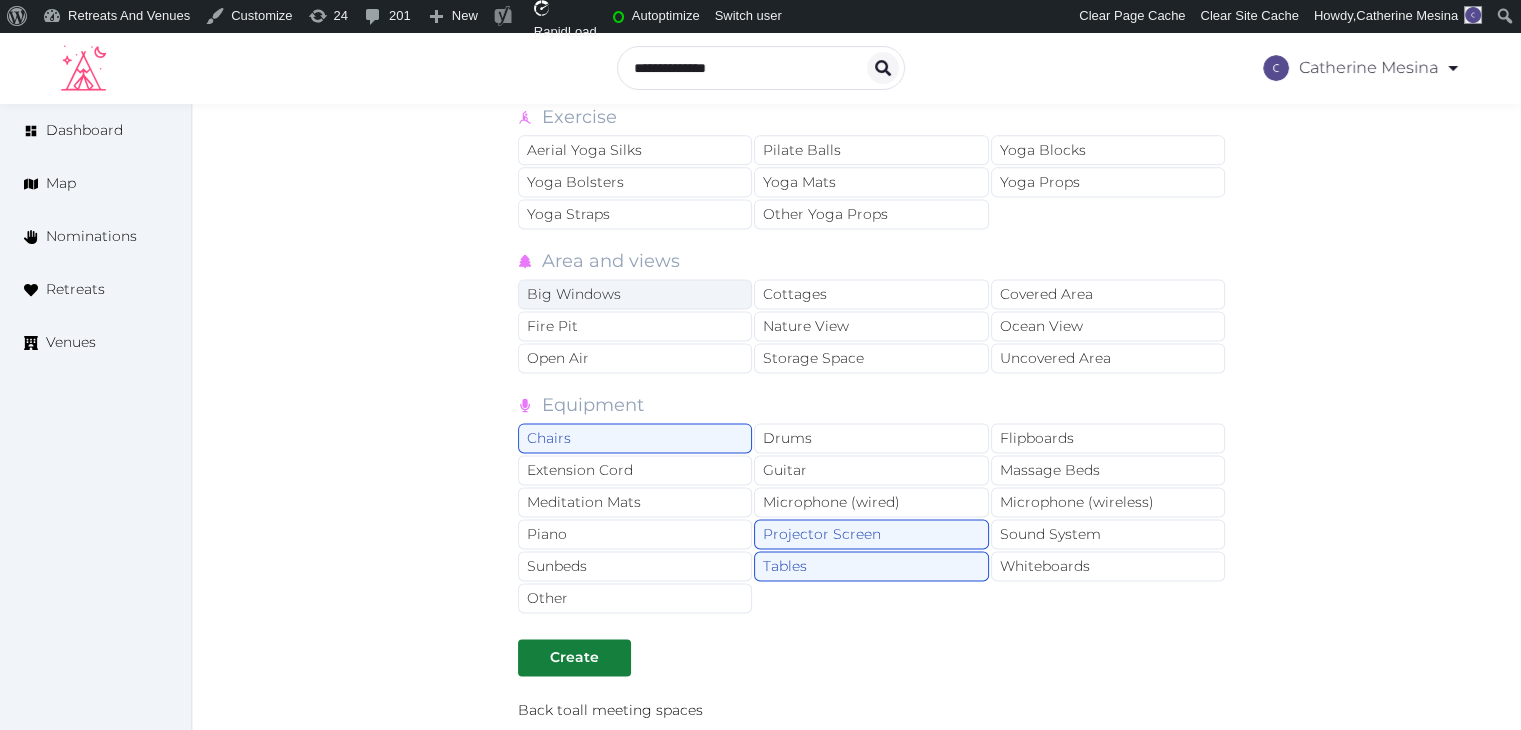 click on "Big Windows" at bounding box center (635, 294) 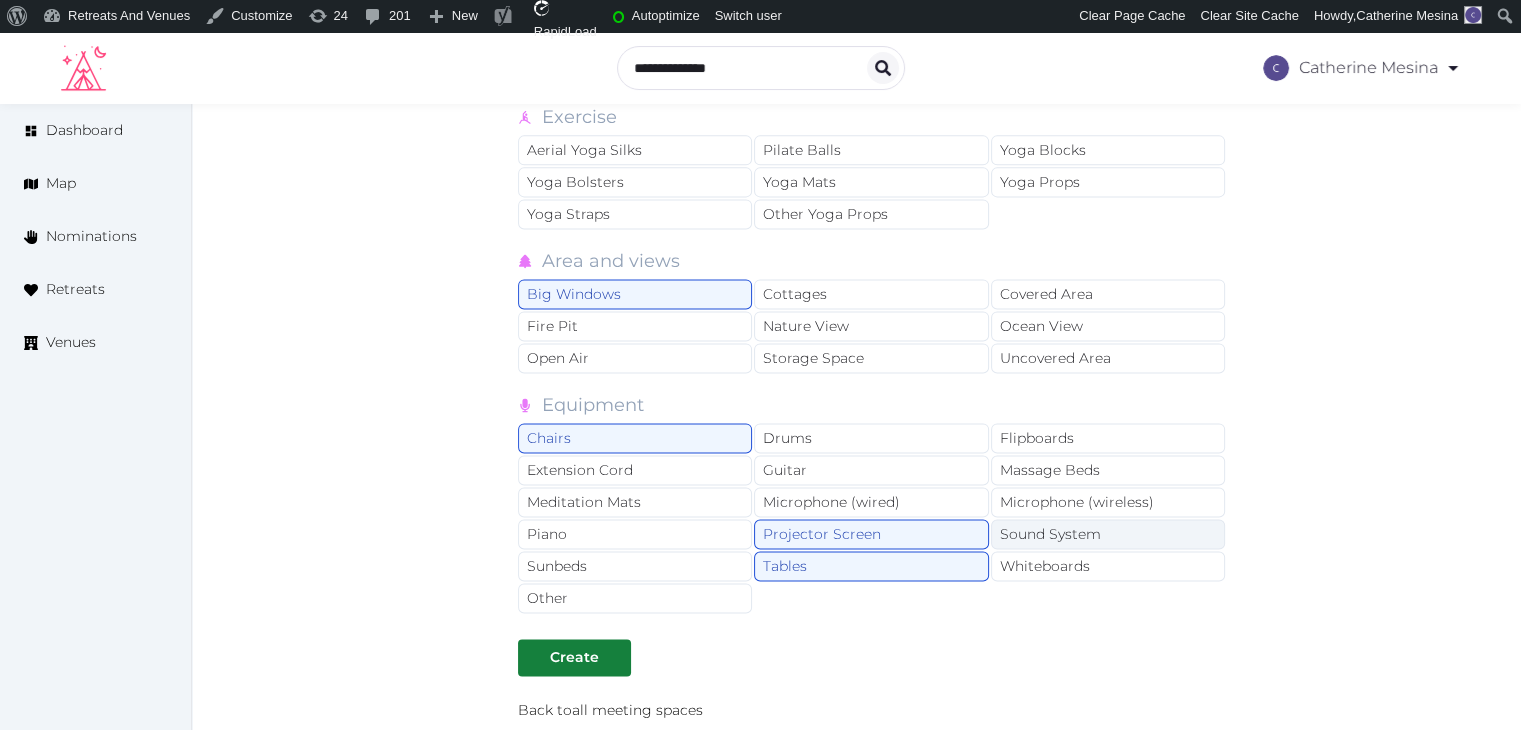 click on "Sound System" at bounding box center [1108, 534] 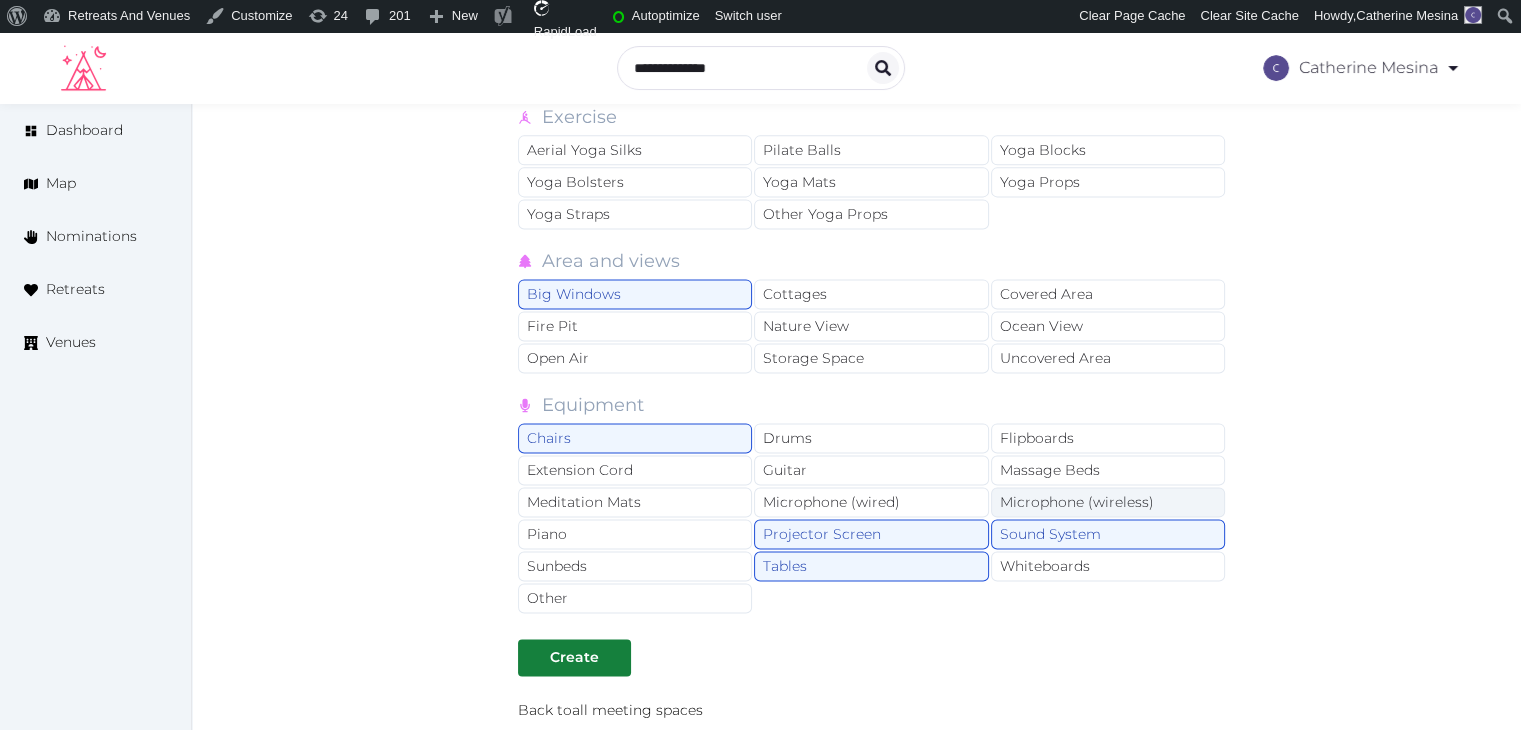 click on "Microphone (wireless)" at bounding box center (1108, 502) 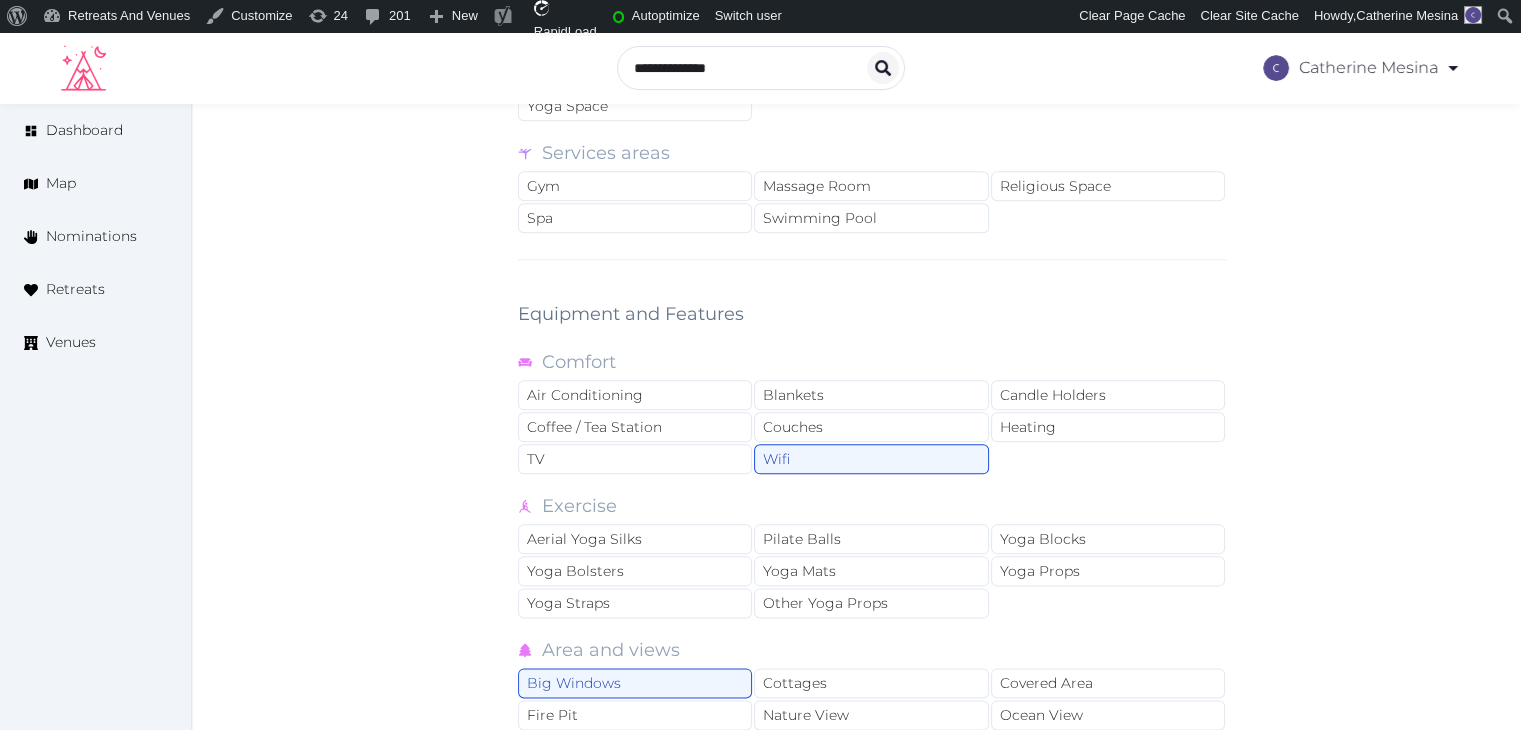 scroll, scrollTop: 2283, scrollLeft: 0, axis: vertical 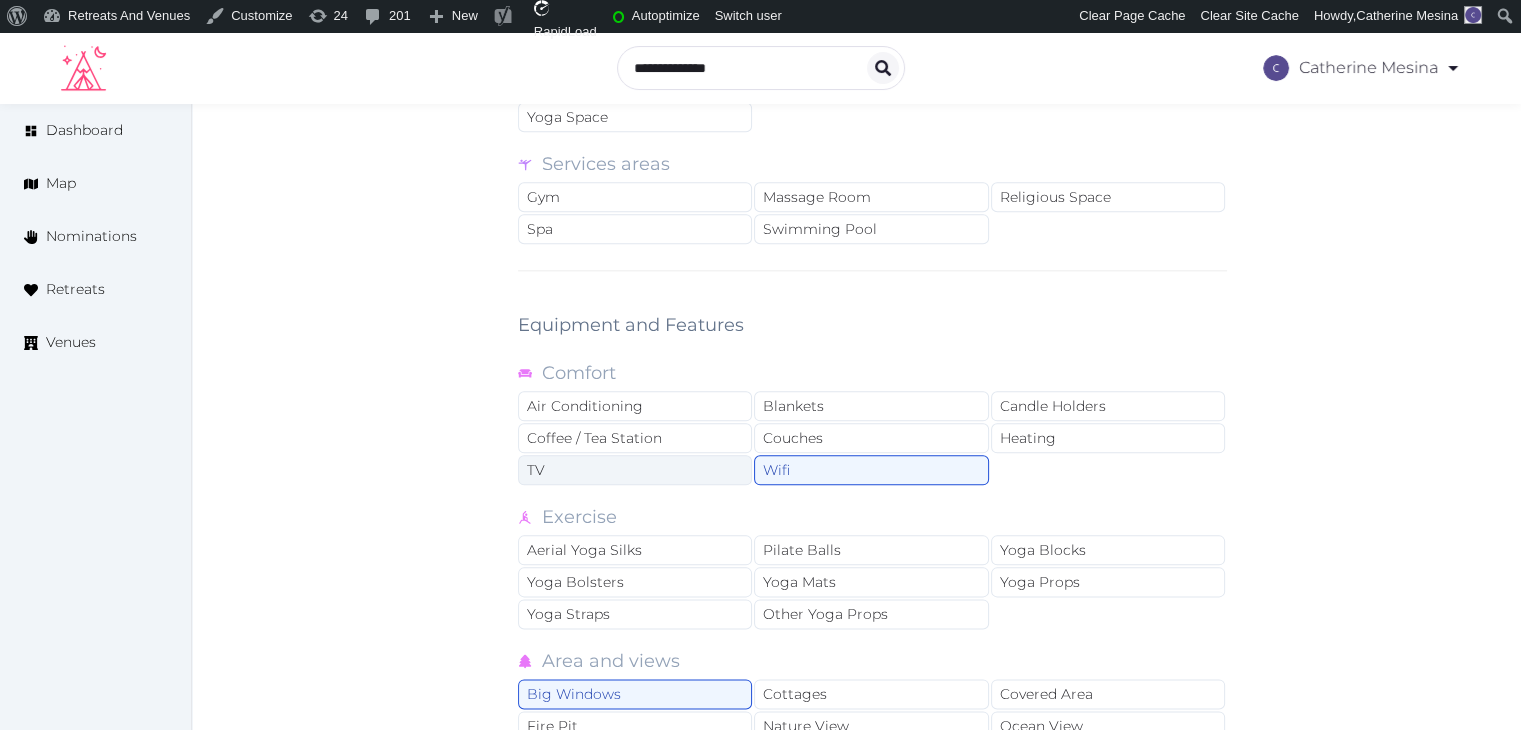 click on "TV" at bounding box center (635, 470) 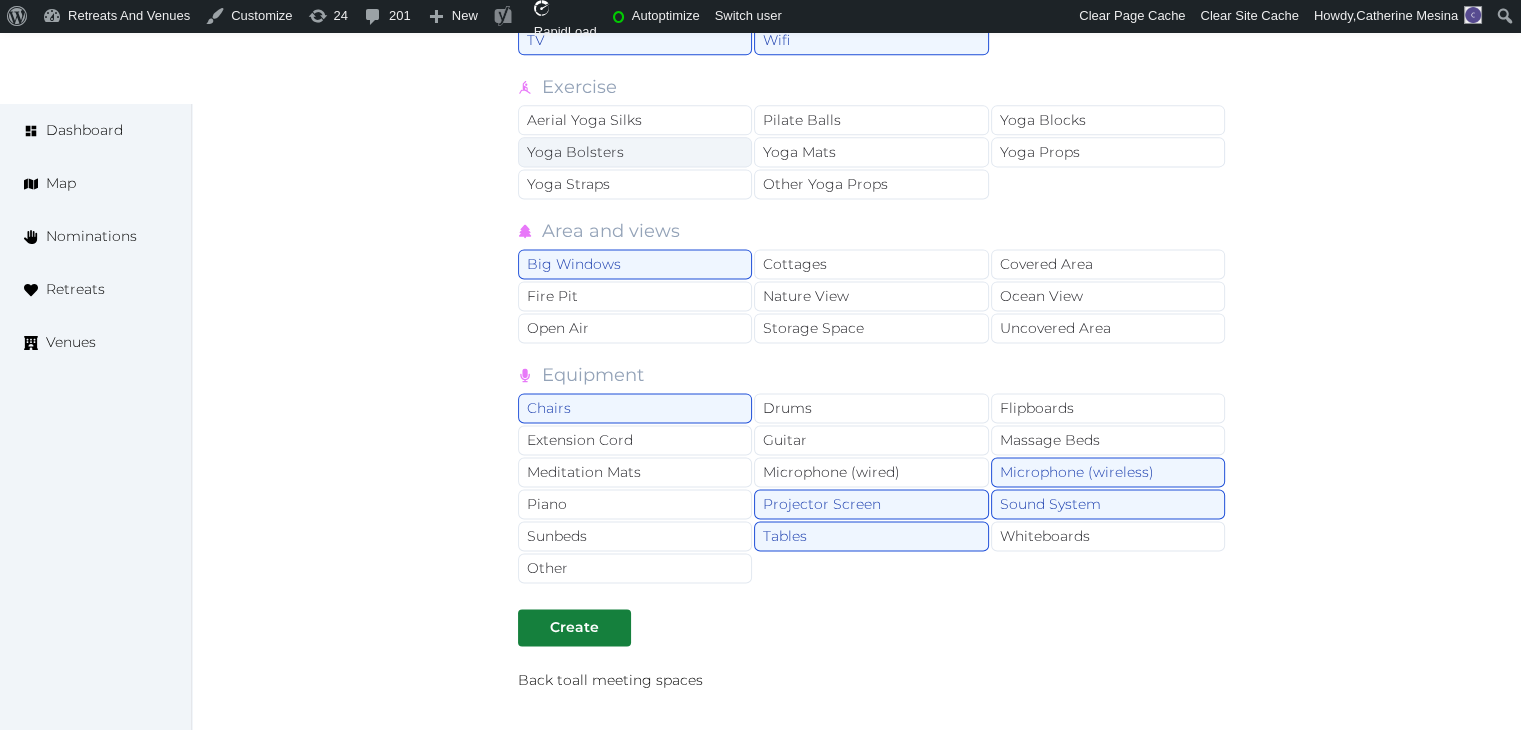 scroll, scrollTop: 2883, scrollLeft: 0, axis: vertical 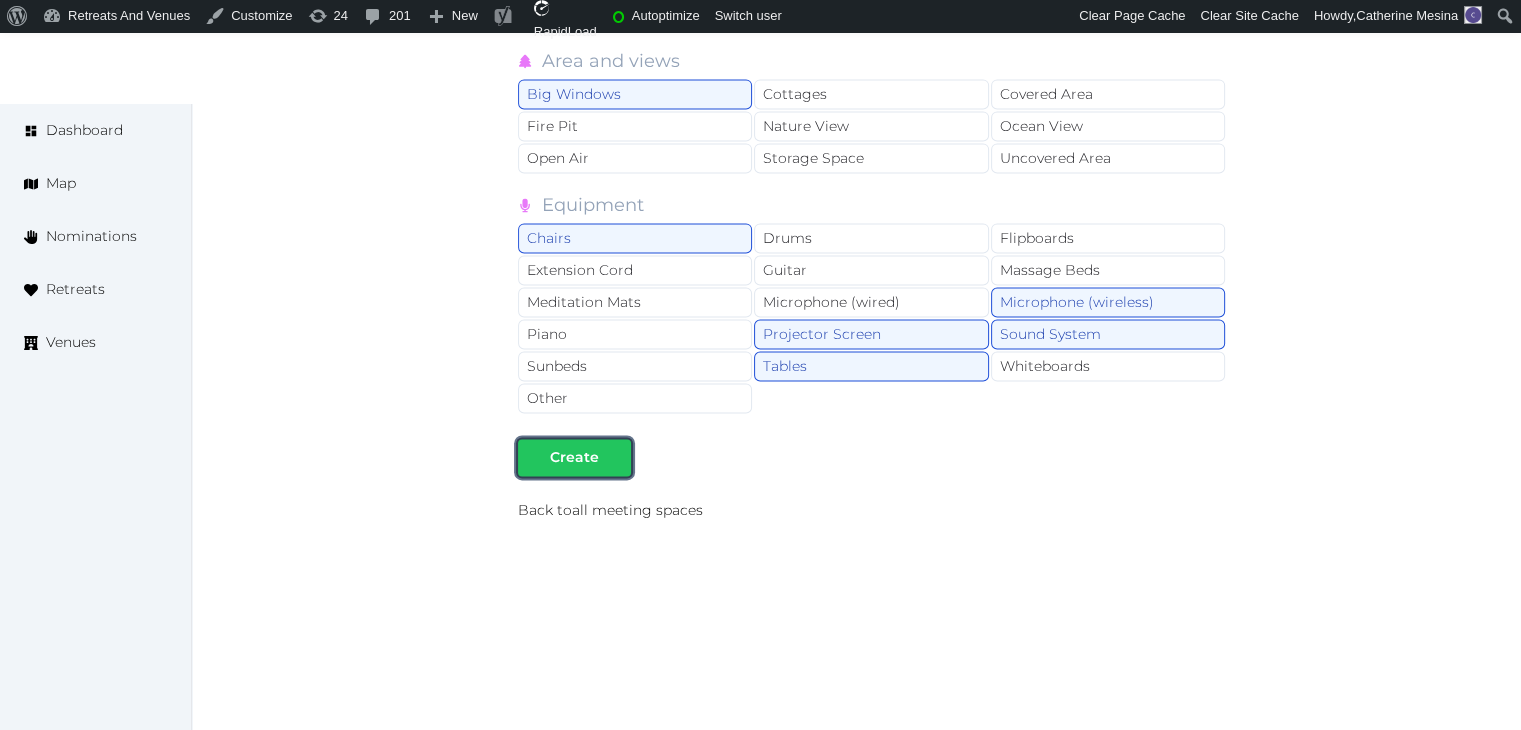 click on "Create" at bounding box center (574, 457) 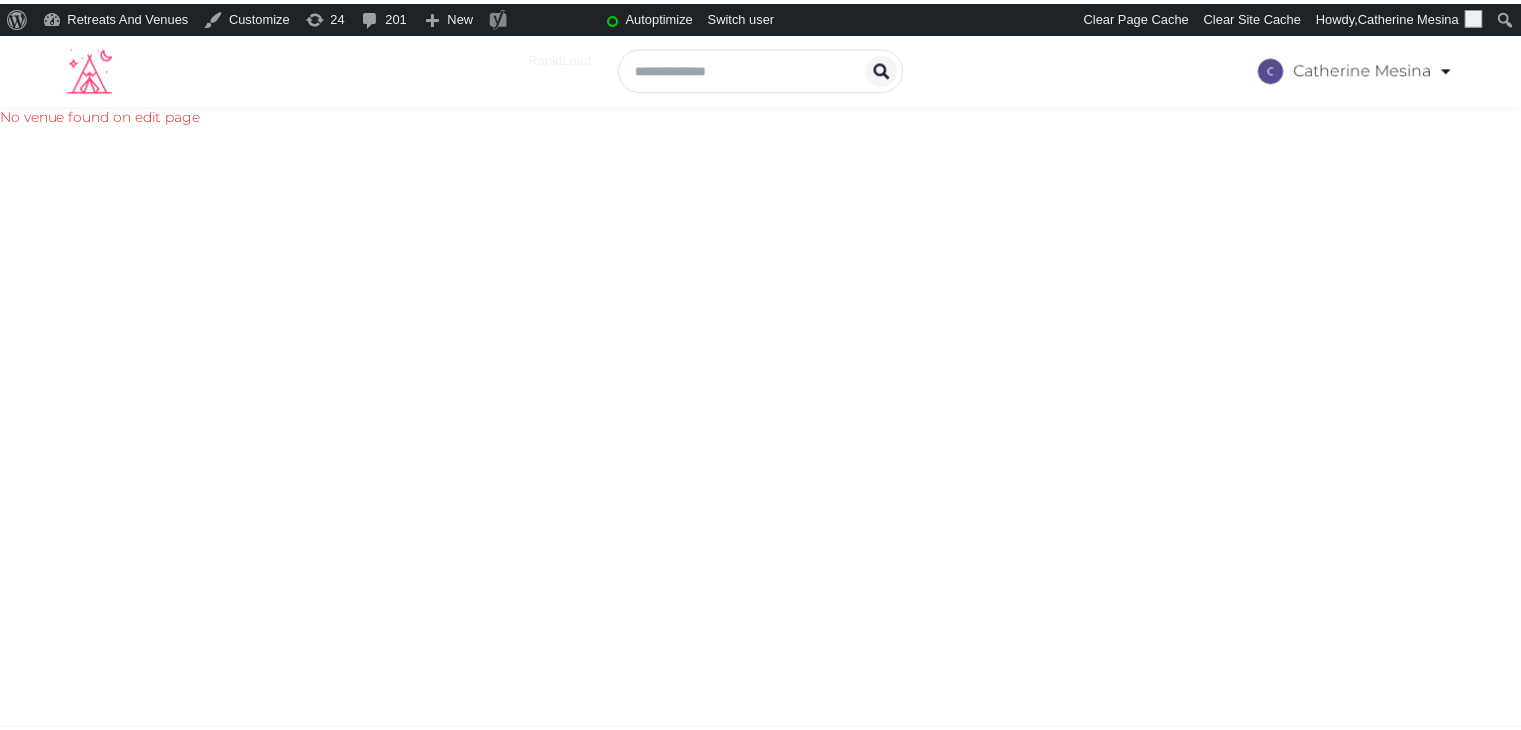 scroll, scrollTop: 0, scrollLeft: 0, axis: both 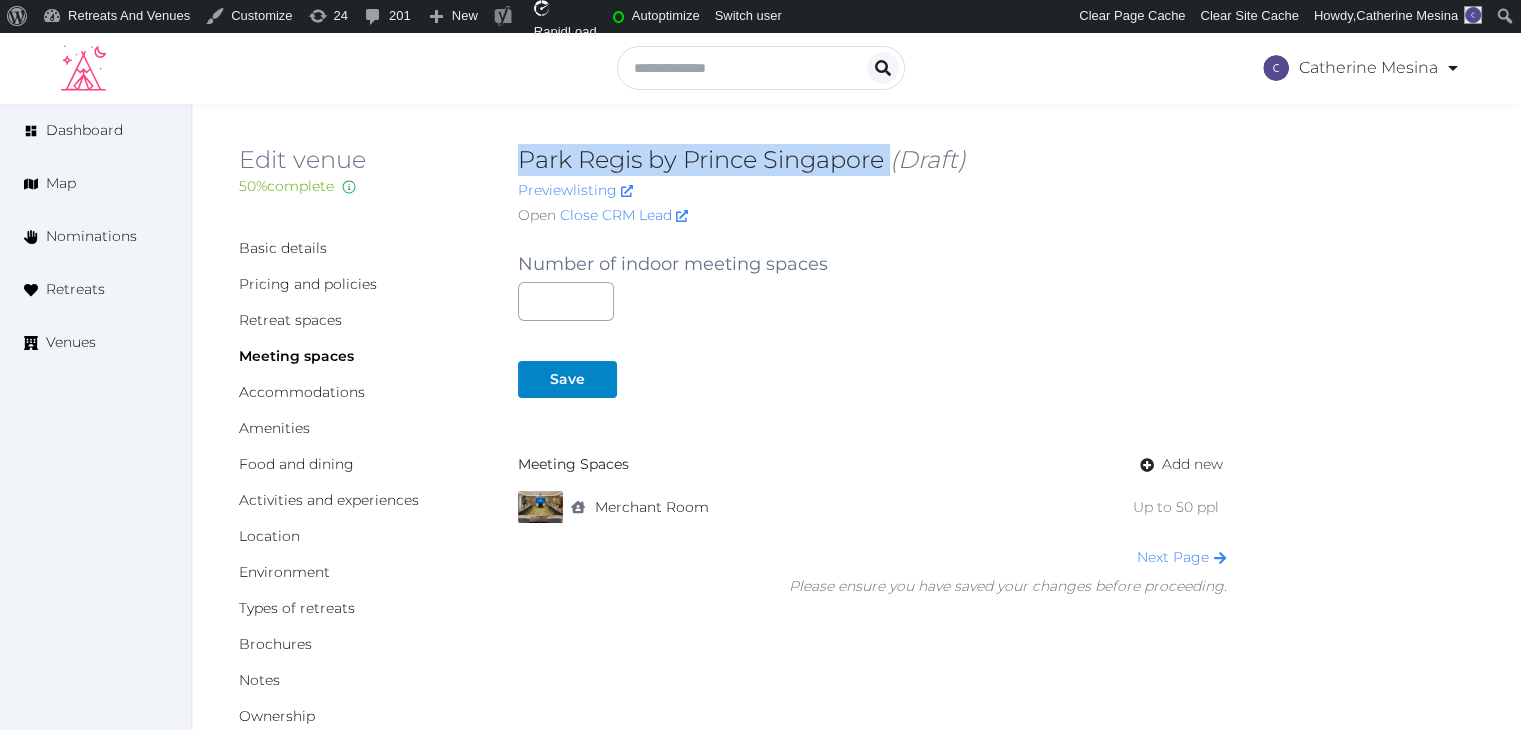 drag, startPoint x: 517, startPoint y: 162, endPoint x: 896, endPoint y: 161, distance: 379.0013 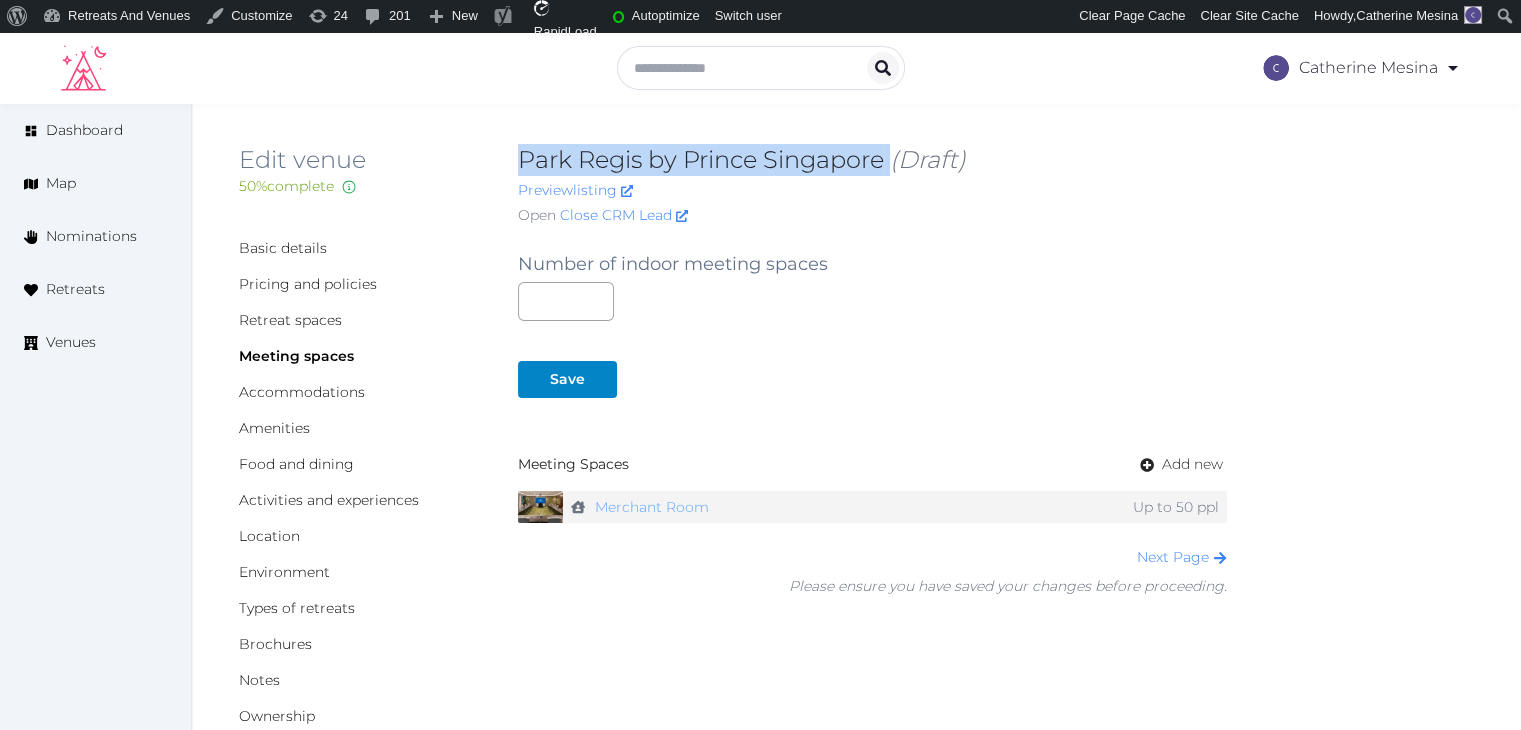 click on "Merchant Room" at bounding box center (652, 507) 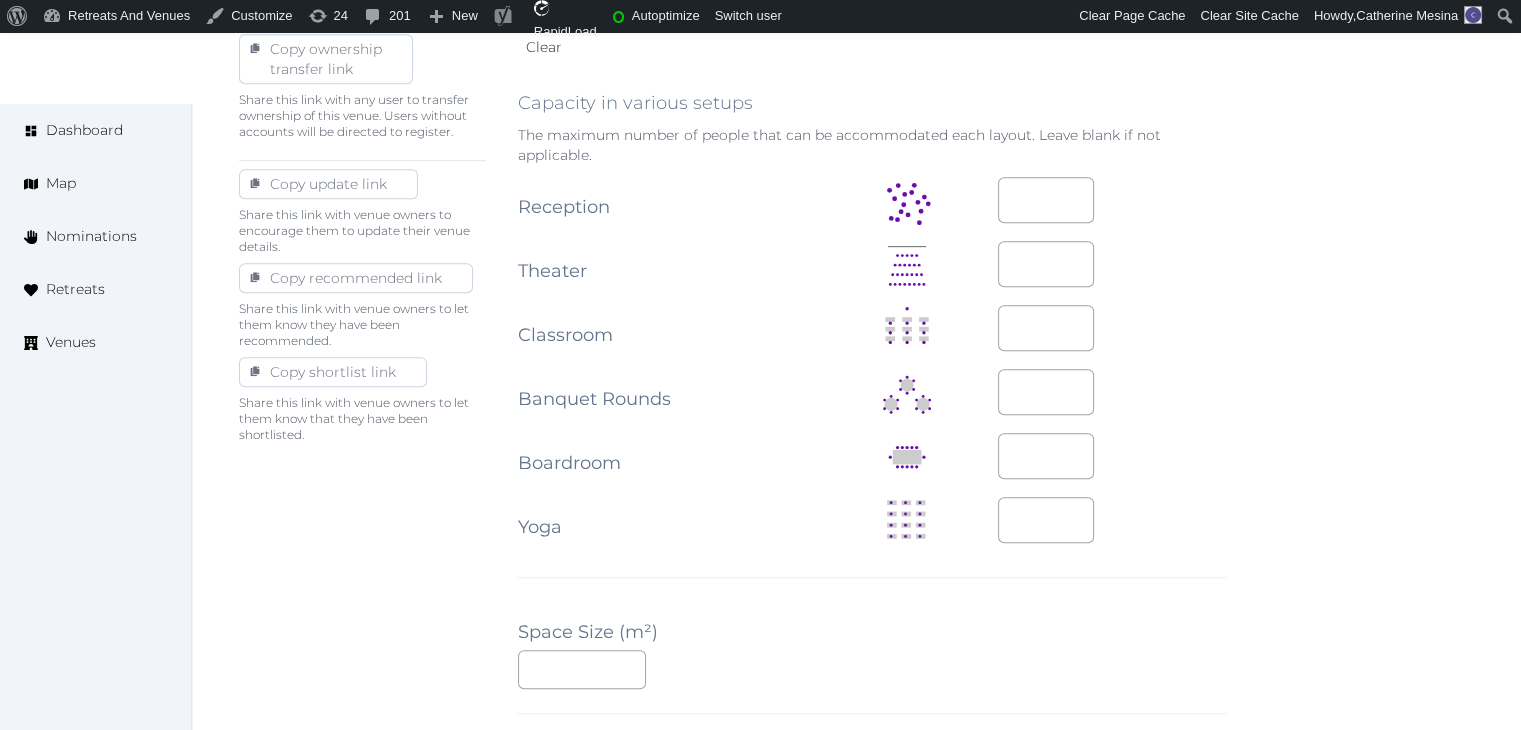 scroll, scrollTop: 1200, scrollLeft: 0, axis: vertical 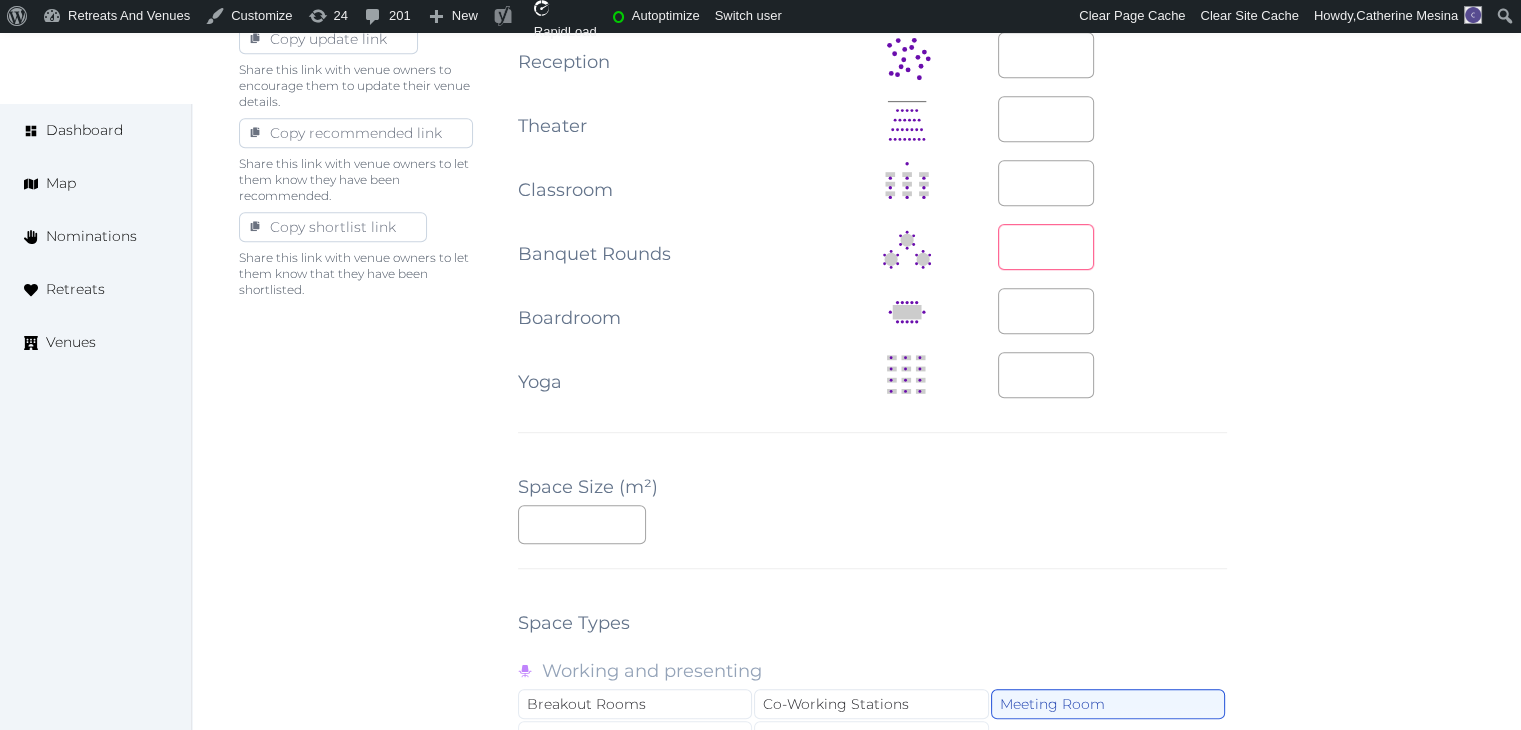 drag, startPoint x: 1020, startPoint y: 246, endPoint x: 871, endPoint y: 233, distance: 149.56604 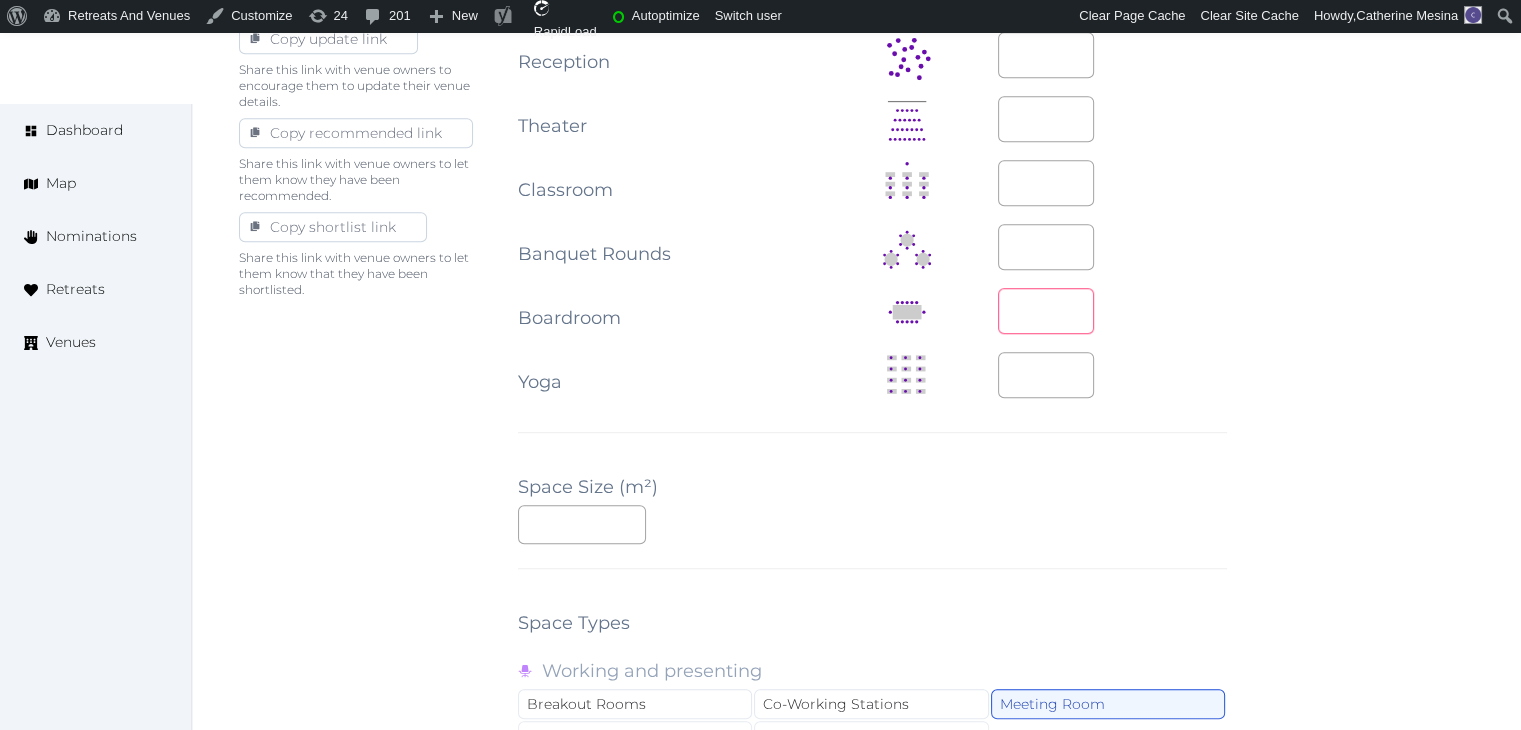 drag, startPoint x: 1034, startPoint y: 309, endPoint x: 915, endPoint y: 305, distance: 119.06721 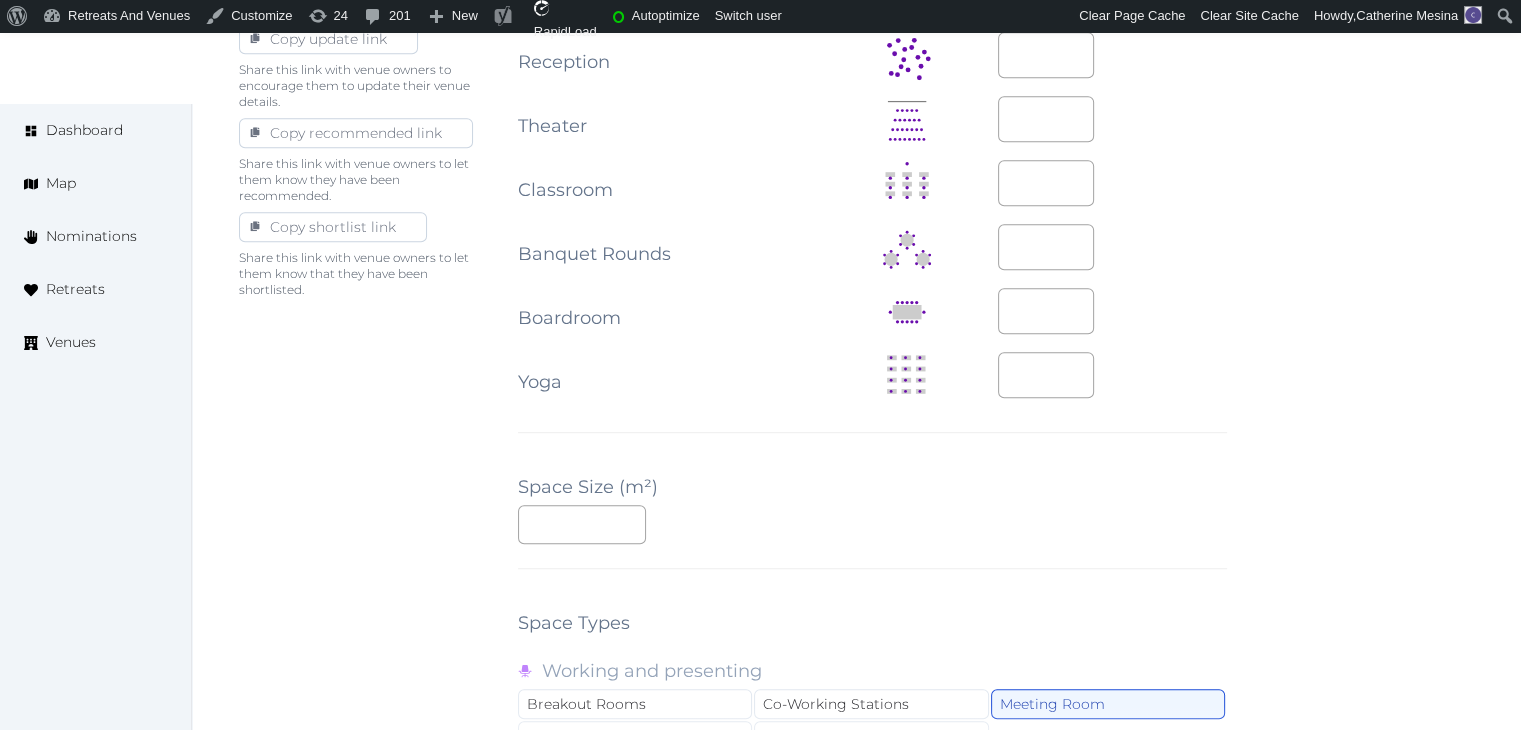 drag, startPoint x: 1004, startPoint y: 477, endPoint x: 1013, endPoint y: 550, distance: 73.552704 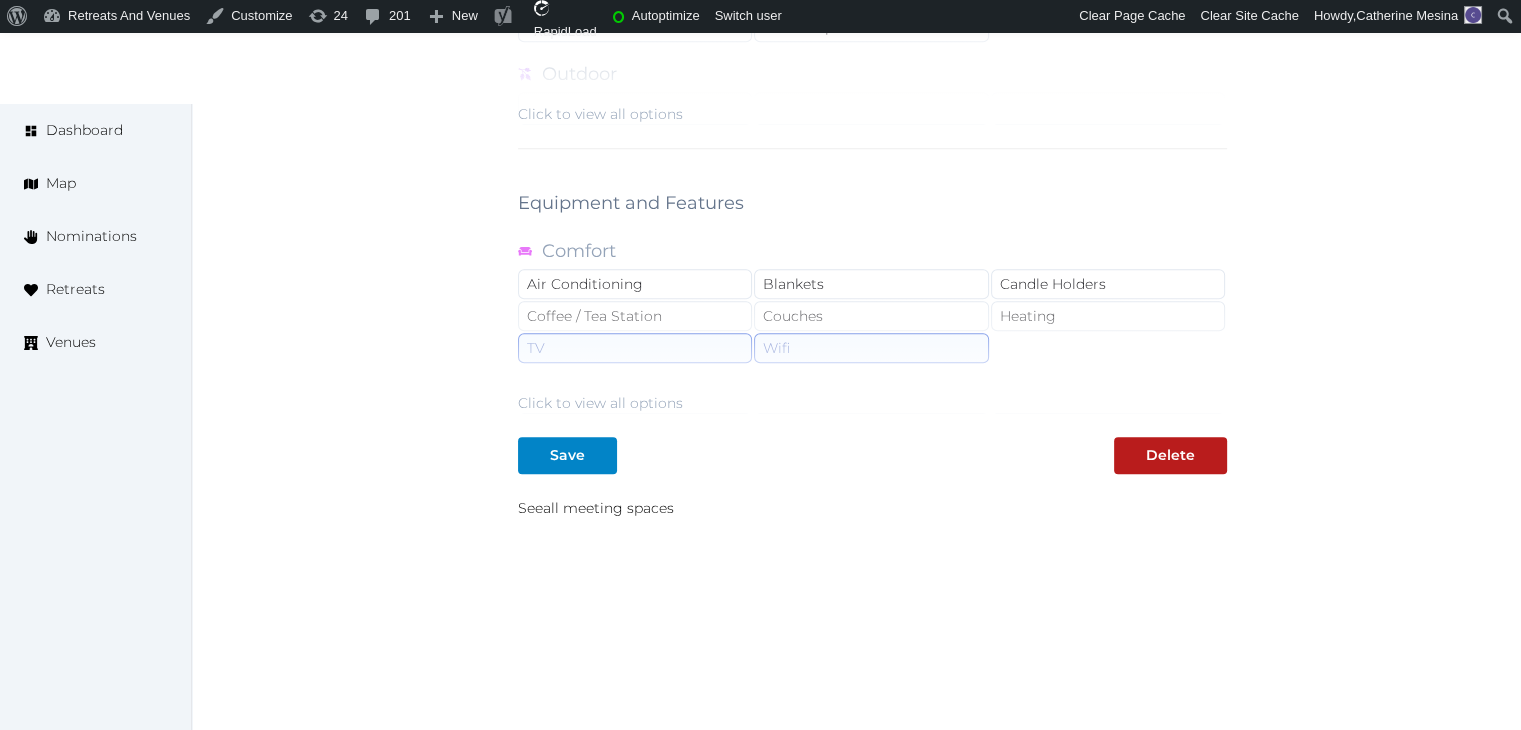 scroll, scrollTop: 1919, scrollLeft: 0, axis: vertical 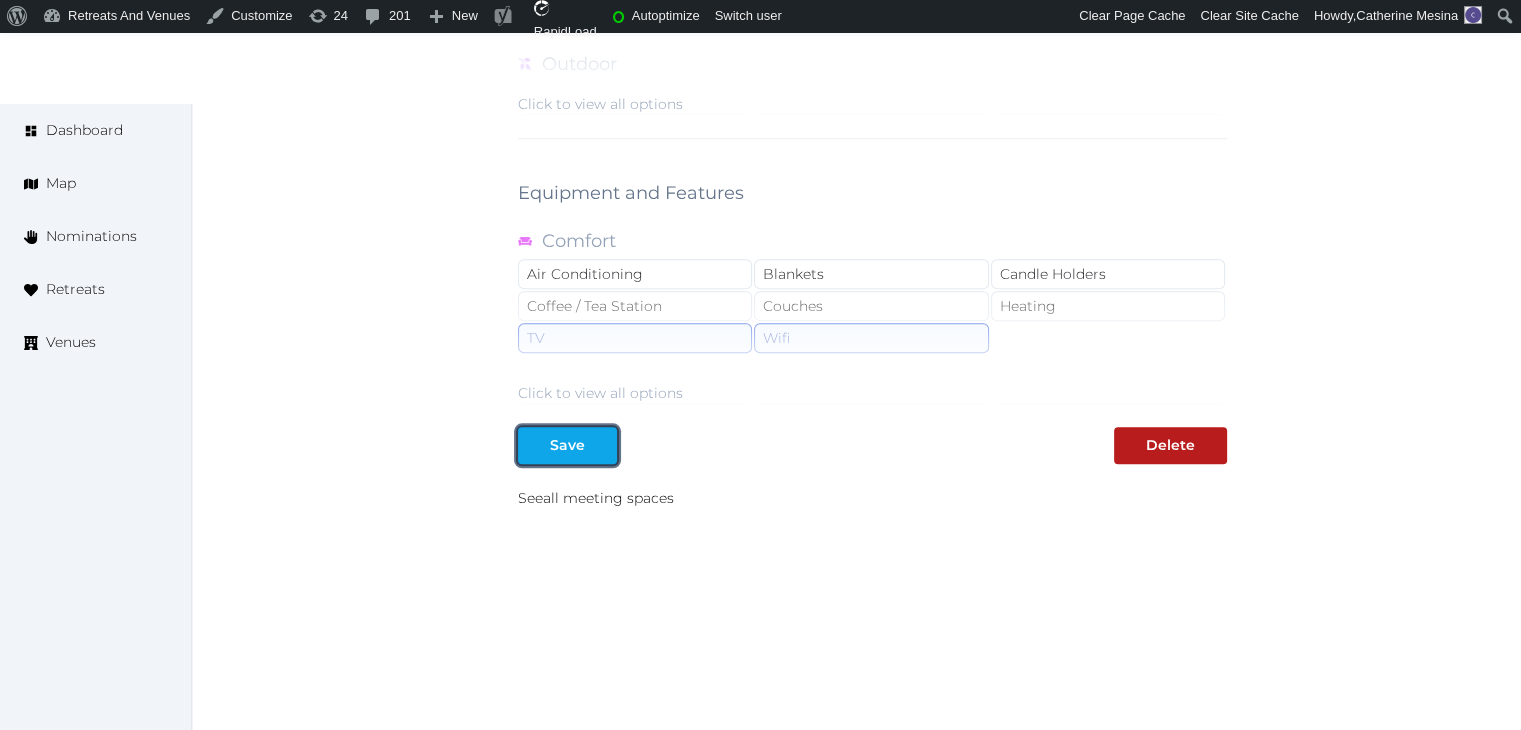 click at bounding box center (601, 445) 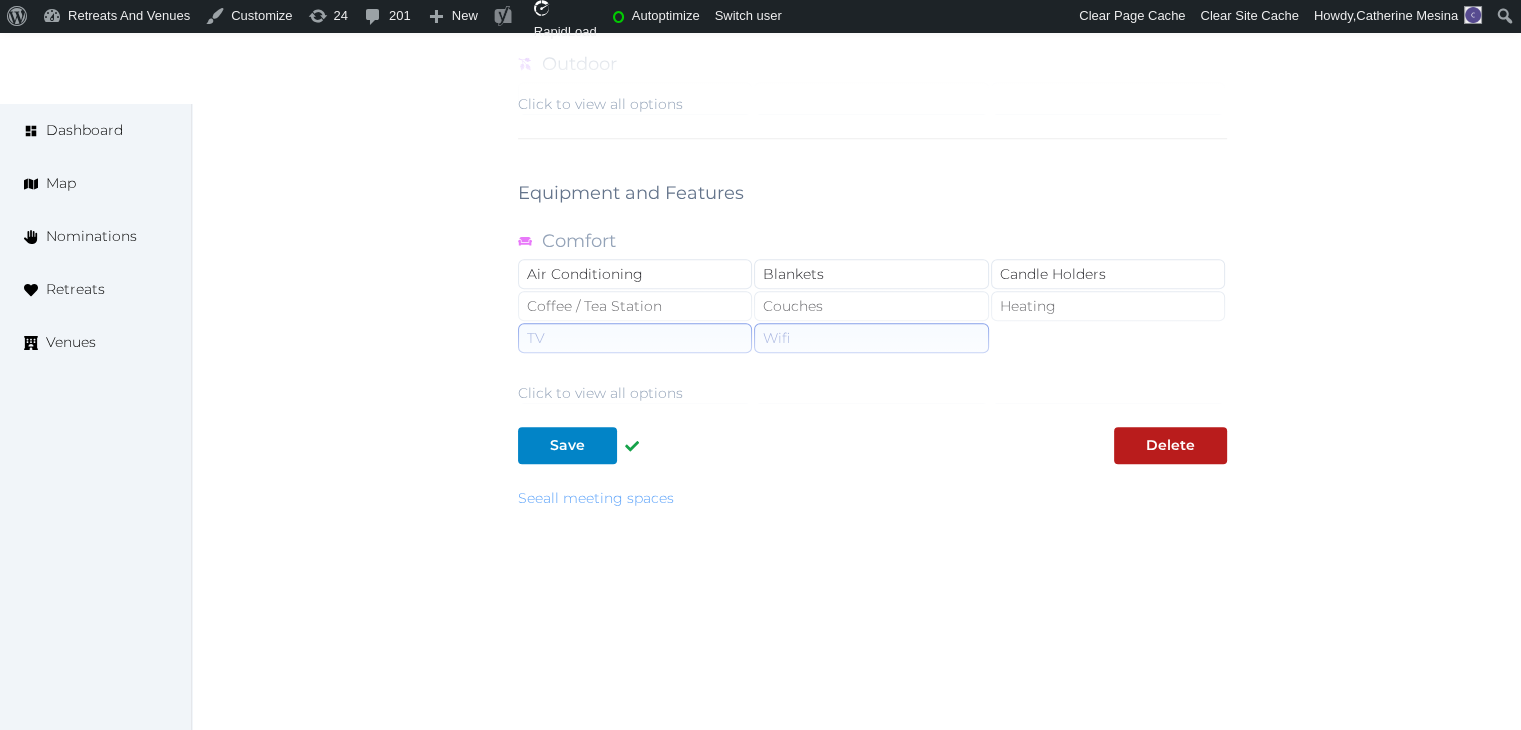 click on "See  all meeting spaces" at bounding box center [596, 498] 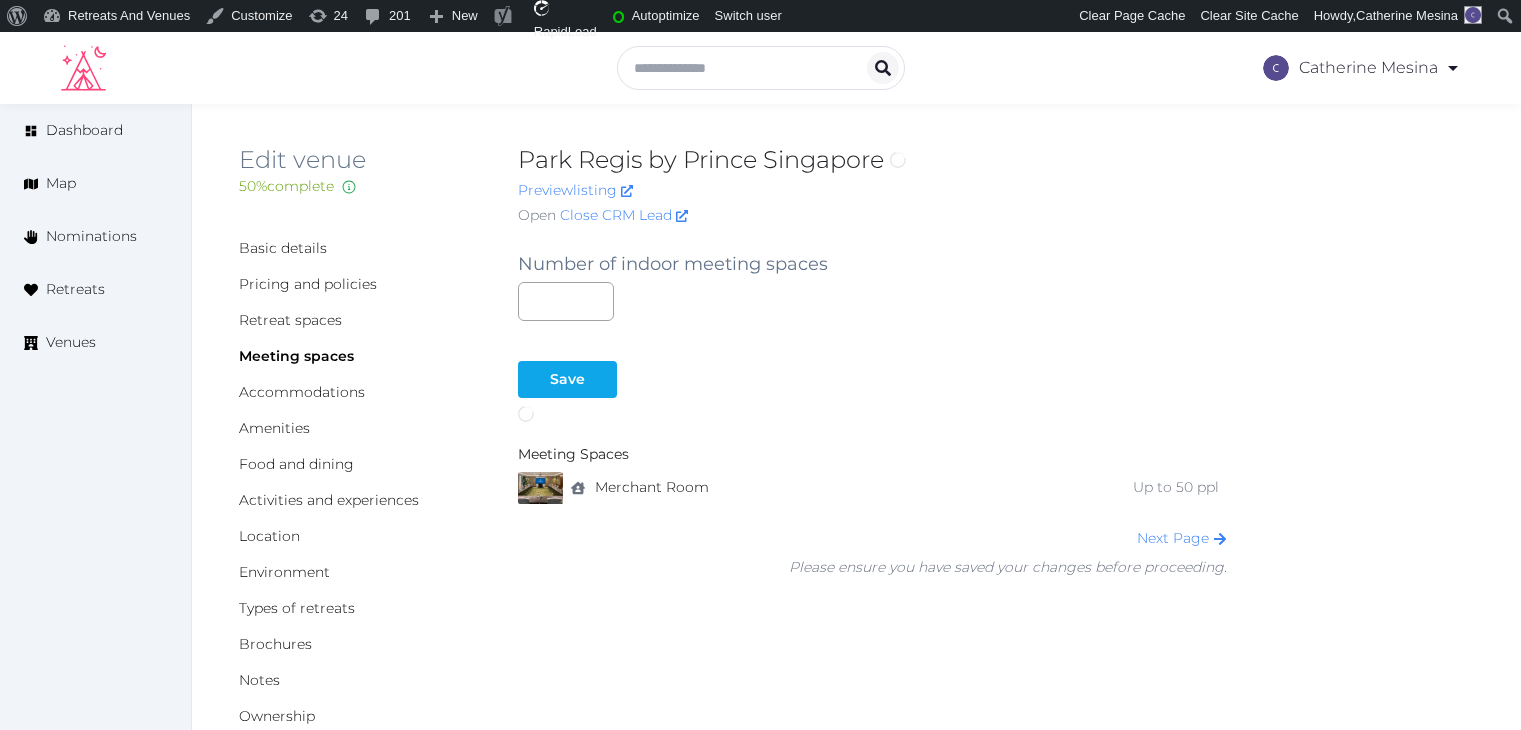 scroll, scrollTop: 0, scrollLeft: 0, axis: both 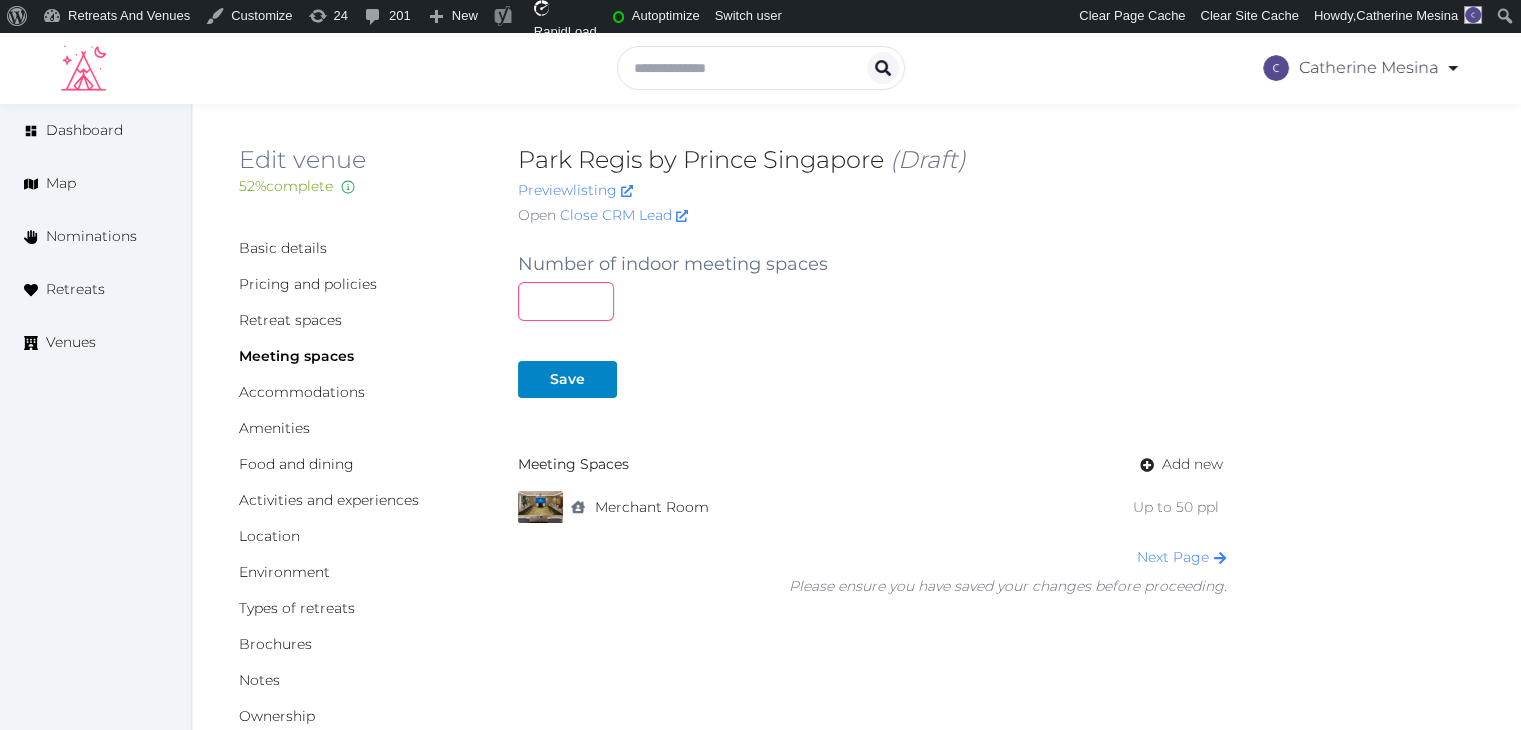 click at bounding box center (566, 301) 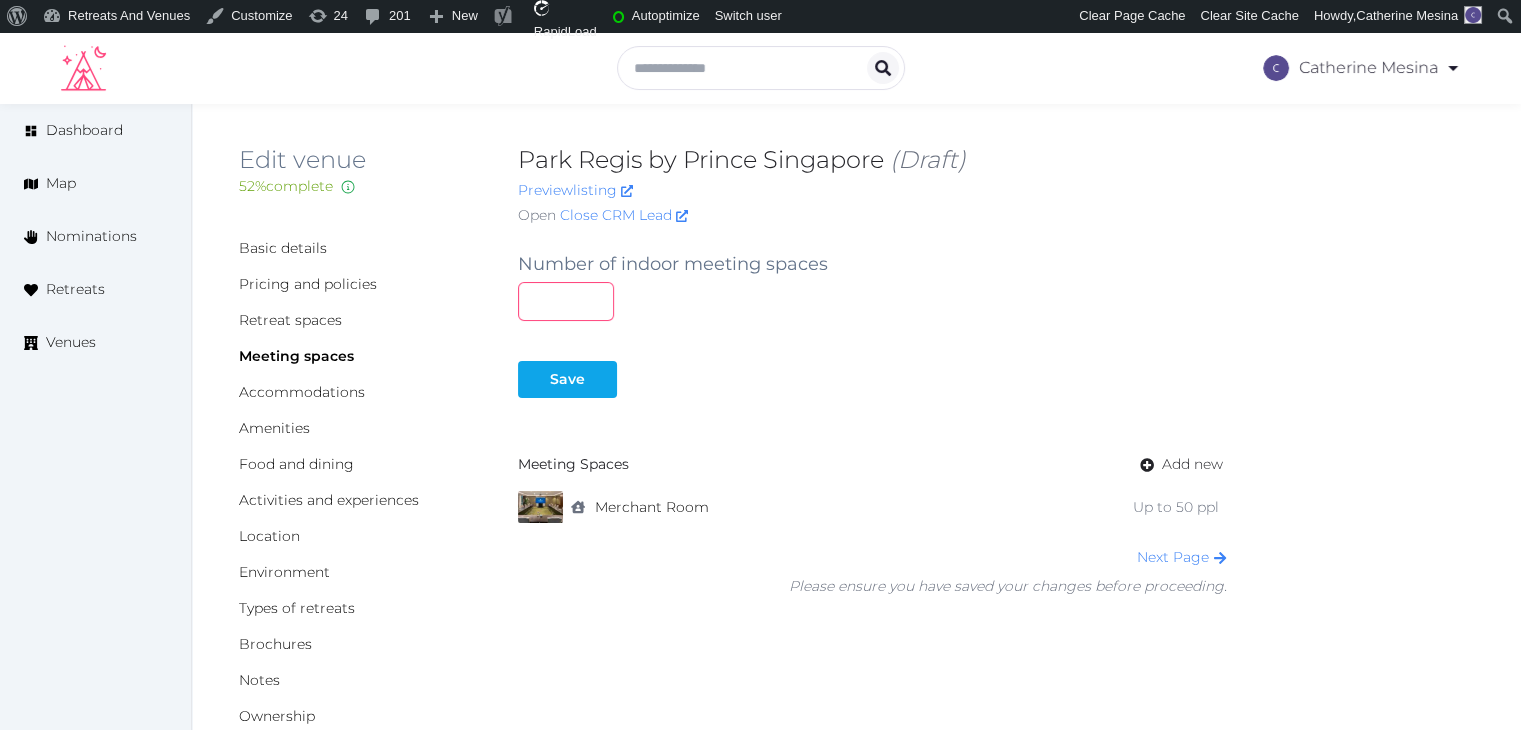 type on "*" 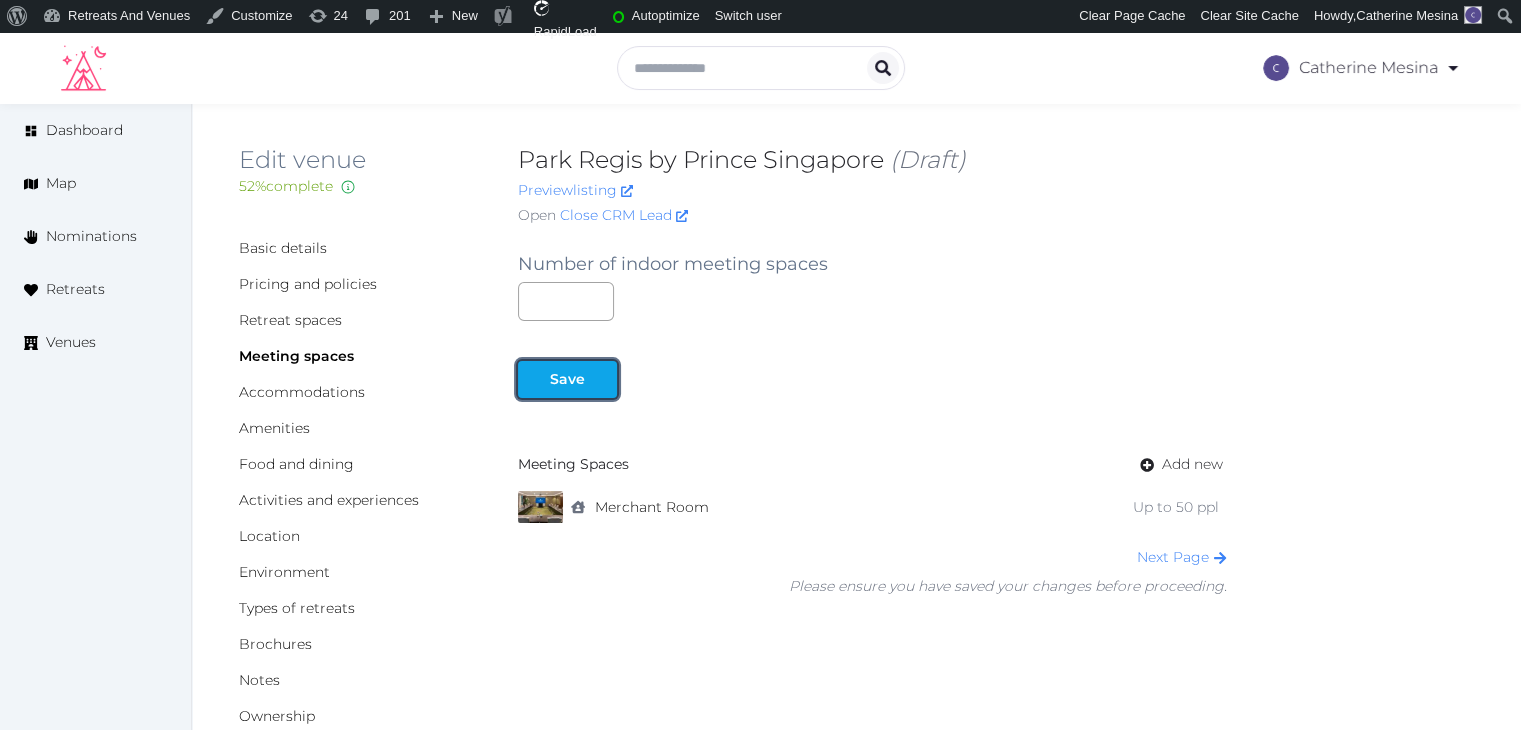 click on "Save" at bounding box center [567, 379] 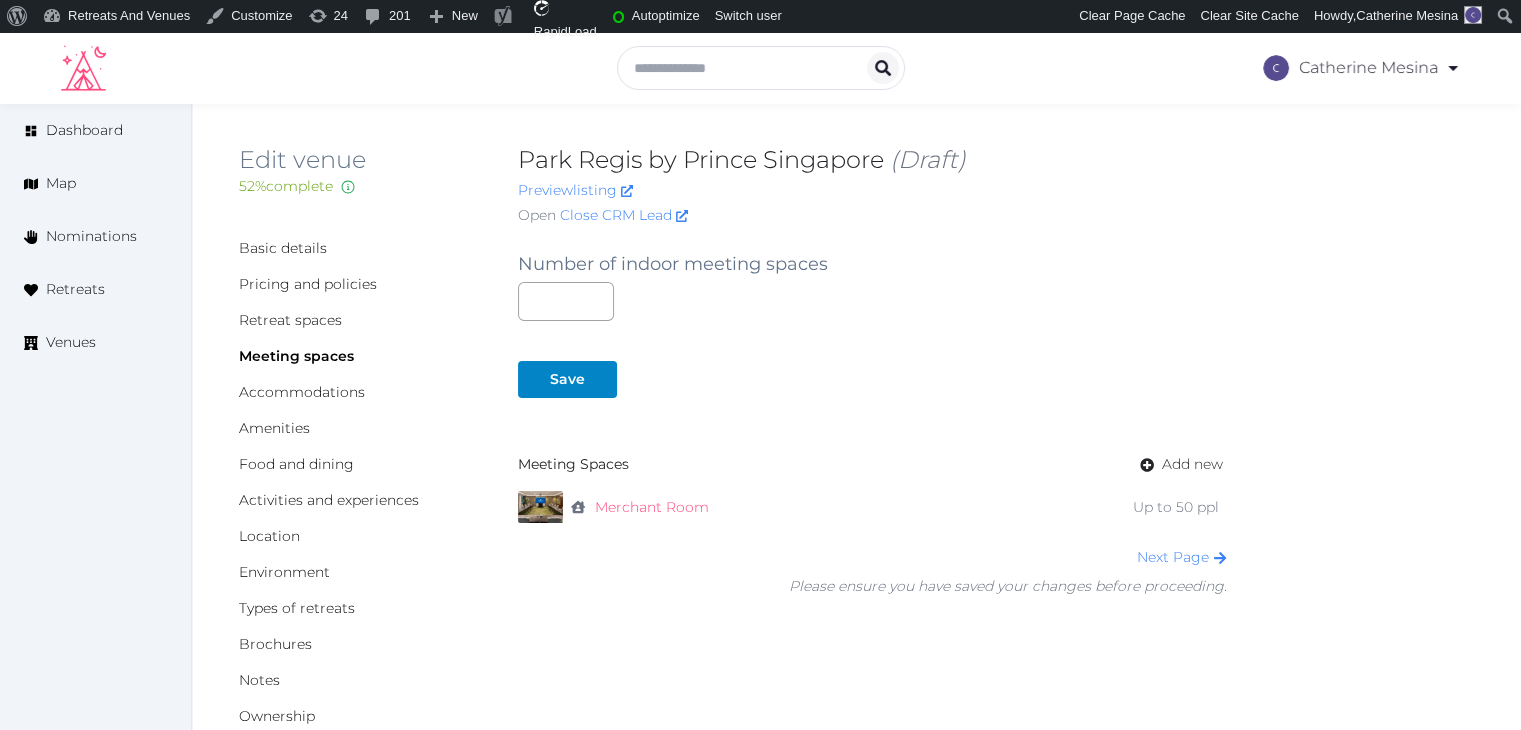 drag, startPoint x: 662, startPoint y: 504, endPoint x: 692, endPoint y: 576, distance: 78 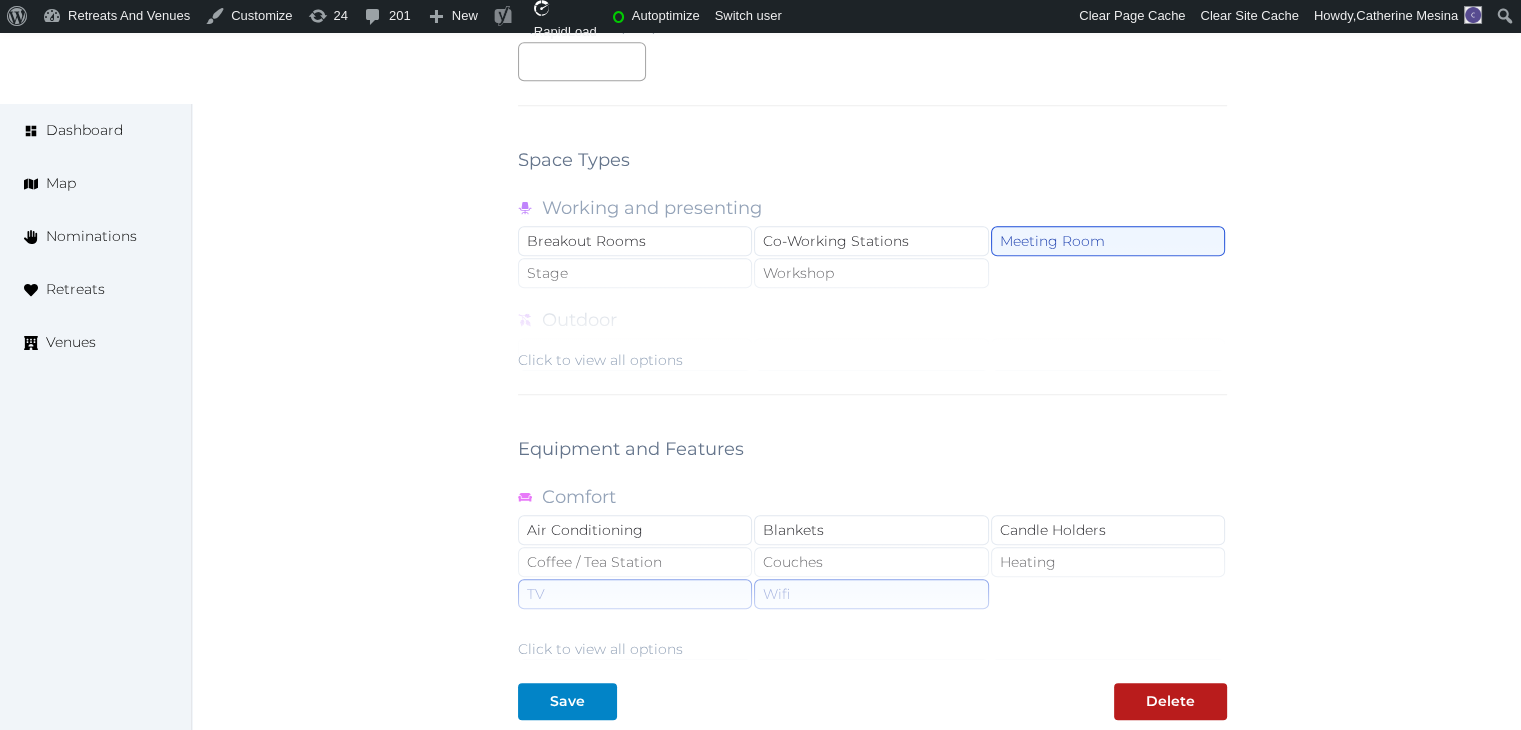 scroll, scrollTop: 1800, scrollLeft: 0, axis: vertical 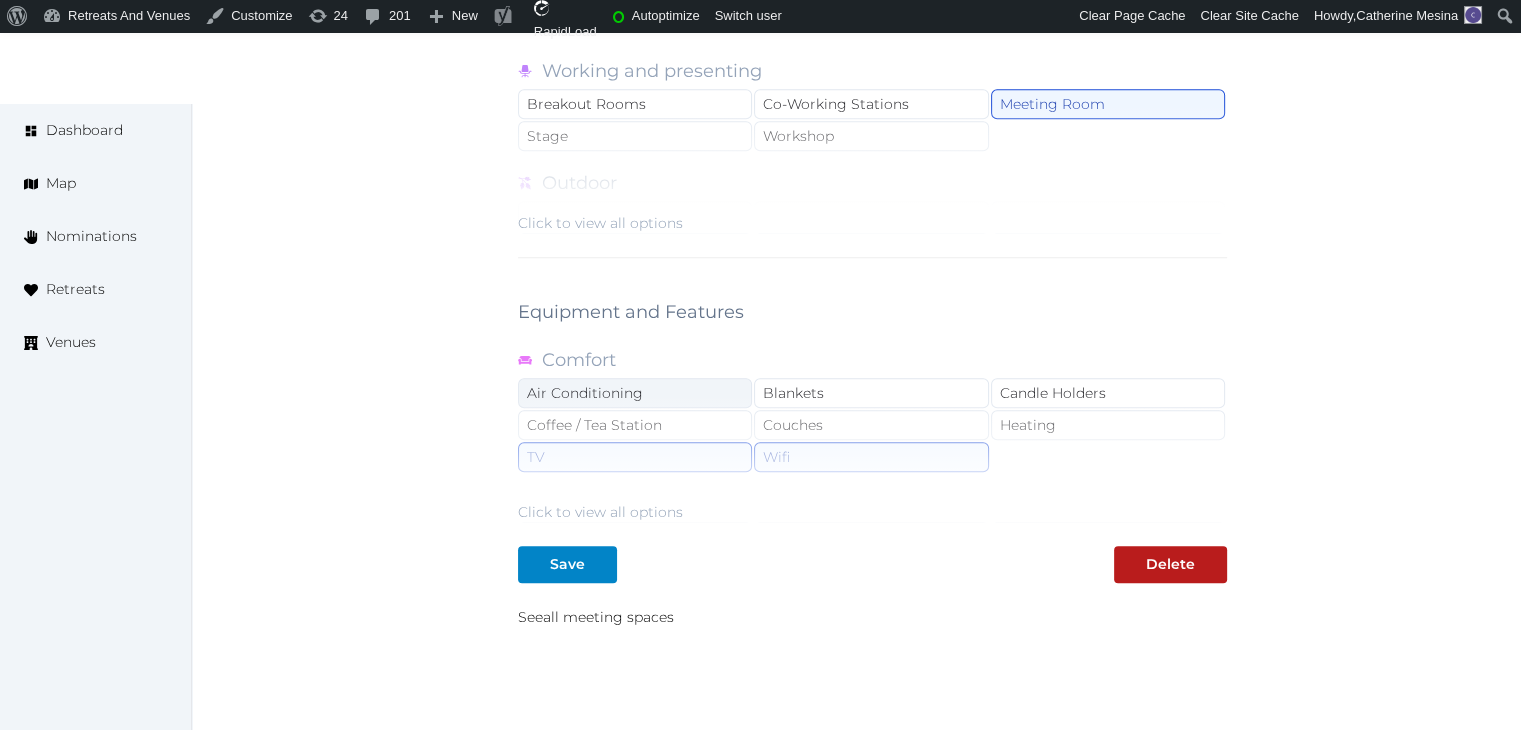 click on "Air Conditioning" at bounding box center [635, 393] 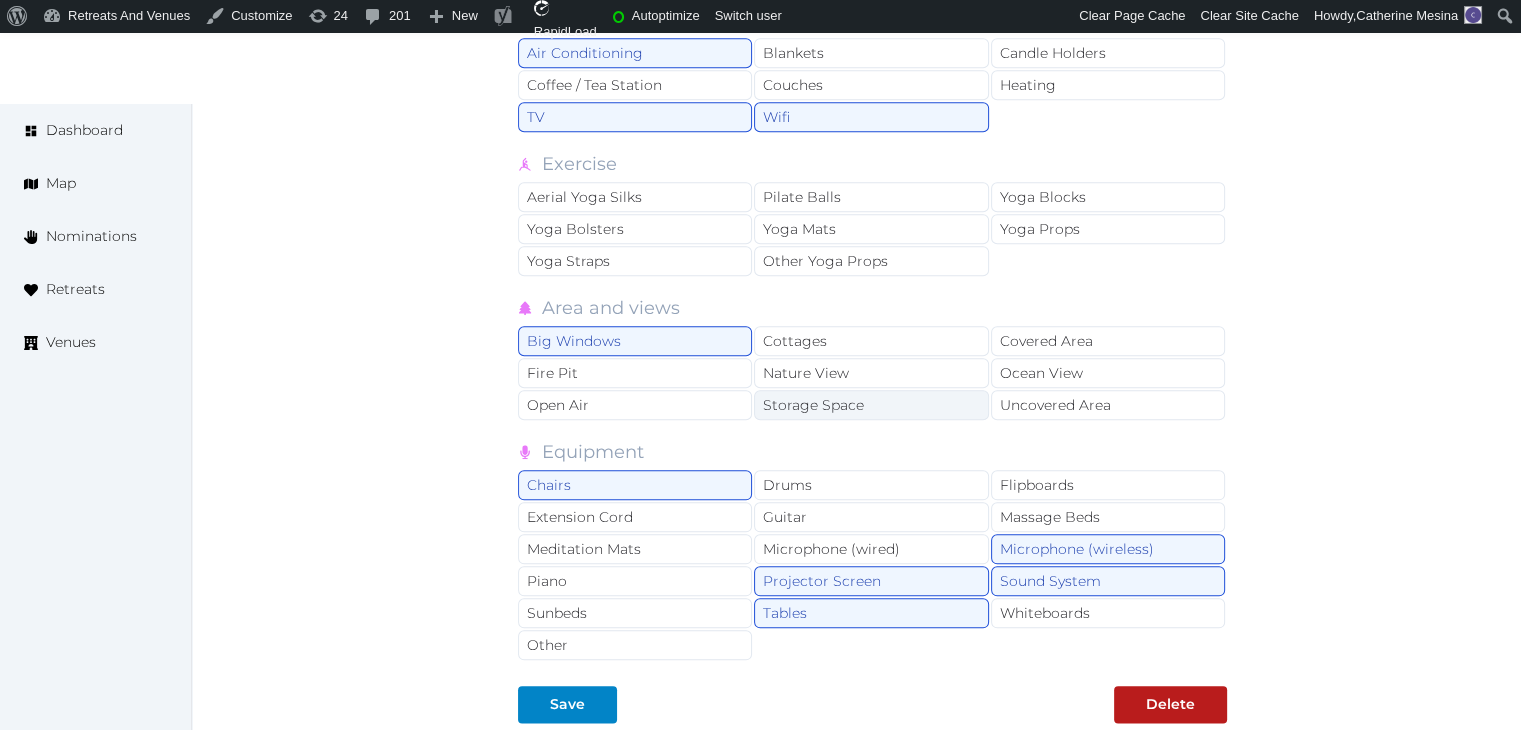 scroll, scrollTop: 2392, scrollLeft: 0, axis: vertical 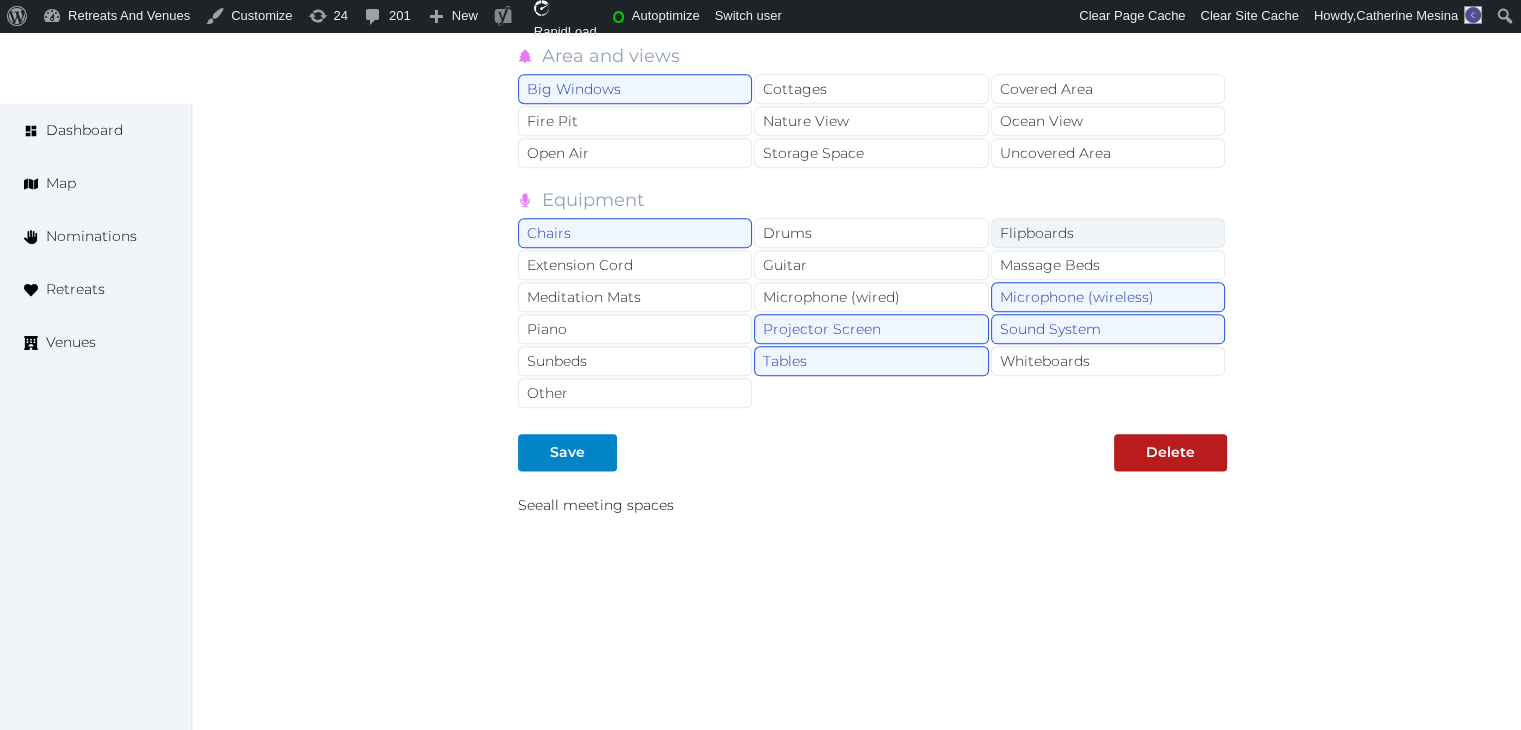 click on "Flipboards" at bounding box center [1108, 233] 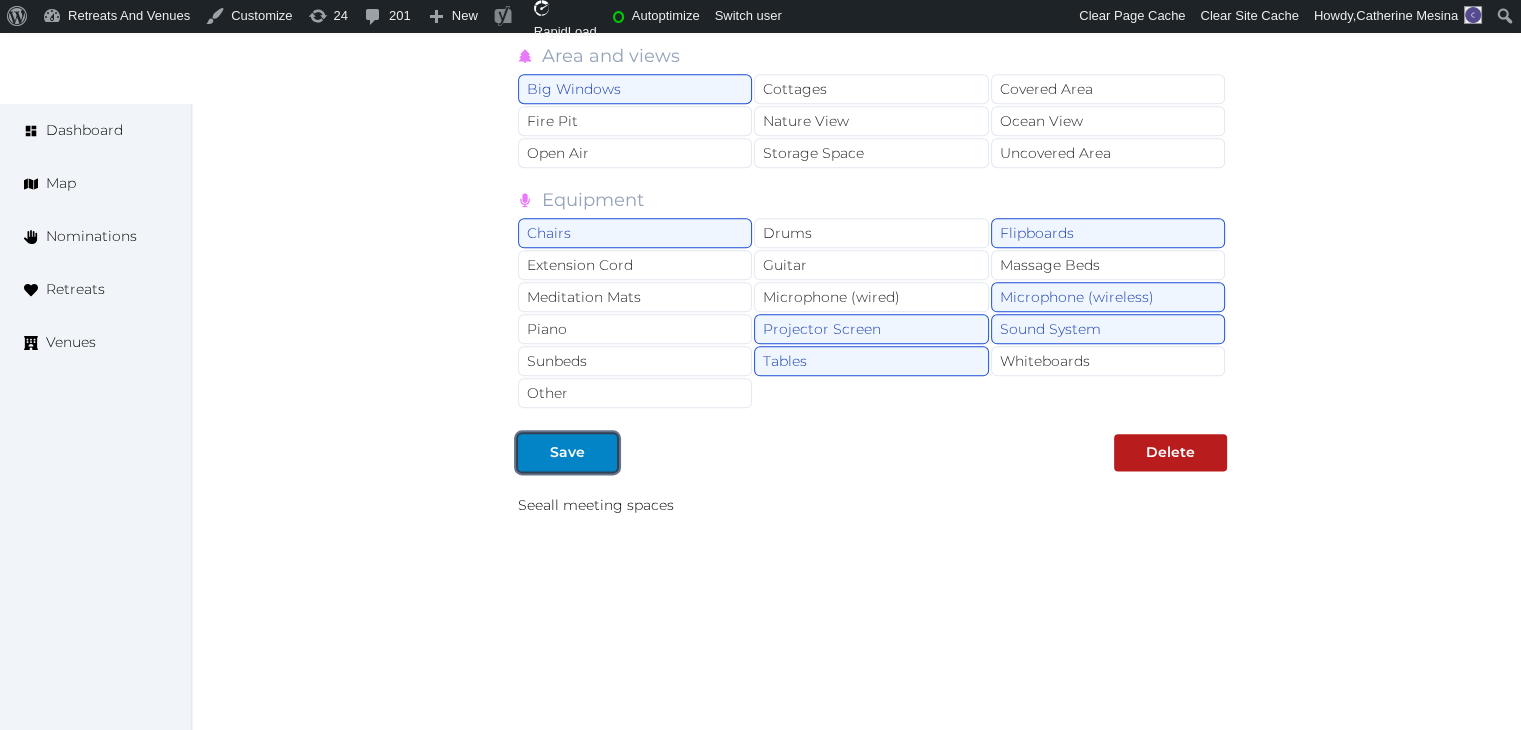 drag, startPoint x: 581, startPoint y: 449, endPoint x: 616, endPoint y: 504, distance: 65.192024 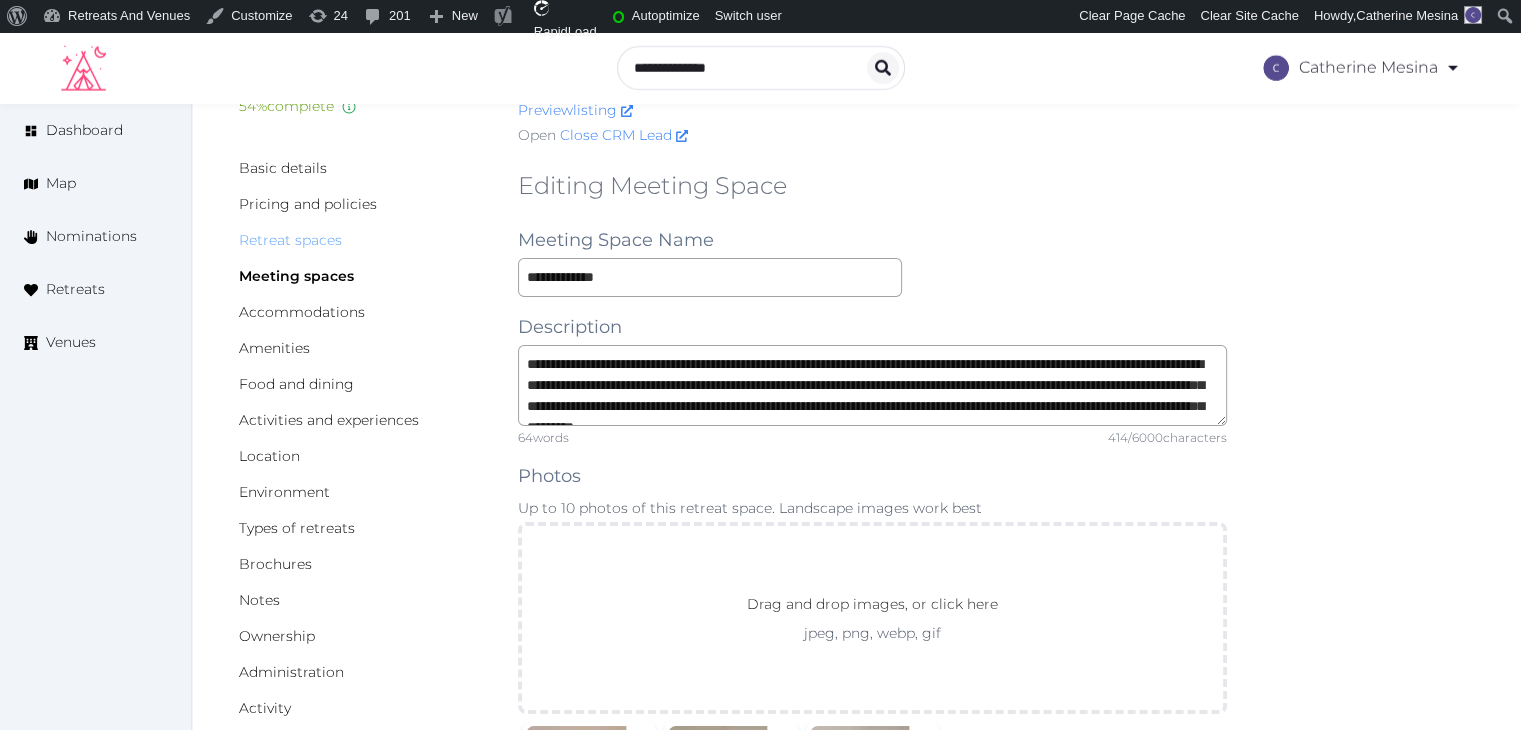 scroll, scrollTop: 0, scrollLeft: 0, axis: both 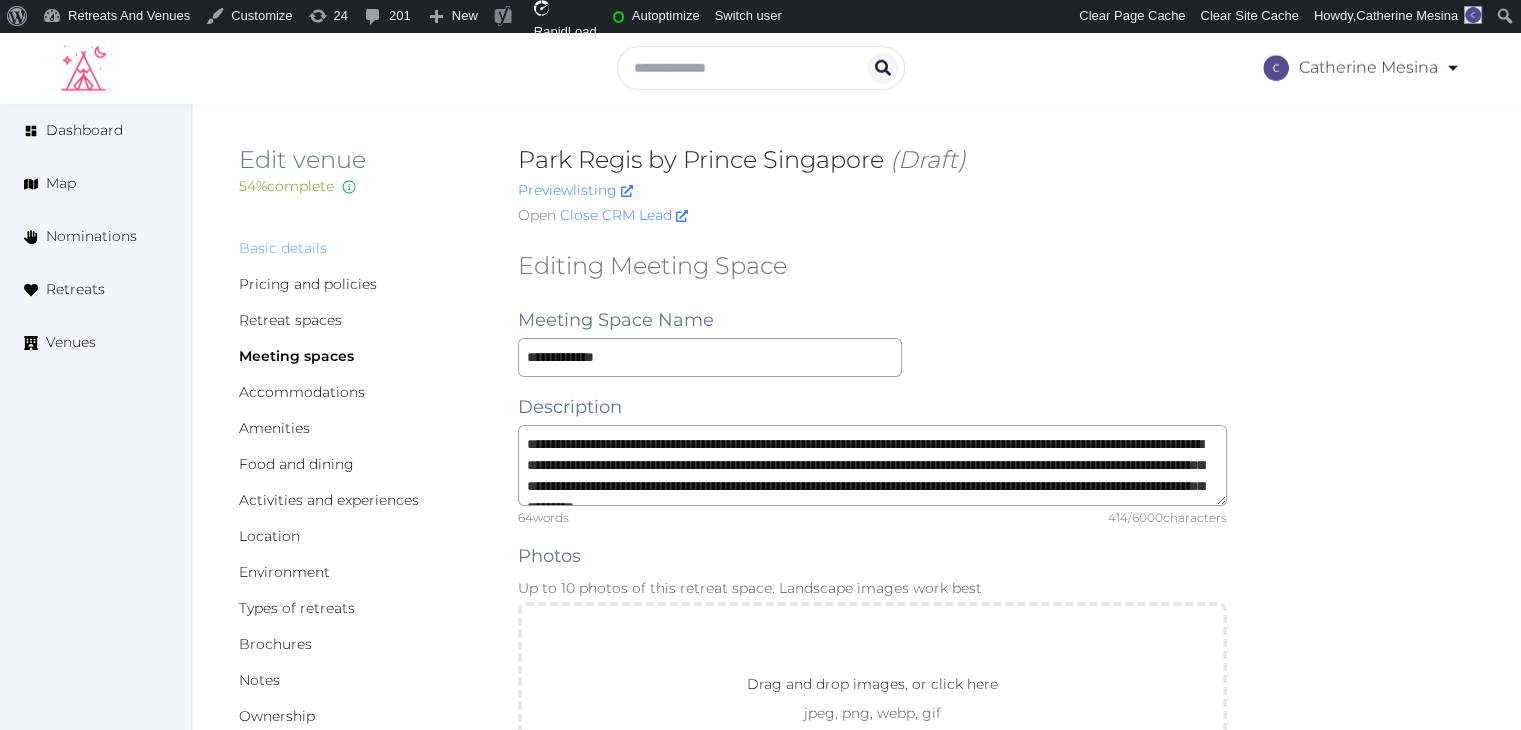 click on "Basic details" at bounding box center [283, 248] 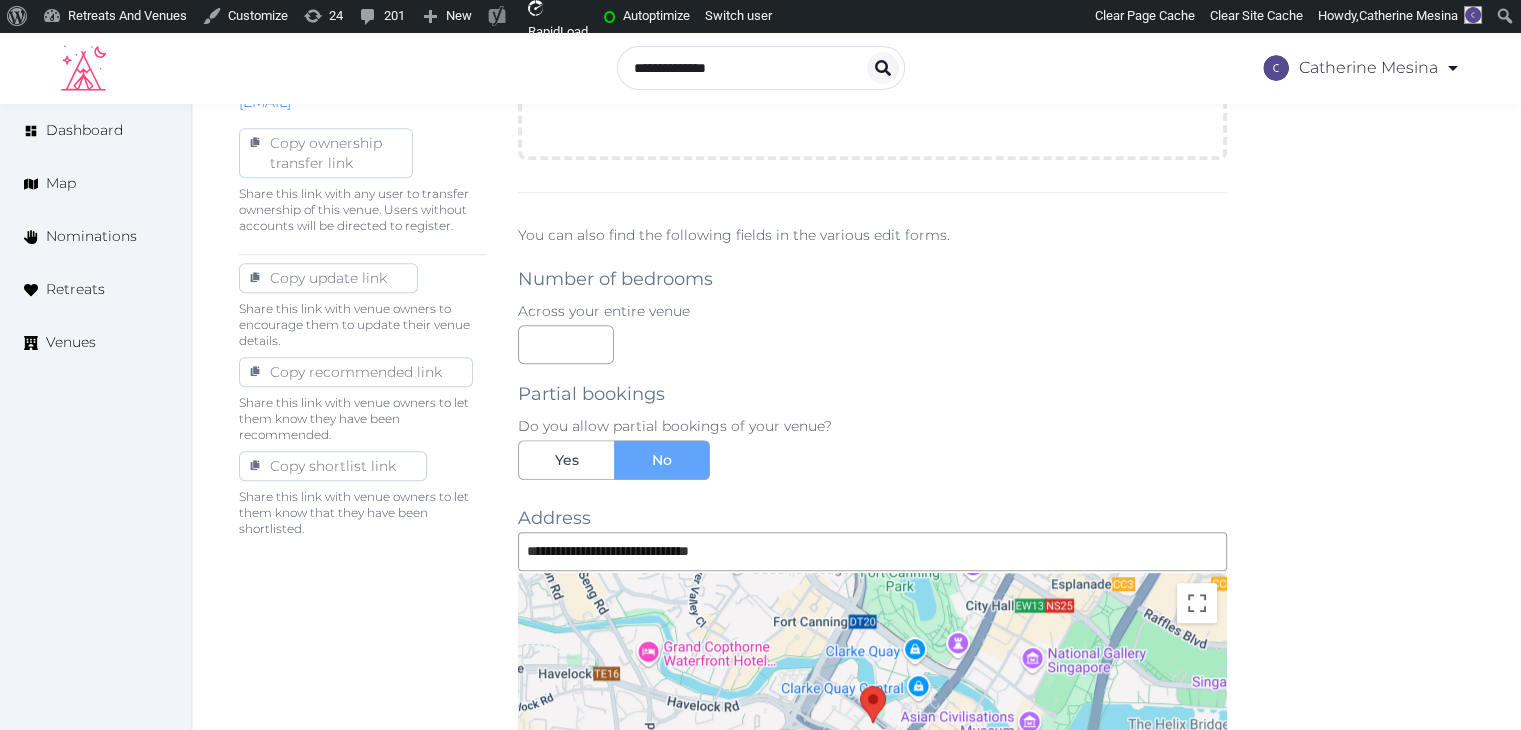 scroll, scrollTop: 800, scrollLeft: 0, axis: vertical 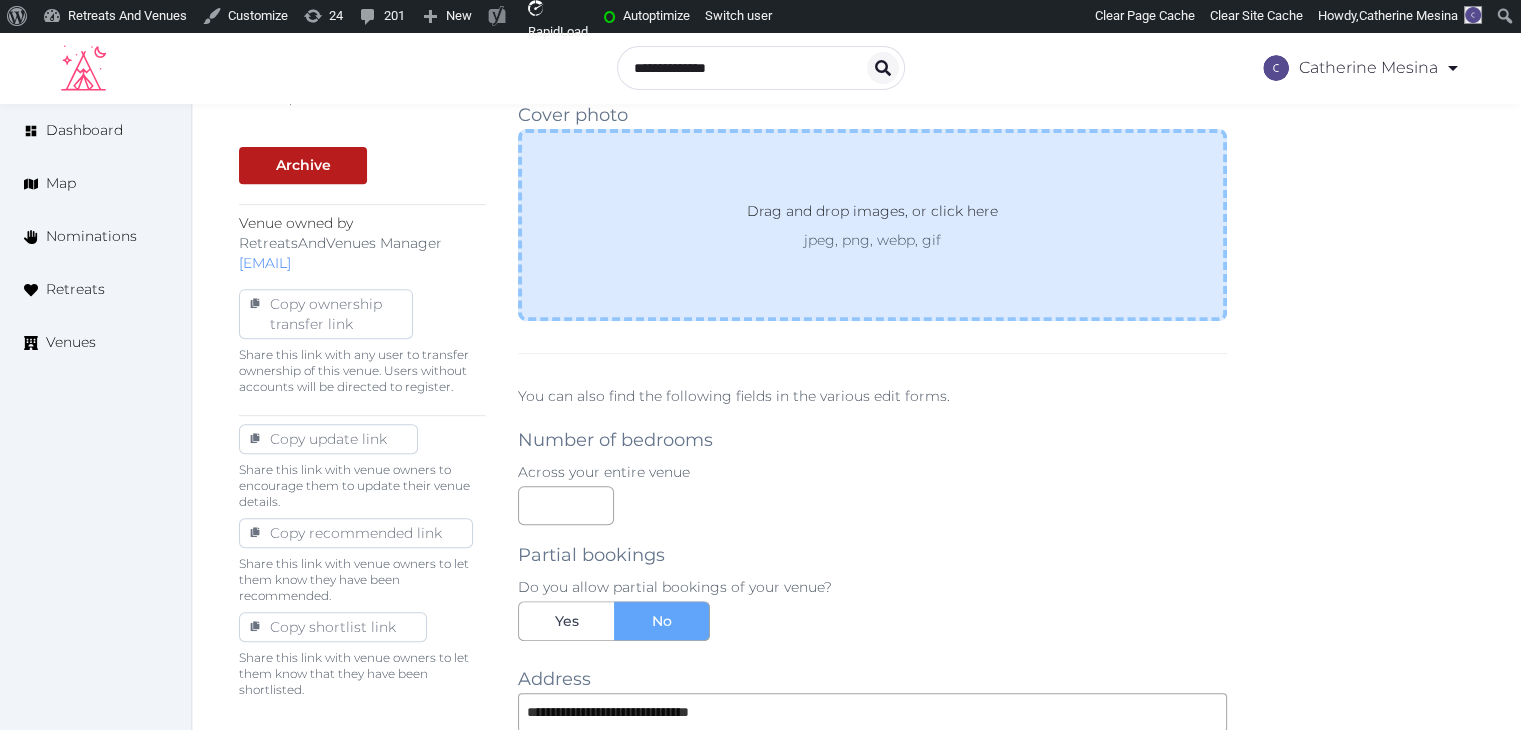 click on "Drag and drop images, or click here jpeg, png, webp, gif" at bounding box center [872, 225] 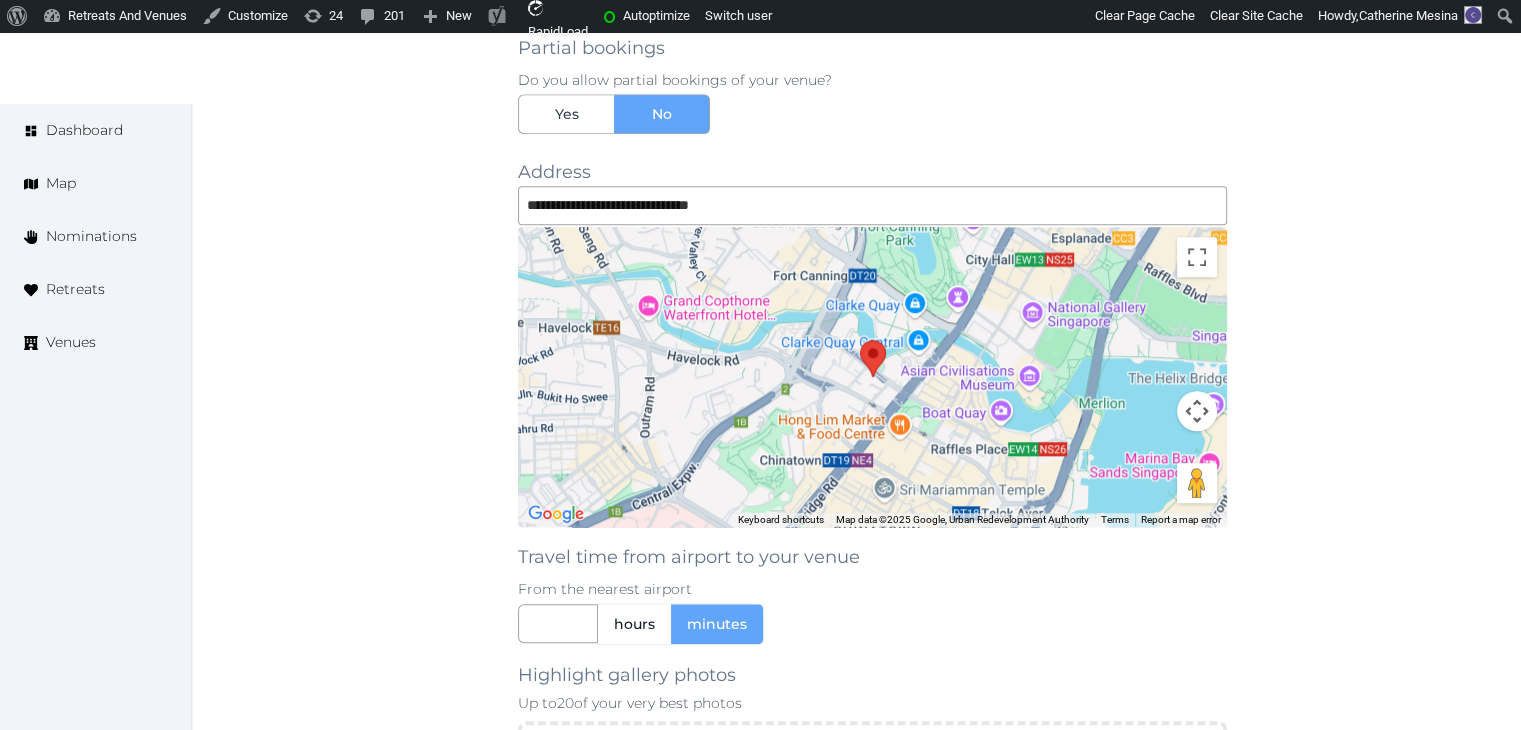 scroll, scrollTop: 1800, scrollLeft: 0, axis: vertical 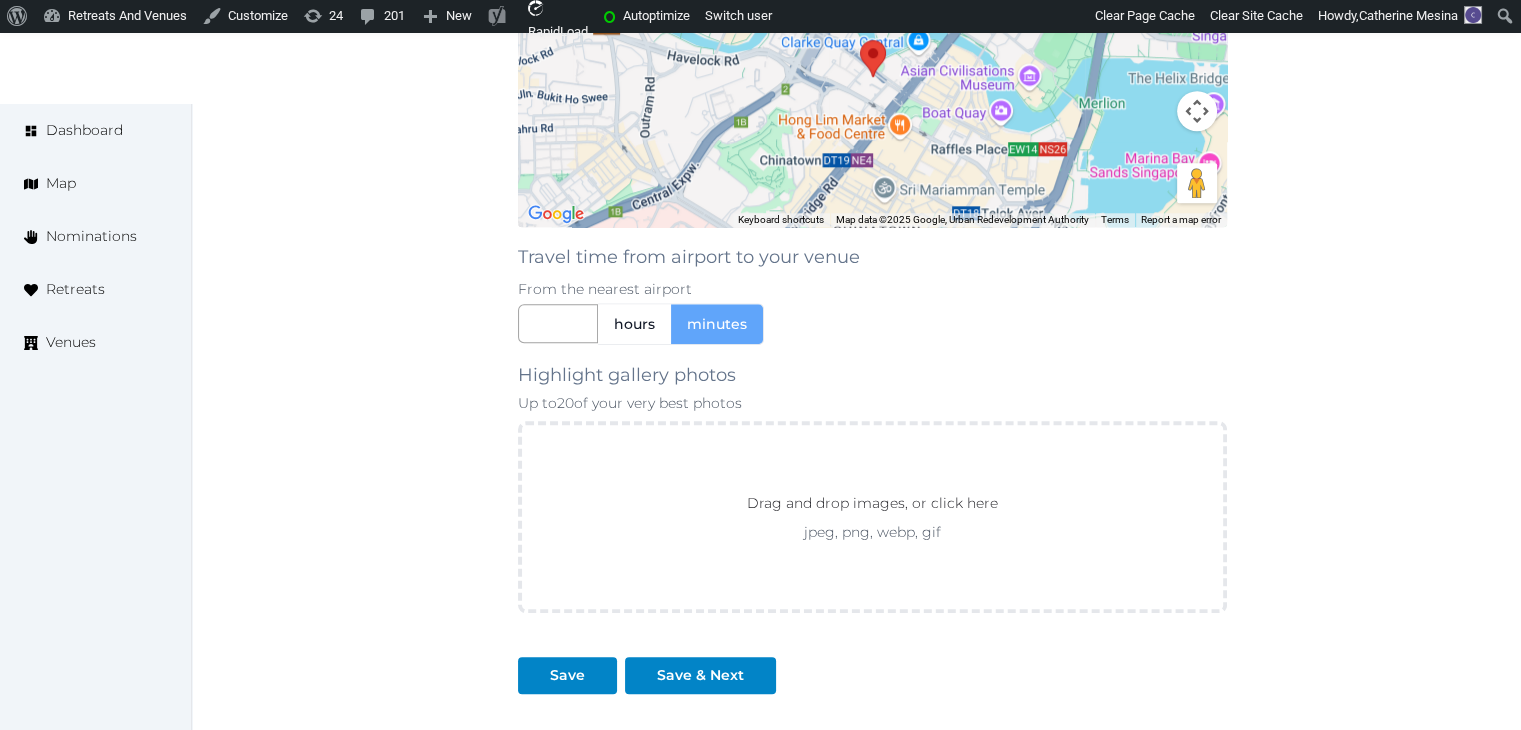 click on "Drag and drop images, or click here jpeg, png, webp, gif" at bounding box center (872, 517) 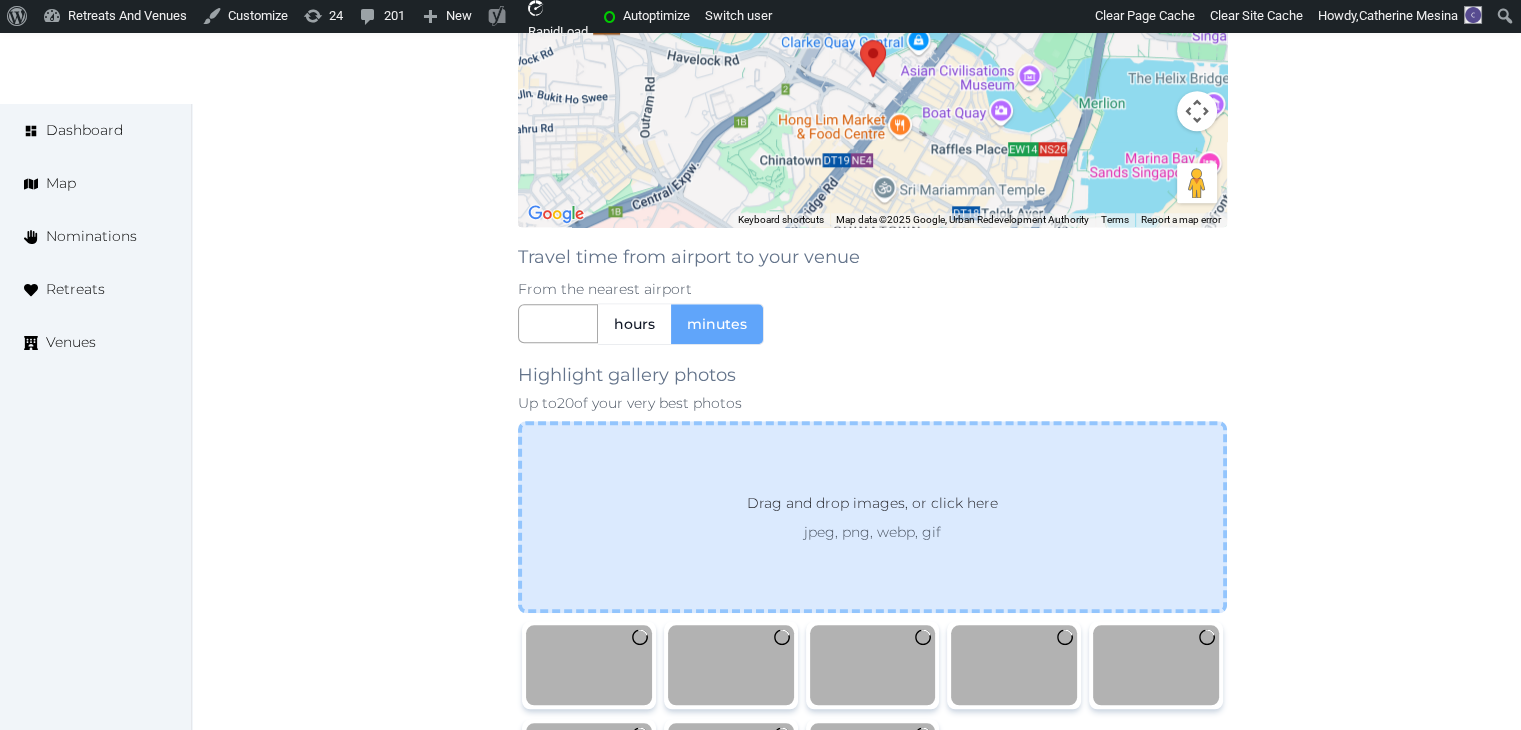scroll, scrollTop: 2000, scrollLeft: 0, axis: vertical 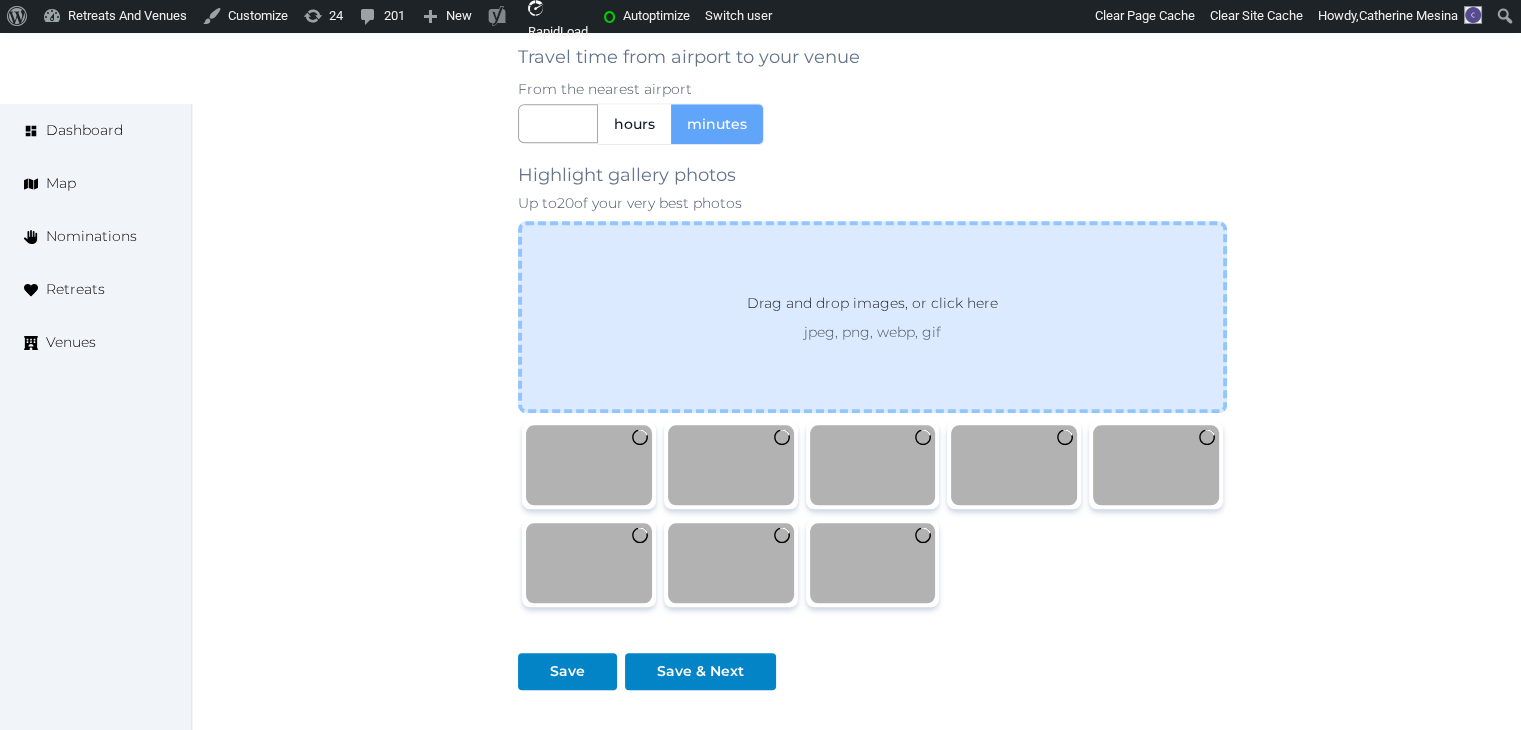click on "Drag and drop images, or click here jpeg, png, webp, gif" at bounding box center (872, 317) 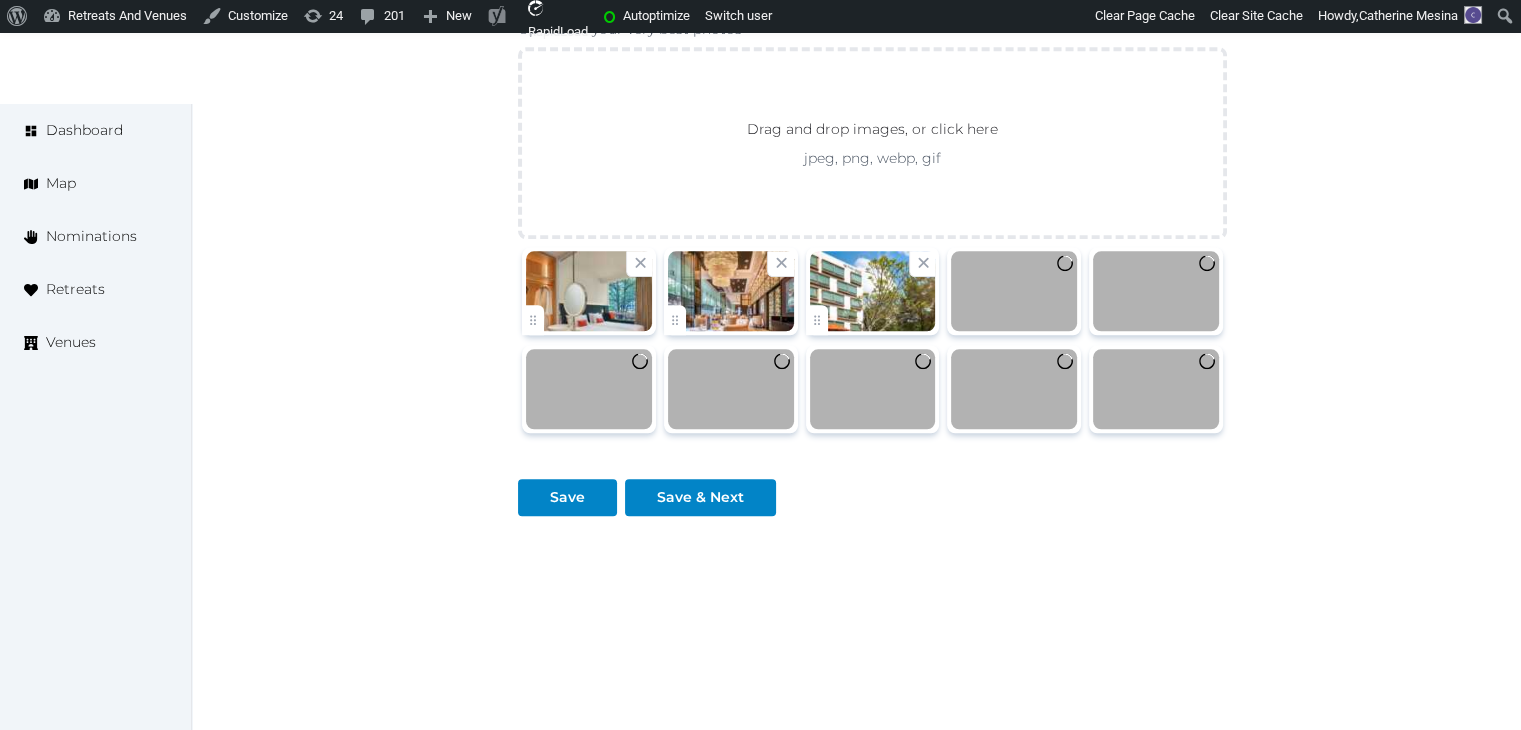 scroll, scrollTop: 2180, scrollLeft: 0, axis: vertical 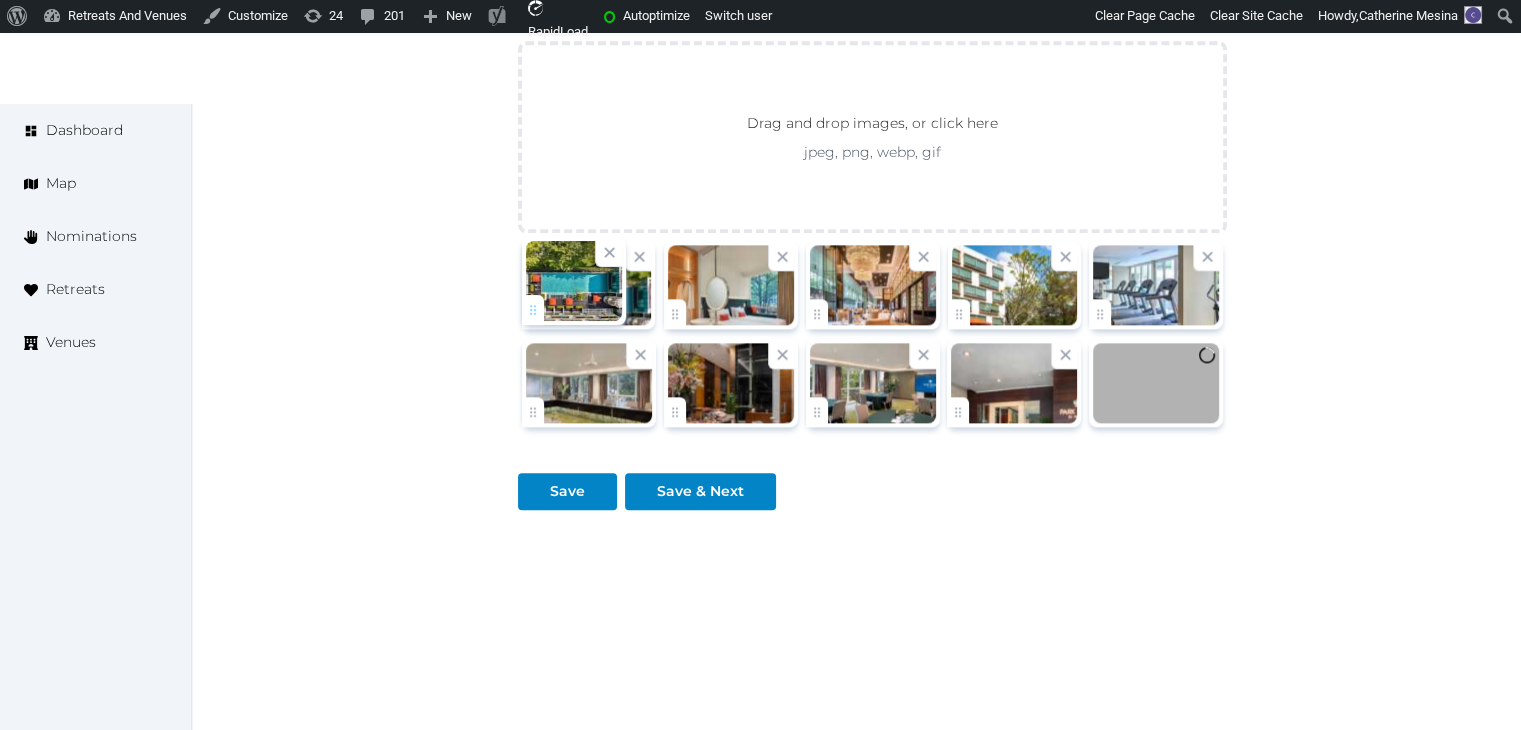 drag, startPoint x: 826, startPoint y: 409, endPoint x: 544, endPoint y: 334, distance: 291.803 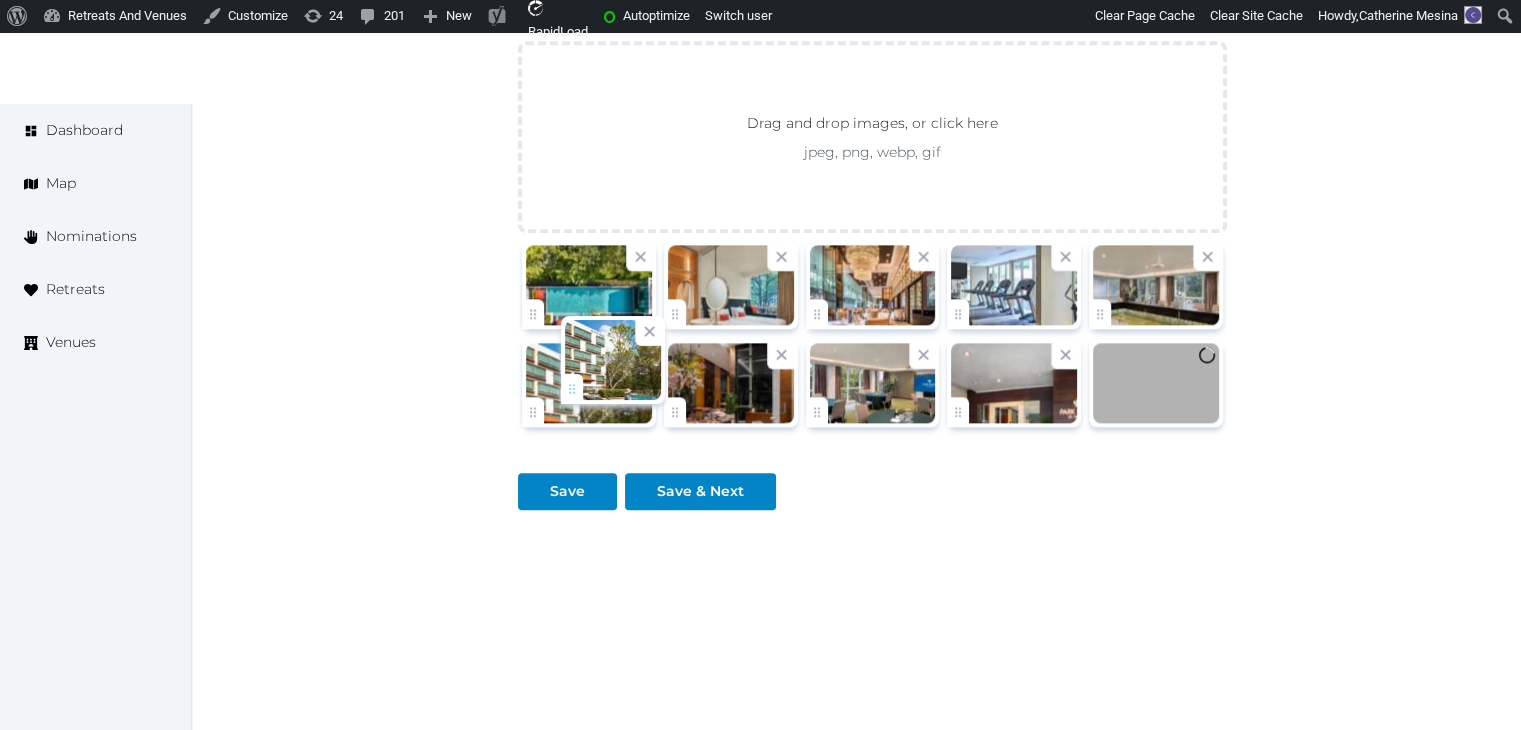 drag, startPoint x: 950, startPoint y: 311, endPoint x: 564, endPoint y: 390, distance: 394.00128 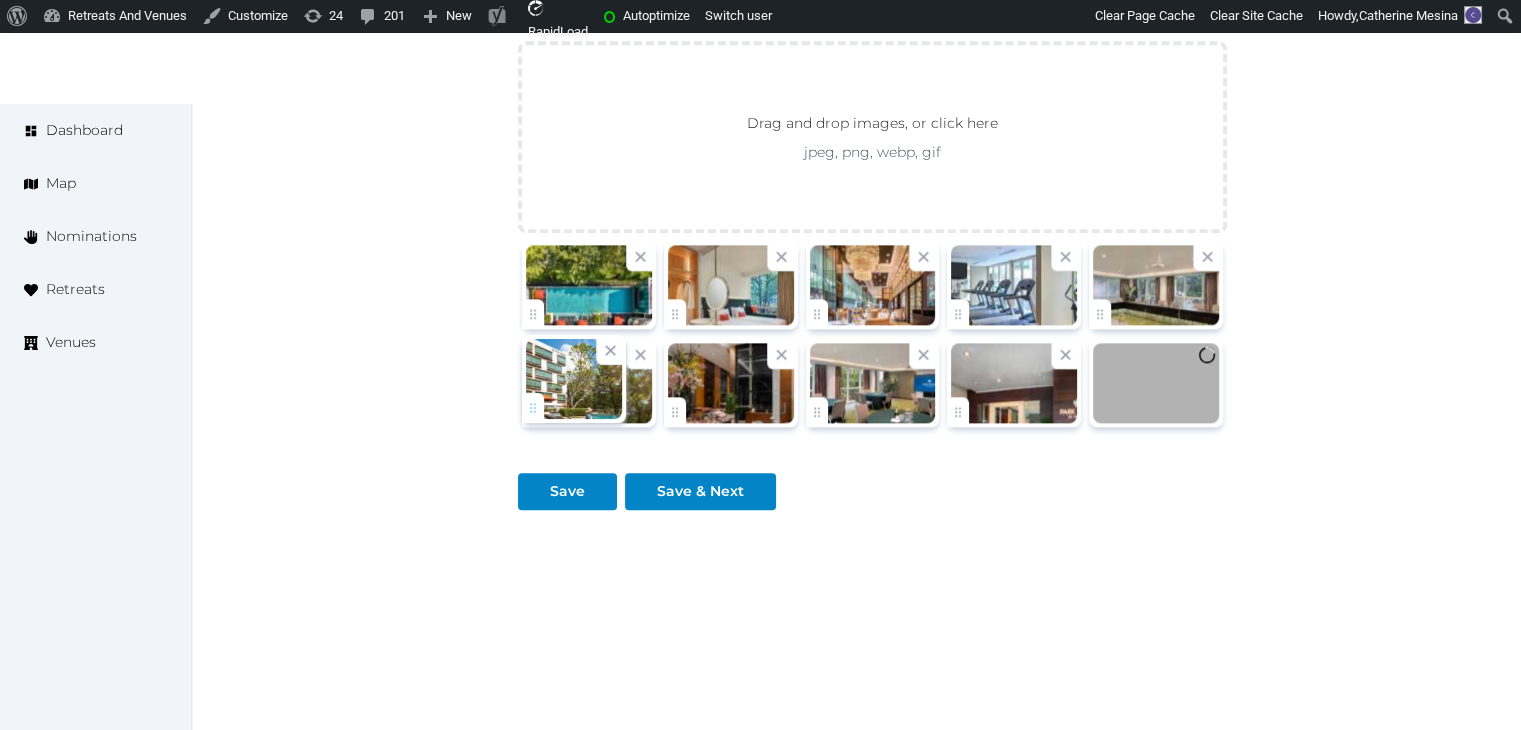 click on "Catherine [LAST]   Account My Venue Listings My Retreats Logout      Dashboard Map Nominations Retreats Venues Edit venue 54 %  complete Fill out all the fields in your listing to increase its completion percentage.   A higher completion percentage will make your listing more attractive and result in better matches. Park Regis by Prince Singapore   (Draft) Preview  listing   Open    Close CRM Lead Basic details Pricing and policies Retreat spaces Meeting spaces Accommodations Amenities Food and dining Activities and experiences Location Environment Types of retreats Brochures Notes Ownership Administration Activity Publish Fill all the fields on this page and save in order to   publish Archive Venue owned by RetreatsAndVenues Manager [EMAIL] Copy ownership transfer link Share this link with any user to transfer ownership of this venue. Users without accounts will be directed to register. Copy update link Name" at bounding box center (760, -707) 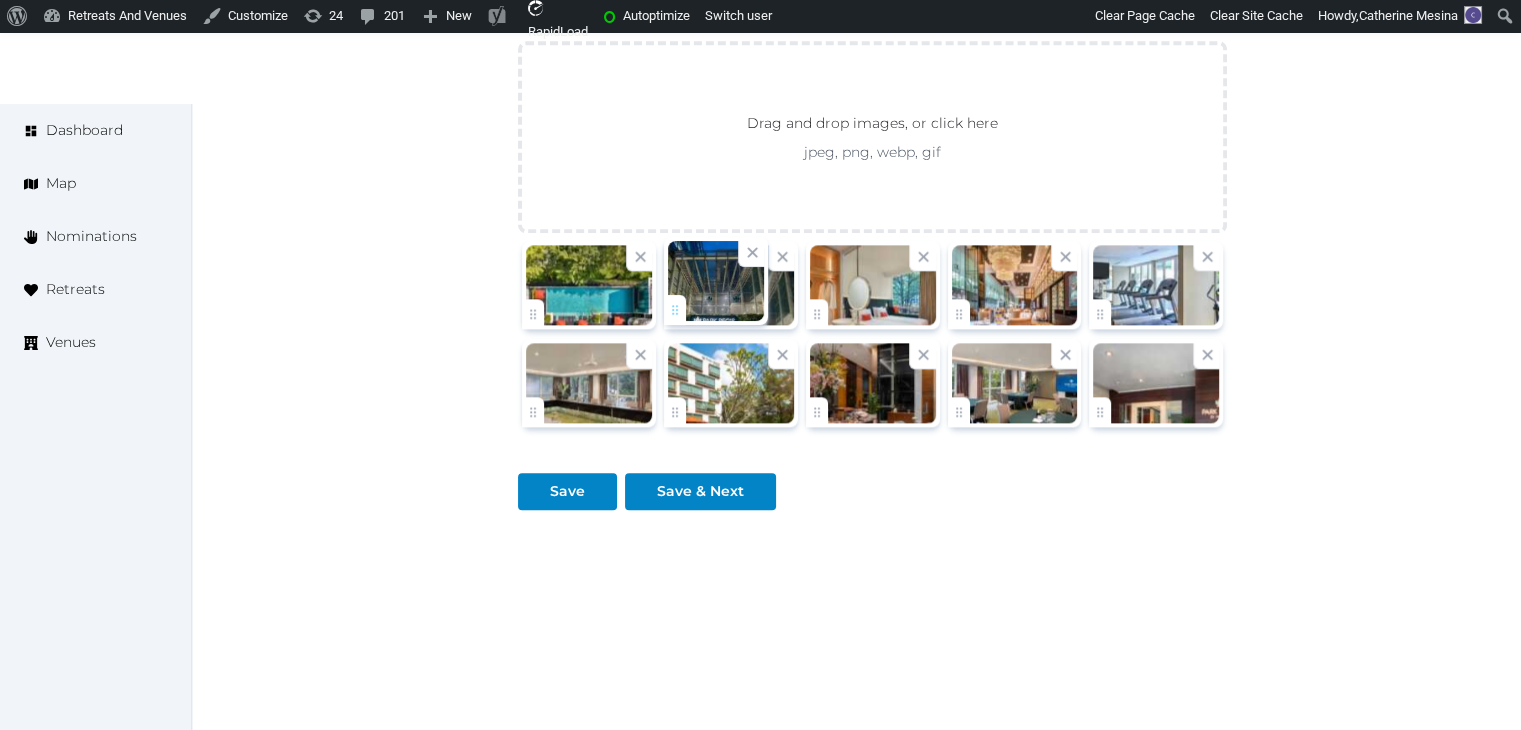 drag, startPoint x: 1103, startPoint y: 409, endPoint x: 728, endPoint y: 333, distance: 382.62384 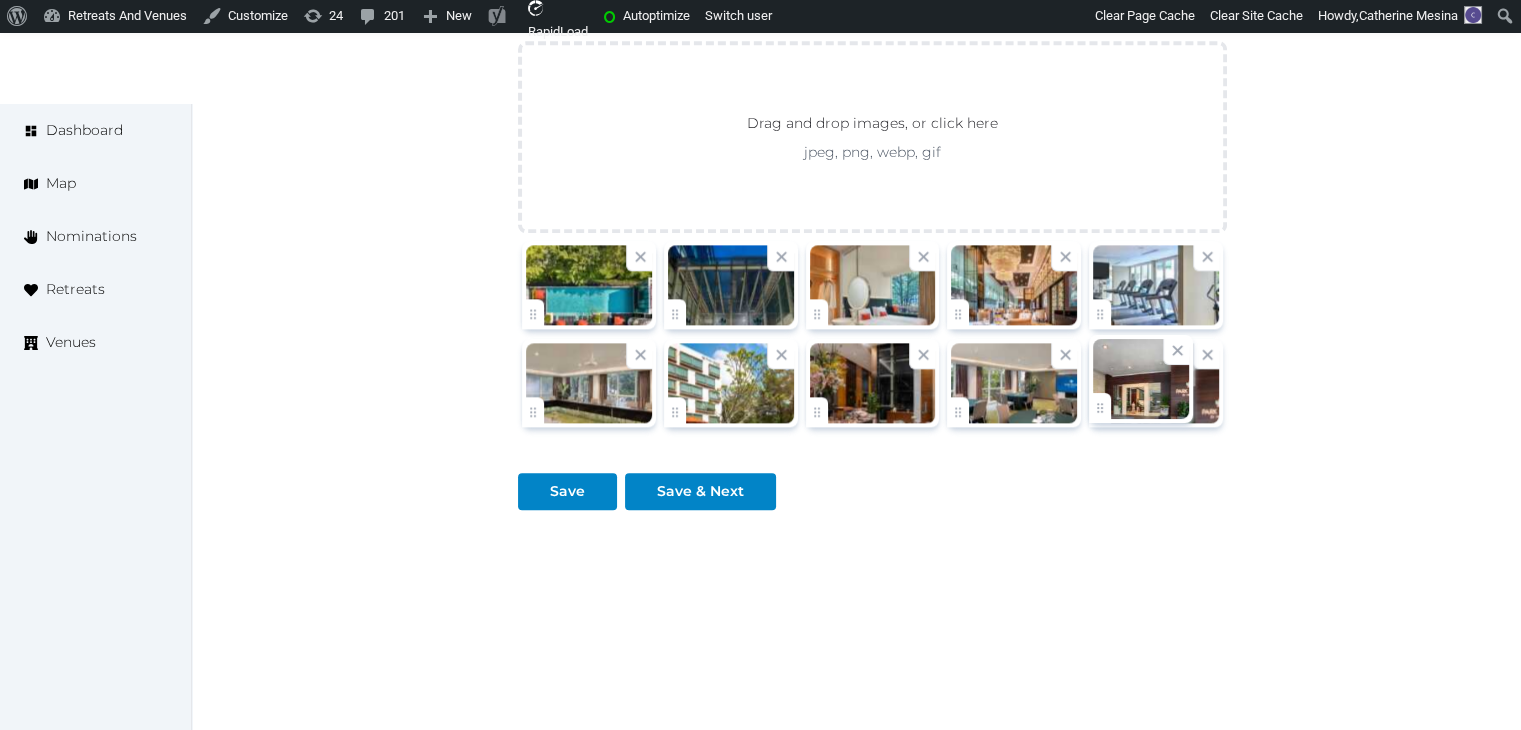 click on "Catherine Mesina   Account My Venue Listings My Retreats Logout      Dashboard Map Nominations Retreats Venues Edit venue 54 %  complete Fill out all the fields in your listing to increase its completion percentage.   A higher completion percentage will make your listing more attractive and result in better matches. Park Regis by Prince Singapore   (Draft) Preview  listing   Open    Close CRM Lead Basic details Pricing and policies Retreat spaces Meeting spaces Accommodations Amenities Food and dining Activities and experiences Location Environment Types of retreats Brochures Notes Ownership Administration Activity Publish Fill all the fields on this page and save in order to   publish Archive Venue owned by RetreatsAndVenues Manager c.o.r.e.y.sanford@retreatsandvenues.com Copy ownership transfer link Share this link with any user to transfer ownership of this venue. Users without accounts will be directed to register. Copy update link Name" at bounding box center [760, -707] 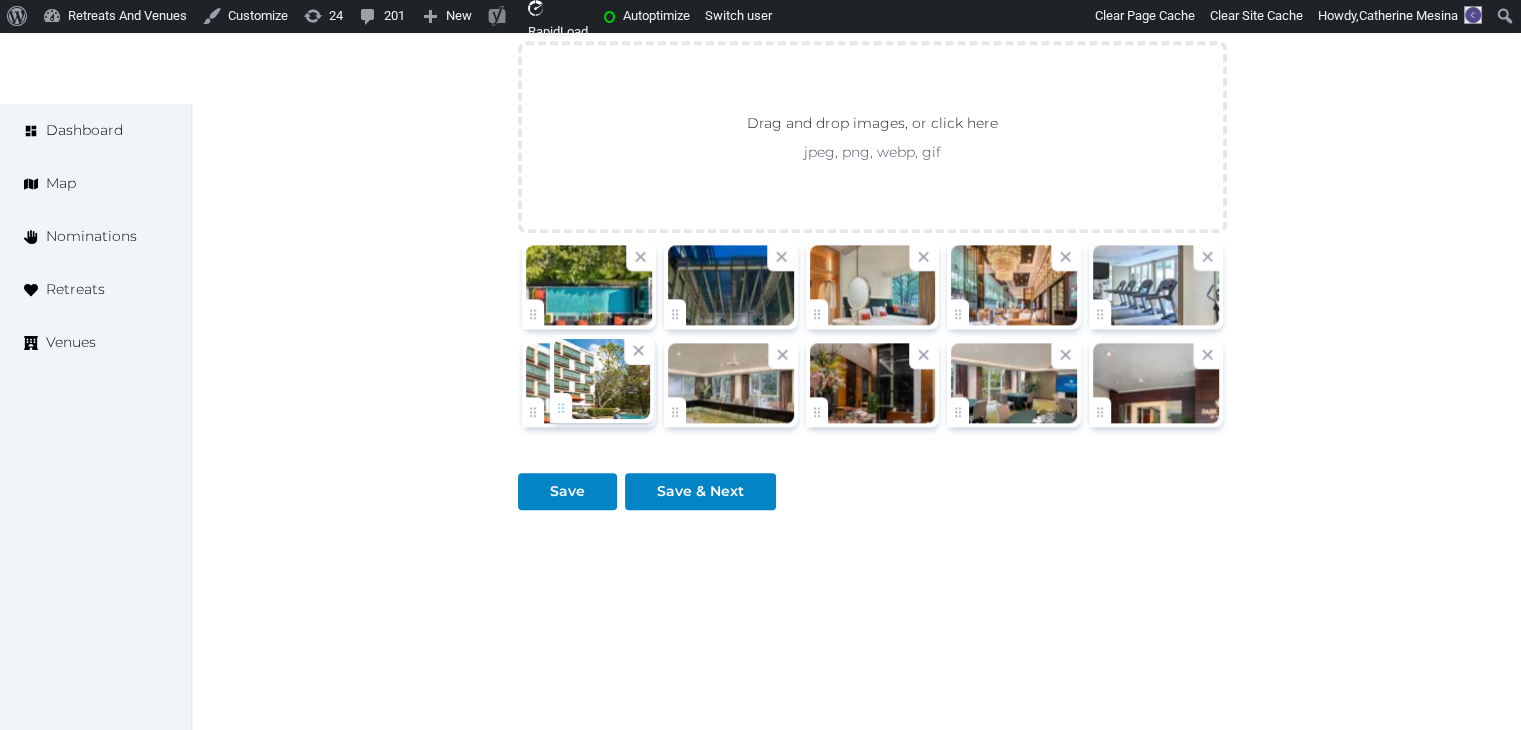 drag, startPoint x: 669, startPoint y: 404, endPoint x: 555, endPoint y: 404, distance: 114 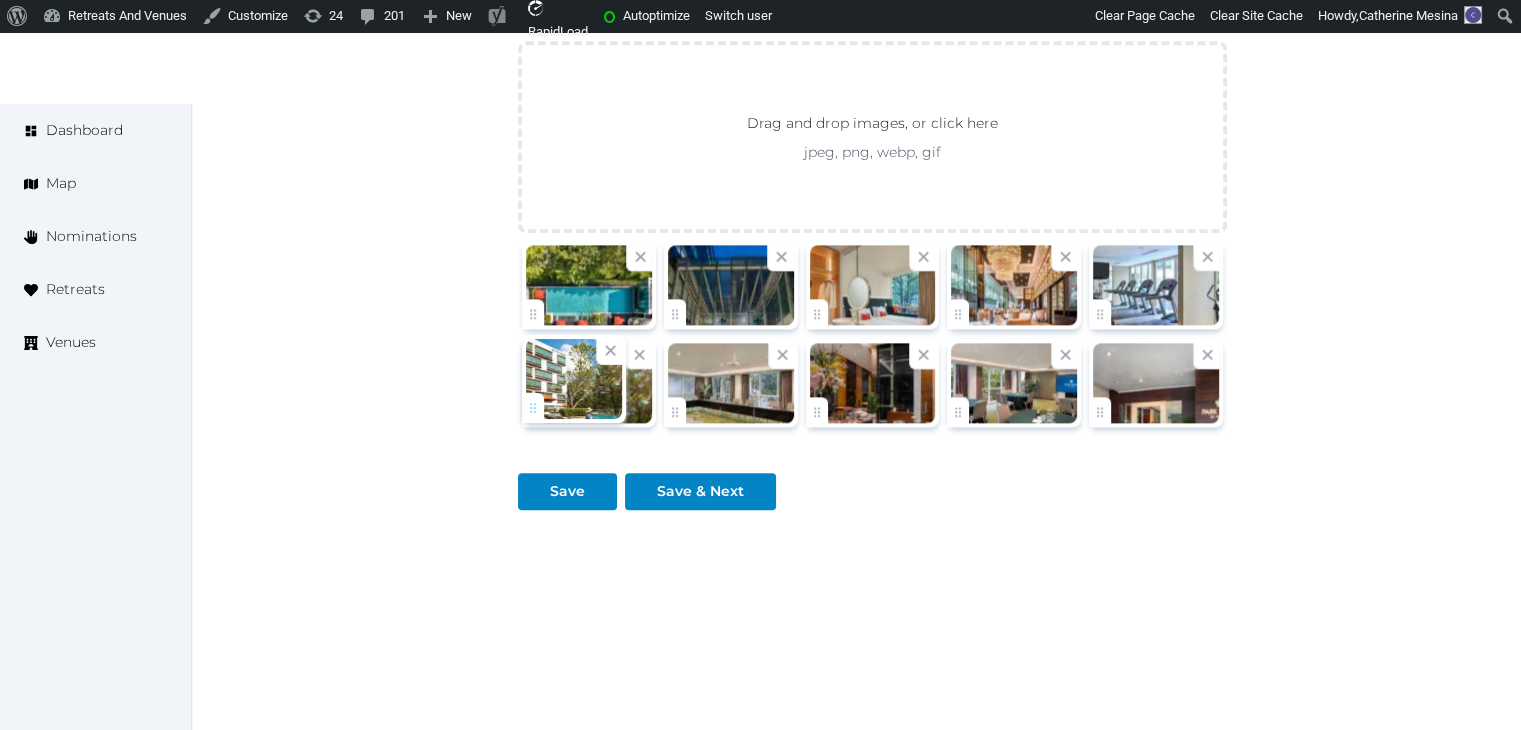 click on "Catherine Mesina   Account My Venue Listings My Retreats Logout      Dashboard Map Nominations Retreats Venues Edit venue 54 %  complete Fill out all the fields in your listing to increase its completion percentage.   A higher completion percentage will make your listing more attractive and result in better matches. Park Regis by Prince Singapore   (Draft) Preview  listing   Open    Close CRM Lead Basic details Pricing and policies Retreat spaces Meeting spaces Accommodations Amenities Food and dining Activities and experiences Location Environment Types of retreats Brochures Notes Ownership Administration Activity Publish Fill all the fields on this page and save in order to   publish Archive Venue owned by RetreatsAndVenues Manager c.o.r.e.y.sanford@retreatsandvenues.com Copy ownership transfer link Share this link with any user to transfer ownership of this venue. Users without accounts will be directed to register. Copy update link Name" at bounding box center (760, -707) 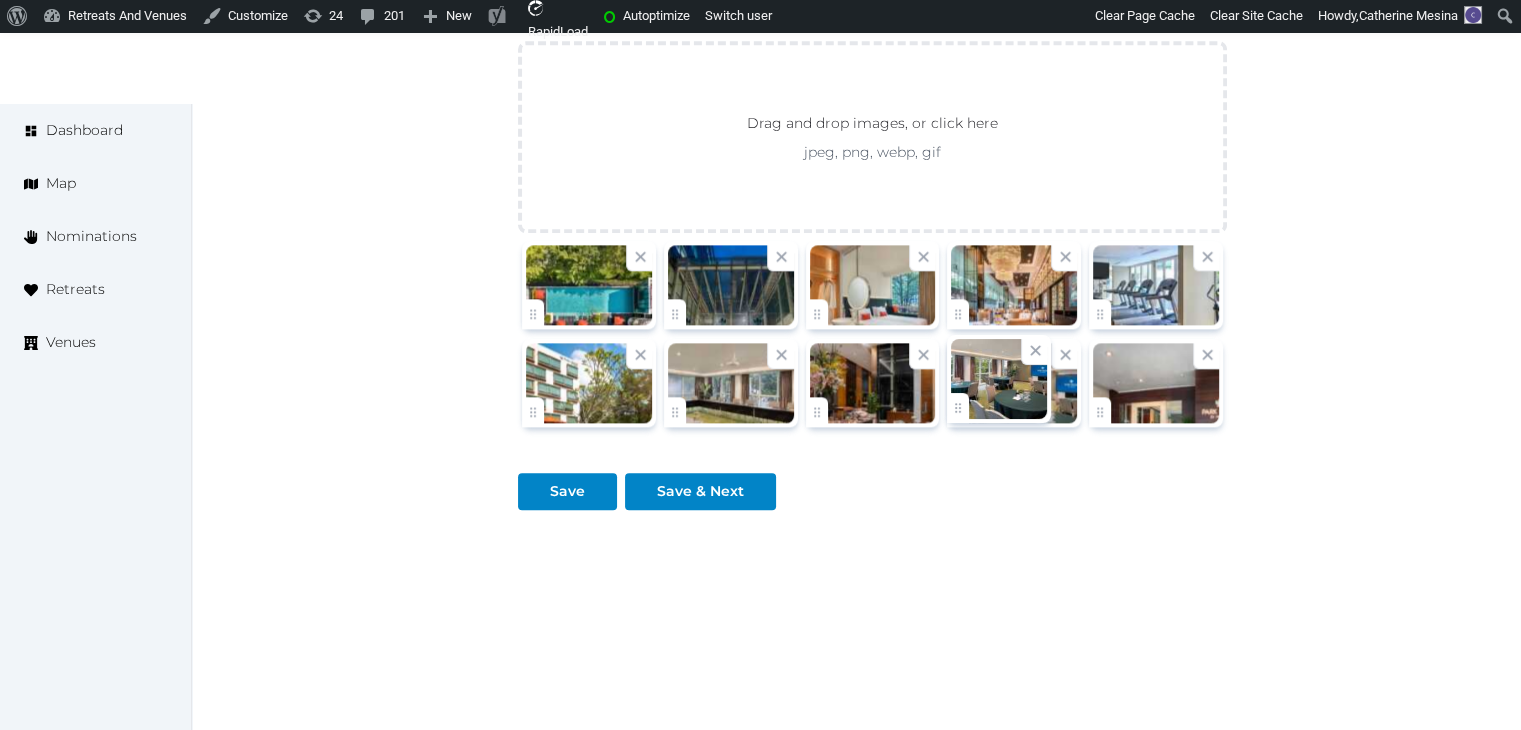 click on "Catherine Mesina   Account My Venue Listings My Retreats Logout      Dashboard Map Nominations Retreats Venues Edit venue 54 %  complete Fill out all the fields in your listing to increase its completion percentage.   A higher completion percentage will make your listing more attractive and result in better matches. Park Regis by Prince Singapore   (Draft) Preview  listing   Open    Close CRM Lead Basic details Pricing and policies Retreat spaces Meeting spaces Accommodations Amenities Food and dining Activities and experiences Location Environment Types of retreats Brochures Notes Ownership Administration Activity Publish Fill all the fields on this page and save in order to   publish Archive Venue owned by RetreatsAndVenues Manager c.o.r.e.y.sanford@retreatsandvenues.com Copy ownership transfer link Share this link with any user to transfer ownership of this venue. Users without accounts will be directed to register. Copy update link Name" at bounding box center (760, -707) 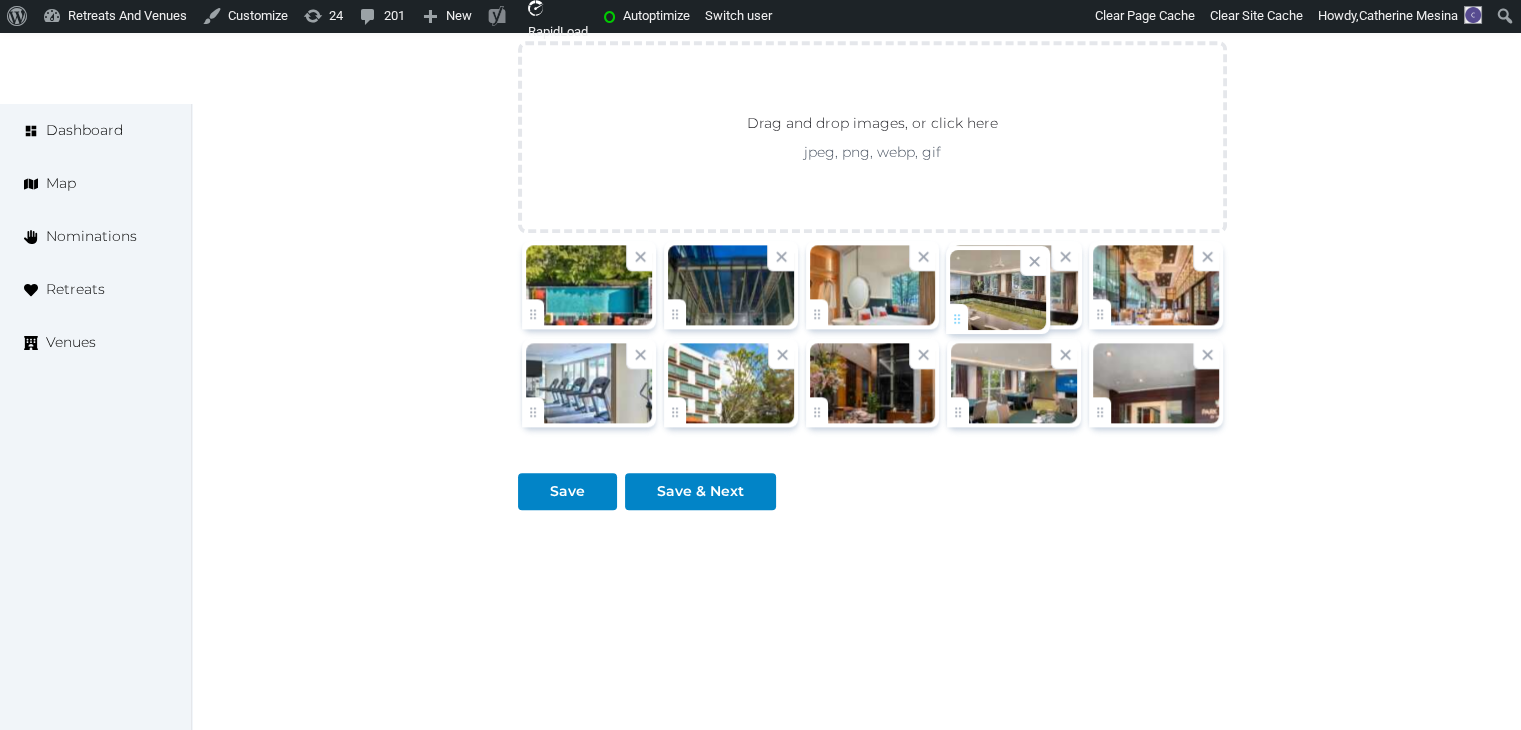 drag, startPoint x: 682, startPoint y: 411, endPoint x: 981, endPoint y: 321, distance: 312.2515 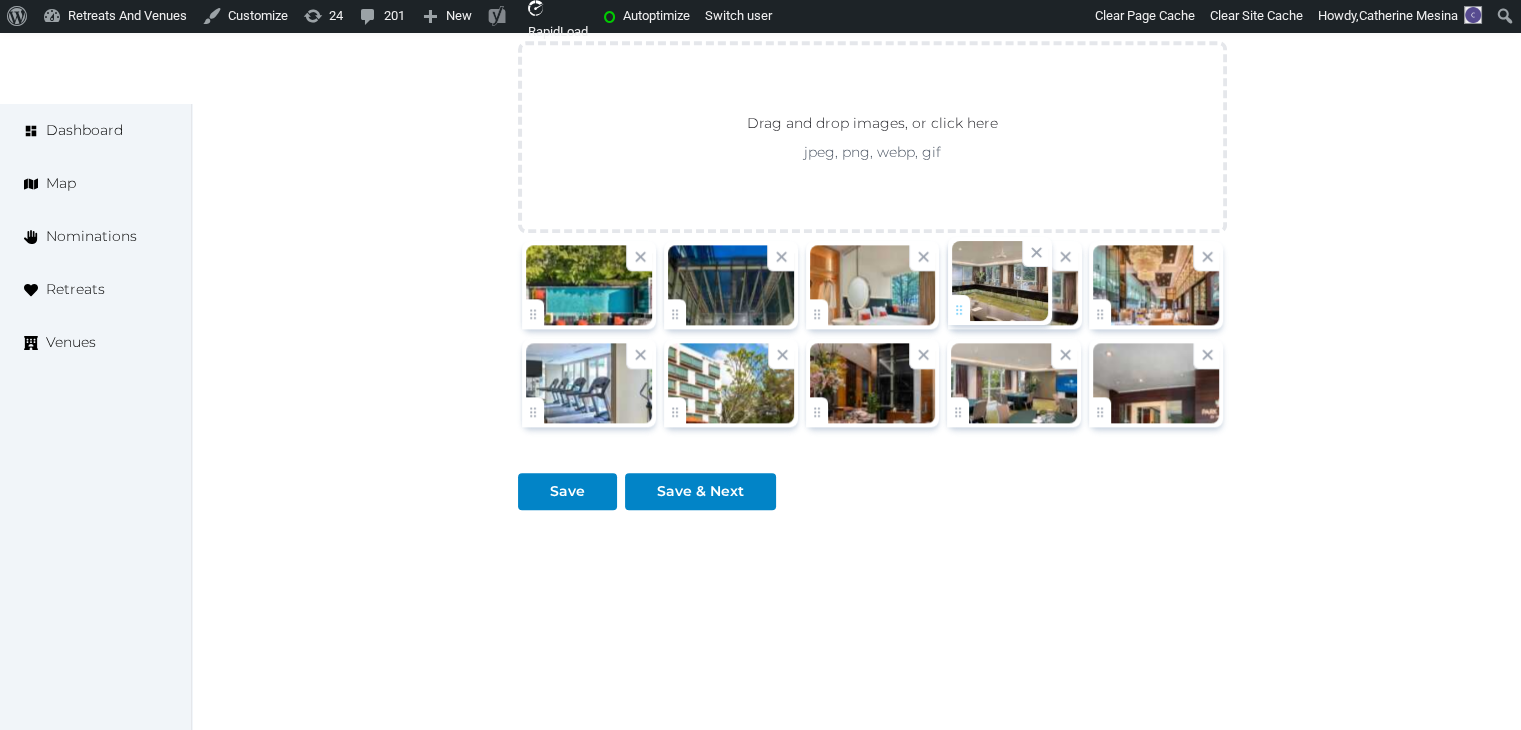 click on "Catherine Mesina   Account My Venue Listings My Retreats Logout      Dashboard Map Nominations Retreats Venues Edit venue 54 %  complete Fill out all the fields in your listing to increase its completion percentage.   A higher completion percentage will make your listing more attractive and result in better matches. Park Regis by Prince Singapore   (Draft) Preview  listing   Open    Close CRM Lead Basic details Pricing and policies Retreat spaces Meeting spaces Accommodations Amenities Food and dining Activities and experiences Location Environment Types of retreats Brochures Notes Ownership Administration Activity Publish Fill all the fields on this page and save in order to   publish Archive Venue owned by RetreatsAndVenues Manager c.o.r.e.y.sanford@retreatsandvenues.com Copy ownership transfer link Share this link with any user to transfer ownership of this venue. Users without accounts will be directed to register. Copy update link Name" at bounding box center [760, -707] 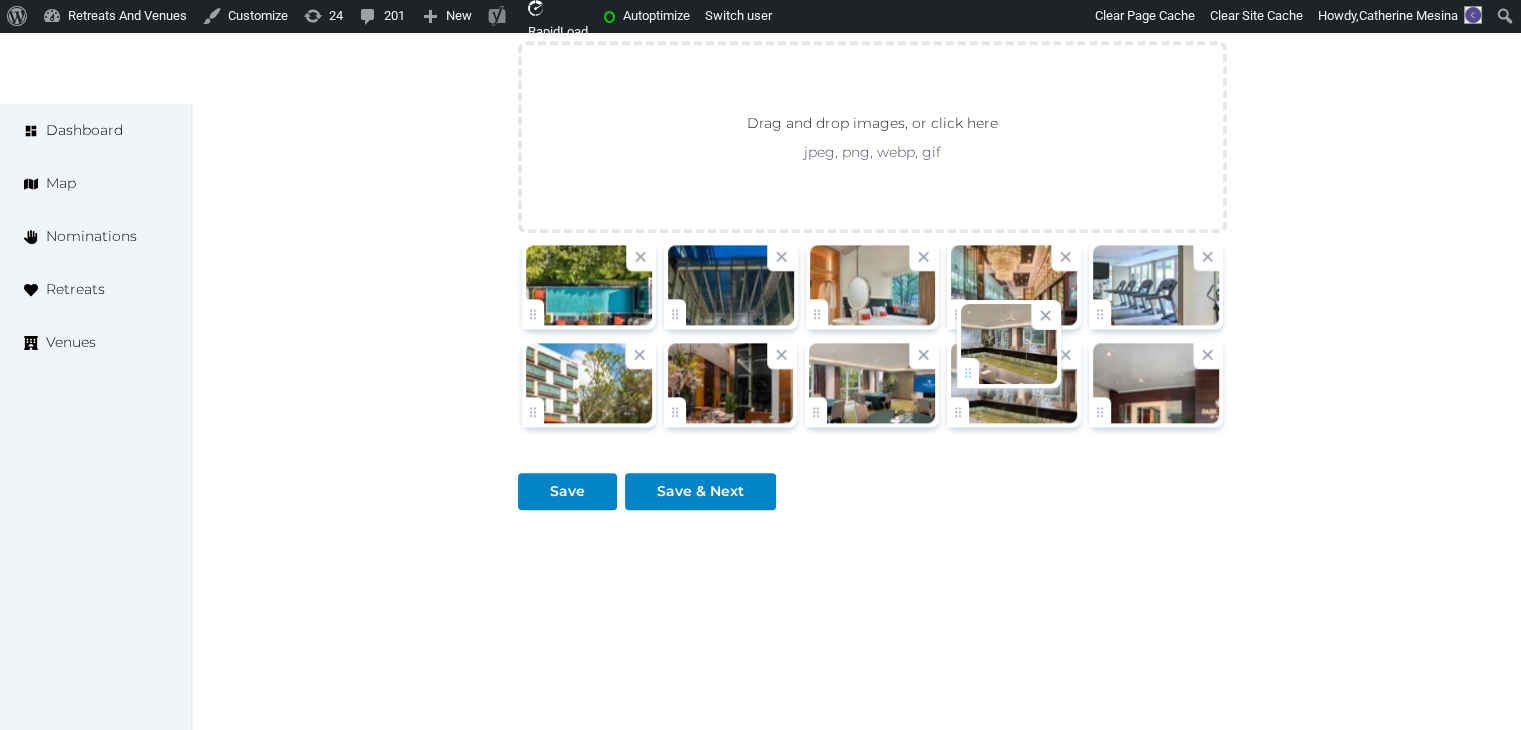 drag, startPoint x: 967, startPoint y: 314, endPoint x: 977, endPoint y: 378, distance: 64.77654 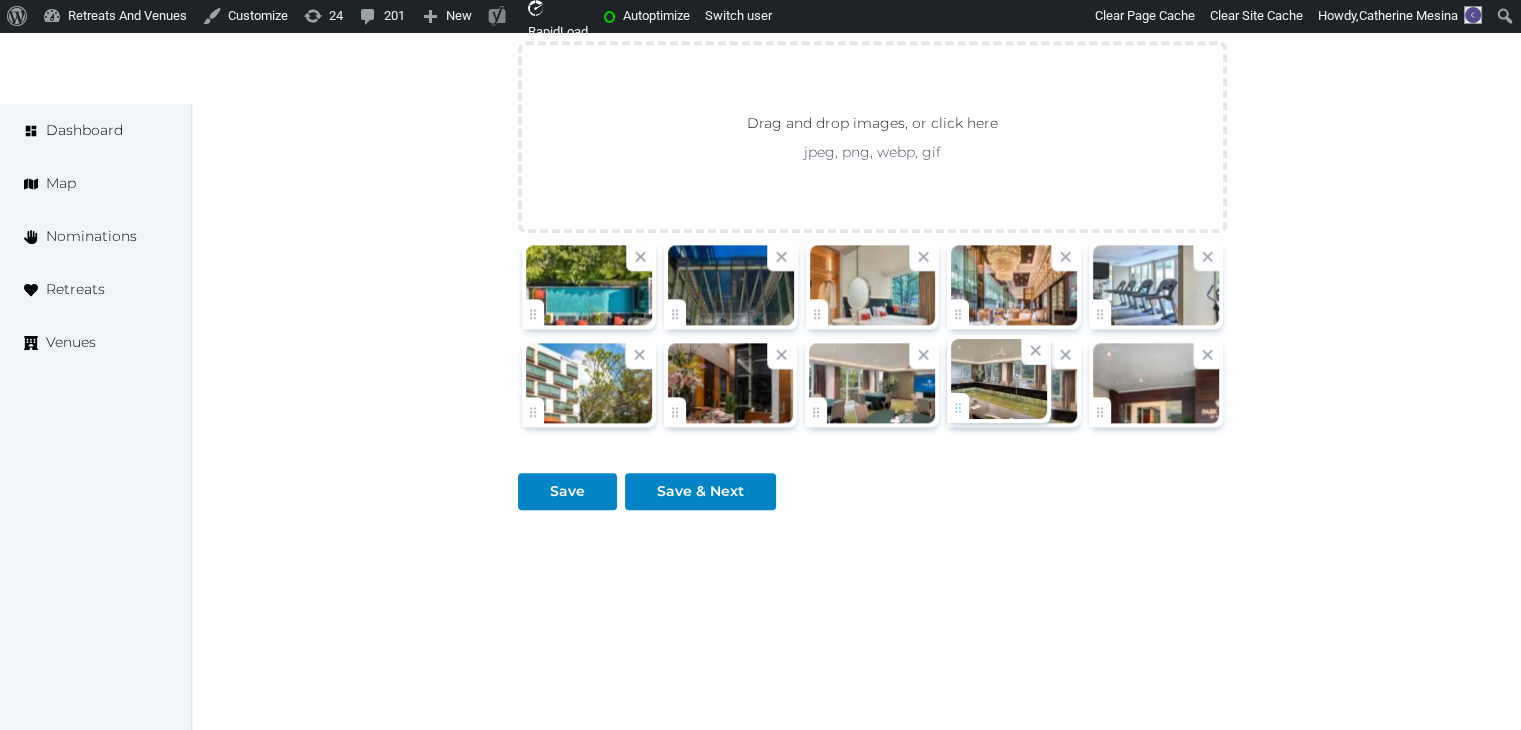 click on "Catherine Mesina   Account My Venue Listings My Retreats Logout      Dashboard Map Nominations Retreats Venues Edit venue 54 %  complete Fill out all the fields in your listing to increase its completion percentage.   A higher completion percentage will make your listing more attractive and result in better matches. Park Regis by Prince Singapore   (Draft) Preview  listing   Open    Close CRM Lead Basic details Pricing and policies Retreat spaces Meeting spaces Accommodations Amenities Food and dining Activities and experiences Location Environment Types of retreats Brochures Notes Ownership Administration Activity Publish Fill all the fields on this page and save in order to   publish Archive Venue owned by RetreatsAndVenues Manager c.o.r.e.y.sanford@retreatsandvenues.com Copy ownership transfer link Share this link with any user to transfer ownership of this venue. Users without accounts will be directed to register. Copy update link Name" at bounding box center (760, -707) 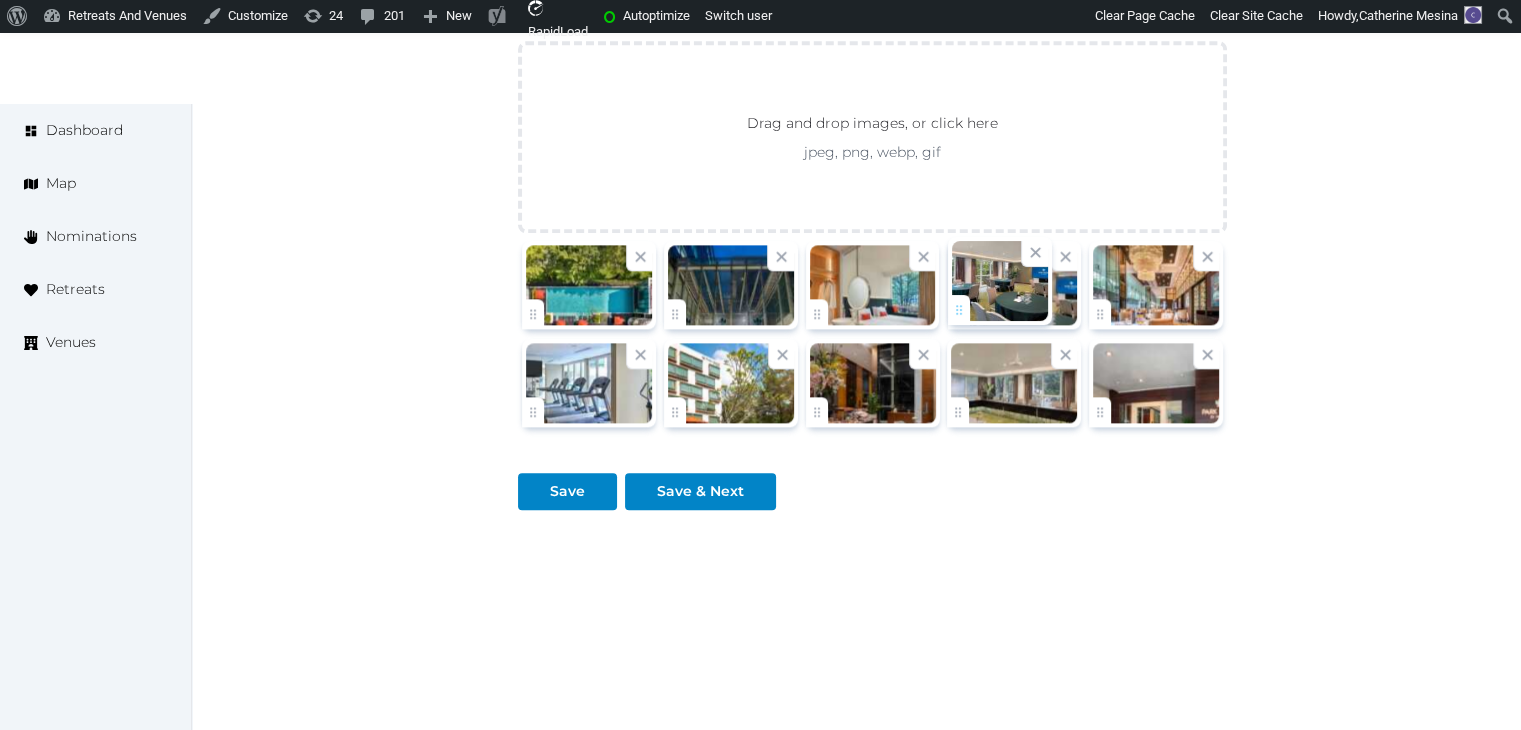 drag, startPoint x: 824, startPoint y: 405, endPoint x: 967, endPoint y: 335, distance: 159.2137 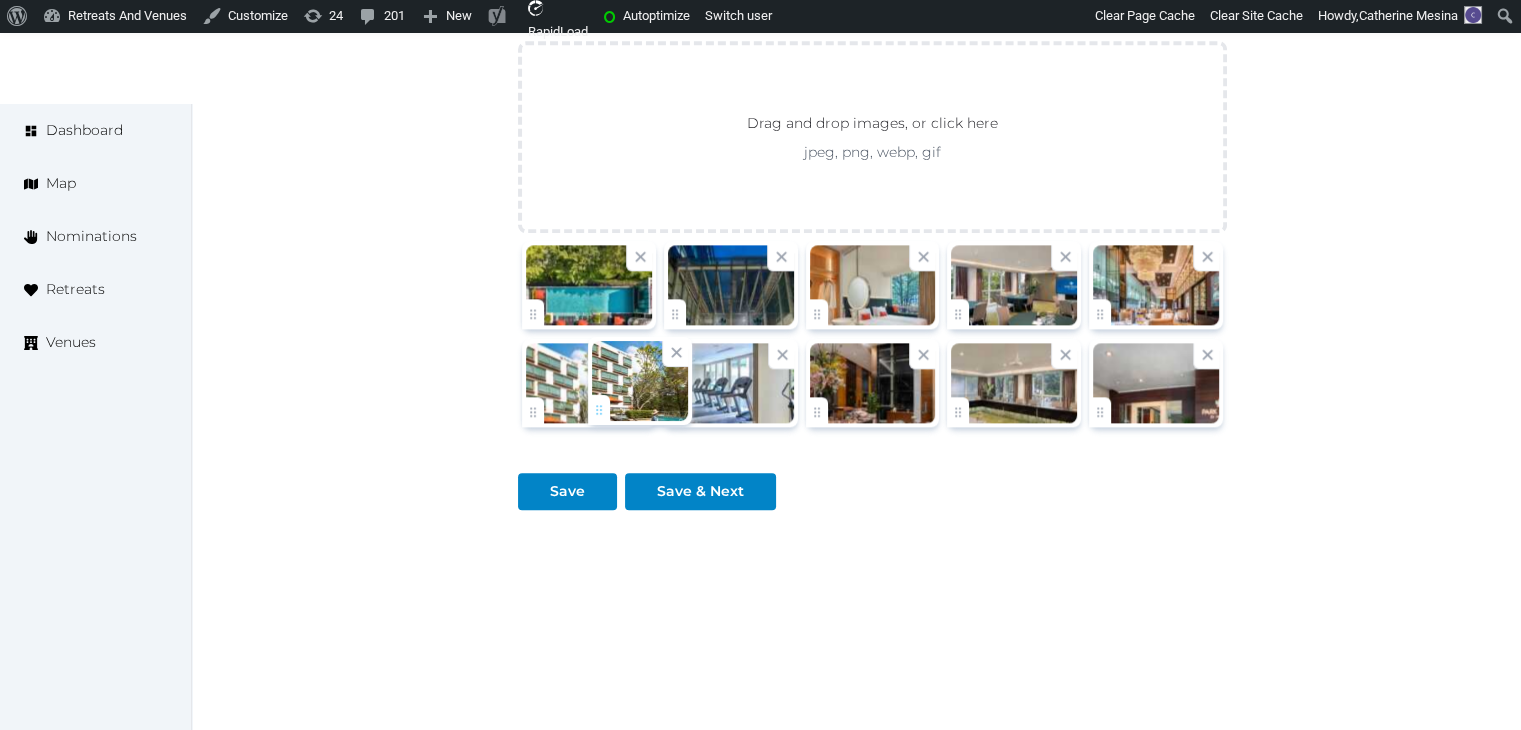 drag, startPoint x: 668, startPoint y: 403, endPoint x: 592, endPoint y: 405, distance: 76.02631 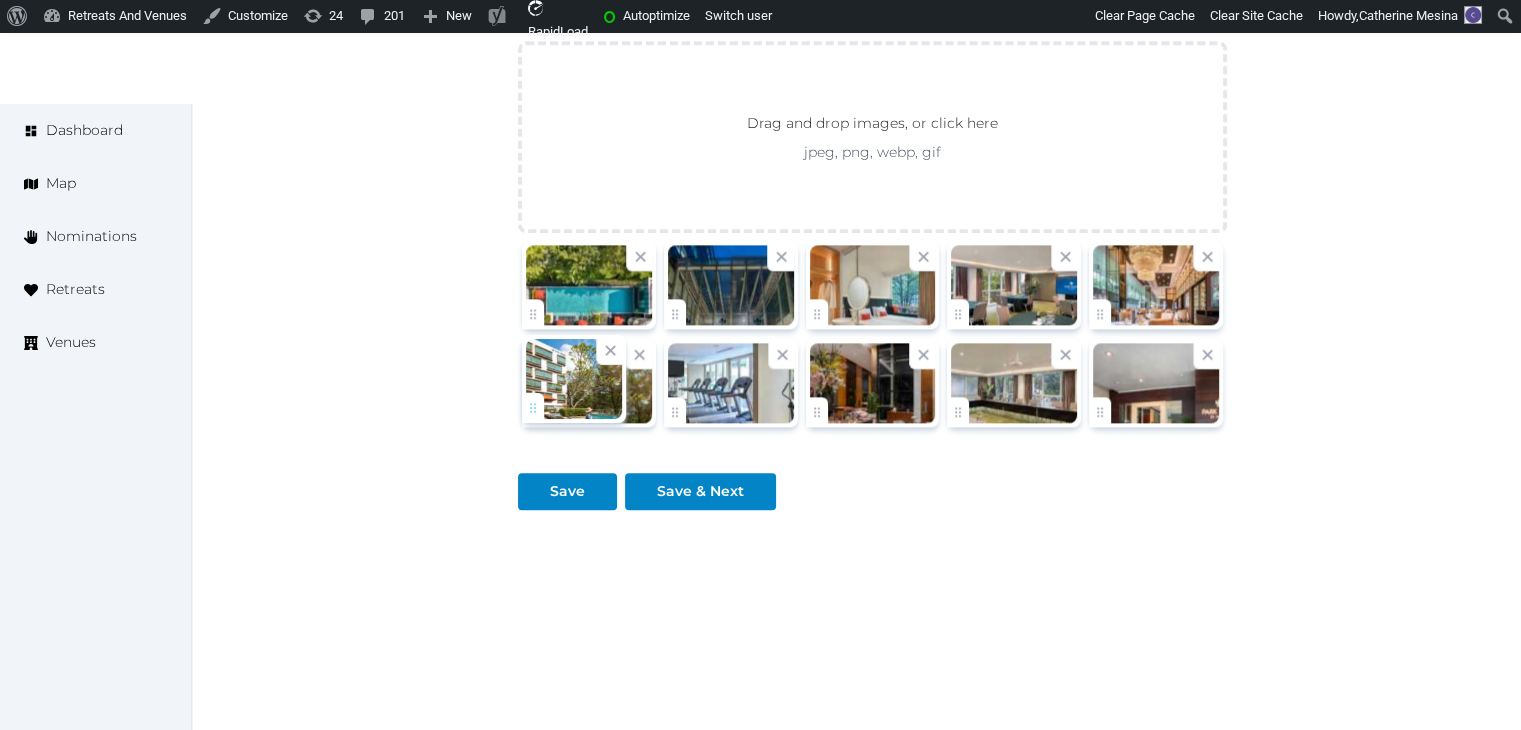 click on "Catherine Mesina   Account My Venue Listings My Retreats Logout      Dashboard Map Nominations Retreats Venues Edit venue 54 %  complete Fill out all the fields in your listing to increase its completion percentage.   A higher completion percentage will make your listing more attractive and result in better matches. Park Regis by Prince Singapore   (Draft) Preview  listing   Open    Close CRM Lead Basic details Pricing and policies Retreat spaces Meeting spaces Accommodations Amenities Food and dining Activities and experiences Location Environment Types of retreats Brochures Notes Ownership Administration Activity Publish Fill all the fields on this page and save in order to   publish Archive Venue owned by RetreatsAndVenues Manager c.o.r.e.y.sanford@retreatsandvenues.com Copy ownership transfer link Share this link with any user to transfer ownership of this venue. Users without accounts will be directed to register. Copy update link Name" at bounding box center (760, -707) 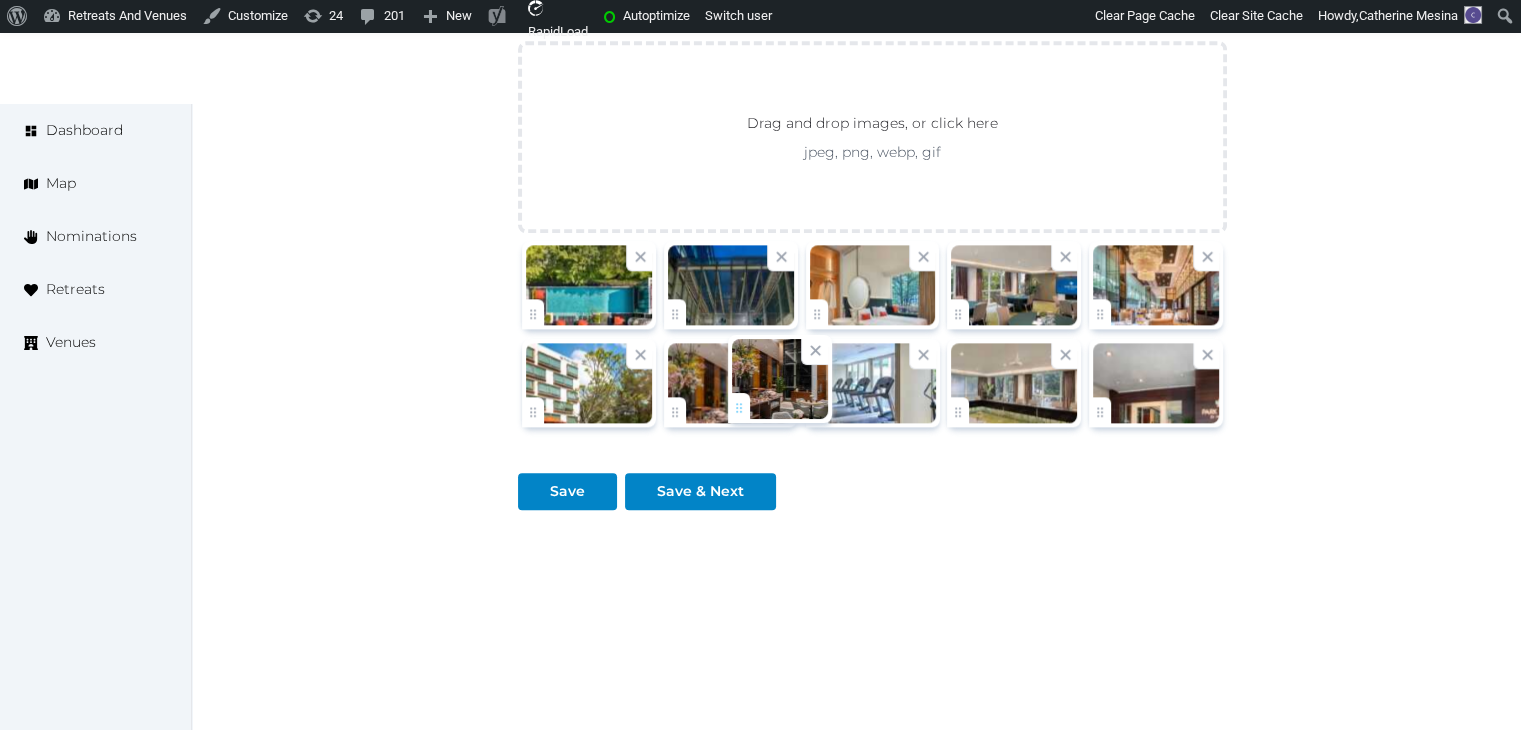 drag, startPoint x: 836, startPoint y: 407, endPoint x: 753, endPoint y: 407, distance: 83 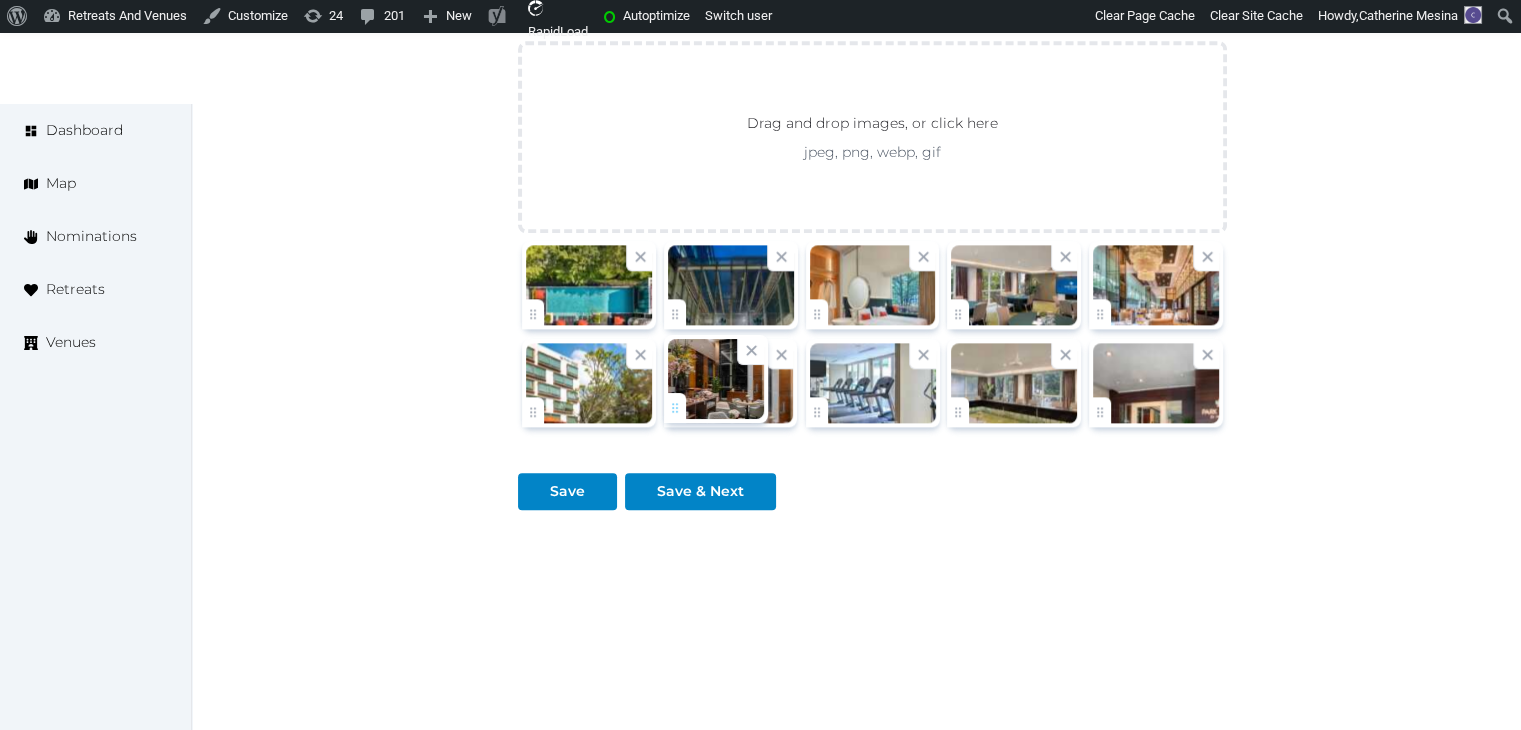 click on "Catherine Mesina   Account My Venue Listings My Retreats Logout      Dashboard Map Nominations Retreats Venues Edit venue 54 %  complete Fill out all the fields in your listing to increase its completion percentage.   A higher completion percentage will make your listing more attractive and result in better matches. Park Regis by Prince Singapore   (Draft) Preview  listing   Open    Close CRM Lead Basic details Pricing and policies Retreat spaces Meeting spaces Accommodations Amenities Food and dining Activities and experiences Location Environment Types of retreats Brochures Notes Ownership Administration Activity Publish Fill all the fields on this page and save in order to   publish Archive Venue owned by RetreatsAndVenues Manager c.o.r.e.y.sanford@retreatsandvenues.com Copy ownership transfer link Share this link with any user to transfer ownership of this venue. Users without accounts will be directed to register. Copy update link Name" at bounding box center [760, -707] 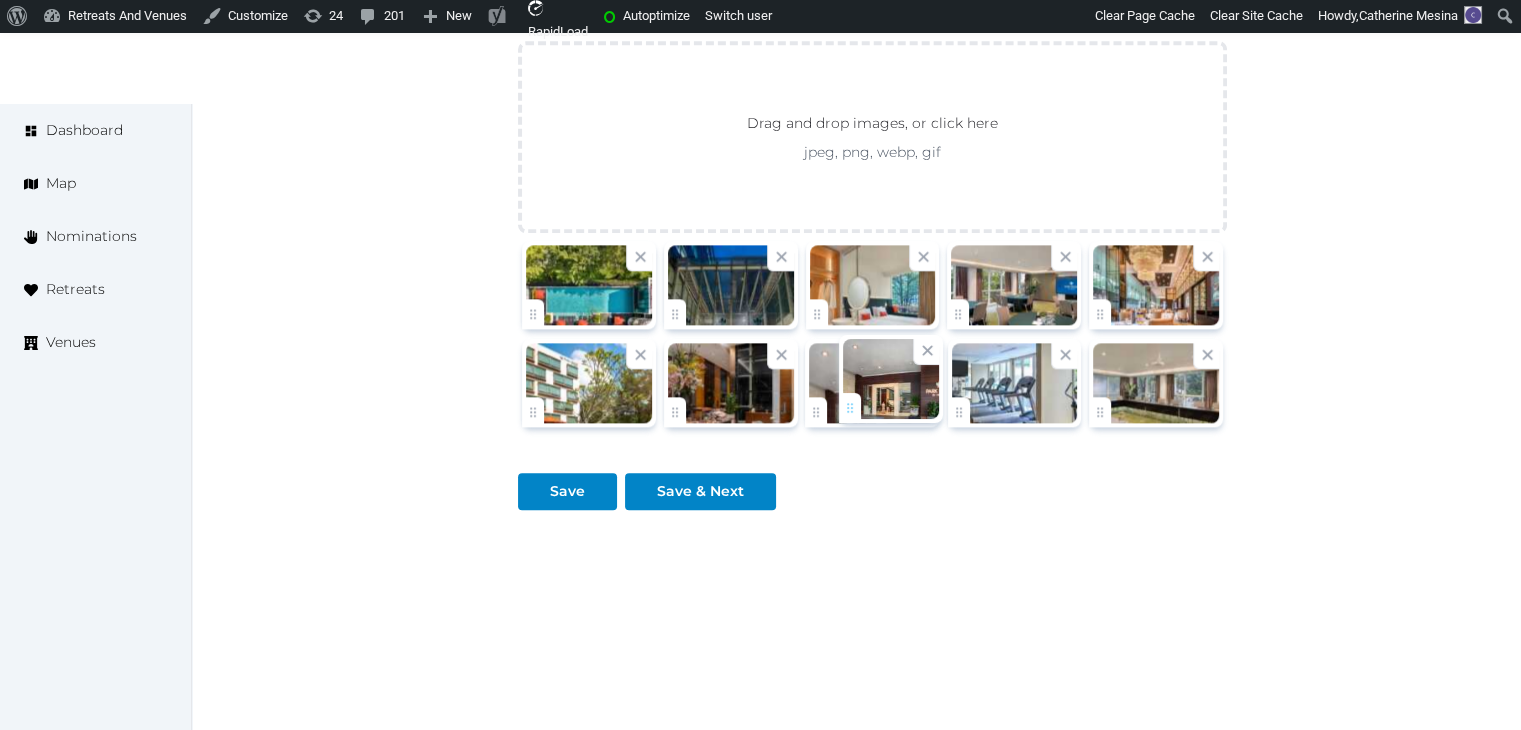 drag, startPoint x: 1113, startPoint y: 402, endPoint x: 846, endPoint y: 402, distance: 267 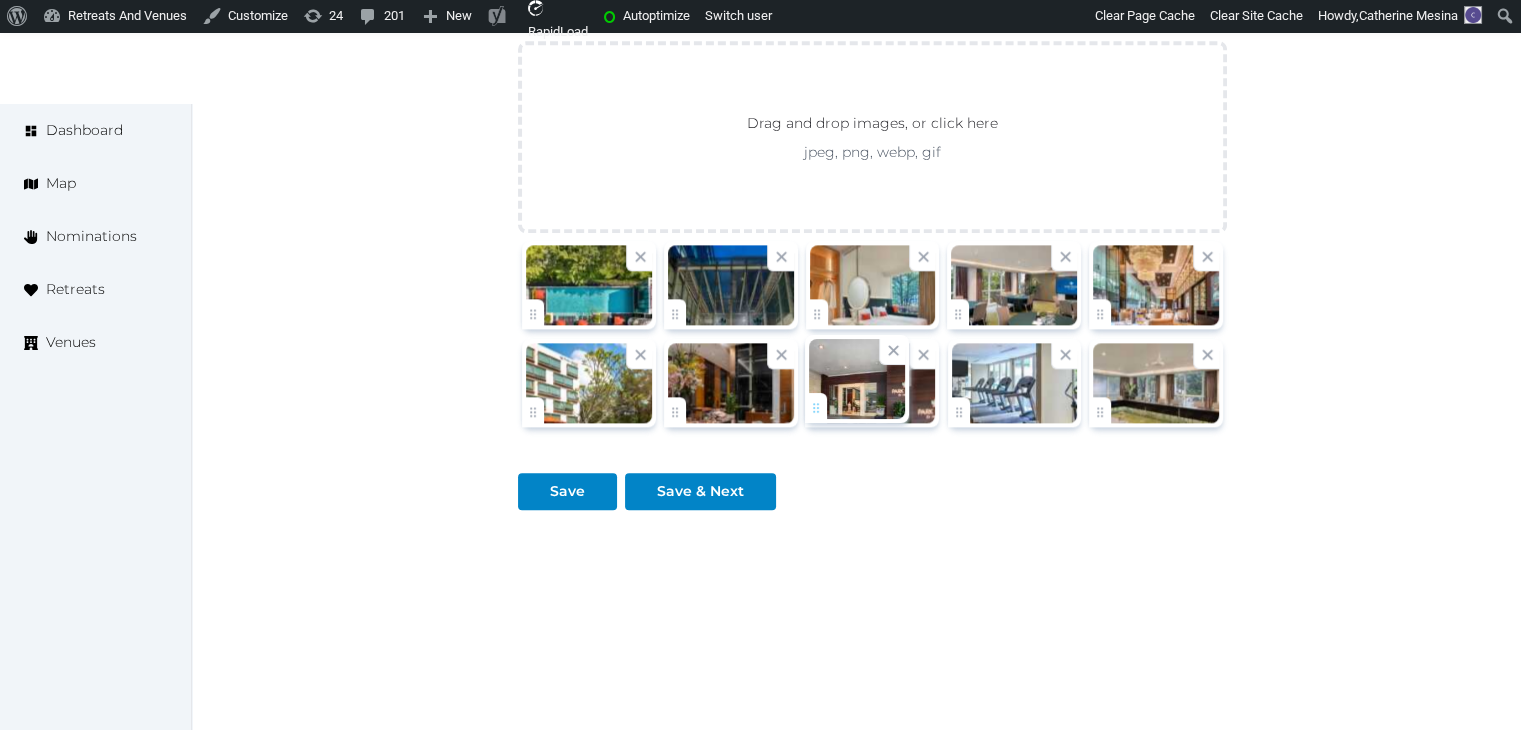 click on "Catherine Mesina   Account My Venue Listings My Retreats Logout      Dashboard Map Nominations Retreats Venues Edit venue 54 %  complete Fill out all the fields in your listing to increase its completion percentage.   A higher completion percentage will make your listing more attractive and result in better matches. Park Regis by Prince Singapore   (Draft) Preview  listing   Open    Close CRM Lead Basic details Pricing and policies Retreat spaces Meeting spaces Accommodations Amenities Food and dining Activities and experiences Location Environment Types of retreats Brochures Notes Ownership Administration Activity Publish Fill all the fields on this page and save in order to   publish Archive Venue owned by RetreatsAndVenues Manager c.o.r.e.y.sanford@retreatsandvenues.com Copy ownership transfer link Share this link with any user to transfer ownership of this venue. Users without accounts will be directed to register. Copy update link Name" at bounding box center [760, -707] 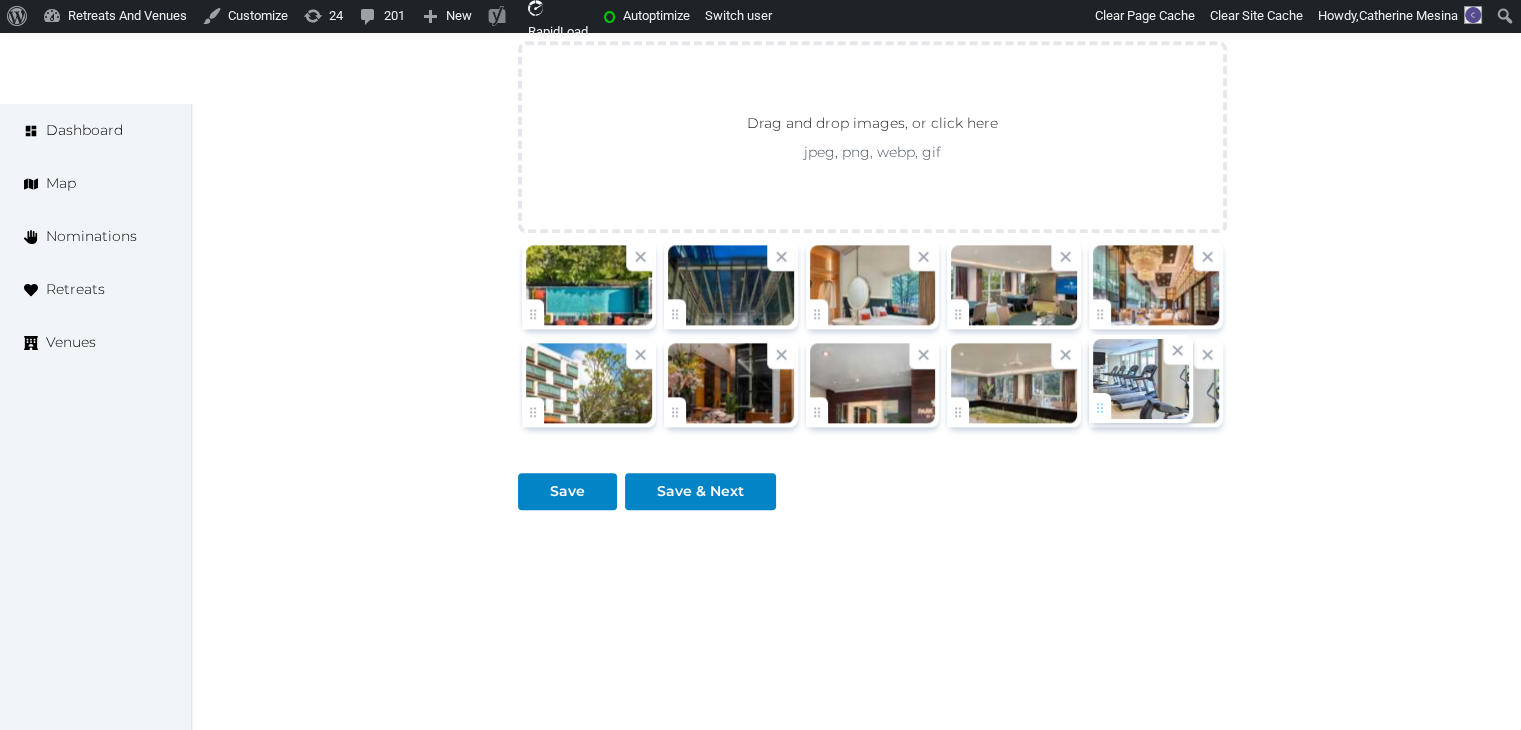 drag, startPoint x: 969, startPoint y: 401, endPoint x: 1171, endPoint y: 401, distance: 202 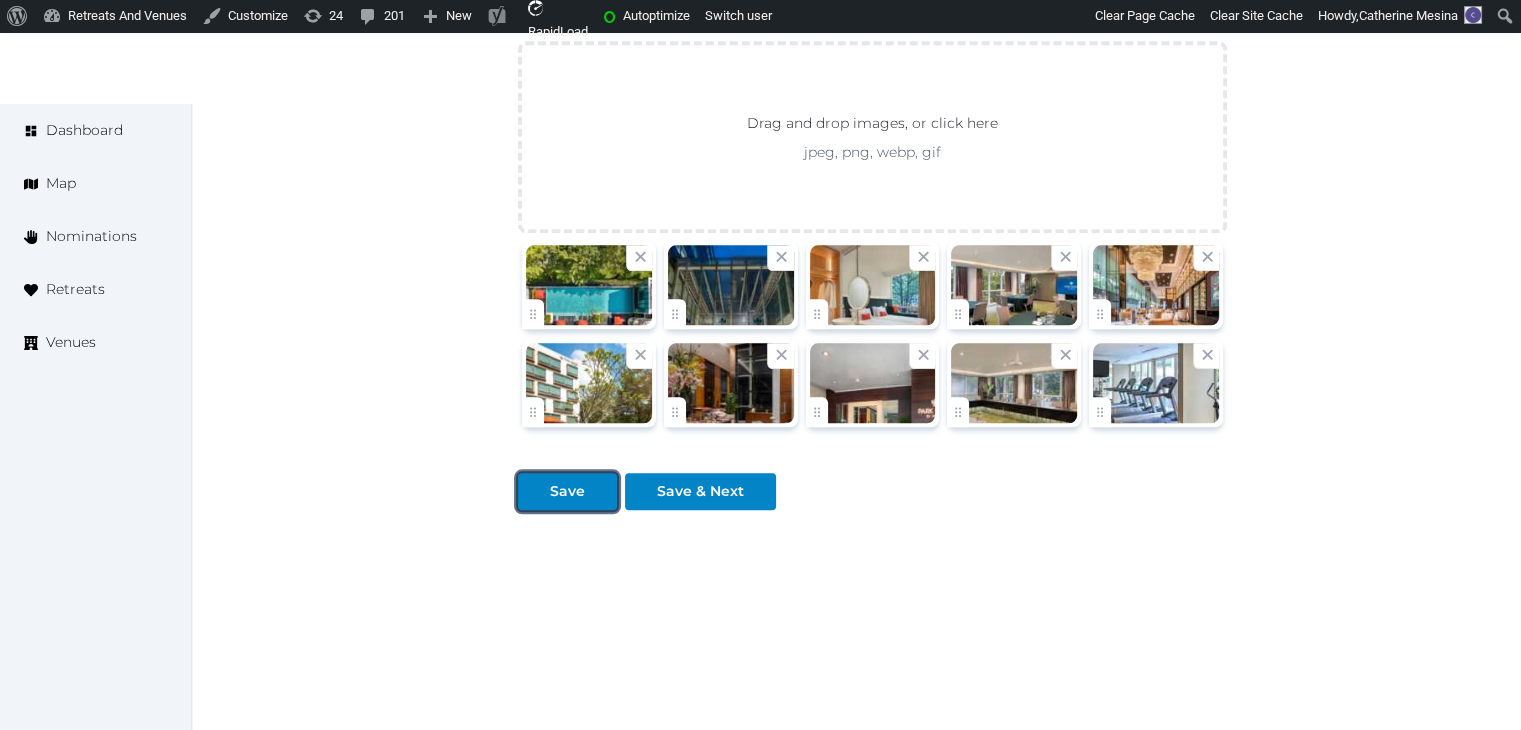 drag, startPoint x: 580, startPoint y: 474, endPoint x: 721, endPoint y: 530, distance: 151.71355 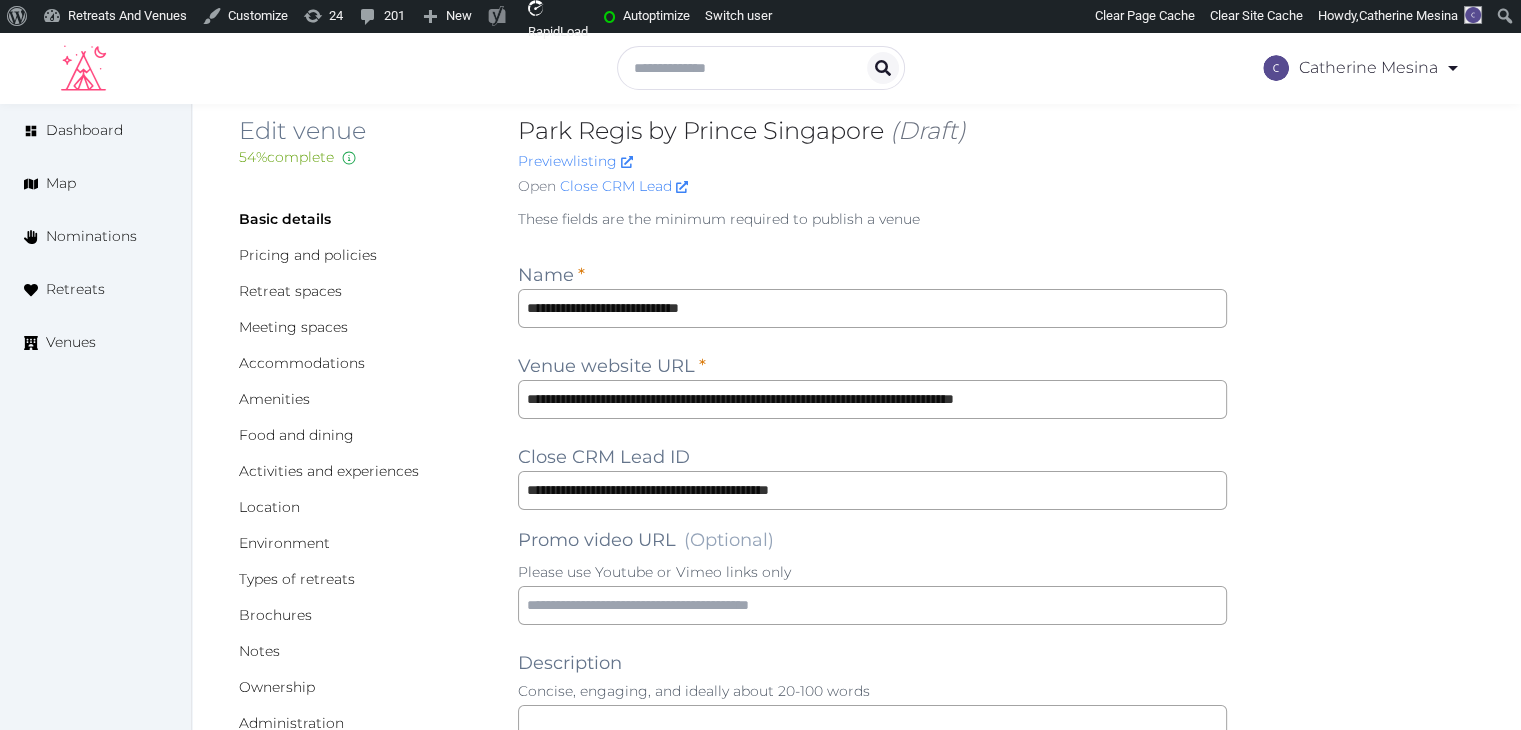 scroll, scrollTop: 0, scrollLeft: 0, axis: both 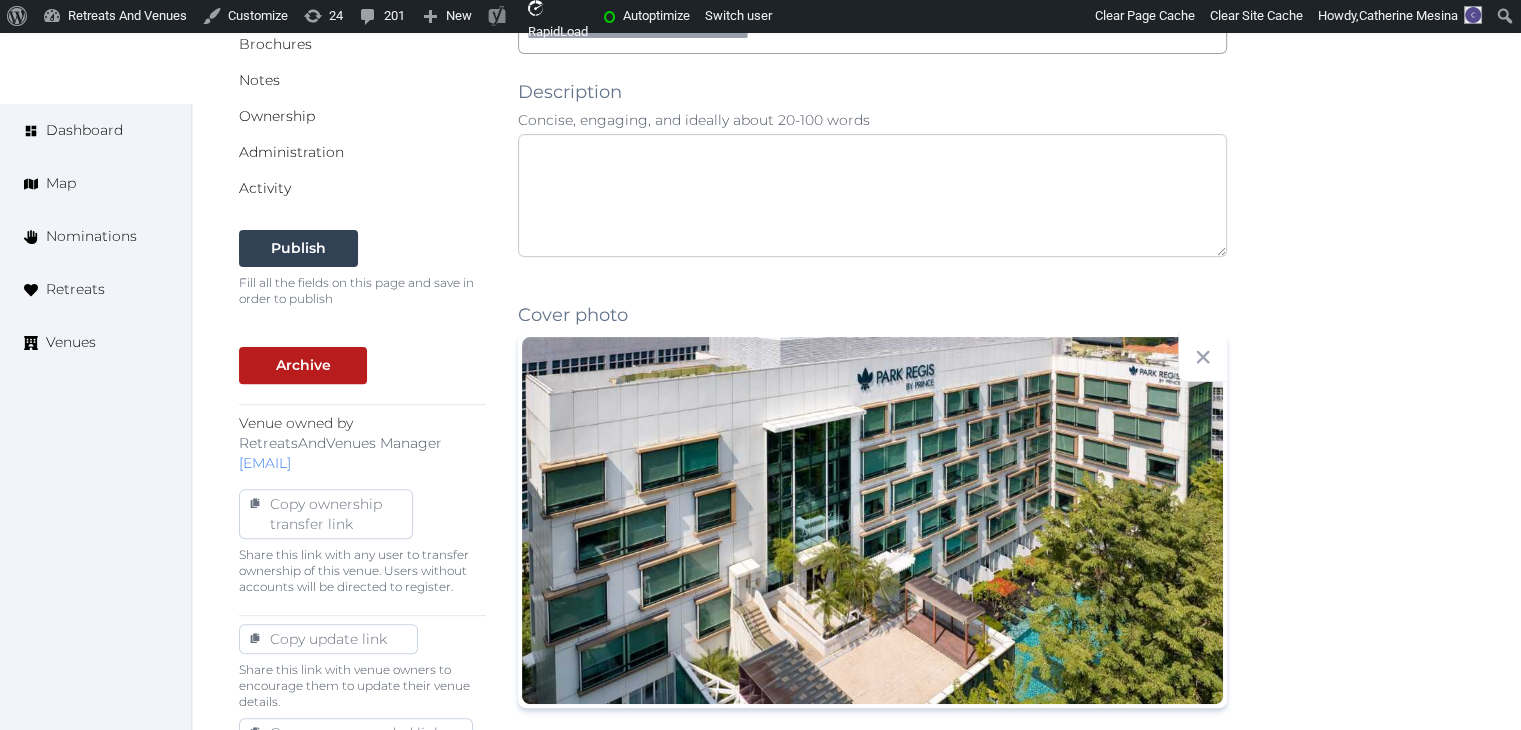 click at bounding box center (872, 195) 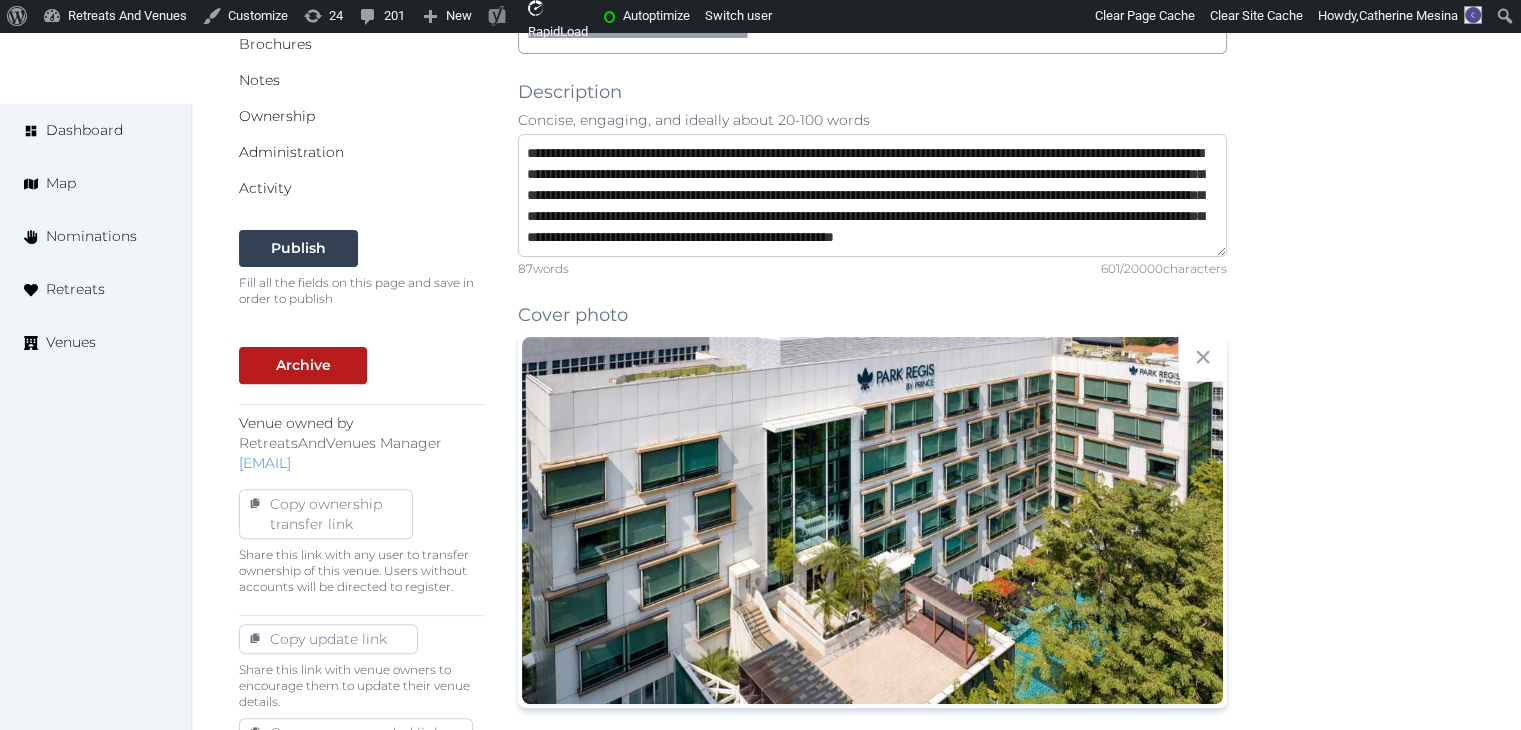 scroll, scrollTop: 52, scrollLeft: 0, axis: vertical 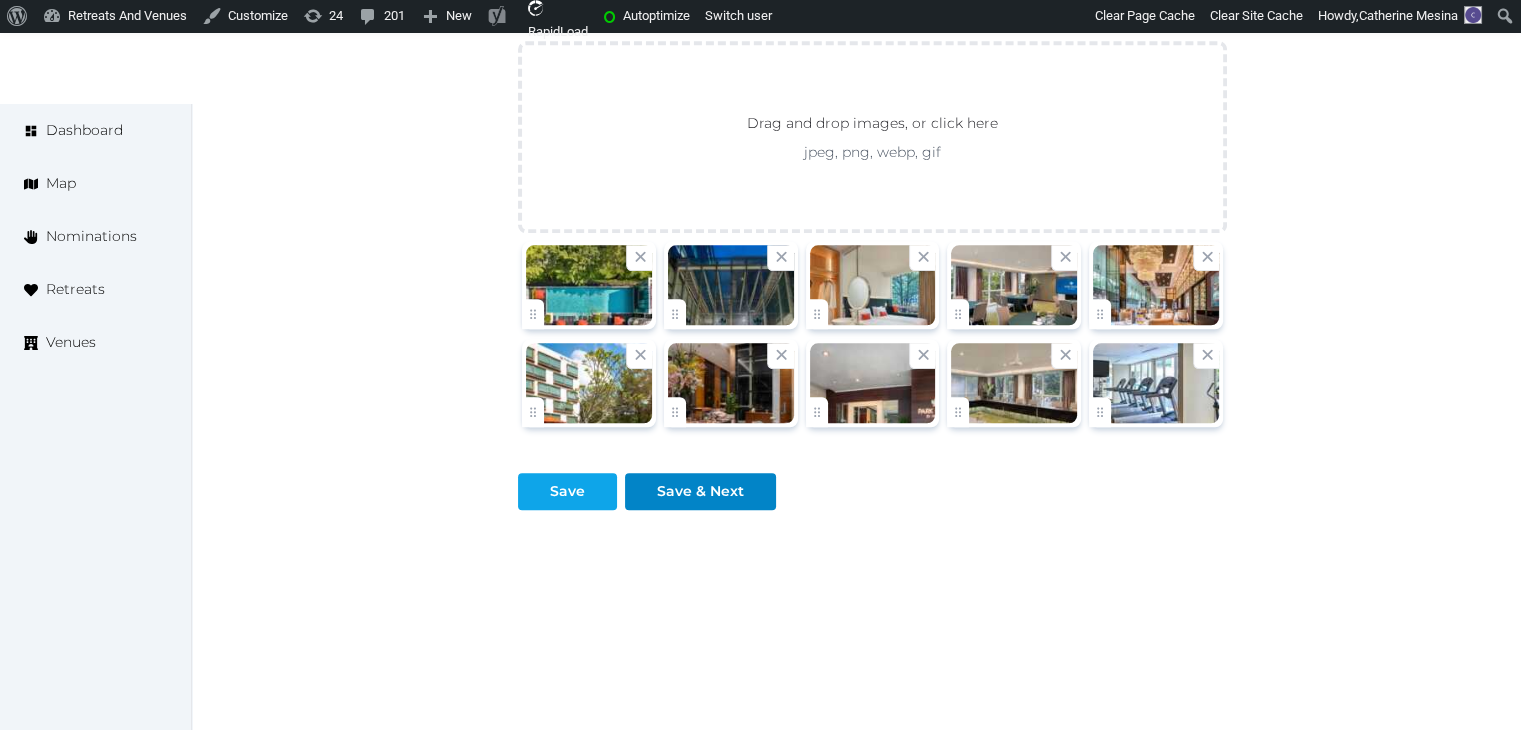 type on "**********" 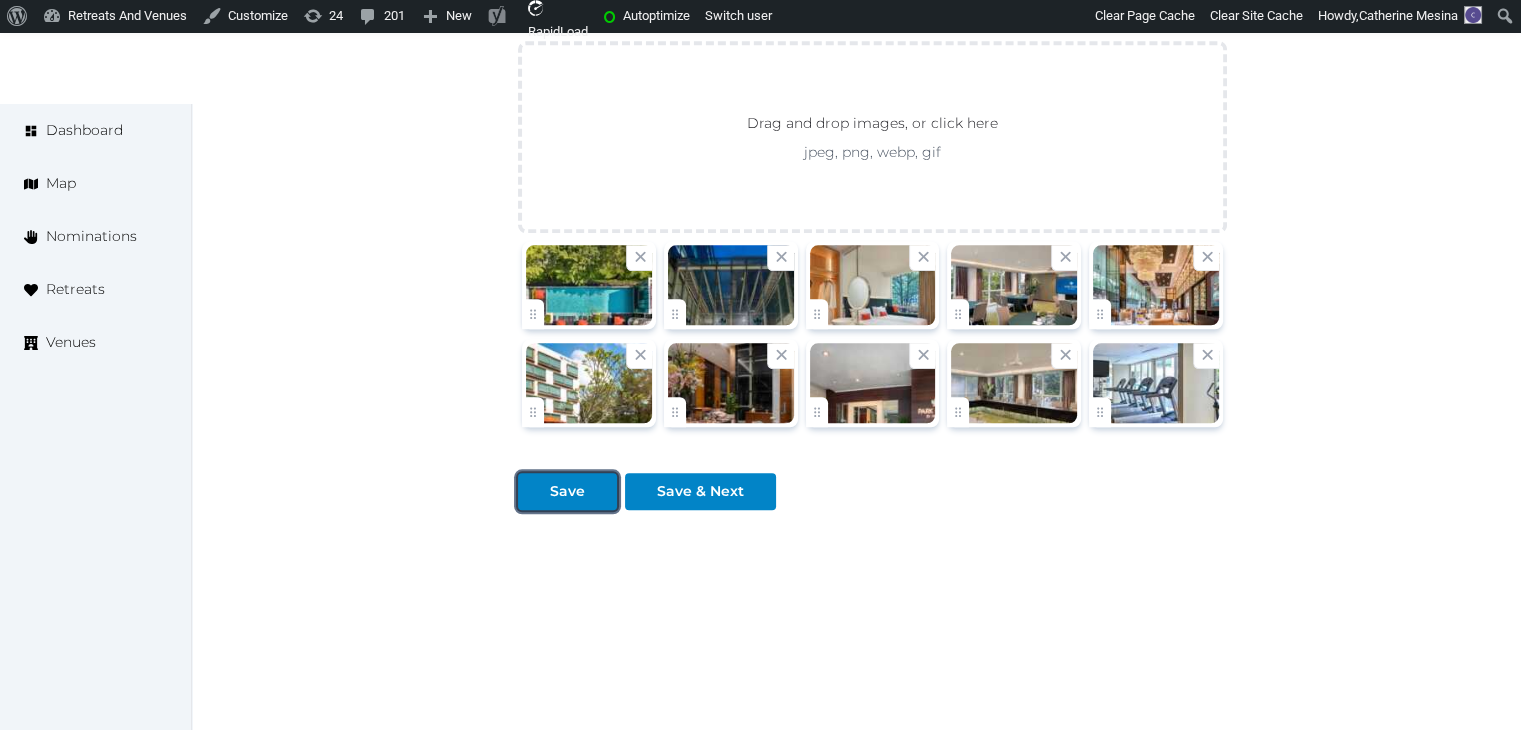 drag, startPoint x: 576, startPoint y: 489, endPoint x: 1419, endPoint y: 637, distance: 855.8931 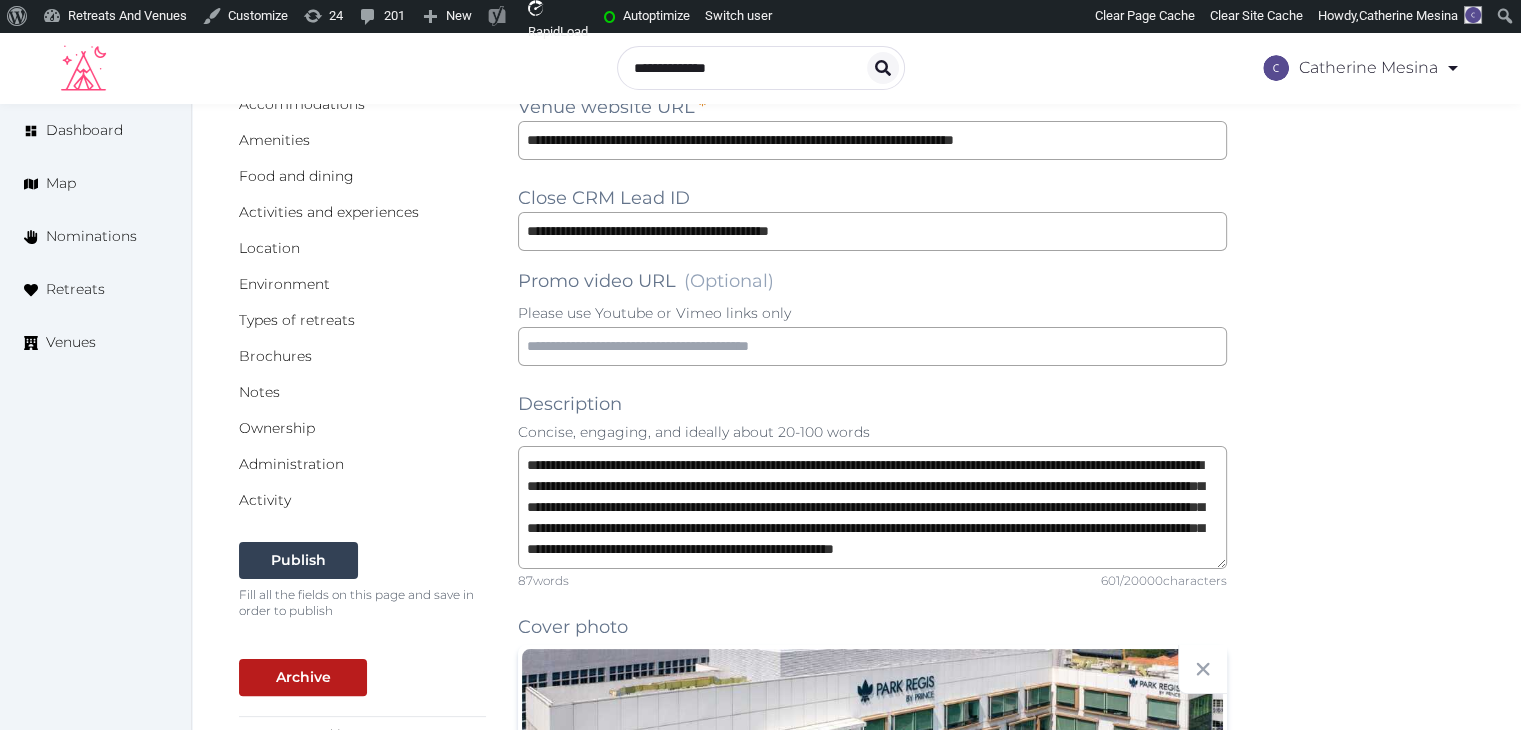 scroll, scrollTop: 0, scrollLeft: 0, axis: both 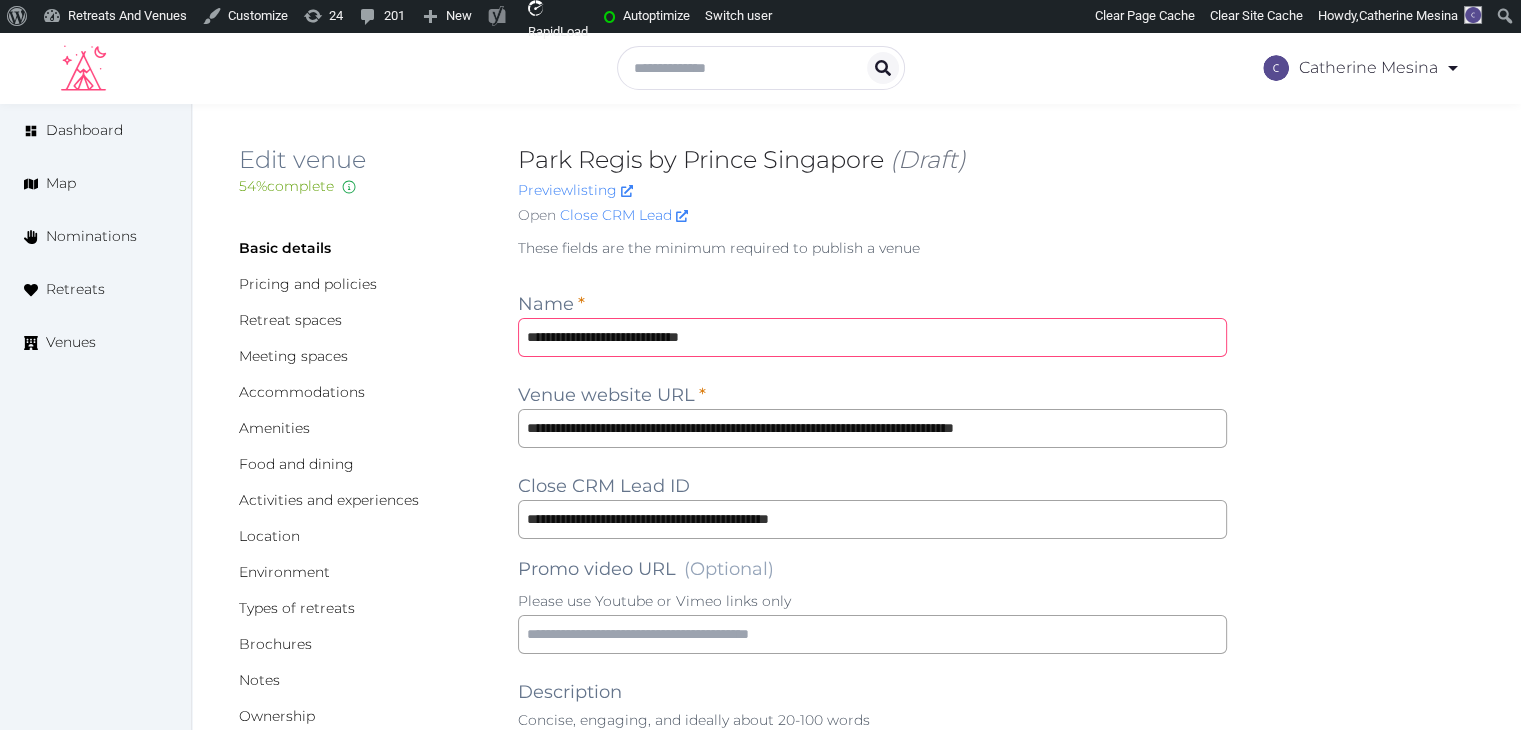 click on "**********" at bounding box center (872, 337) 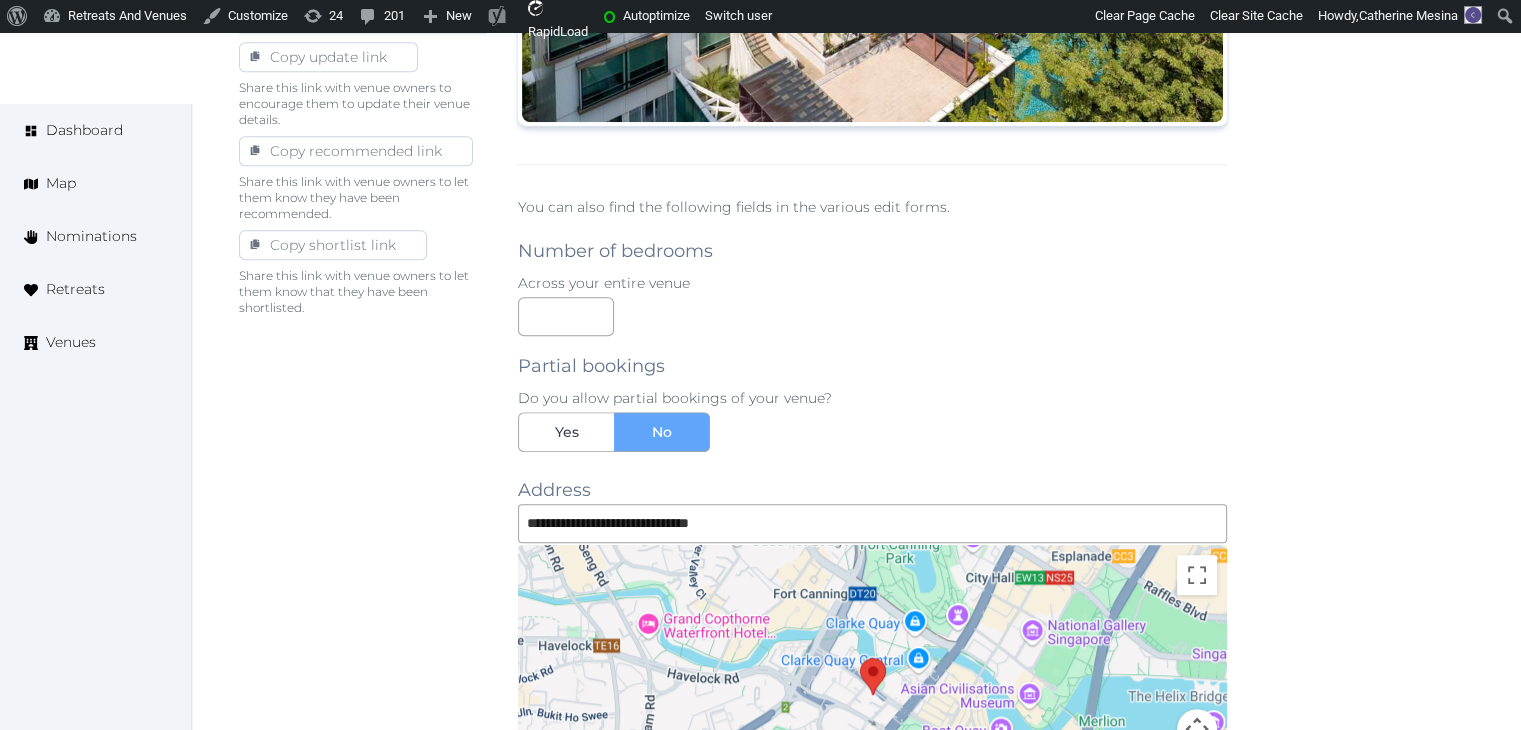 scroll, scrollTop: 1300, scrollLeft: 0, axis: vertical 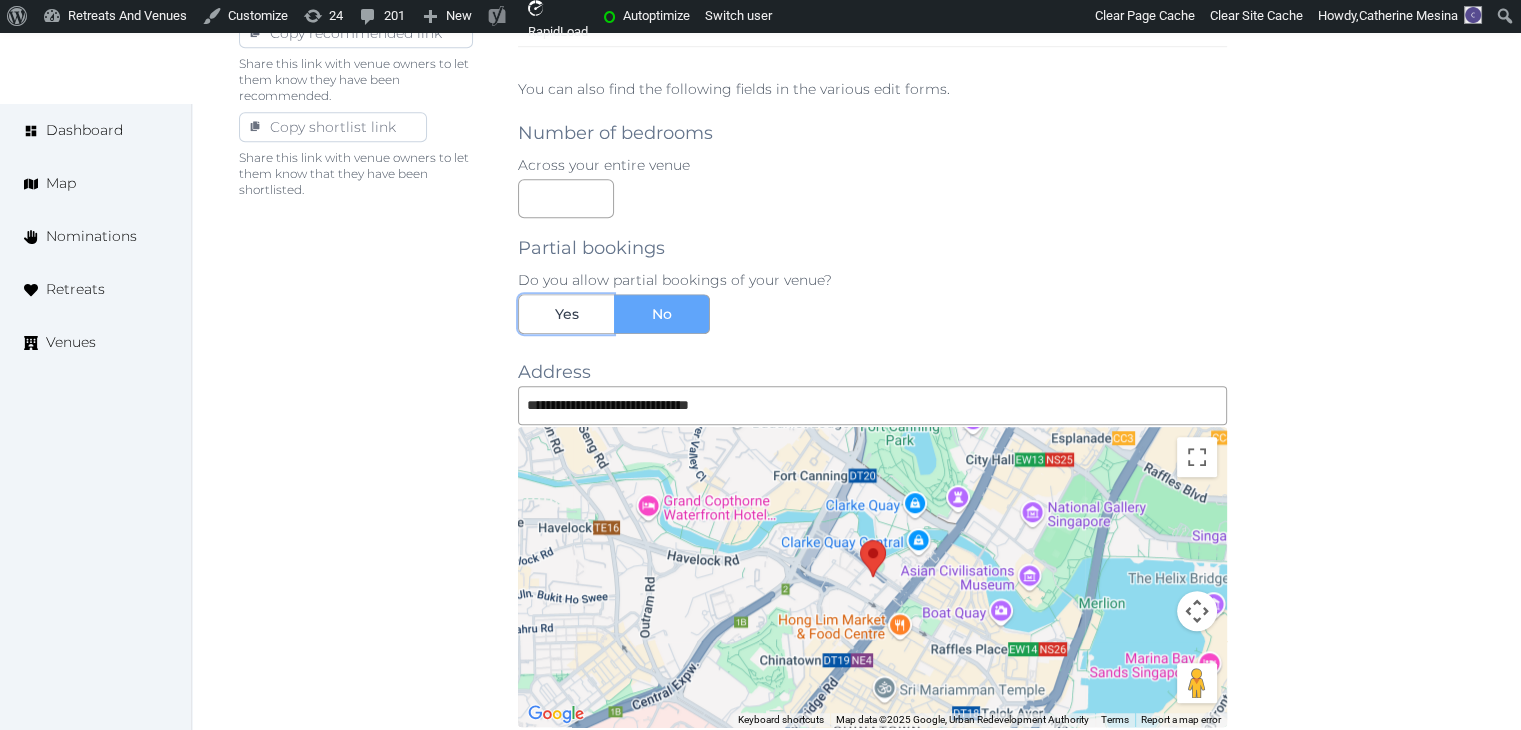 click on "Yes" at bounding box center [567, 314] 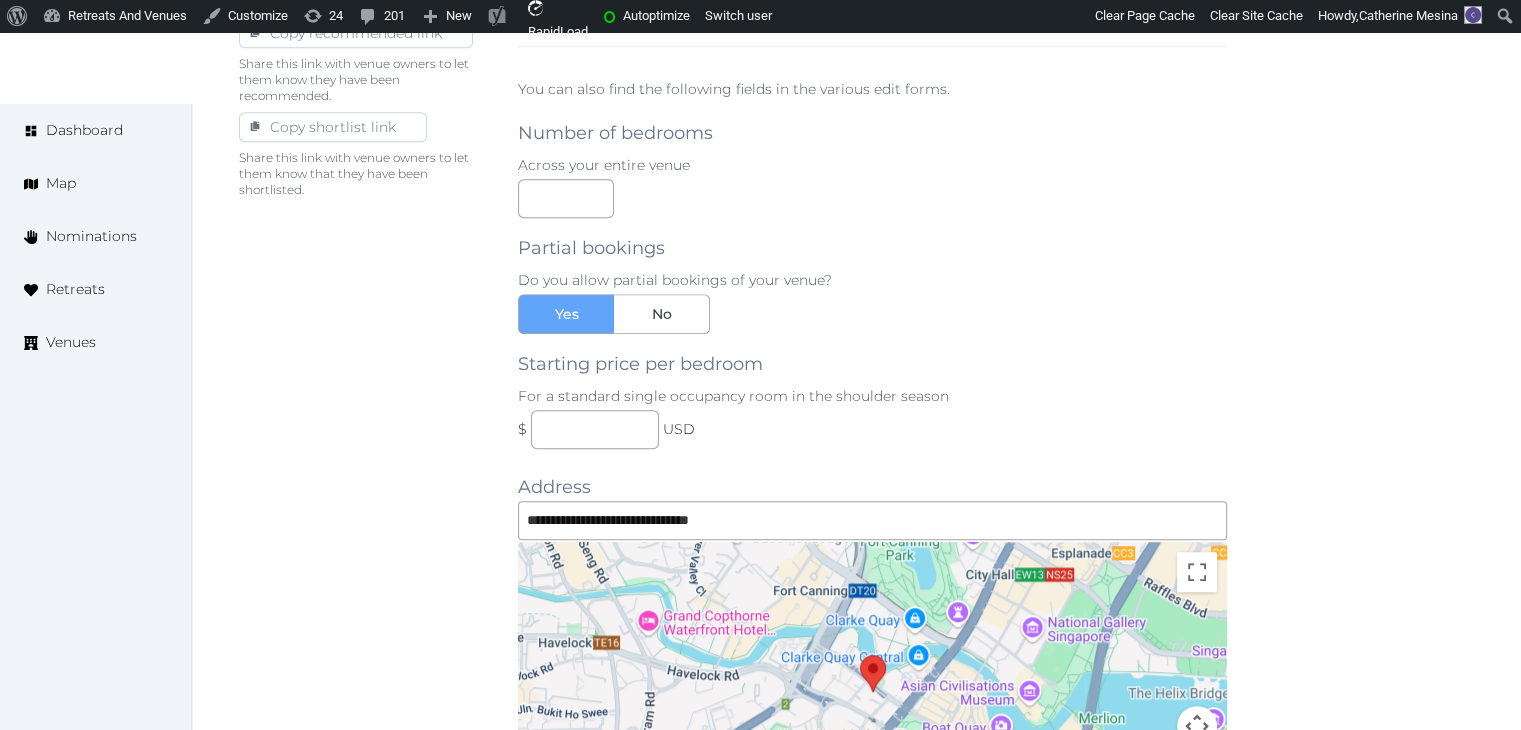 click on "For a standard single occupancy room in the shoulder season" at bounding box center [872, 396] 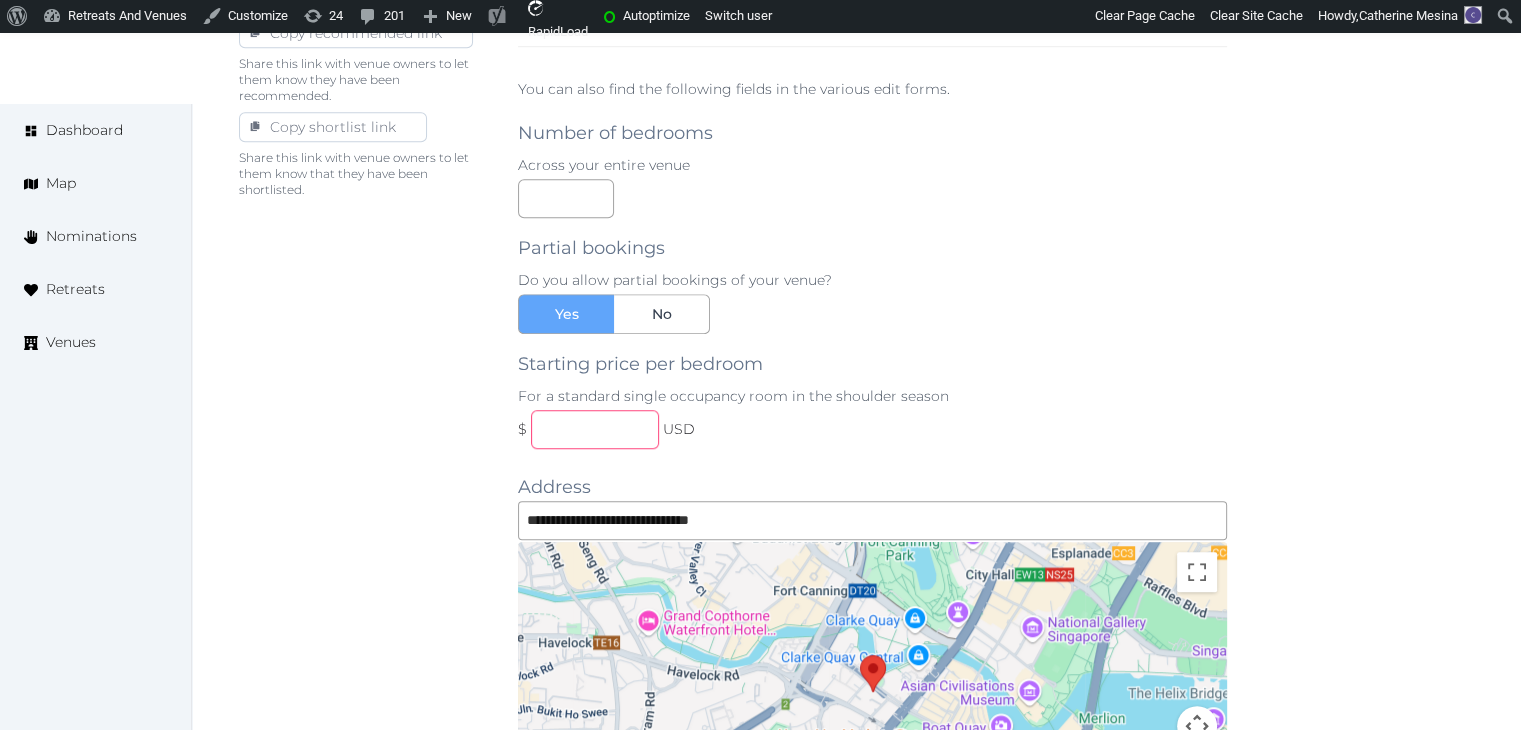 click at bounding box center [595, 429] 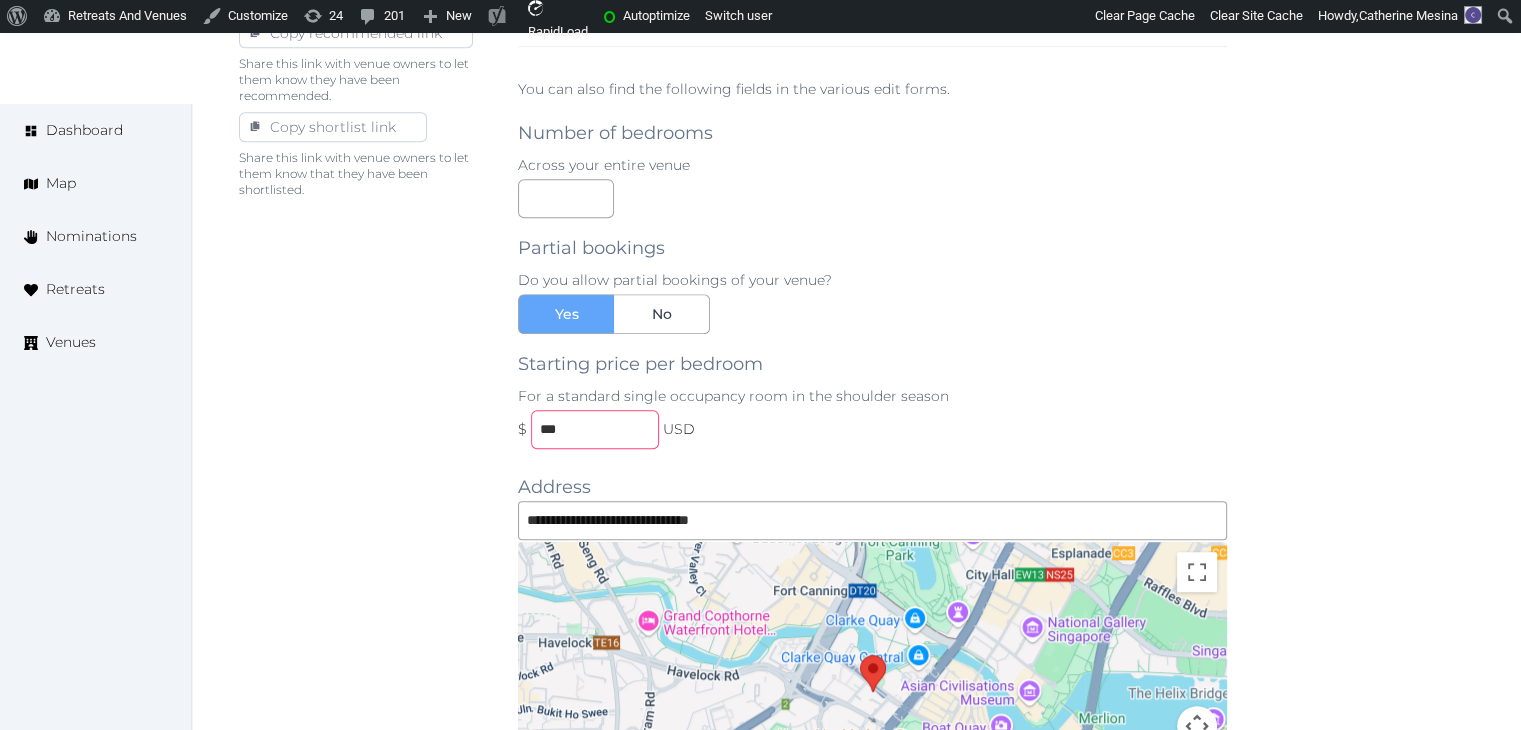 type on "***" 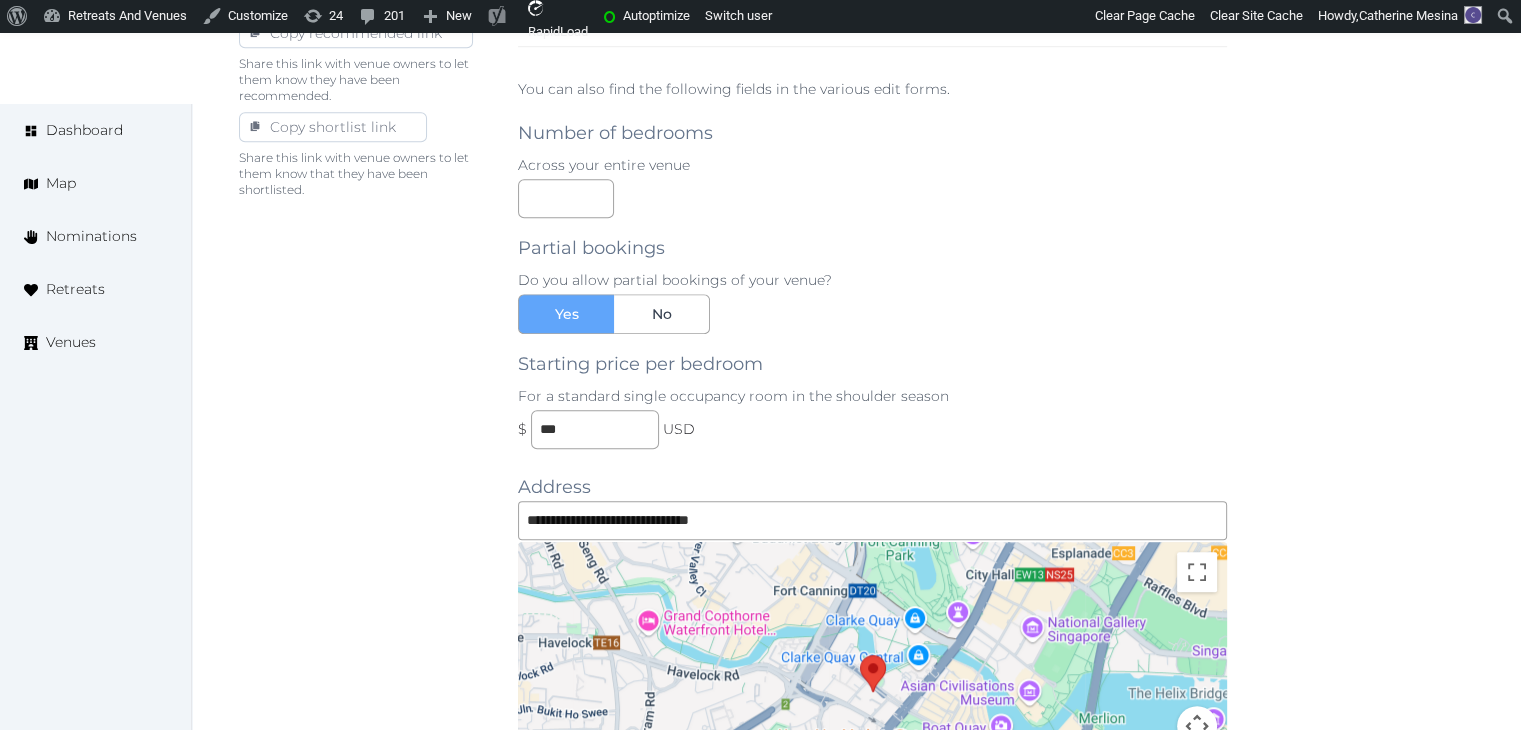 drag, startPoint x: 1181, startPoint y: 336, endPoint x: 1212, endPoint y: 349, distance: 33.61547 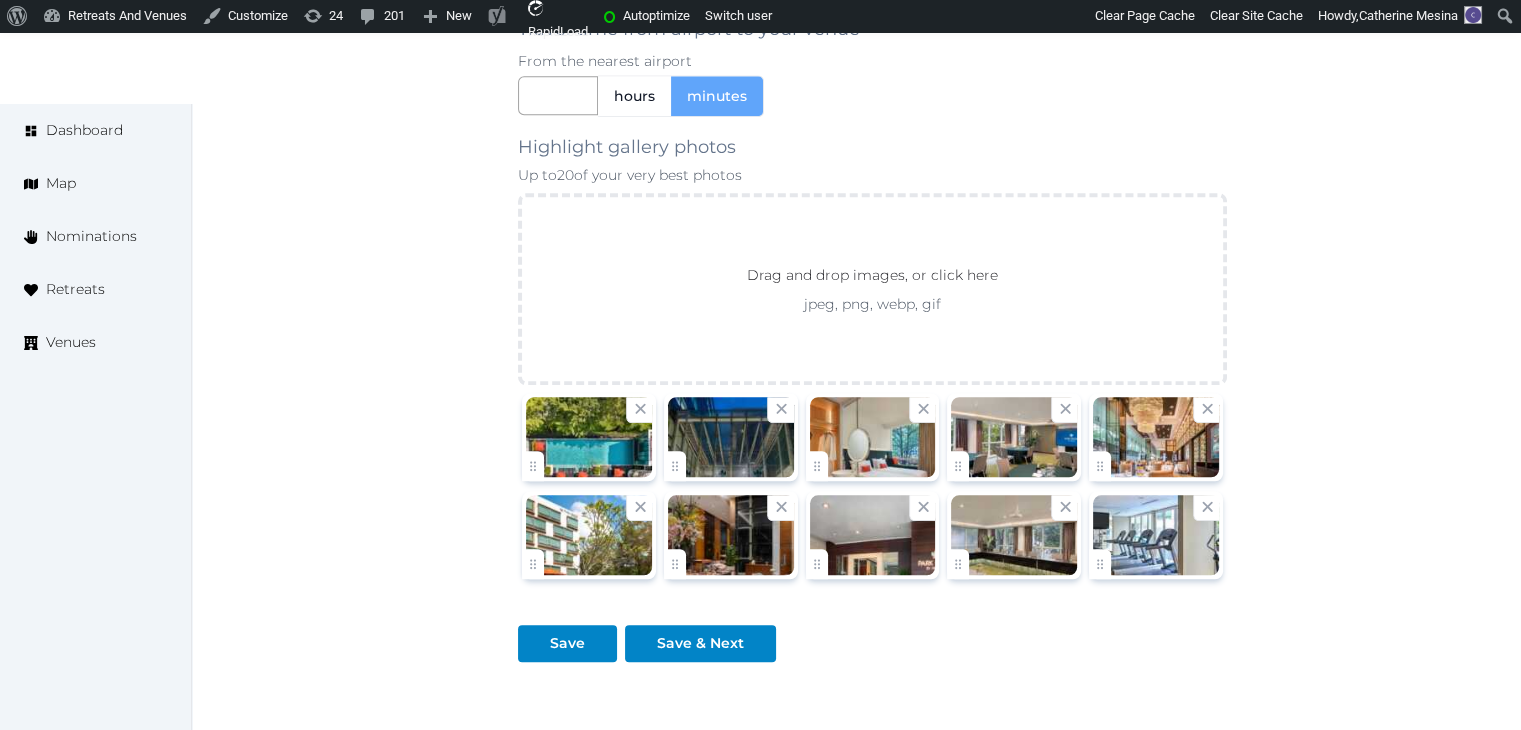 scroll, scrollTop: 2295, scrollLeft: 0, axis: vertical 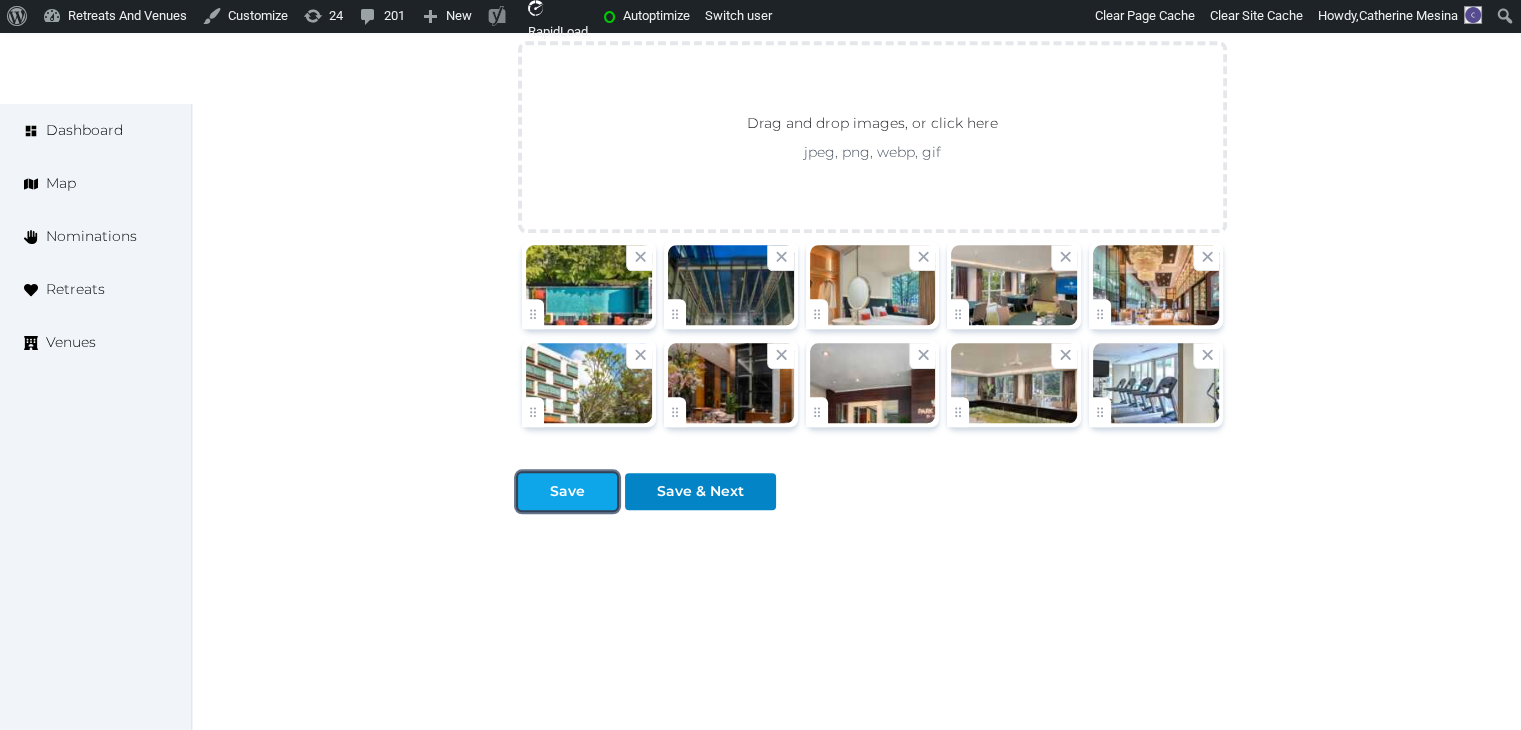 click on "Save" at bounding box center (567, 491) 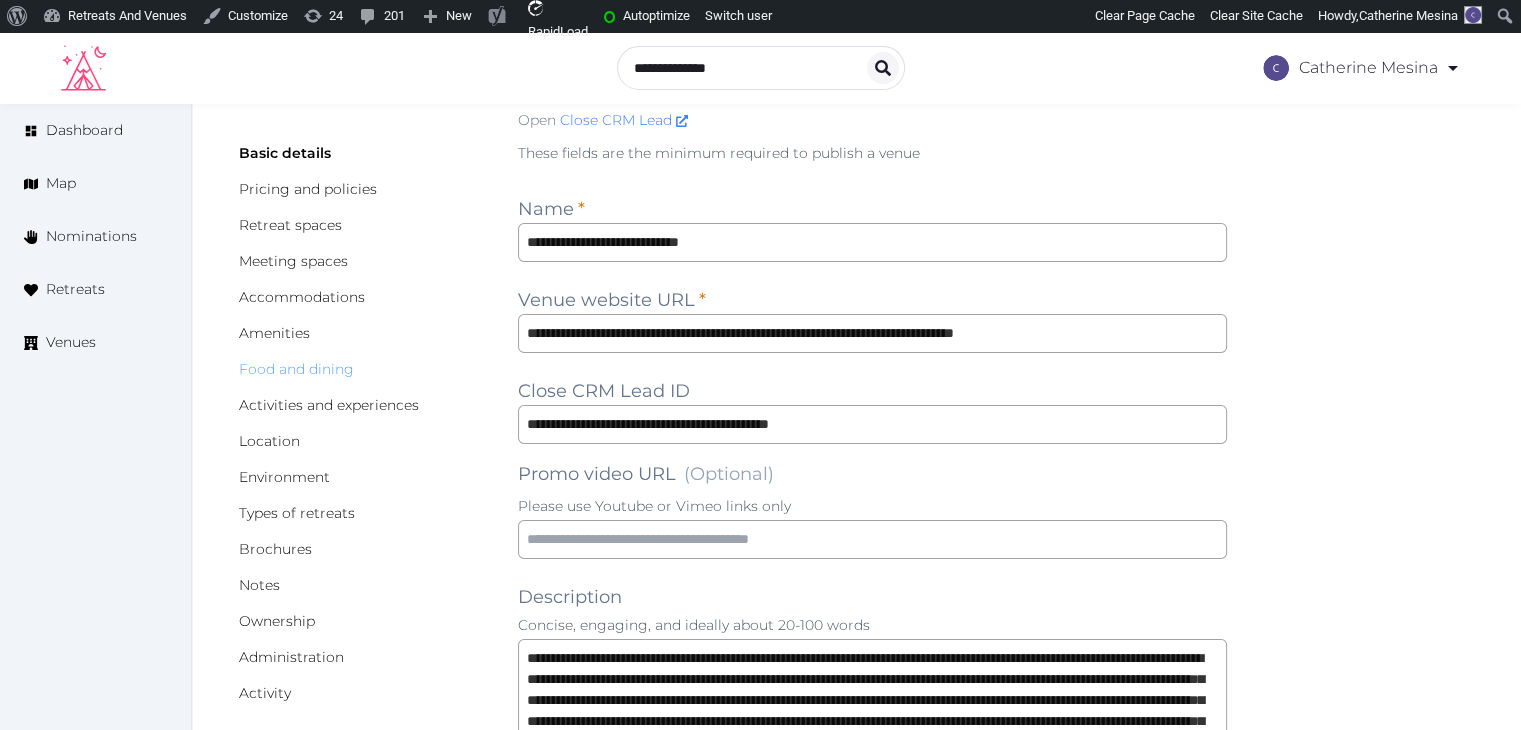 scroll, scrollTop: 0, scrollLeft: 0, axis: both 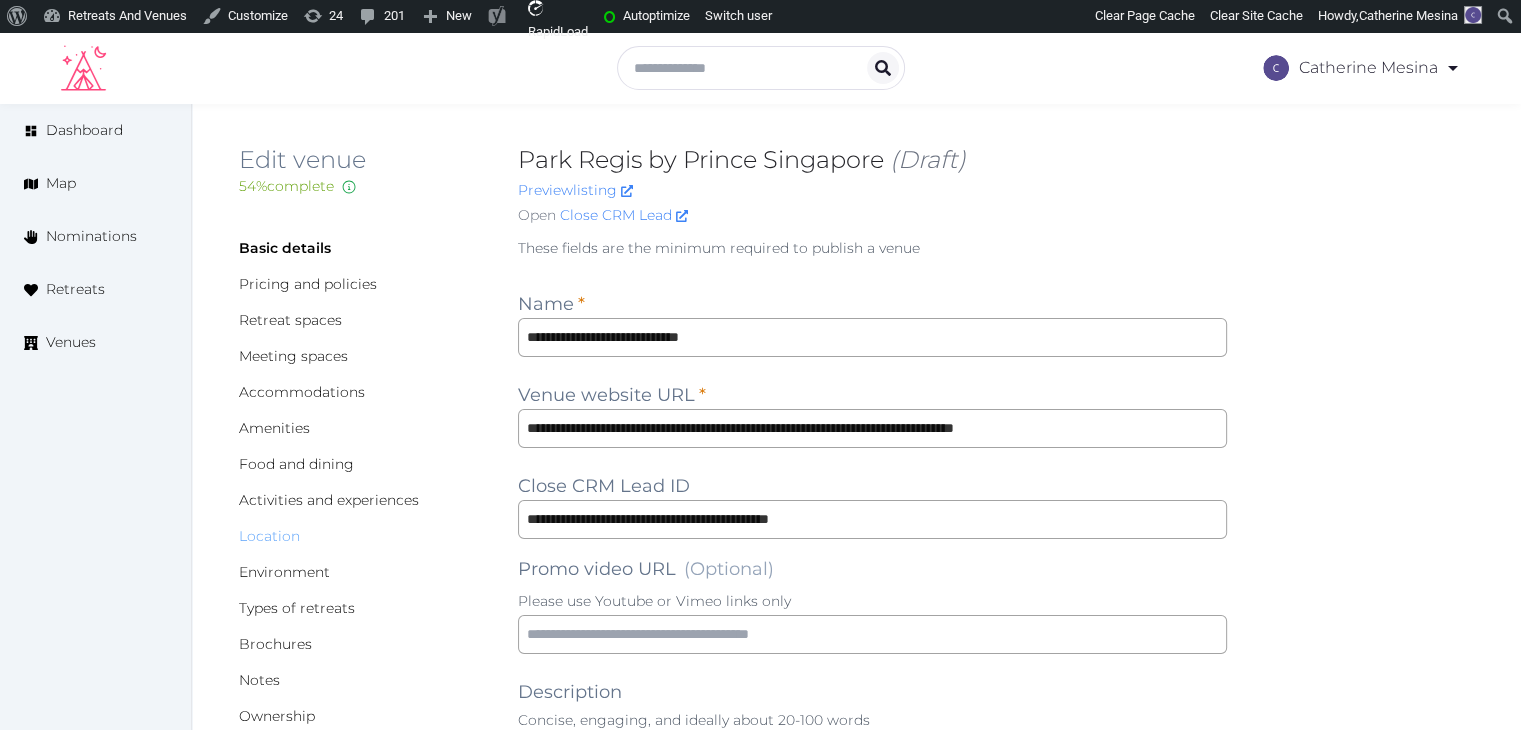 click on "Location" at bounding box center (269, 536) 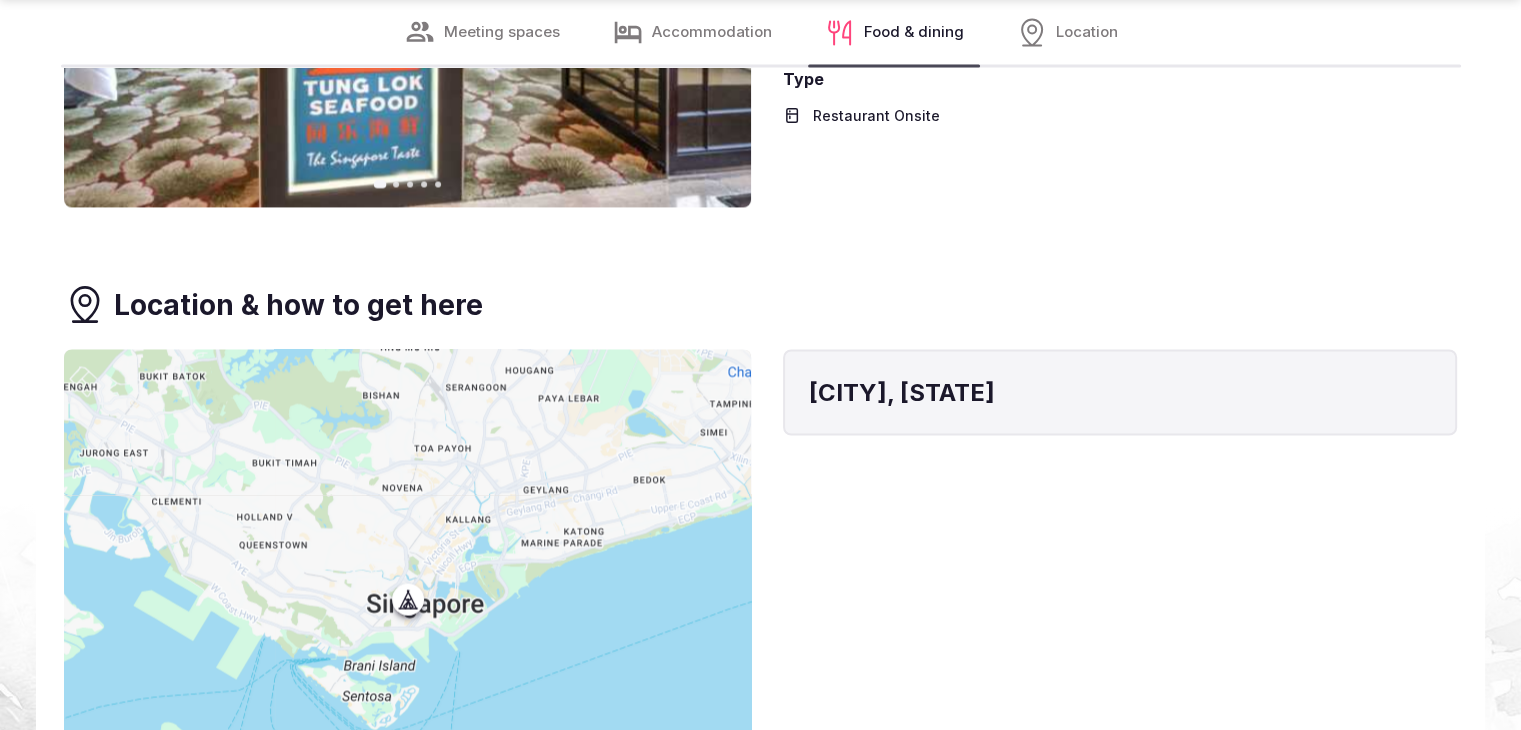 scroll, scrollTop: 3600, scrollLeft: 0, axis: vertical 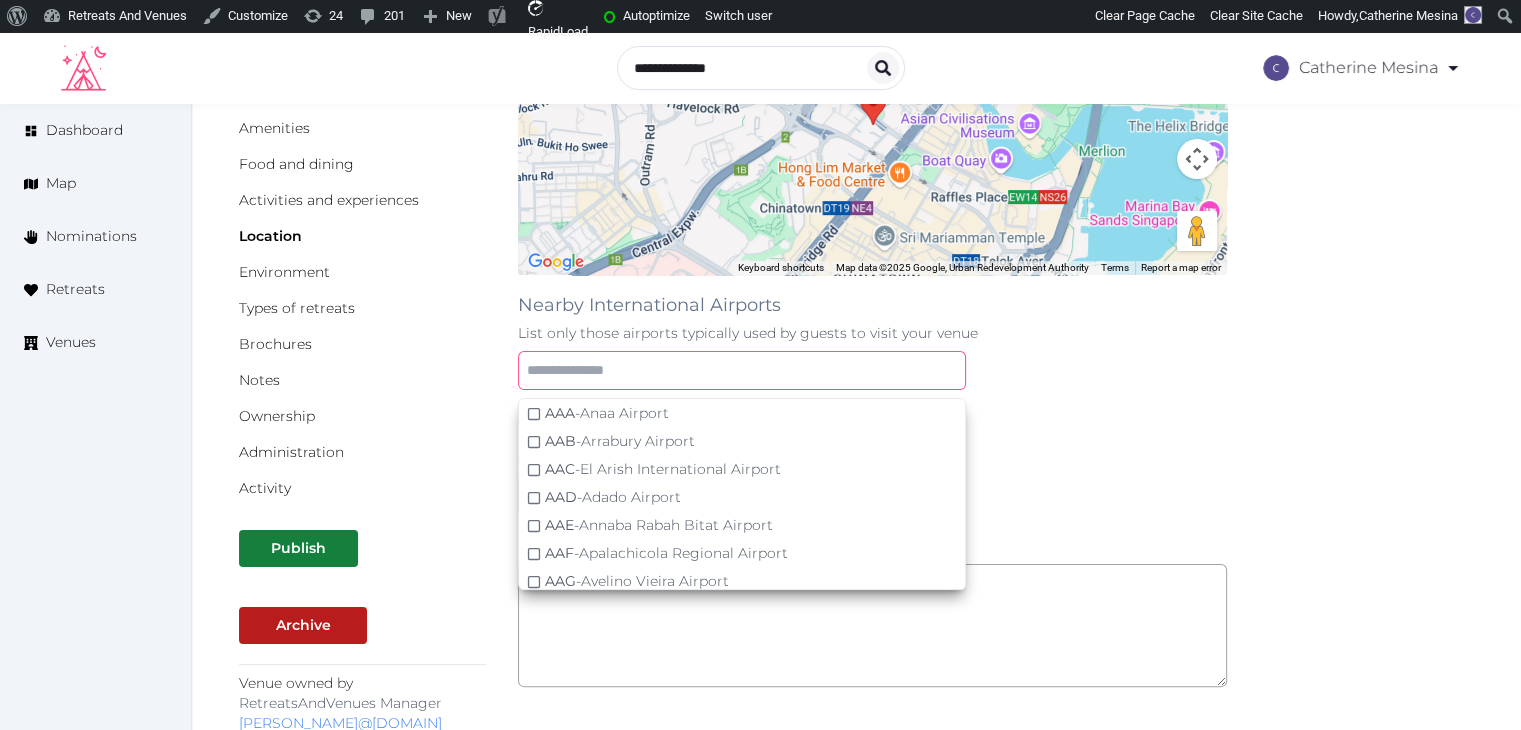 click at bounding box center (742, 370) 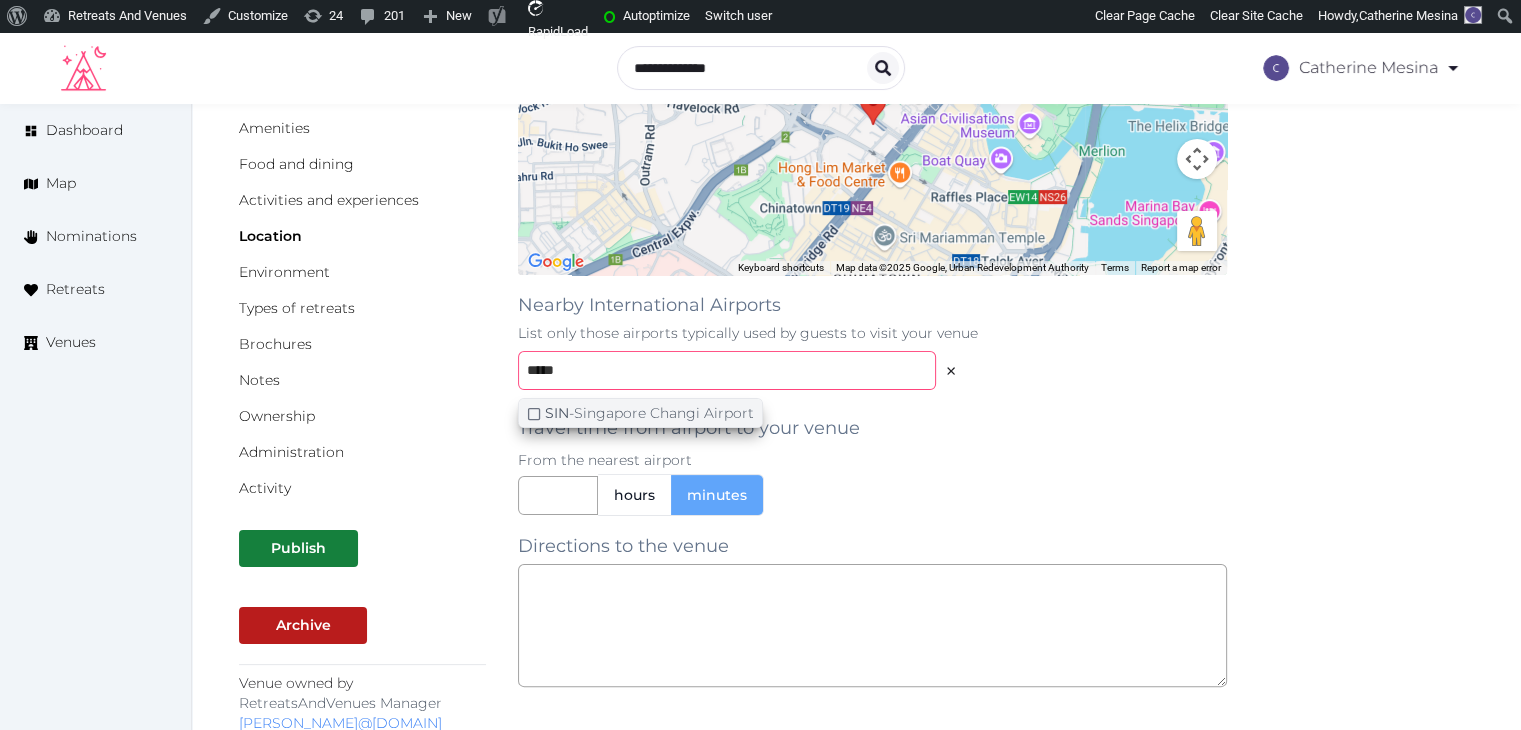 type on "*****" 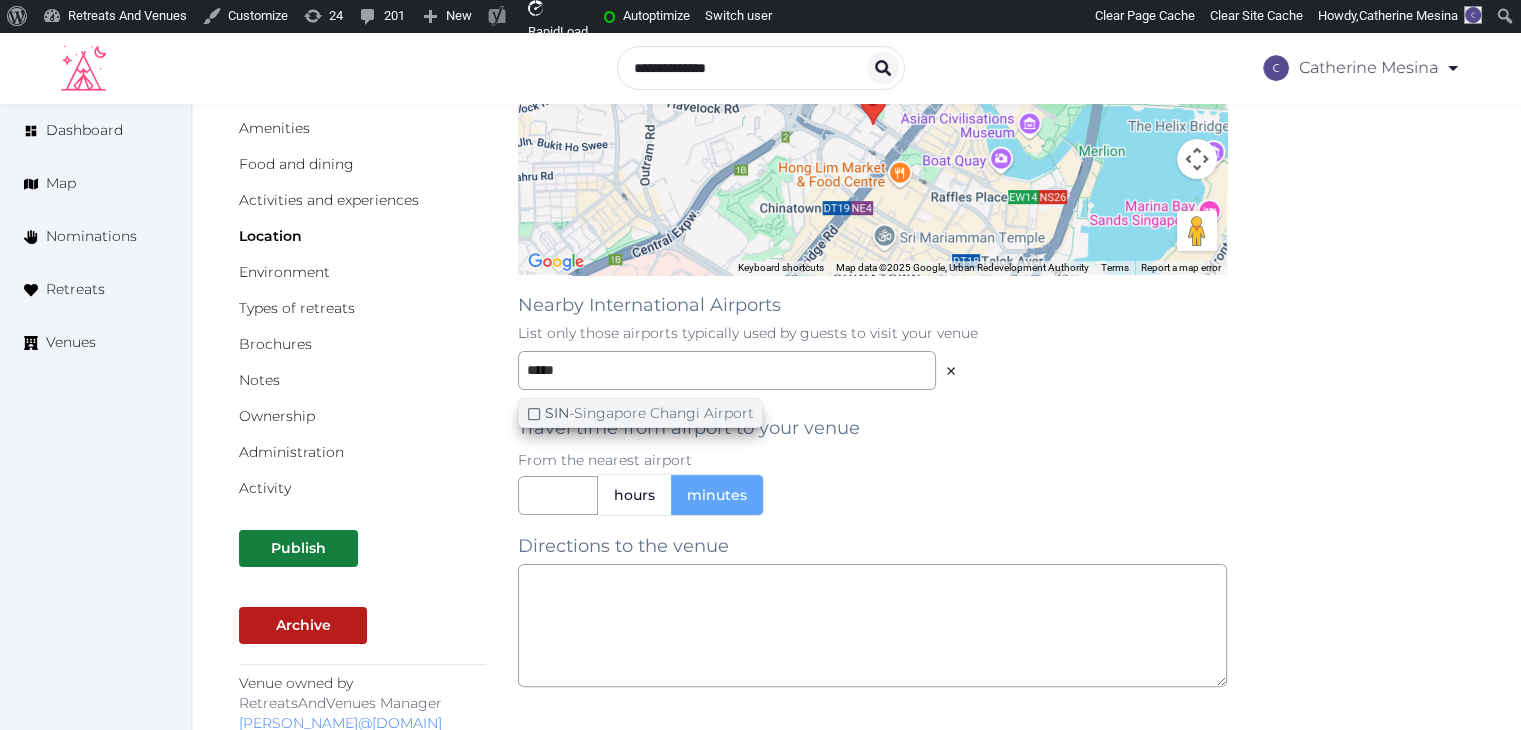 click on "SIN  -  Singapore Changi Airport" at bounding box center (649, 413) 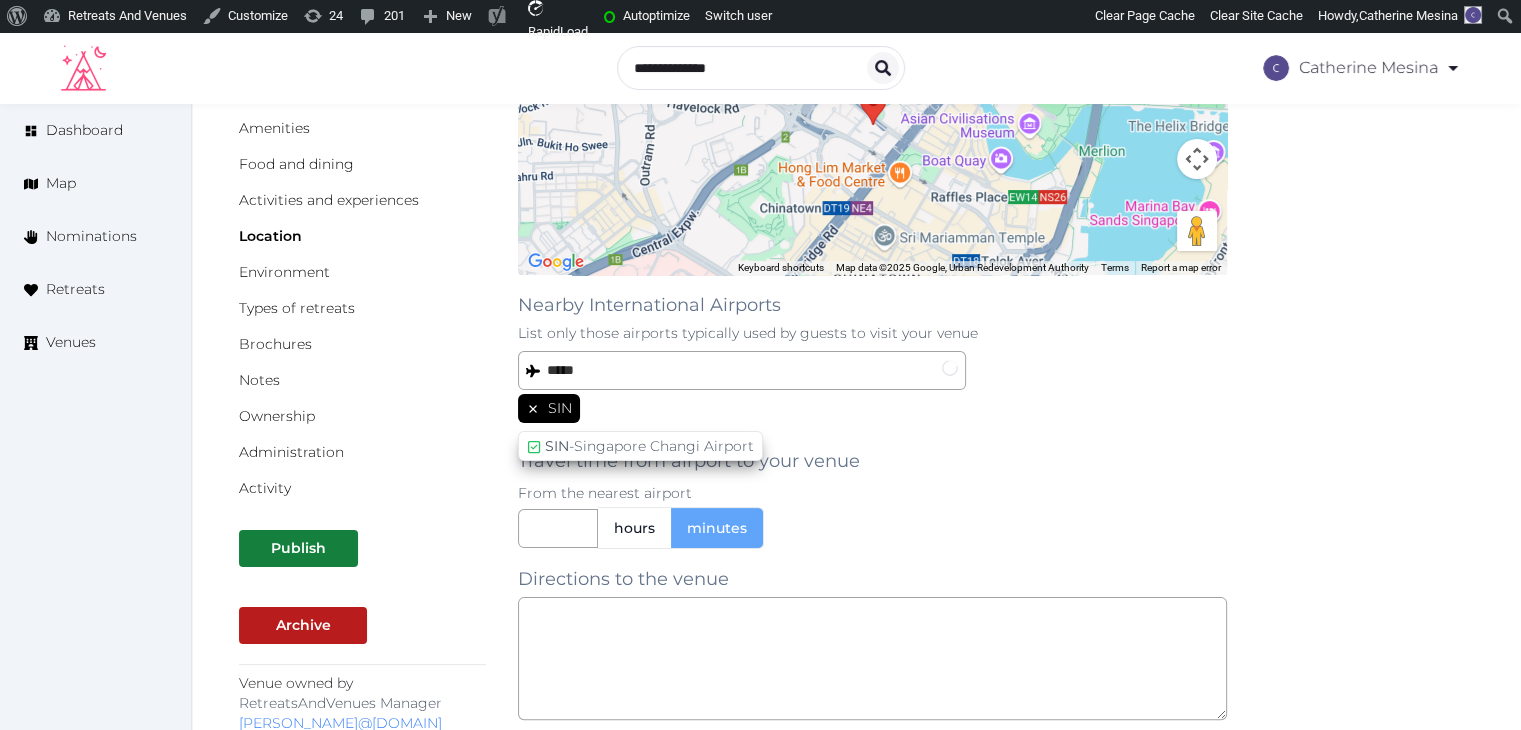 click on "SIN" at bounding box center [872, 410] 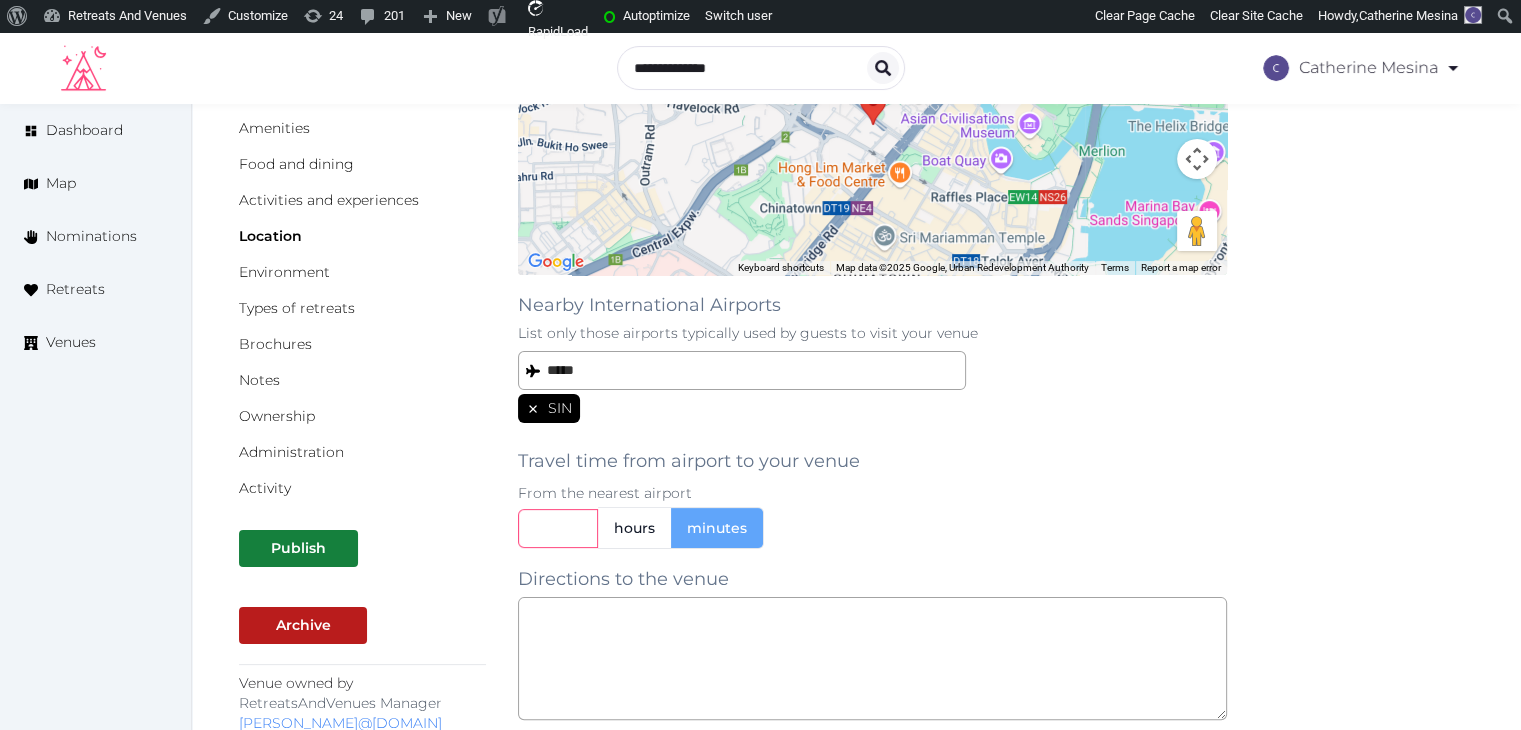 click at bounding box center (558, 528) 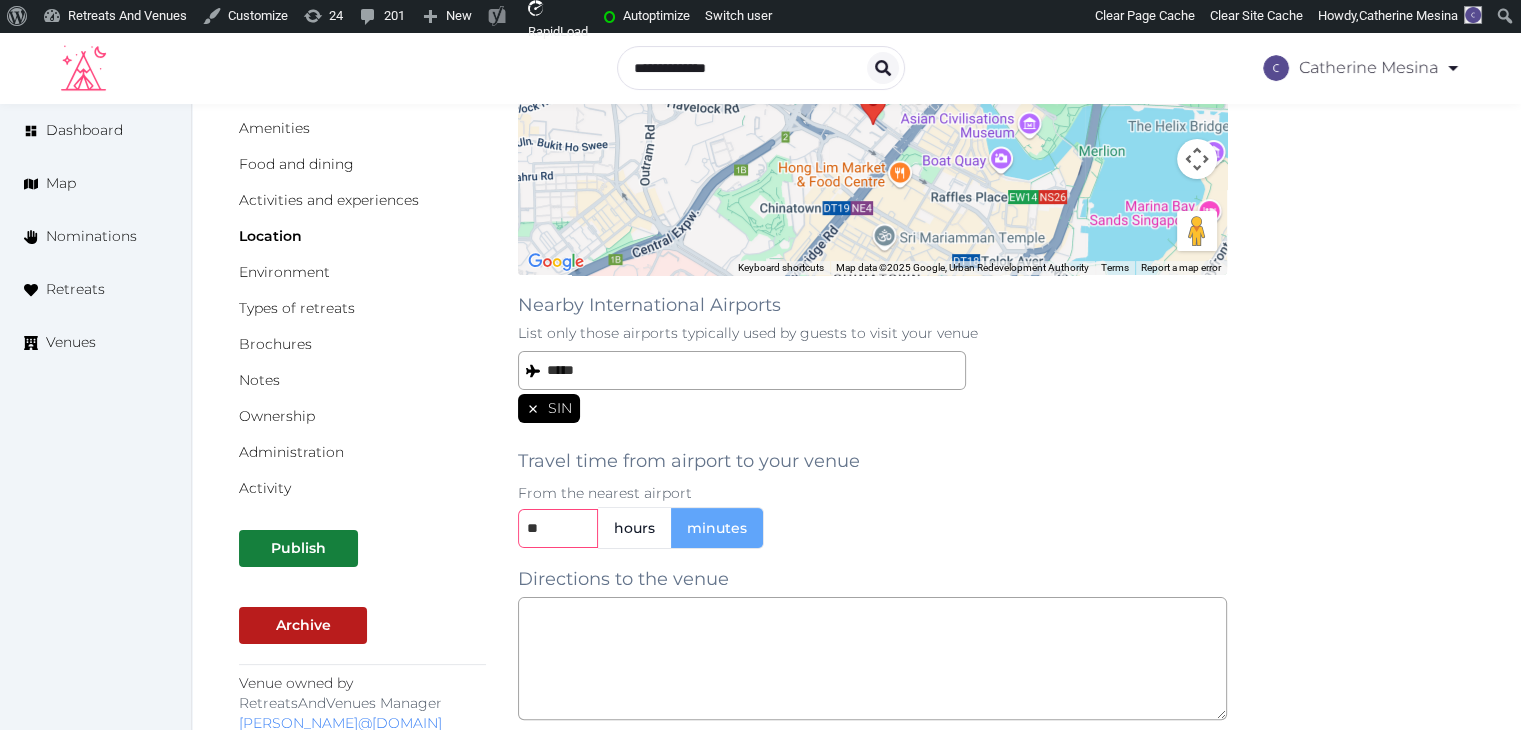 type on "**" 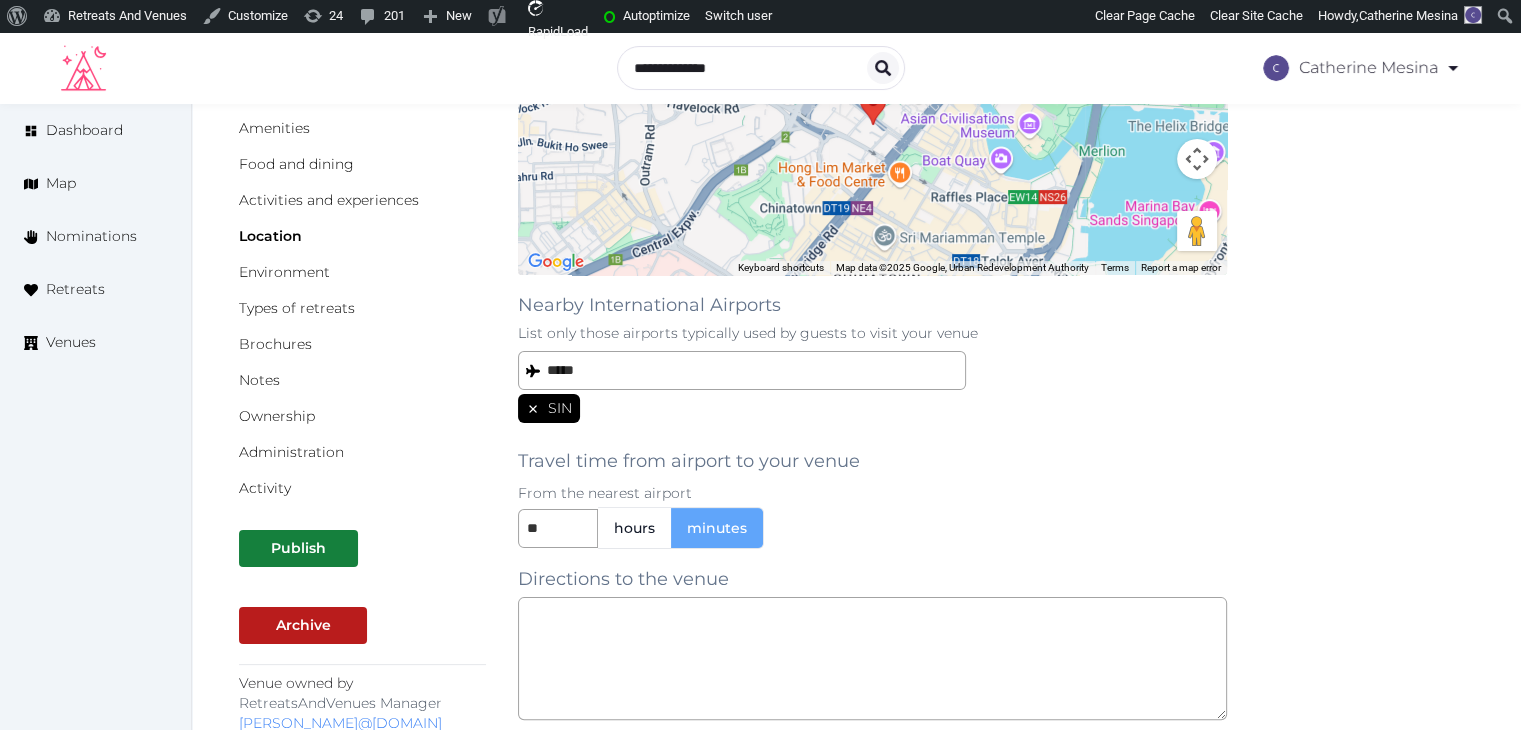 drag, startPoint x: 976, startPoint y: 477, endPoint x: 964, endPoint y: 497, distance: 23.323807 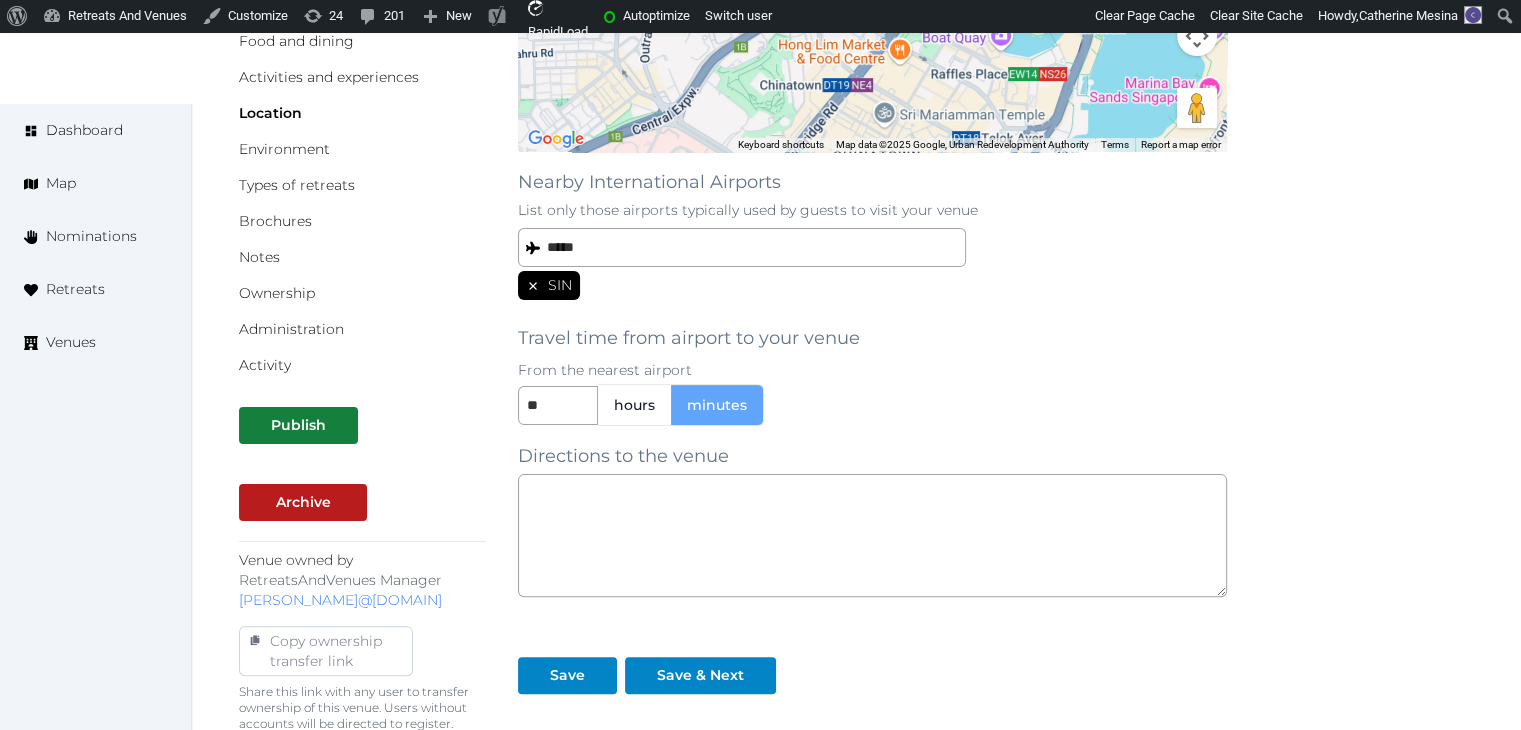 scroll, scrollTop: 600, scrollLeft: 0, axis: vertical 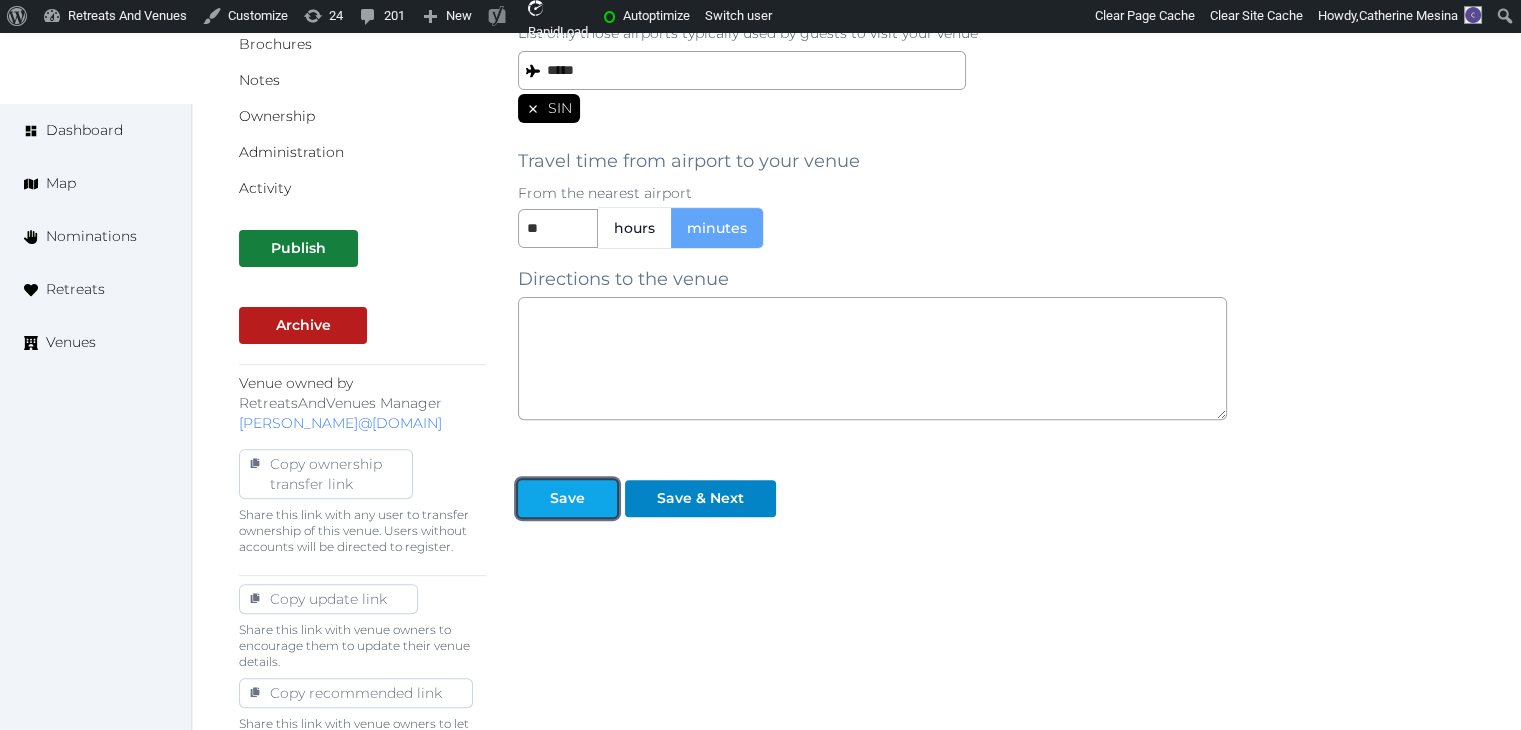 click at bounding box center [601, 498] 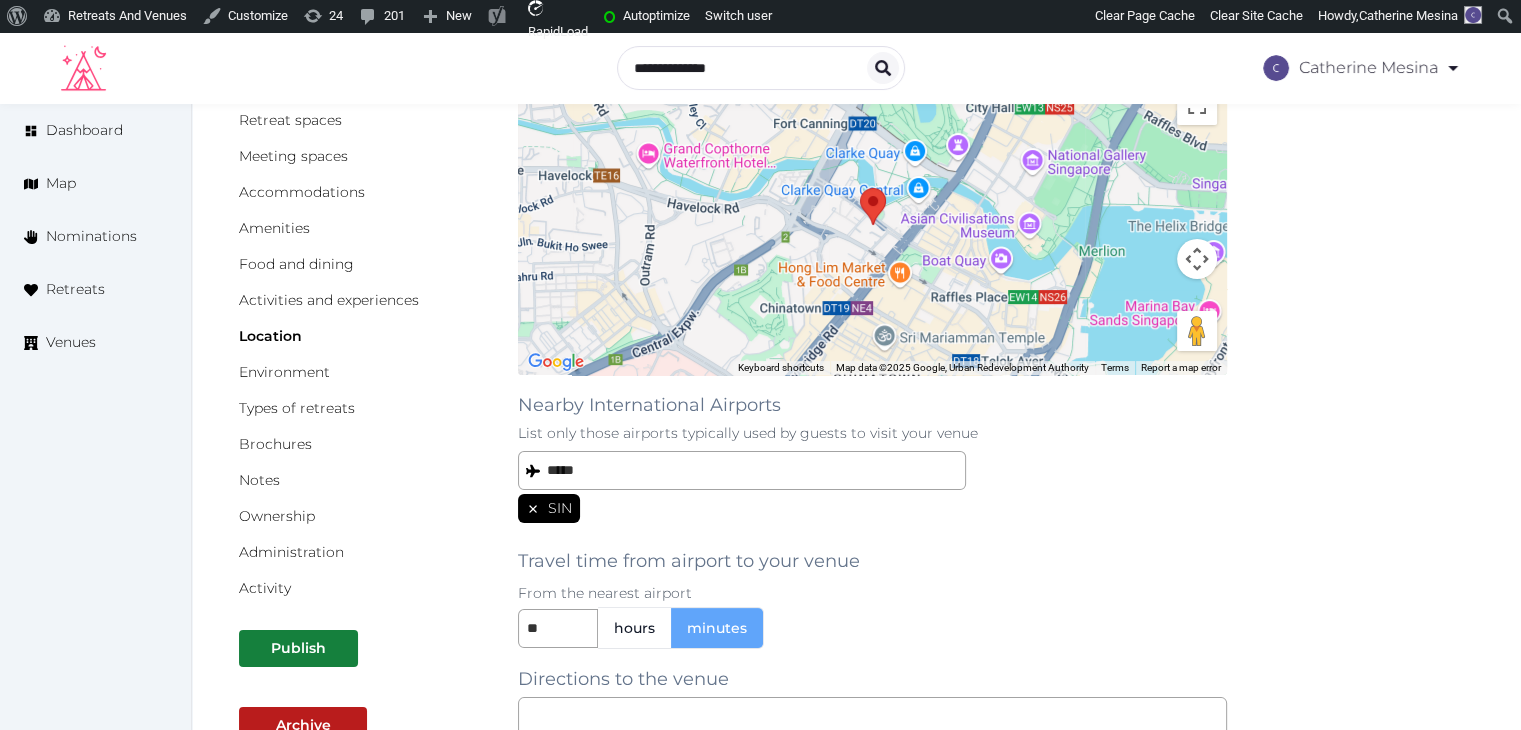 scroll, scrollTop: 0, scrollLeft: 0, axis: both 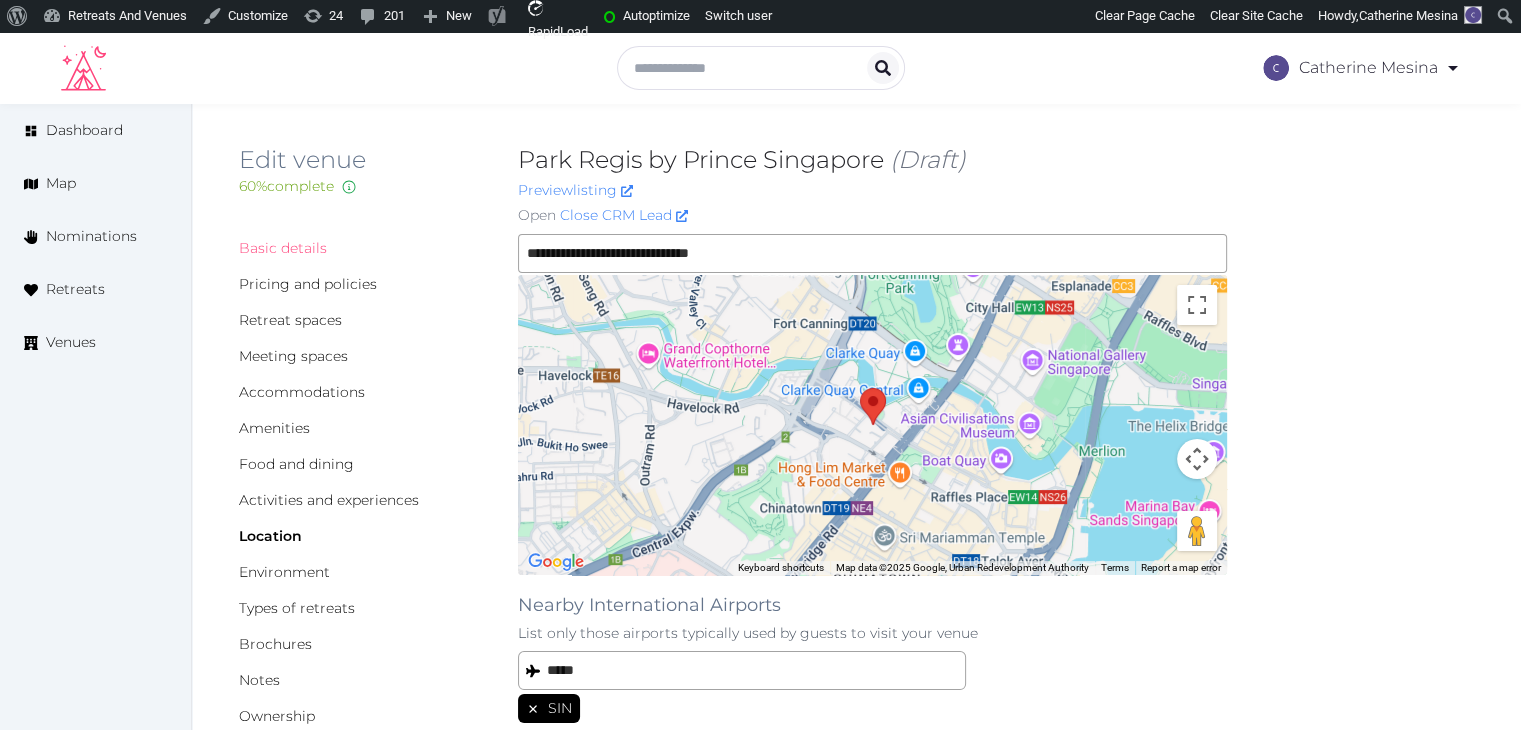 click on "Basic details" at bounding box center (283, 248) 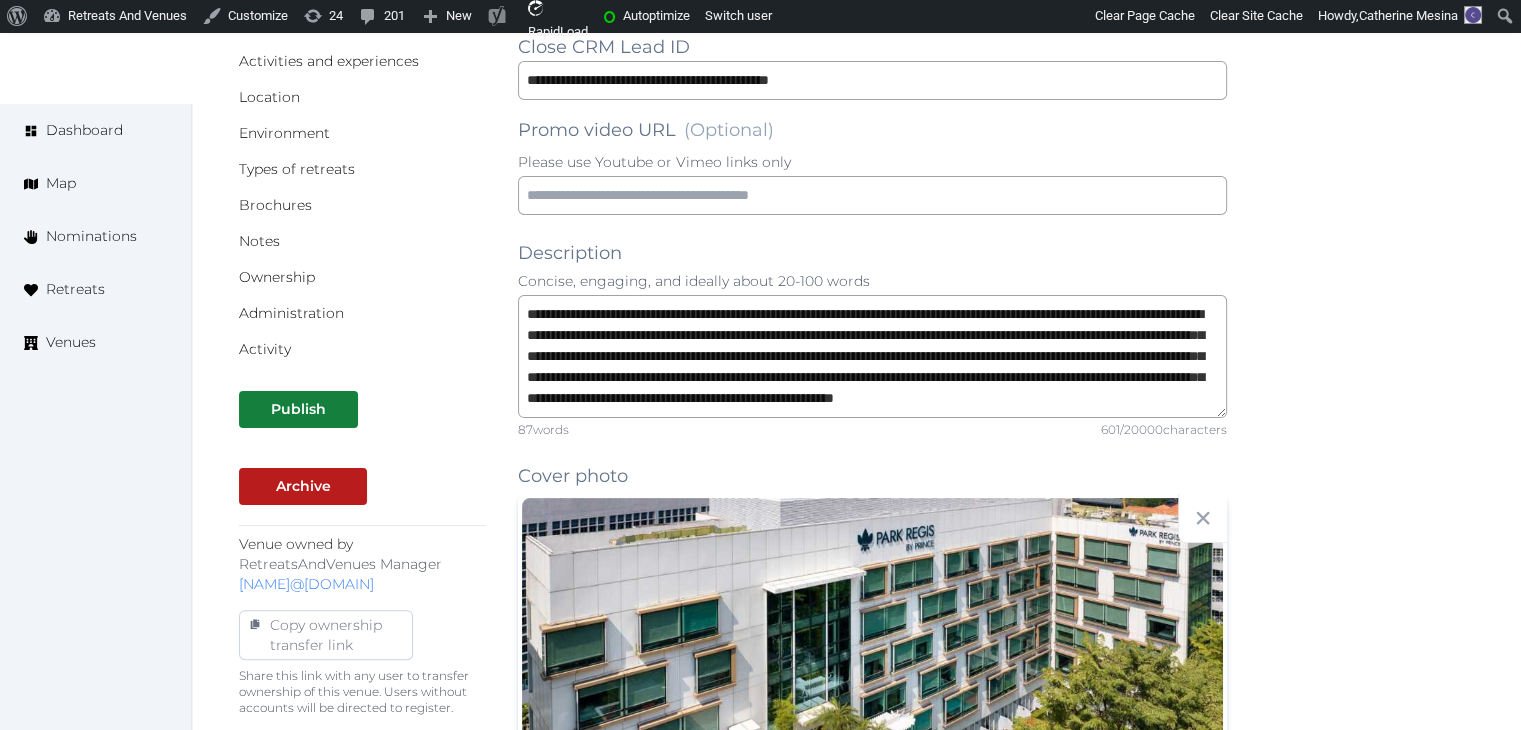 scroll, scrollTop: 200, scrollLeft: 0, axis: vertical 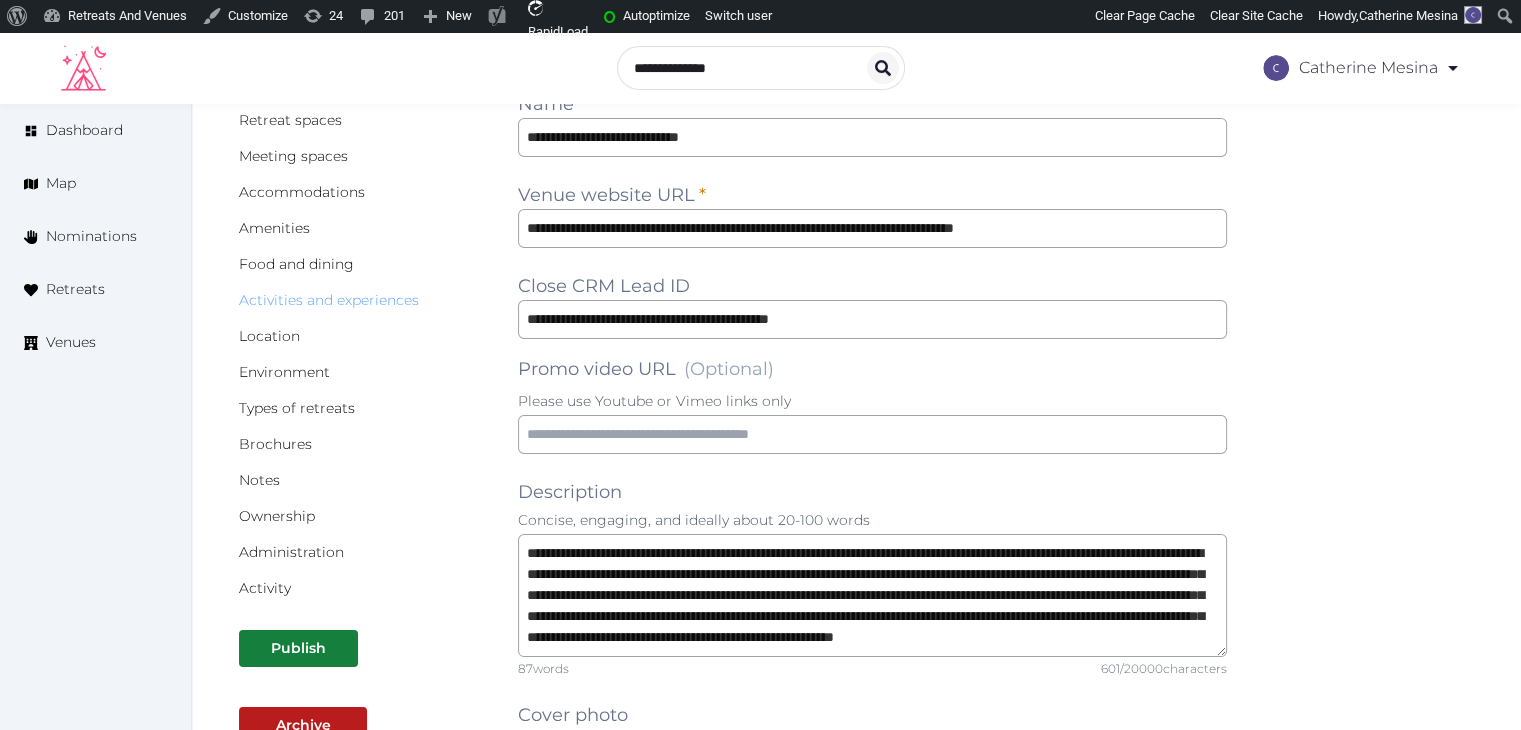 click on "Activities and experiences" at bounding box center [329, 300] 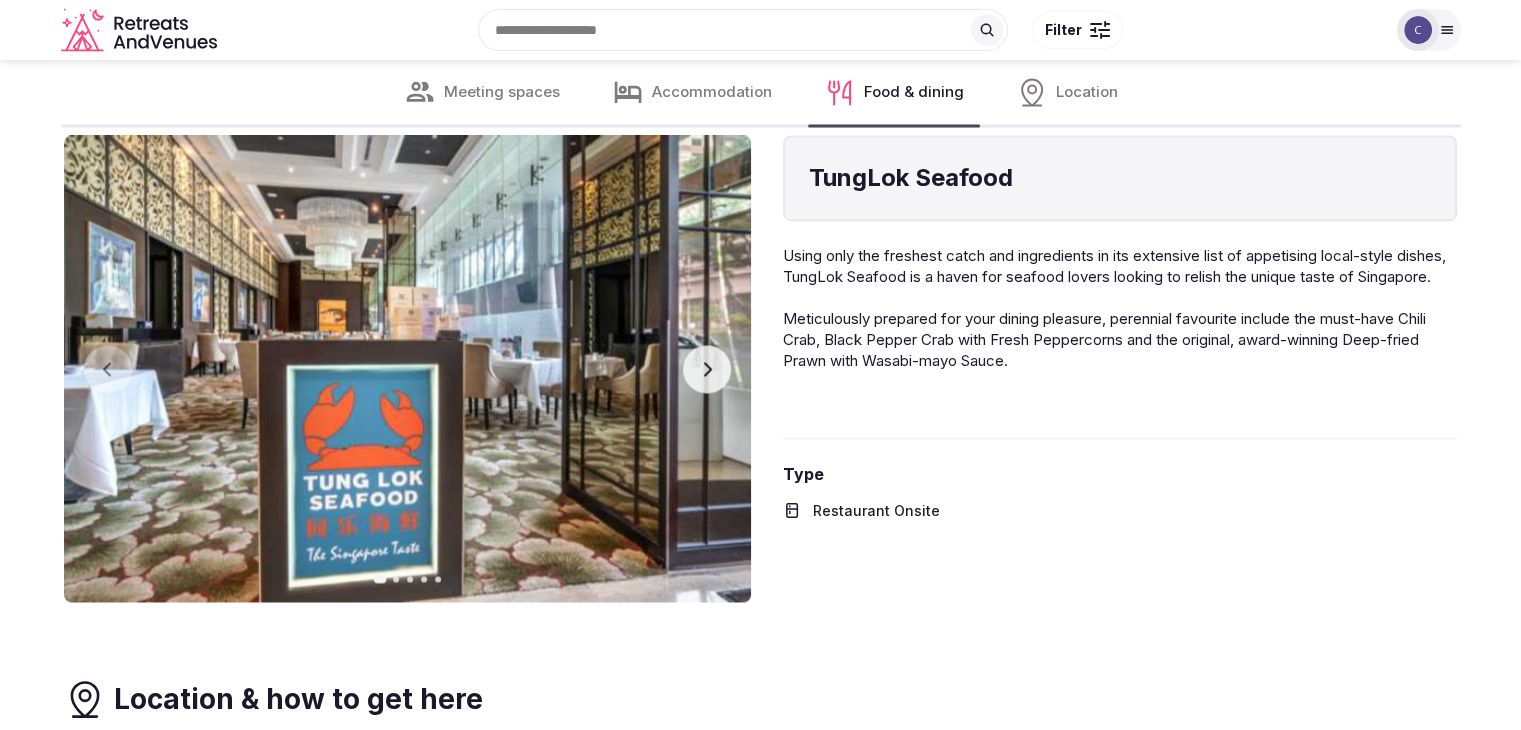 scroll, scrollTop: 3100, scrollLeft: 0, axis: vertical 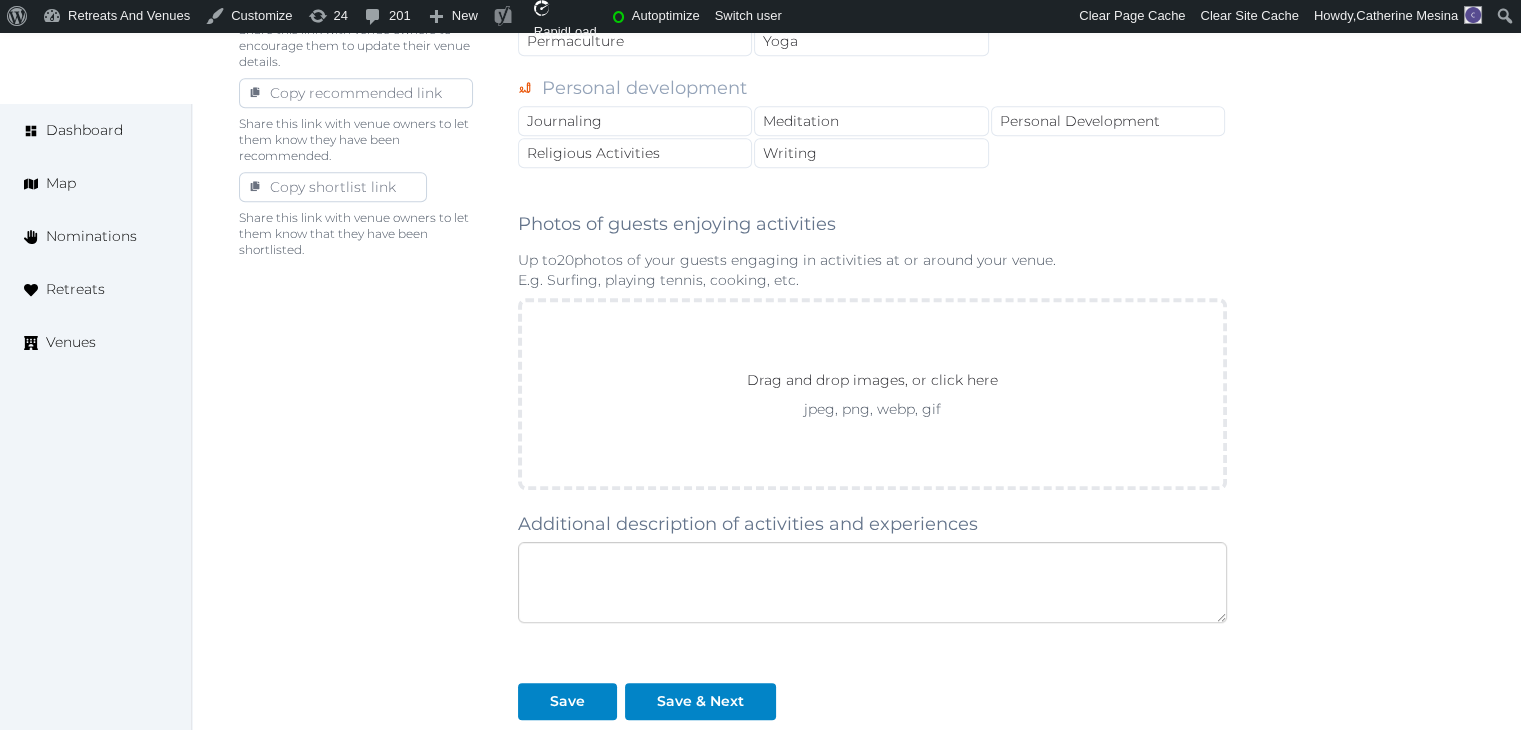 click at bounding box center (872, 582) 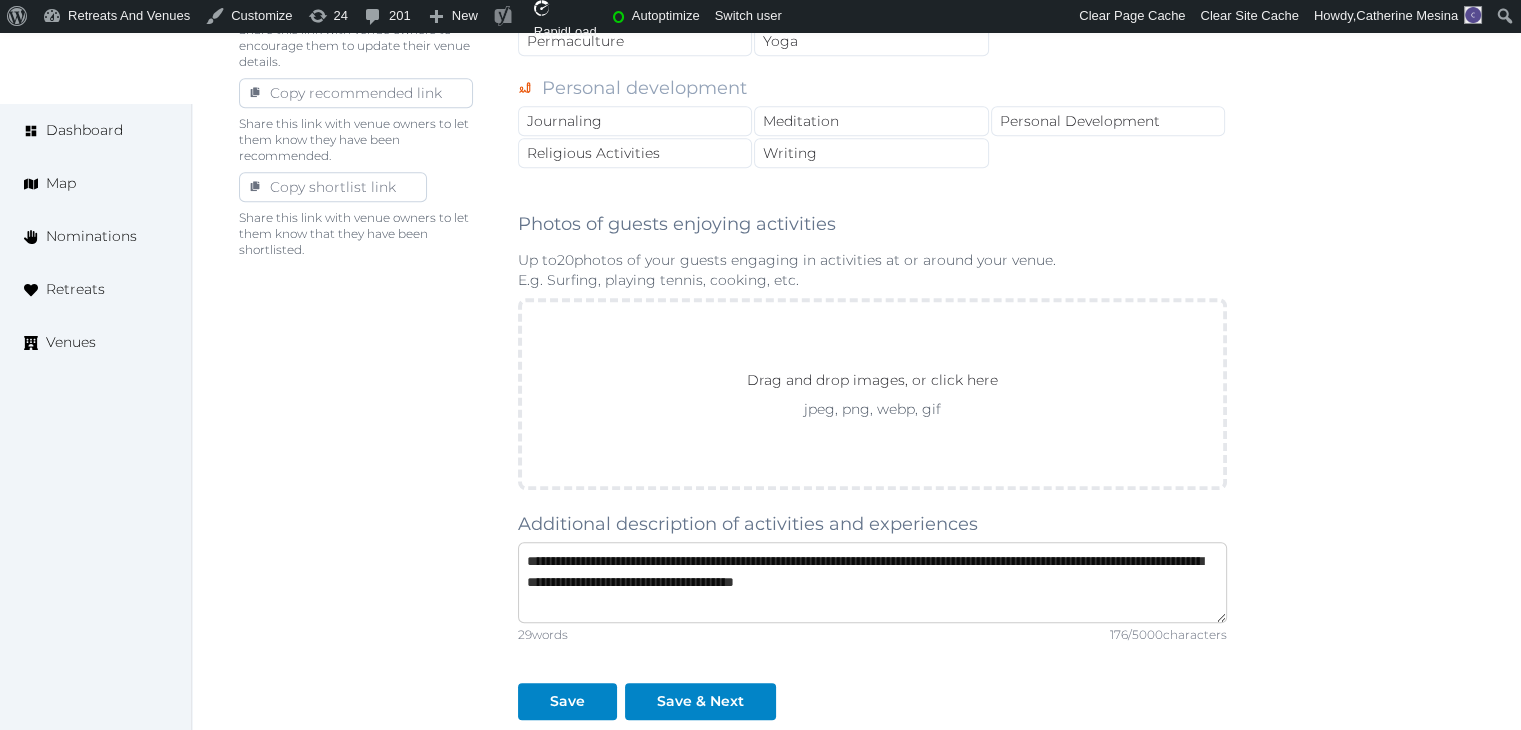 scroll, scrollTop: 0, scrollLeft: 0, axis: both 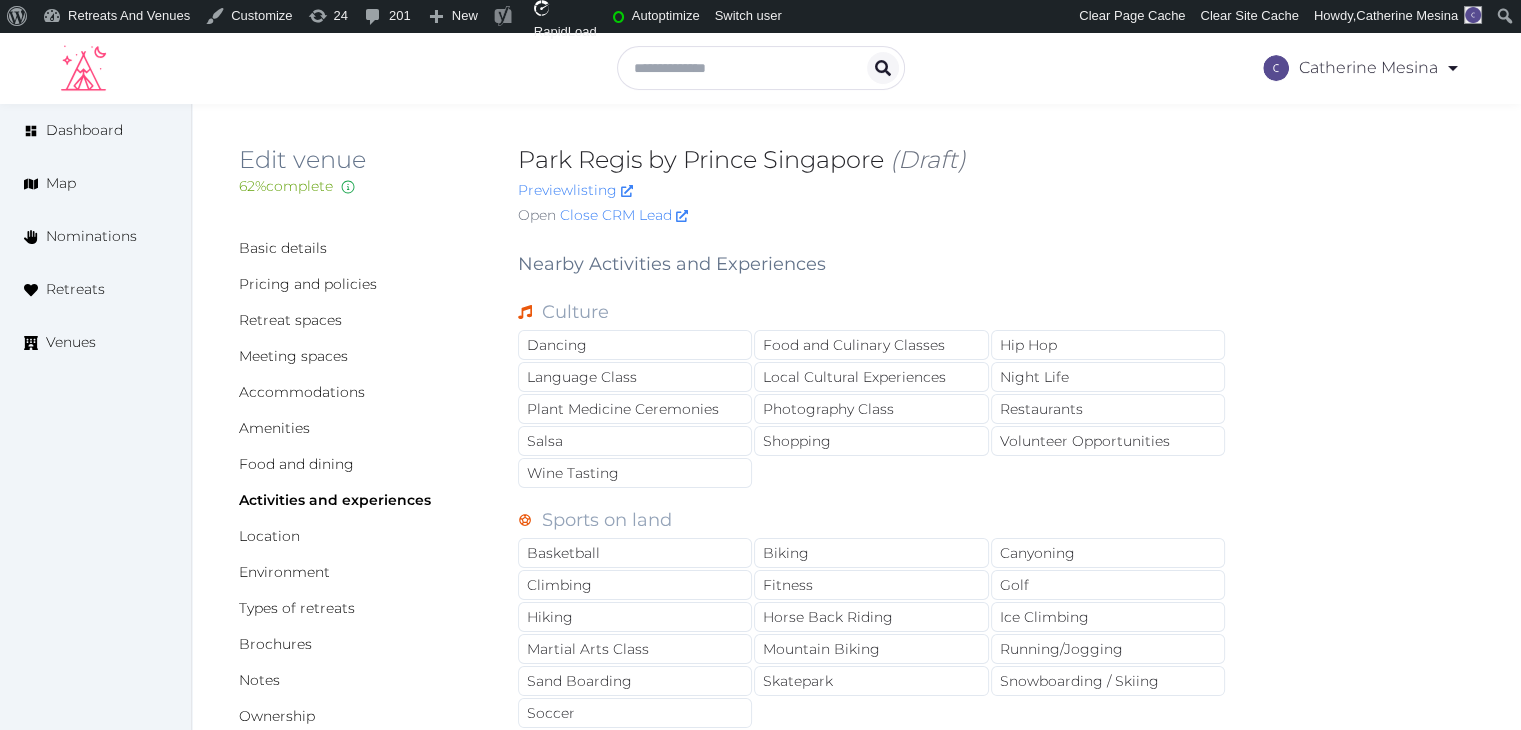 type on "**********" 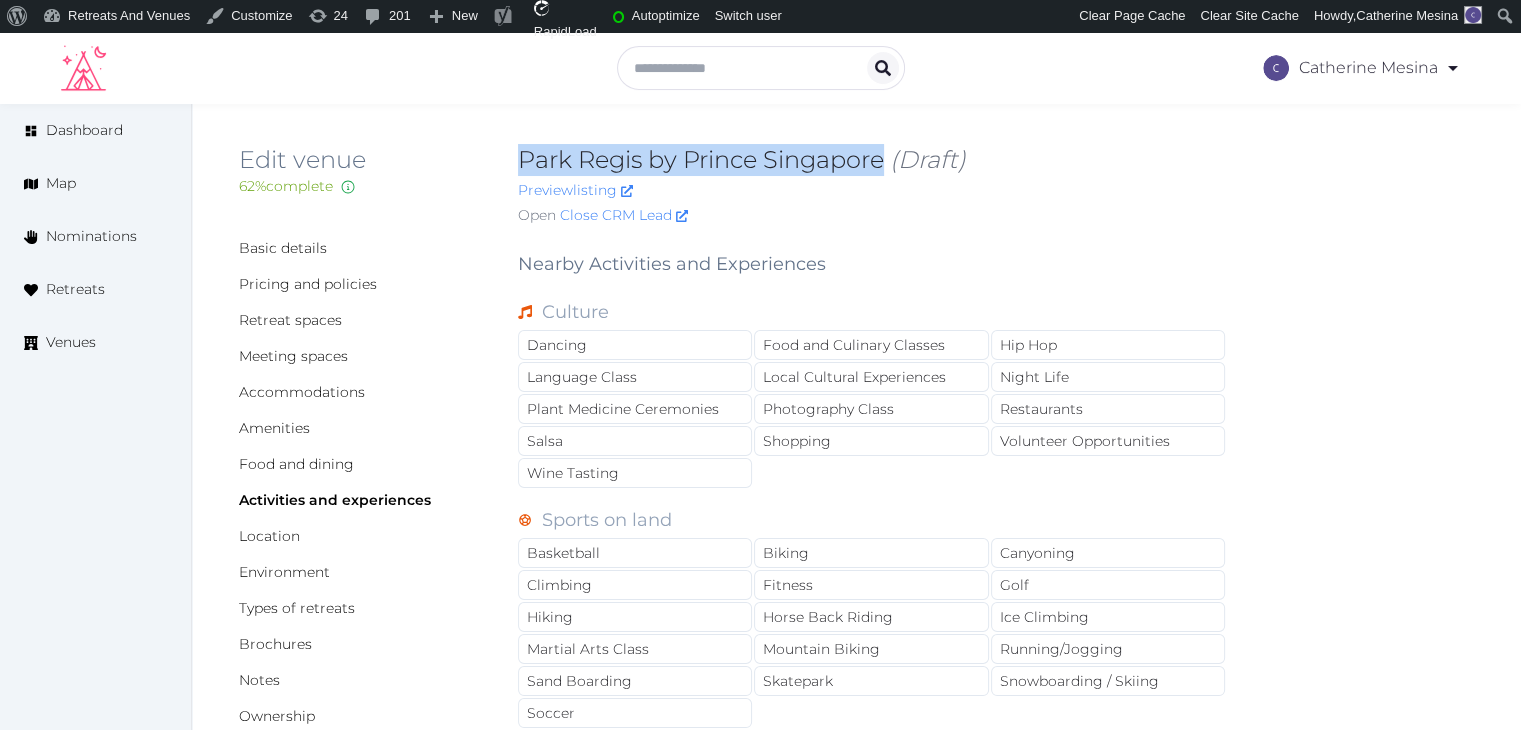 drag, startPoint x: 516, startPoint y: 161, endPoint x: 891, endPoint y: 161, distance: 375 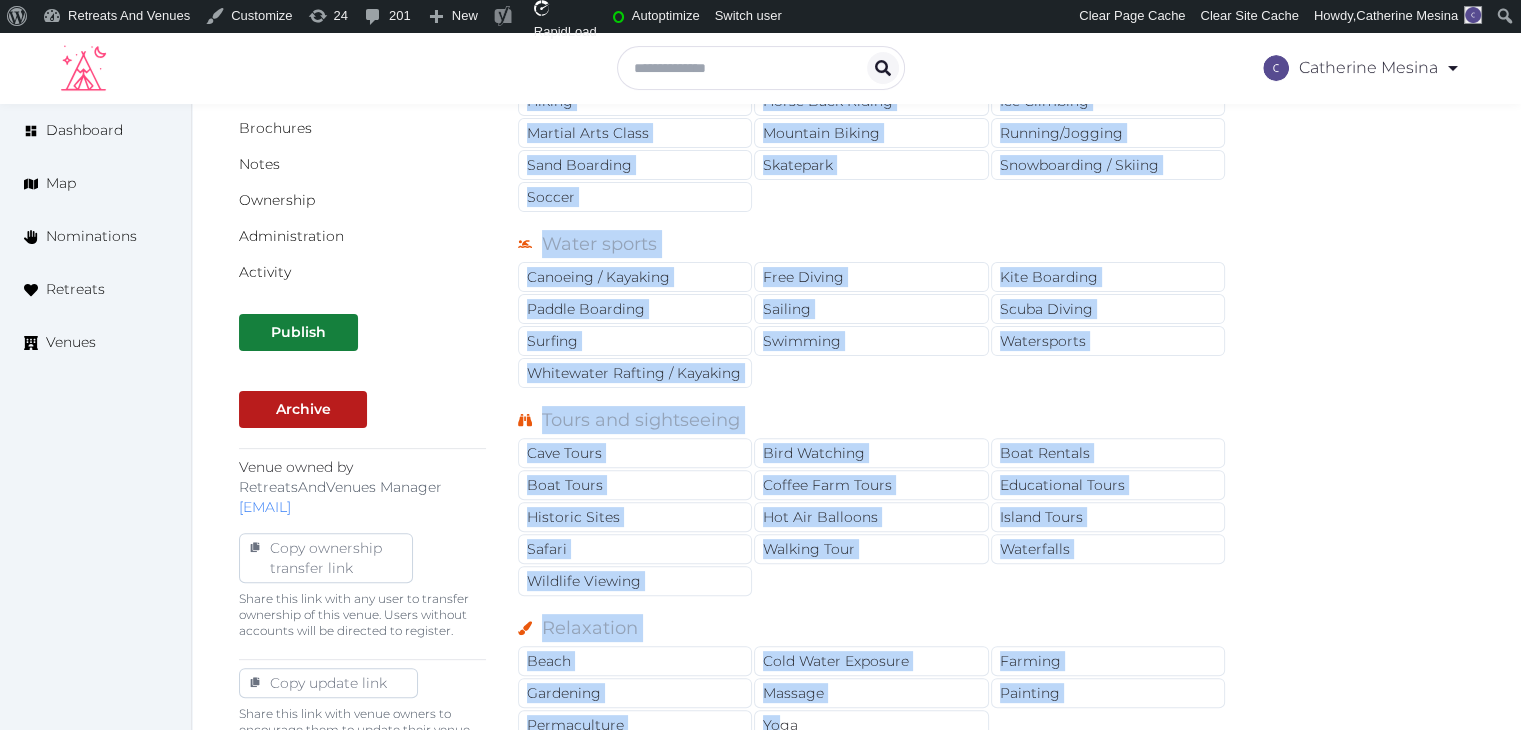 scroll, scrollTop: 718, scrollLeft: 0, axis: vertical 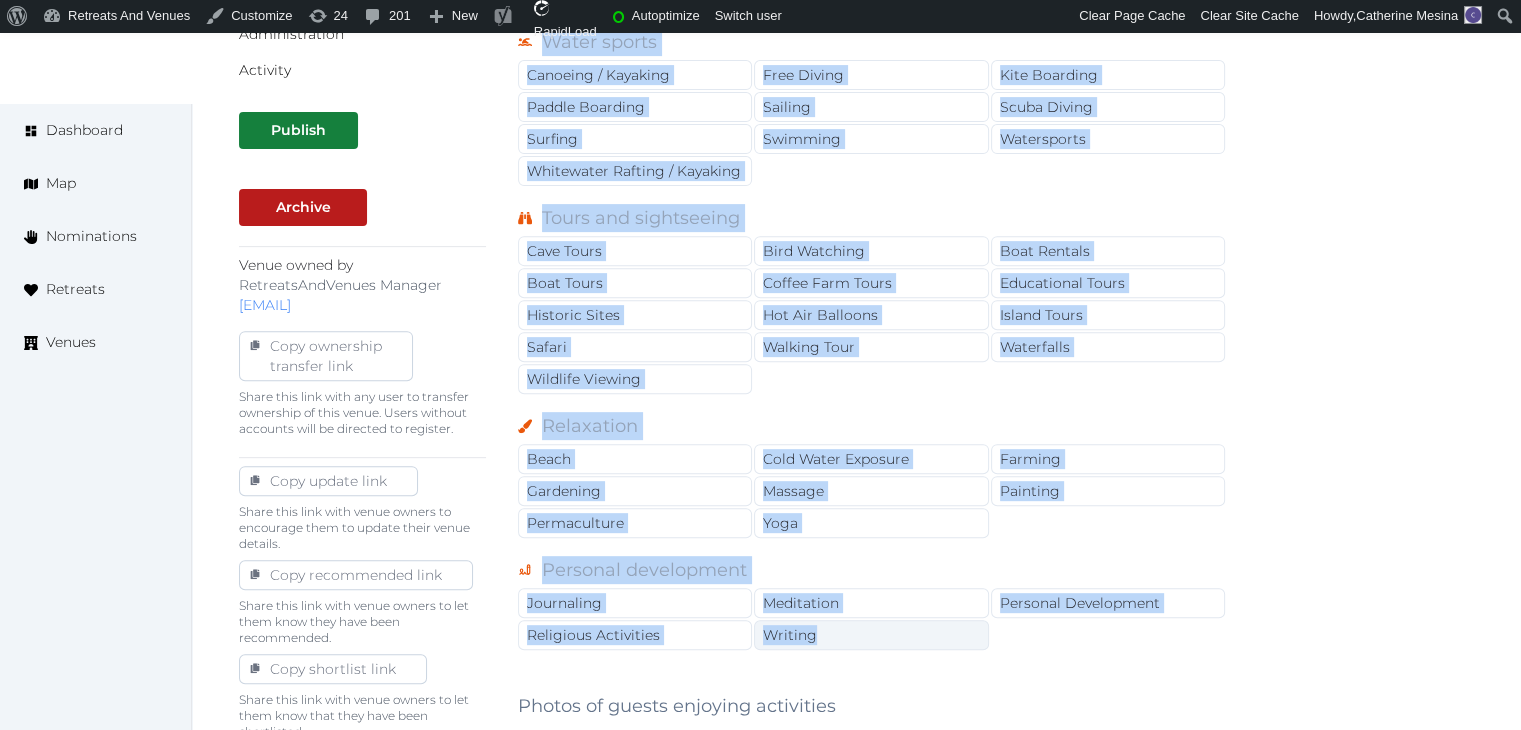 drag, startPoint x: 514, startPoint y: 258, endPoint x: 832, endPoint y: 613, distance: 476.6015 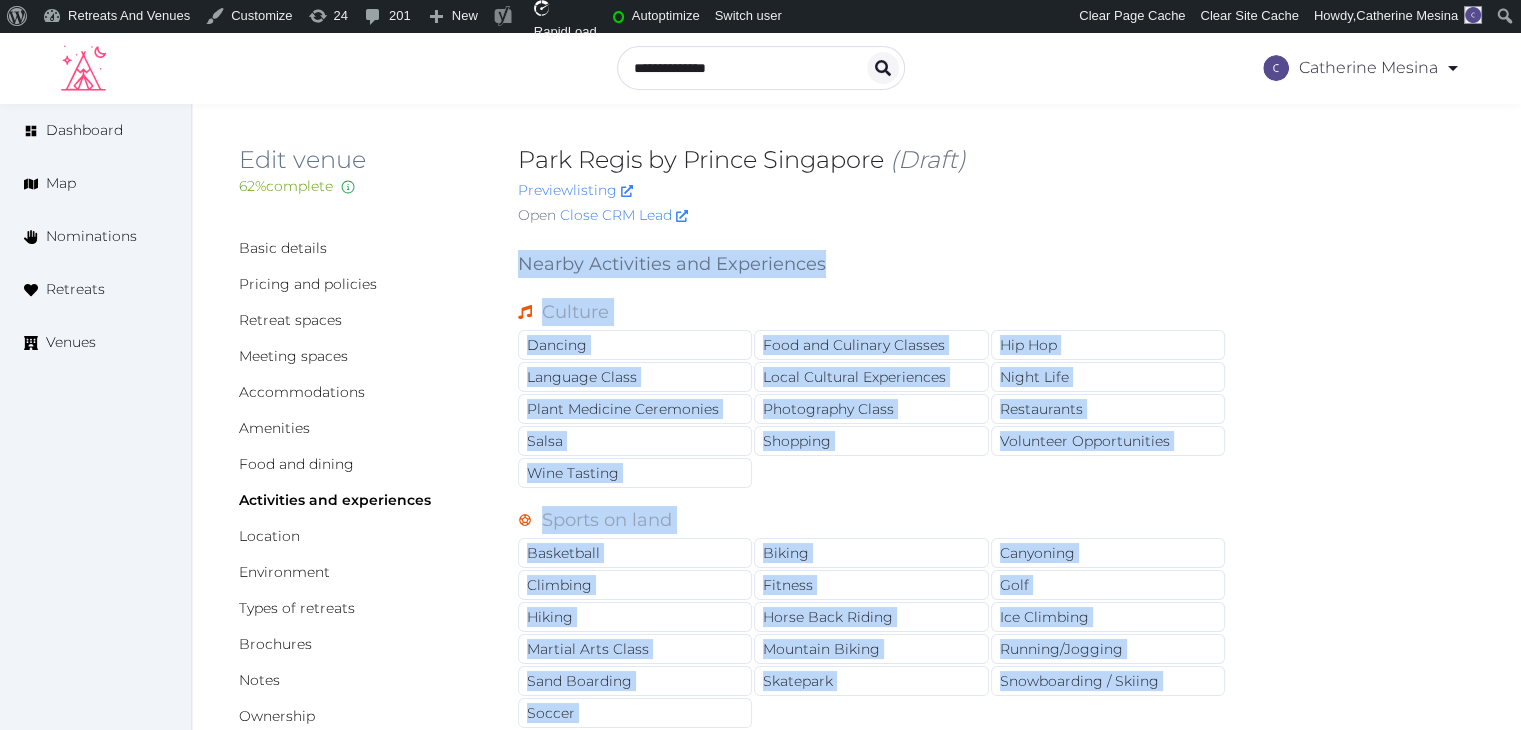scroll, scrollTop: 0, scrollLeft: 0, axis: both 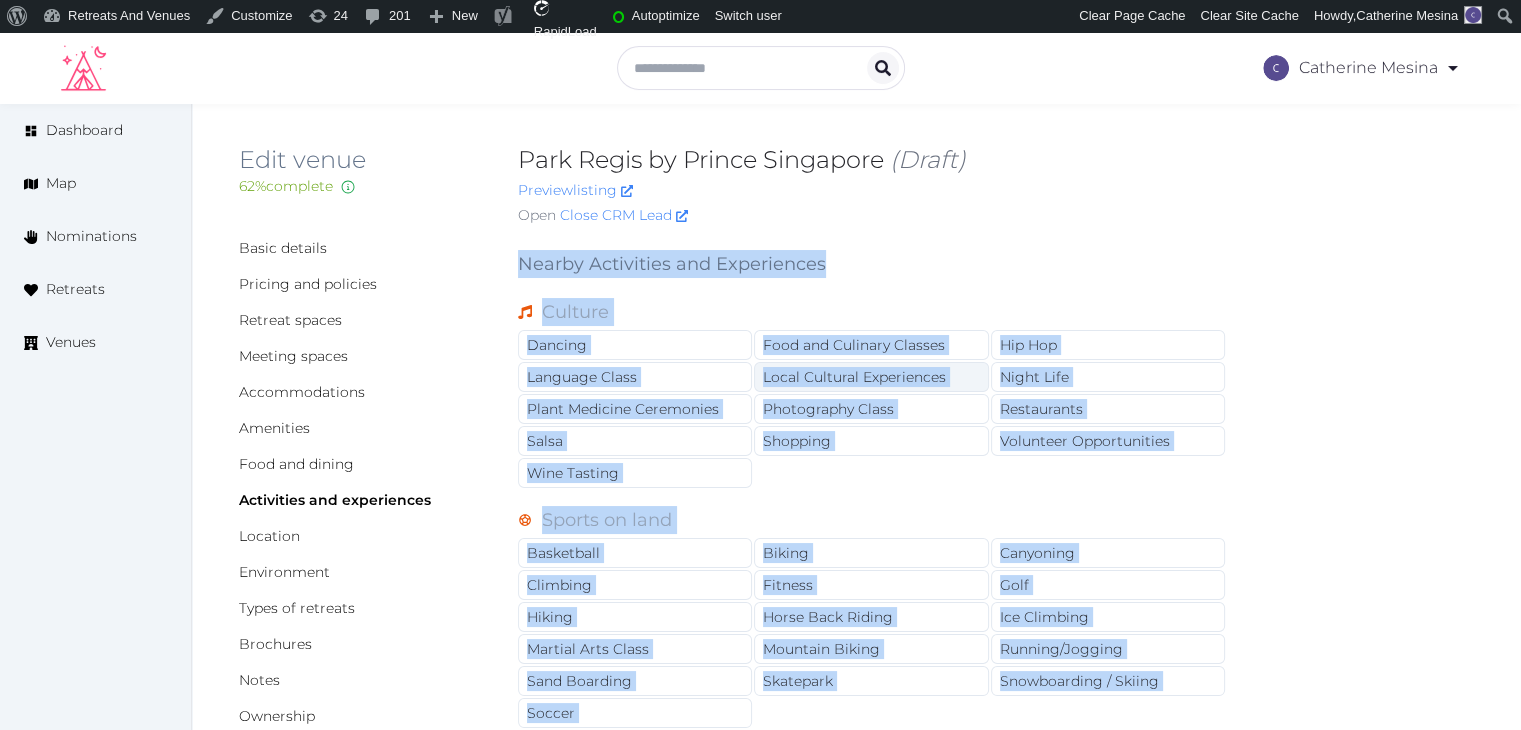 click on "Local Cultural Experiences" at bounding box center (871, 377) 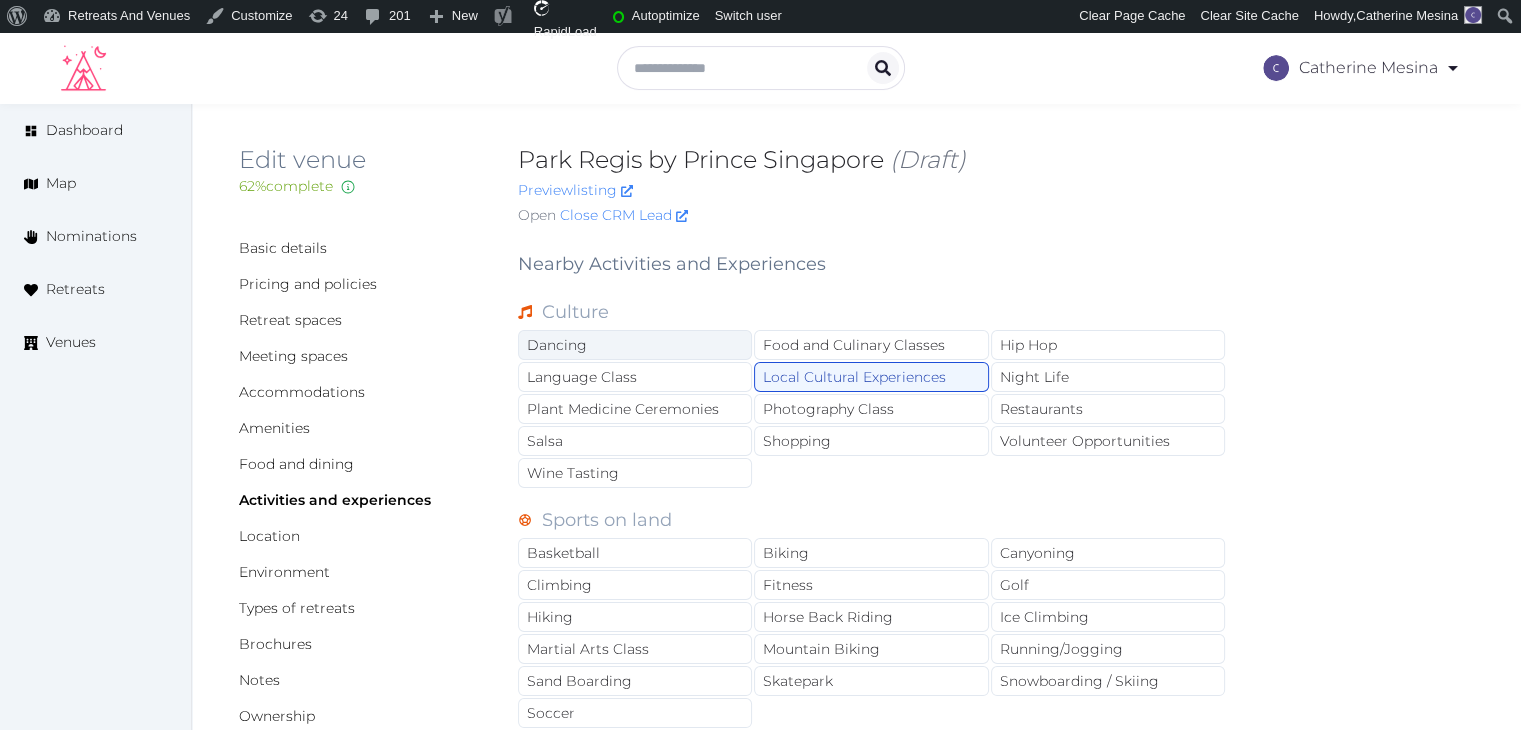 click on "Dancing" at bounding box center [635, 345] 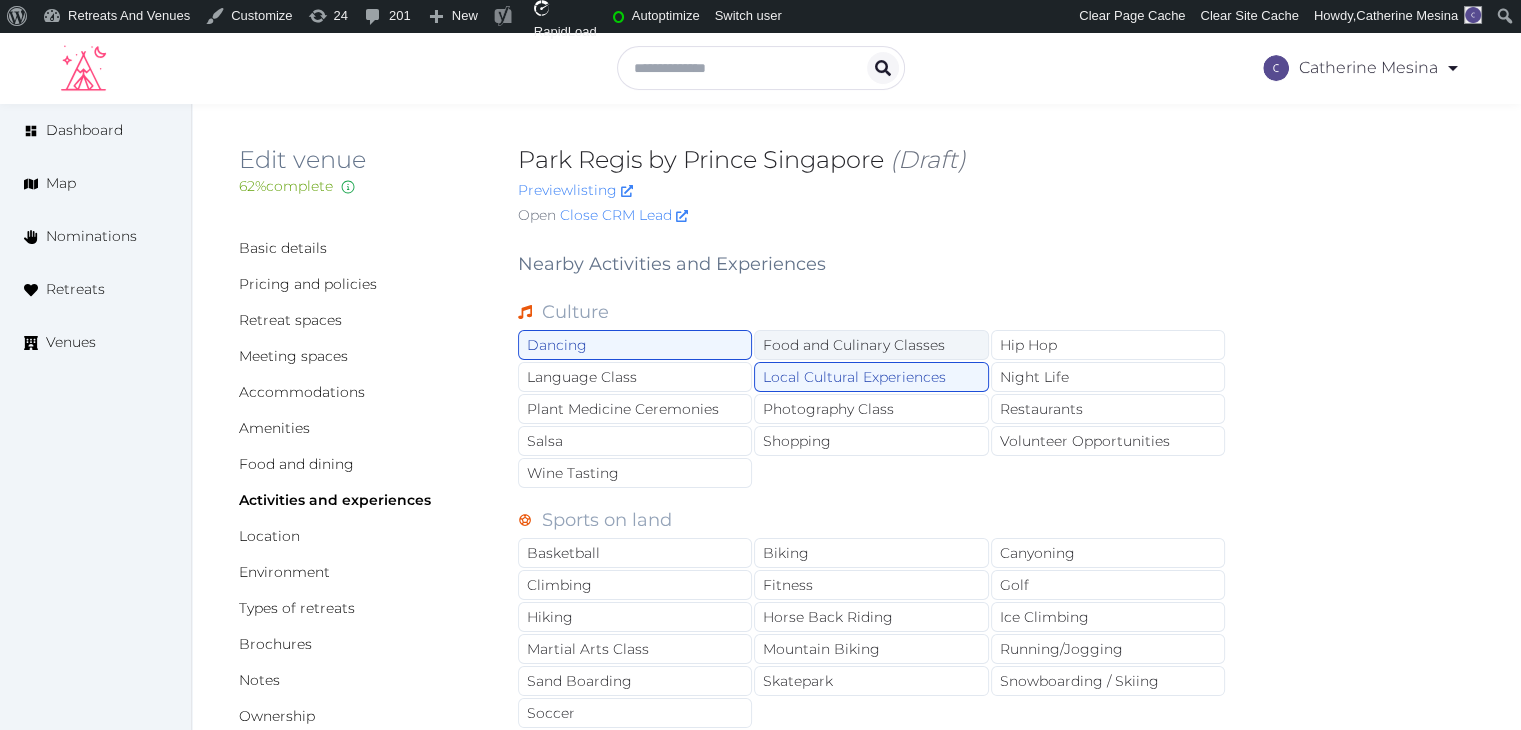 click on "Food and Culinary Classes" at bounding box center (871, 345) 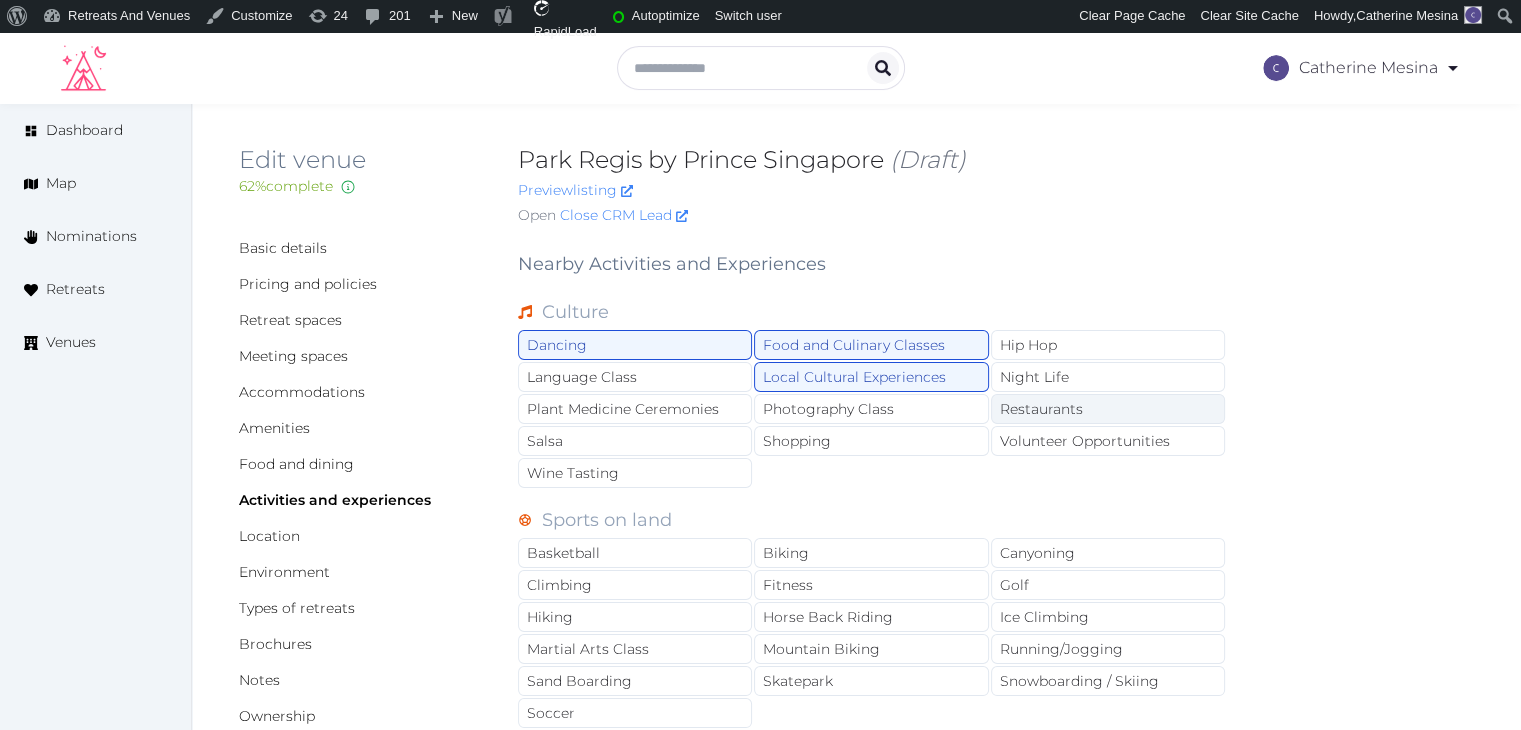 click on "Restaurants" at bounding box center (1108, 409) 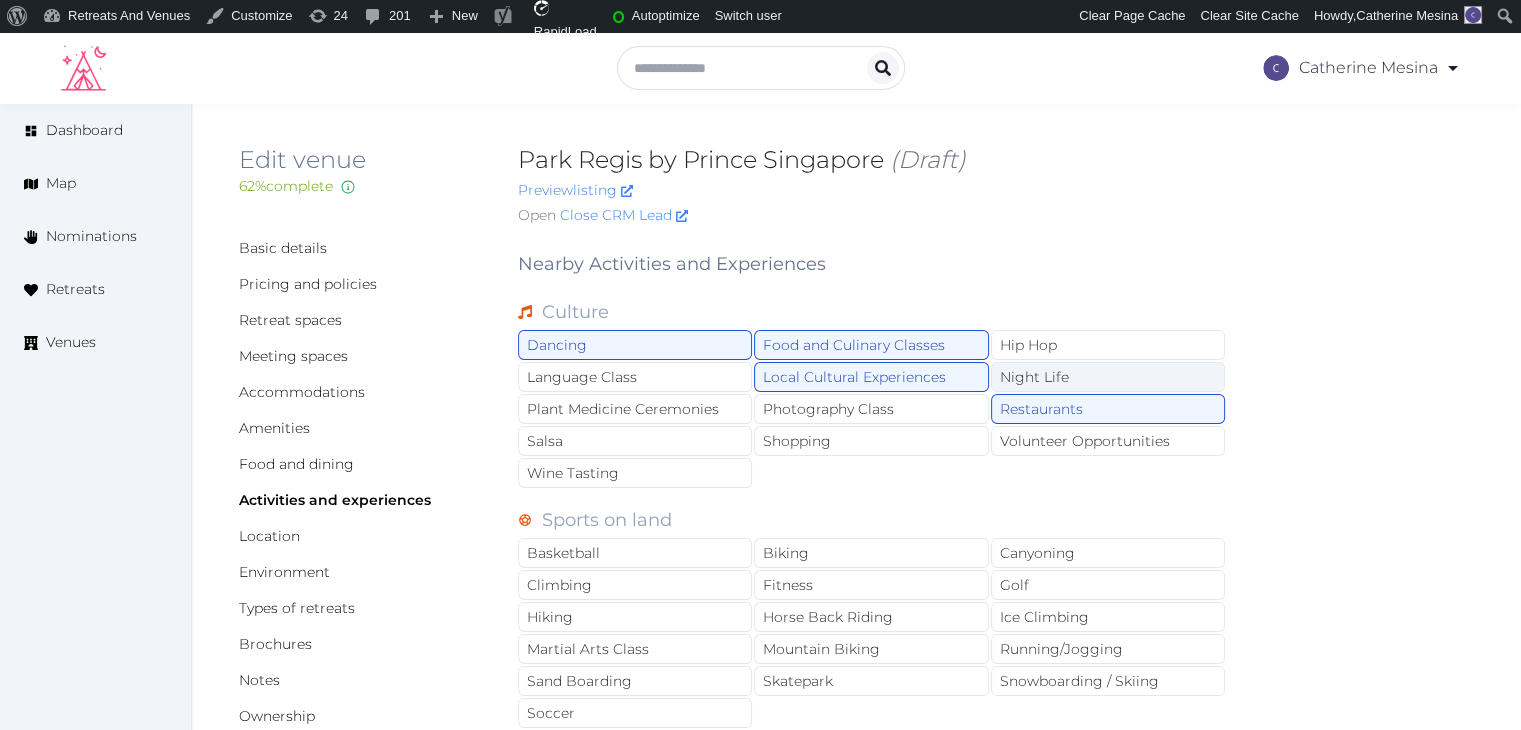 click on "Night Life" at bounding box center (1108, 377) 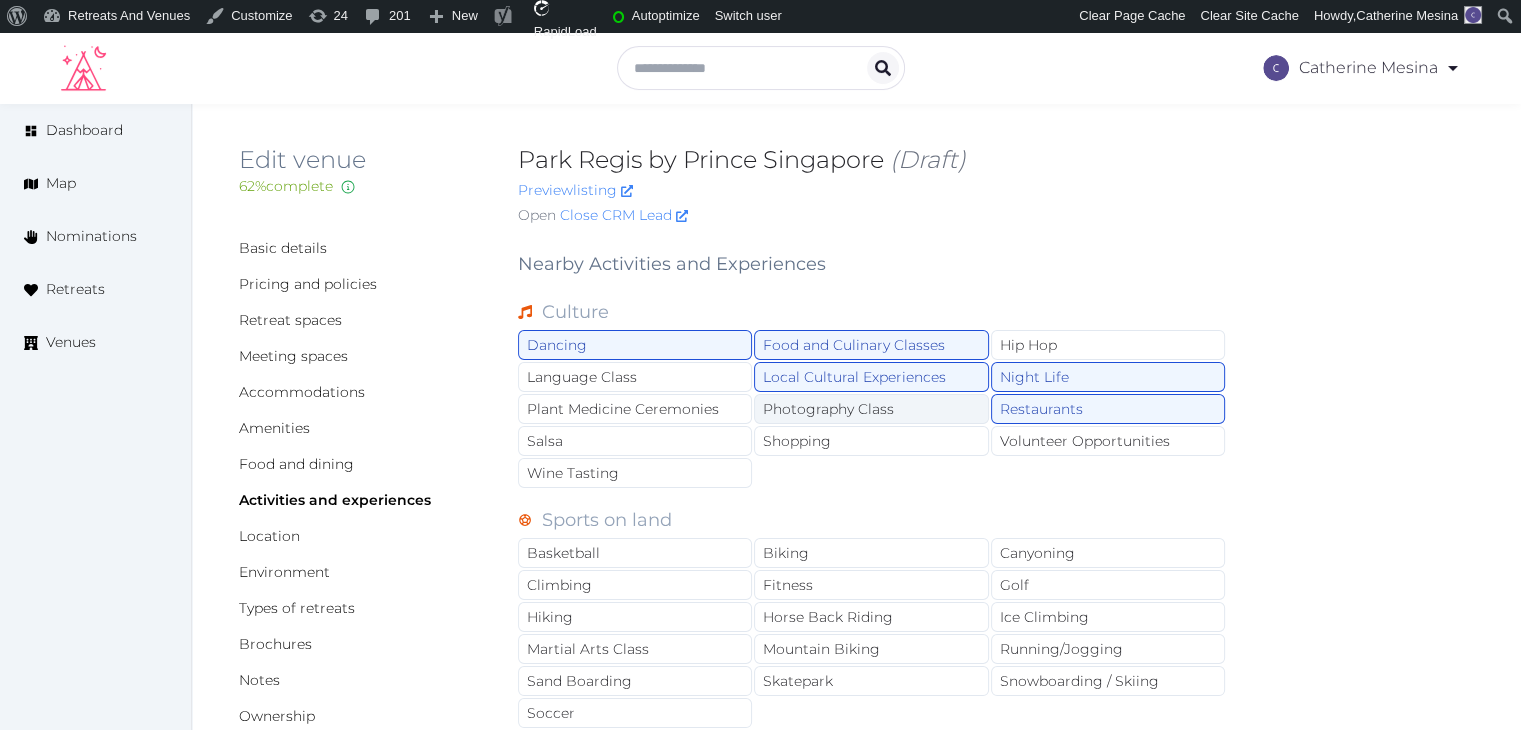 click on "Photography Class" at bounding box center (871, 409) 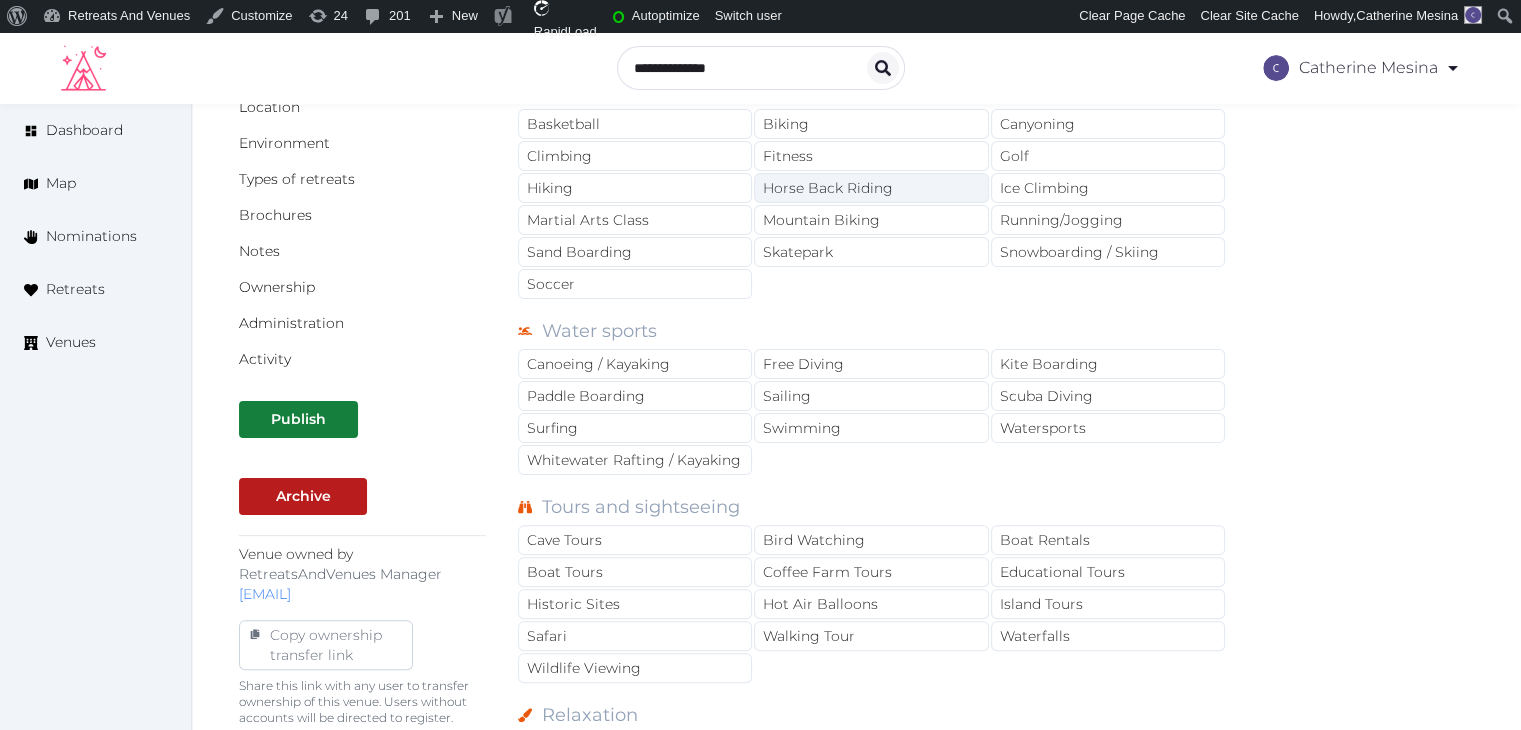 scroll, scrollTop: 600, scrollLeft: 0, axis: vertical 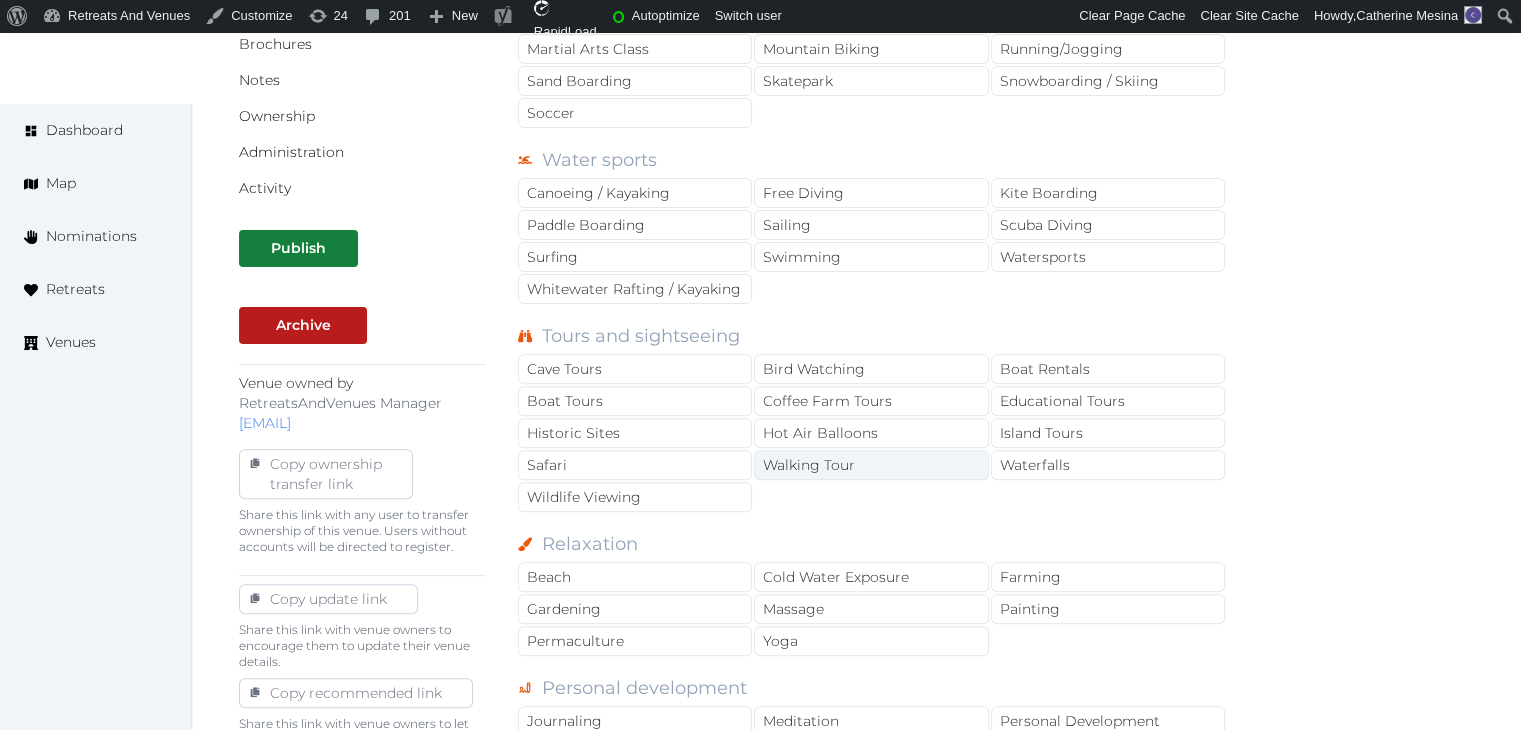 click on "Walking Tour" at bounding box center [871, 465] 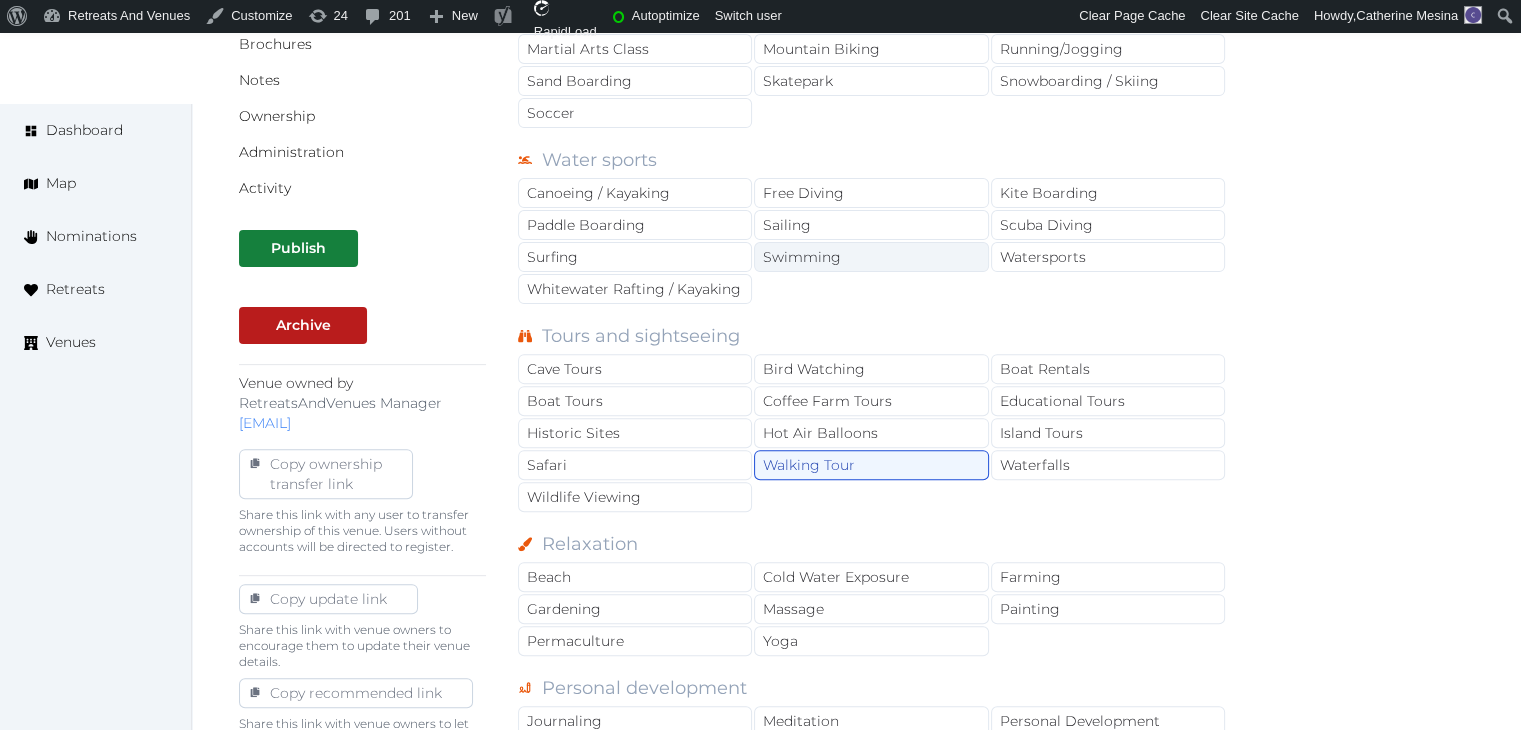 click on "Swimming" at bounding box center (871, 257) 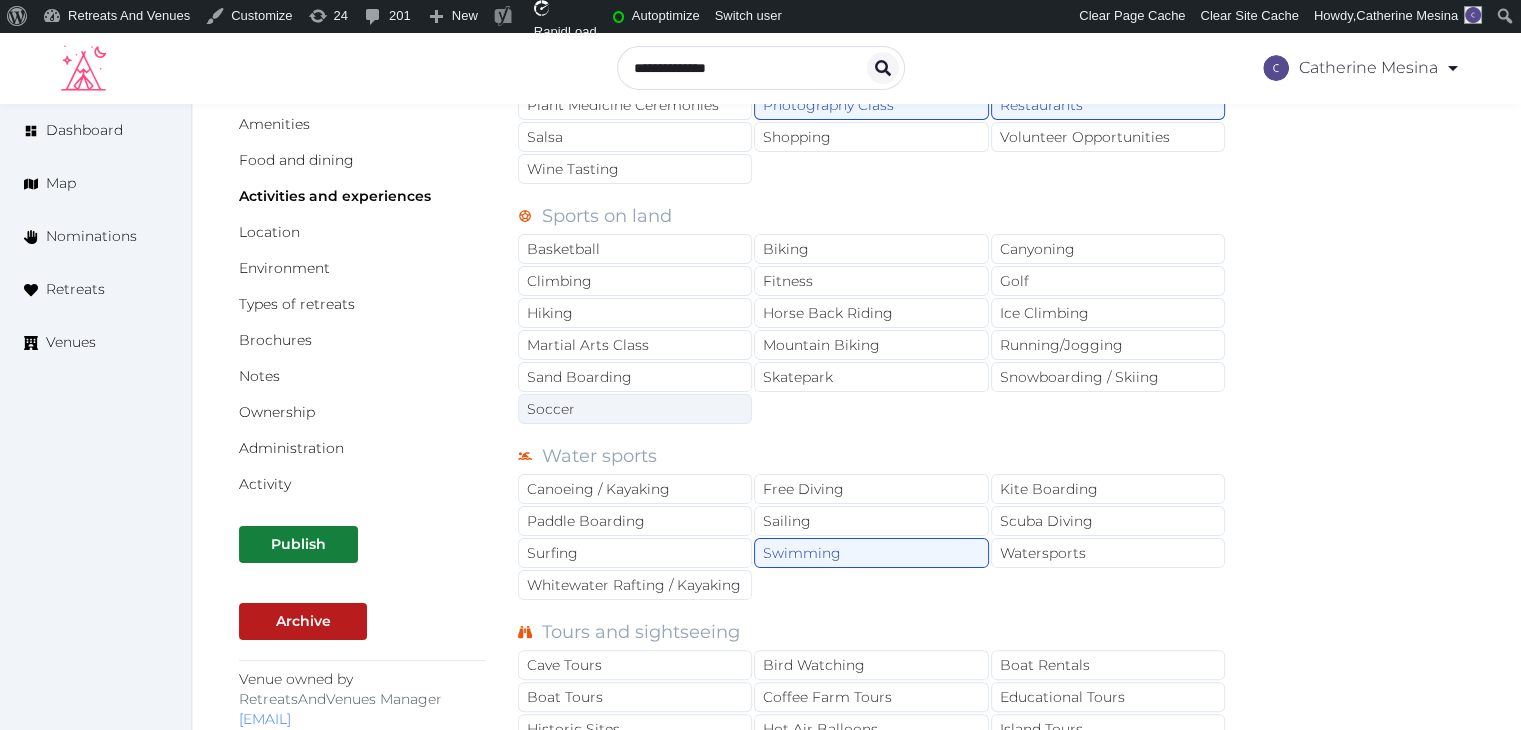 scroll, scrollTop: 300, scrollLeft: 0, axis: vertical 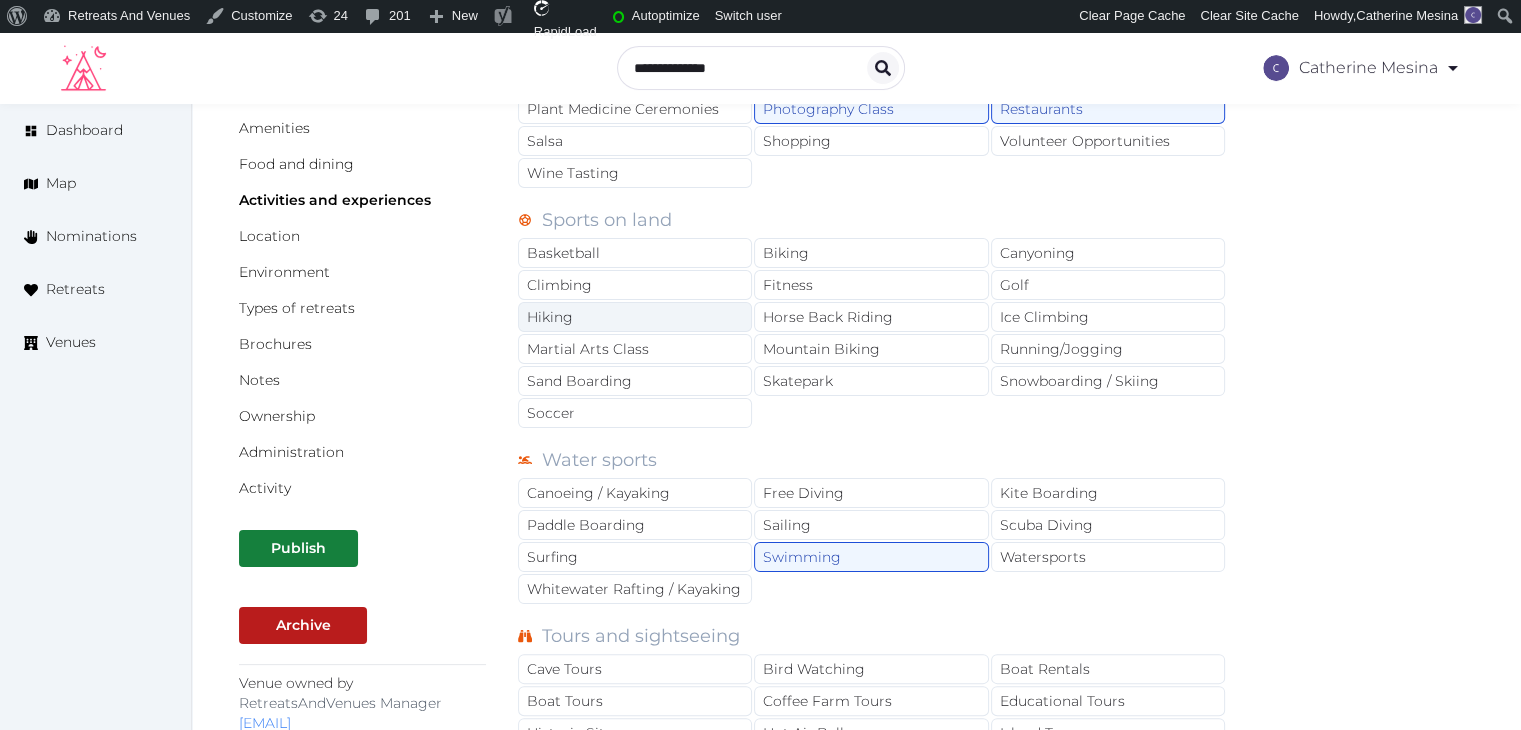 drag, startPoint x: 646, startPoint y: 316, endPoint x: 685, endPoint y: 305, distance: 40.5216 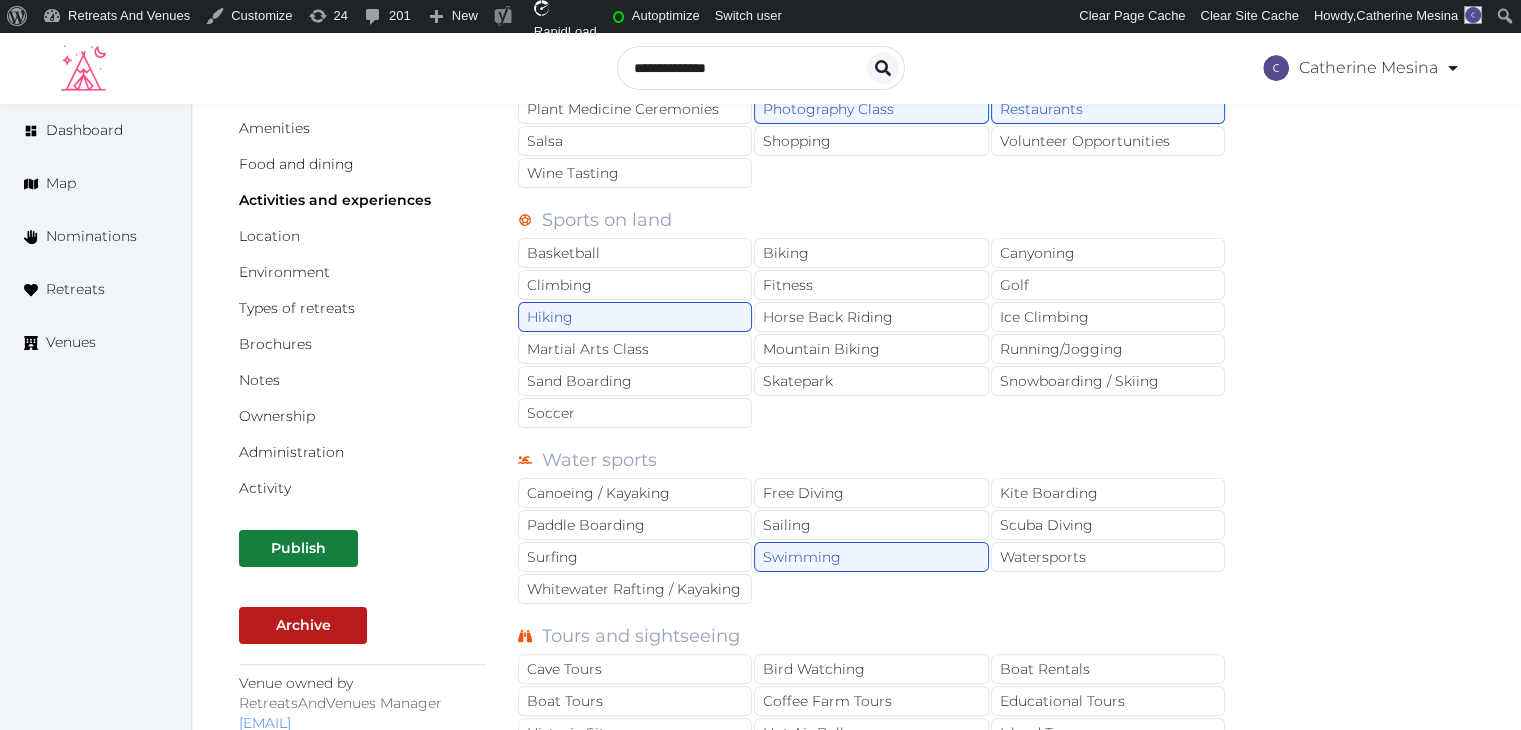 drag, startPoint x: 828, startPoint y: 234, endPoint x: 836, endPoint y: 249, distance: 17 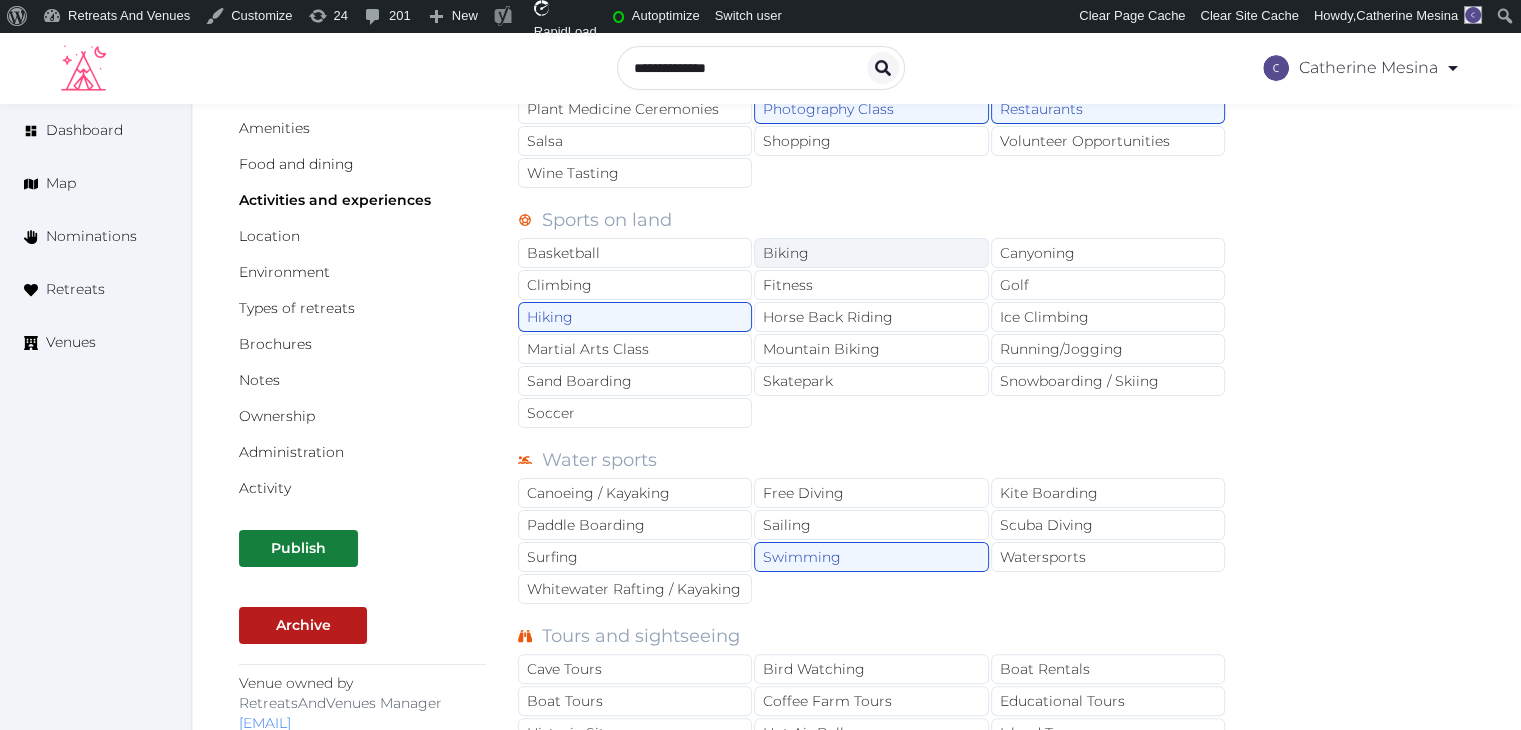 click on "Sports on land Basketball Biking Canyoning Climbing Fitness Golf Hiking Horse Back Riding Ice Climbing Martial Arts Class Mountain Biking Running/Jogging Sand Boarding Skatepark Snowboarding / Skiing Soccer" at bounding box center [872, 318] 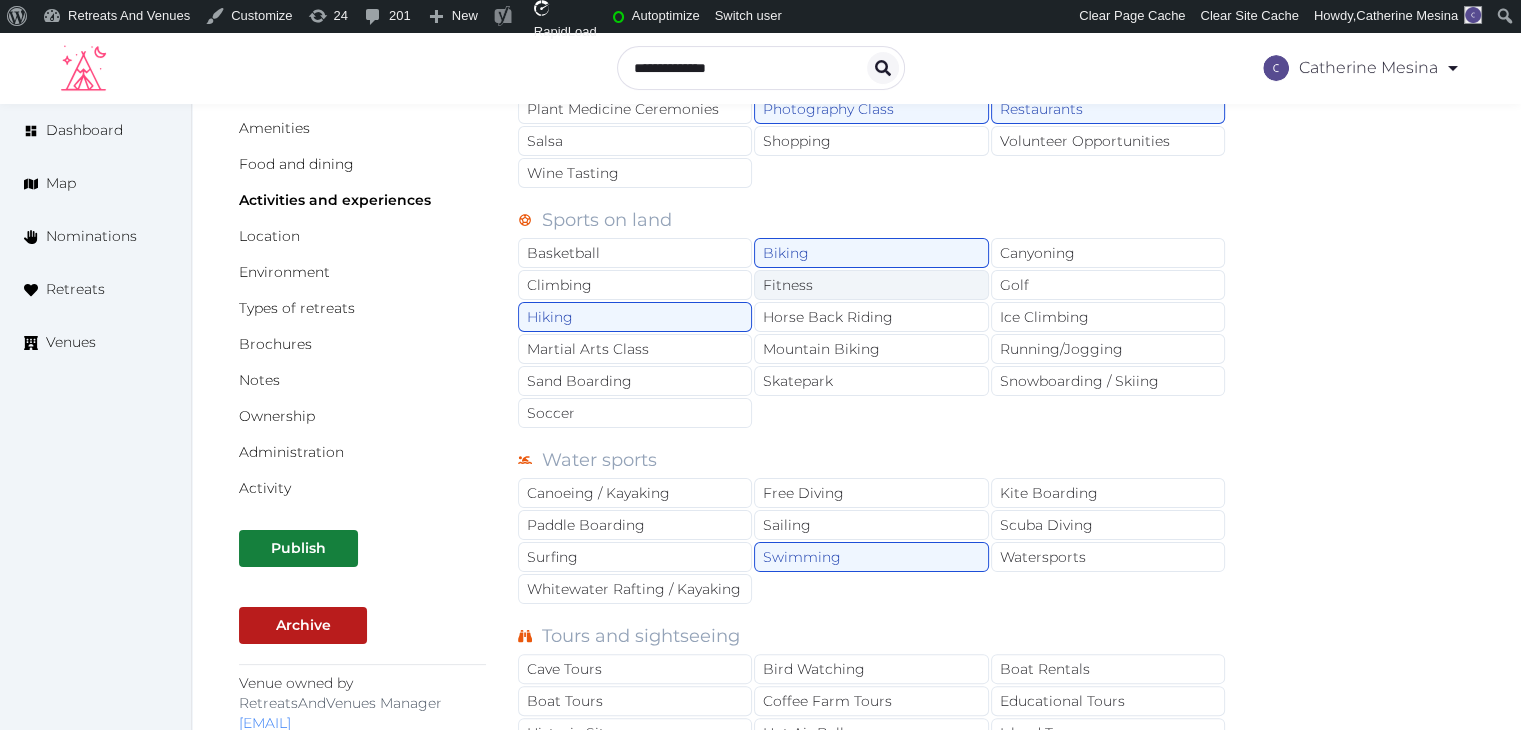 click on "Fitness" at bounding box center (871, 285) 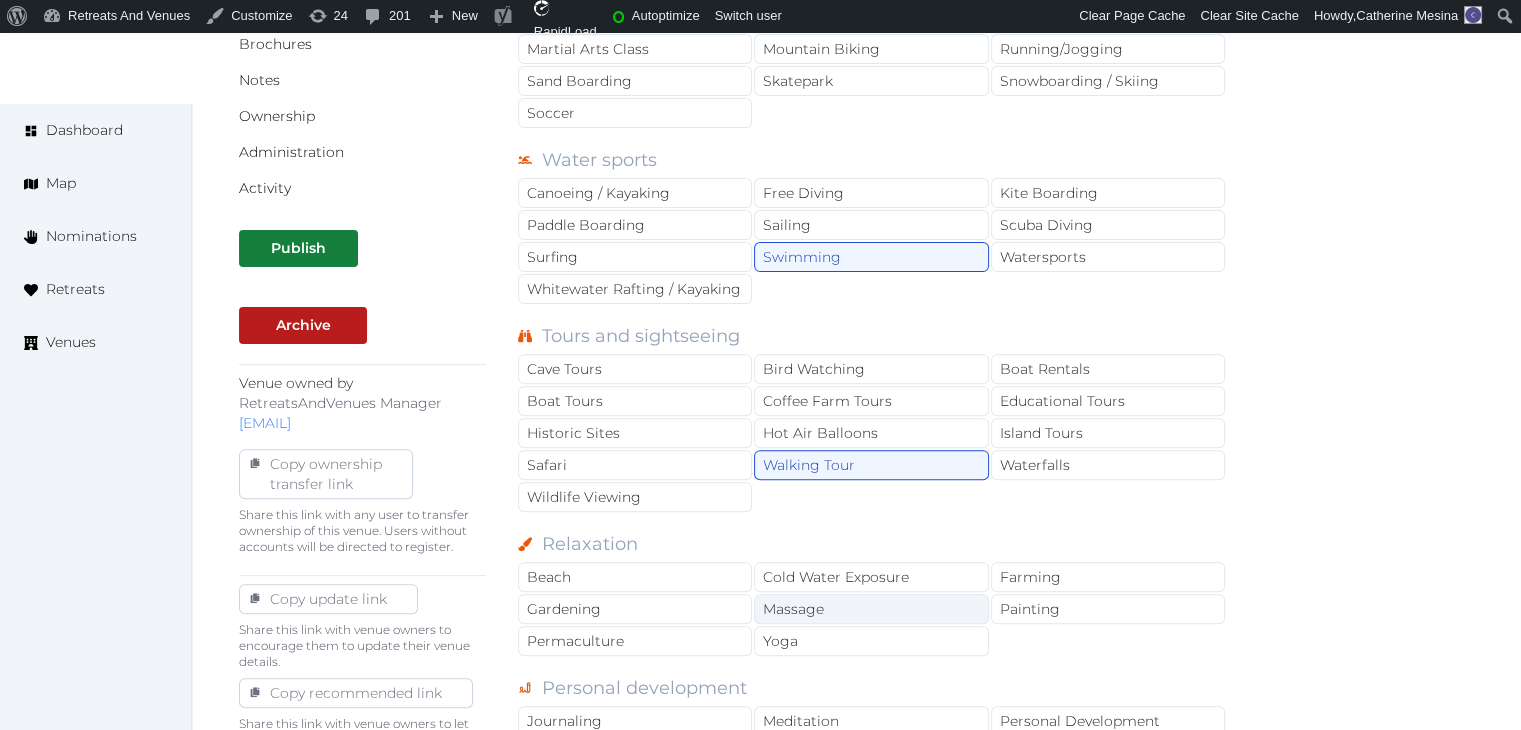 scroll, scrollTop: 700, scrollLeft: 0, axis: vertical 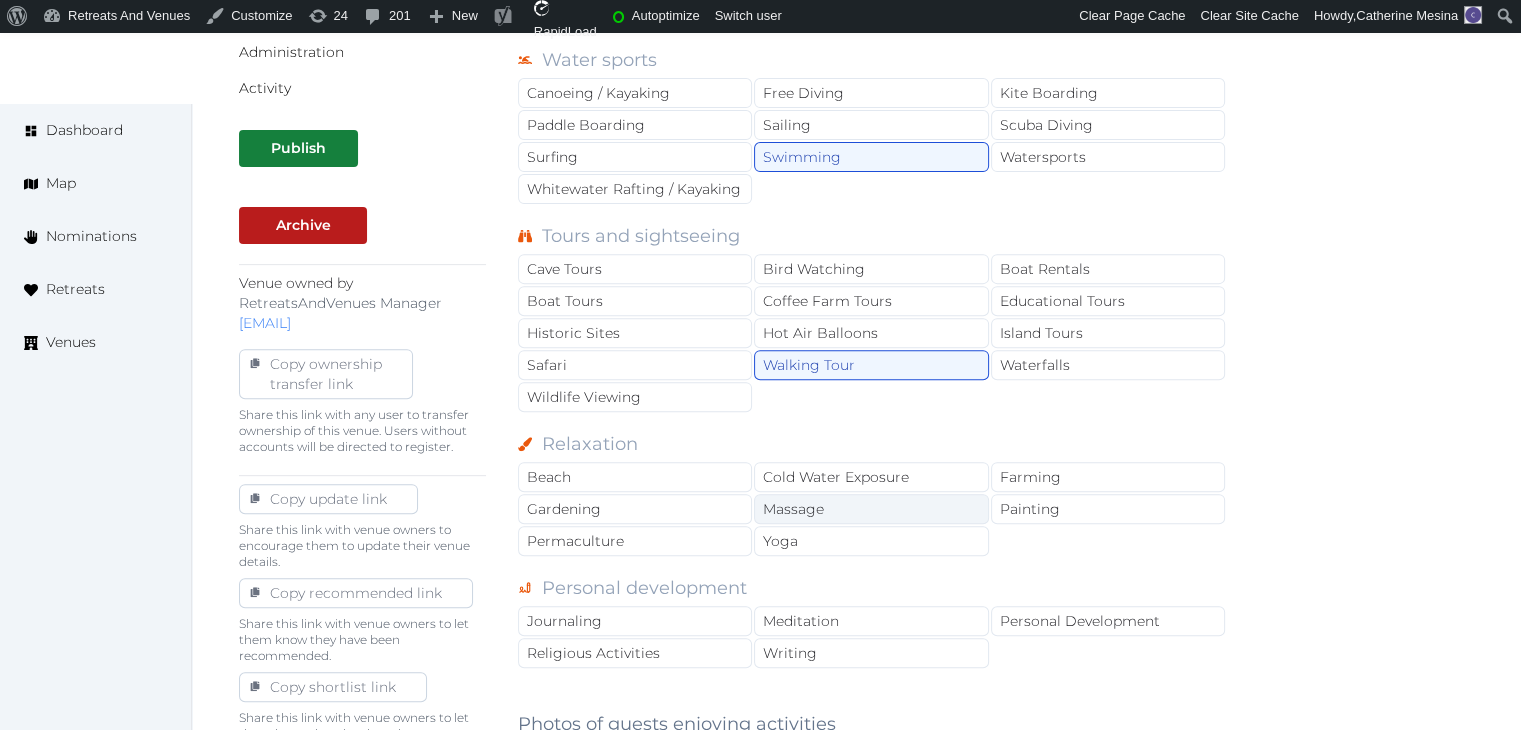 click on "Massage" at bounding box center (871, 509) 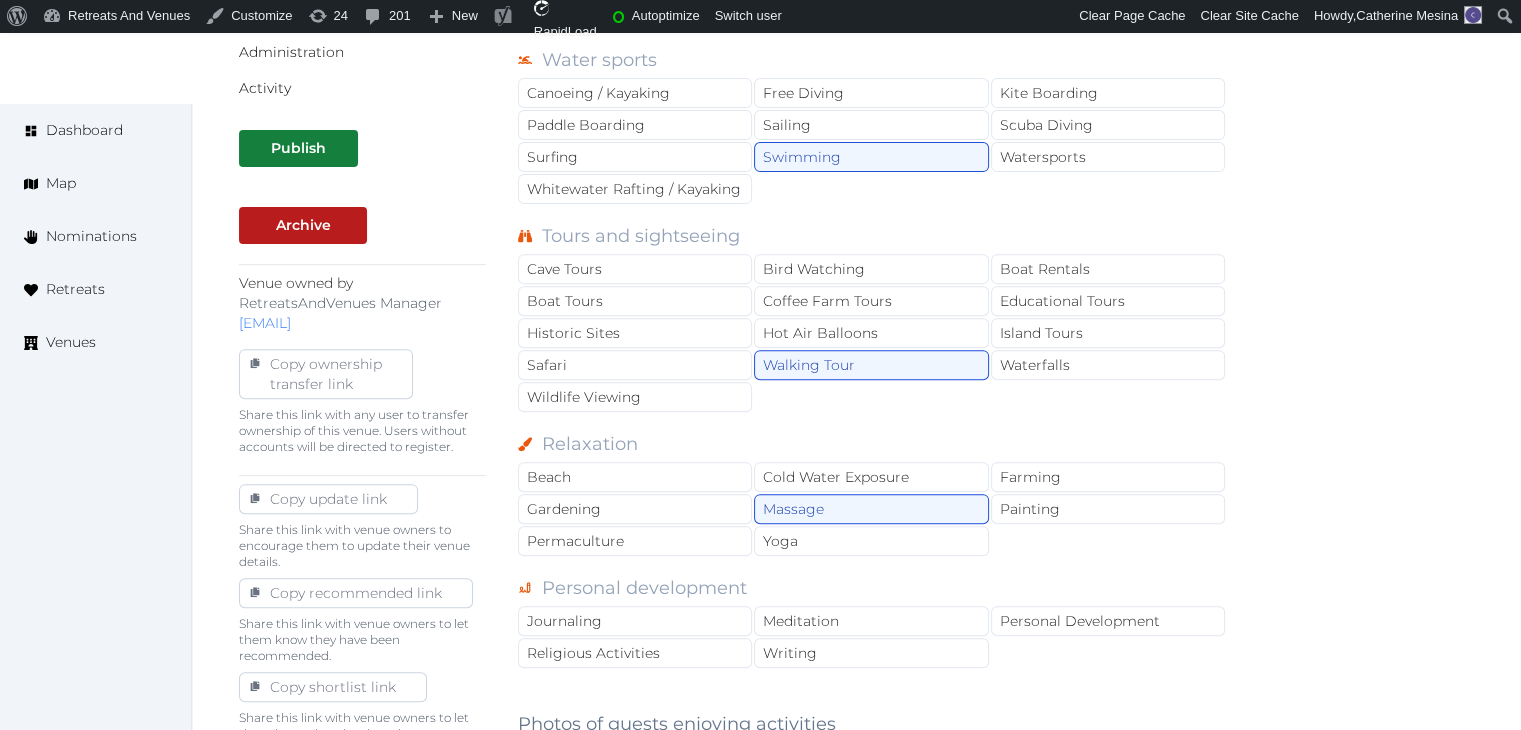 drag, startPoint x: 808, startPoint y: 523, endPoint x: 812, endPoint y: 589, distance: 66.1211 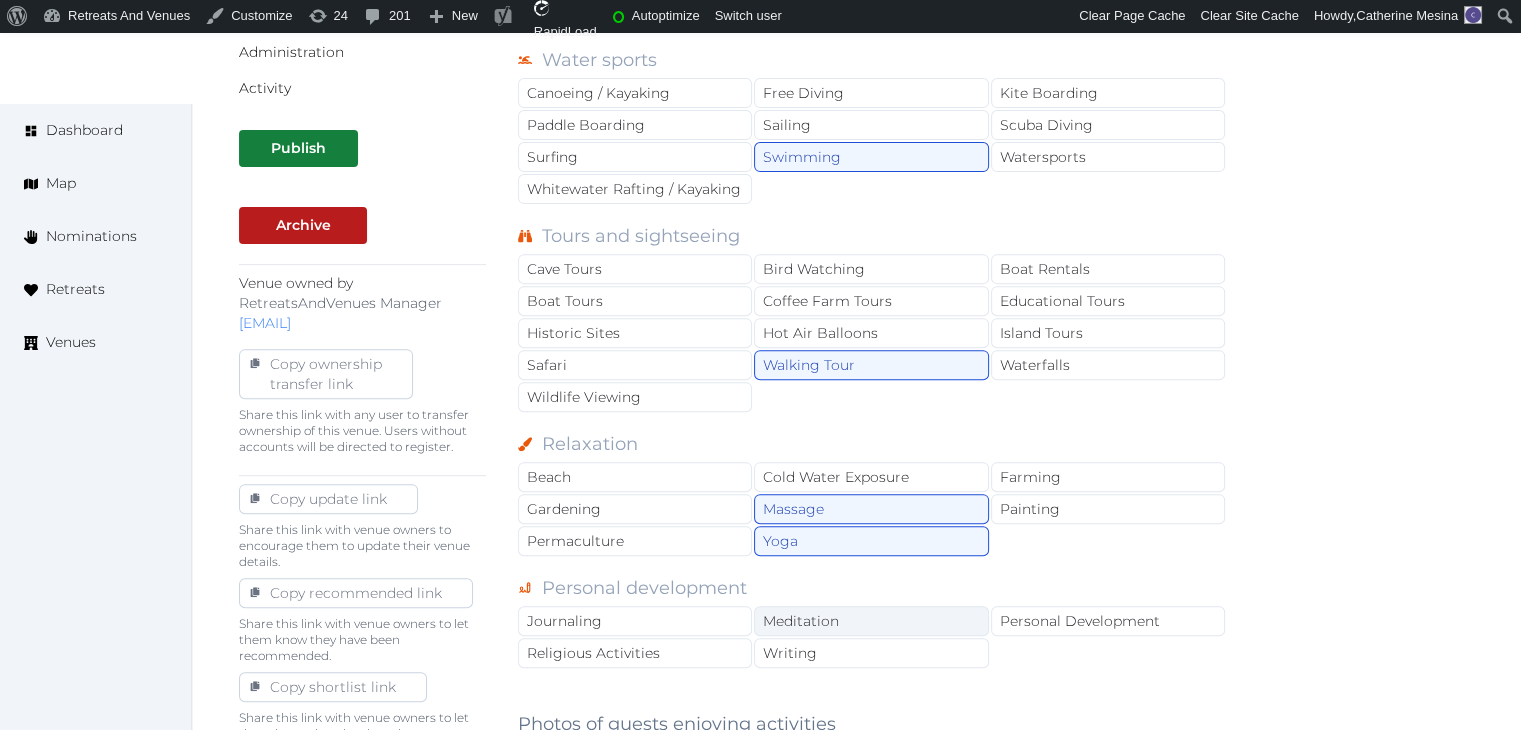 click on "Meditation" at bounding box center [871, 621] 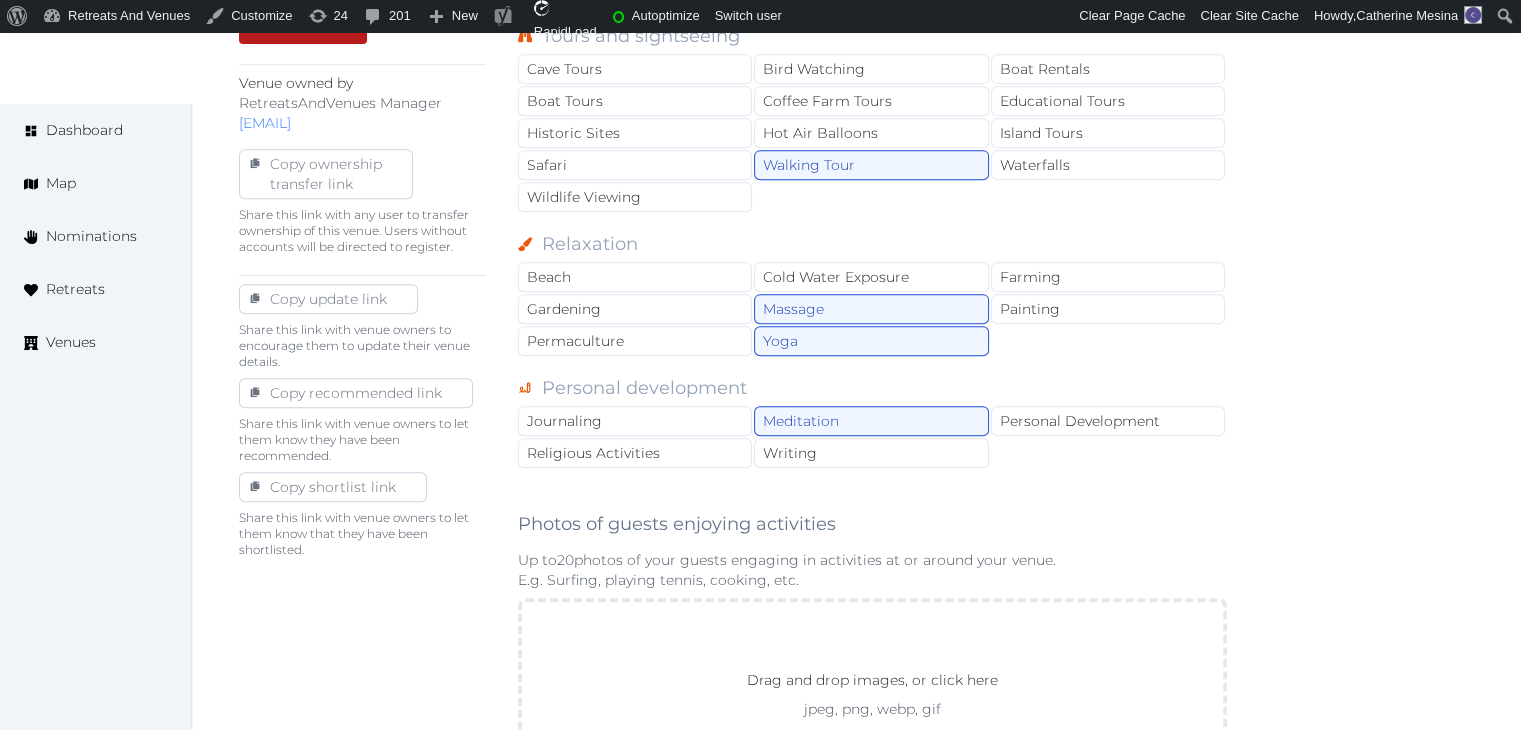 scroll, scrollTop: 1200, scrollLeft: 0, axis: vertical 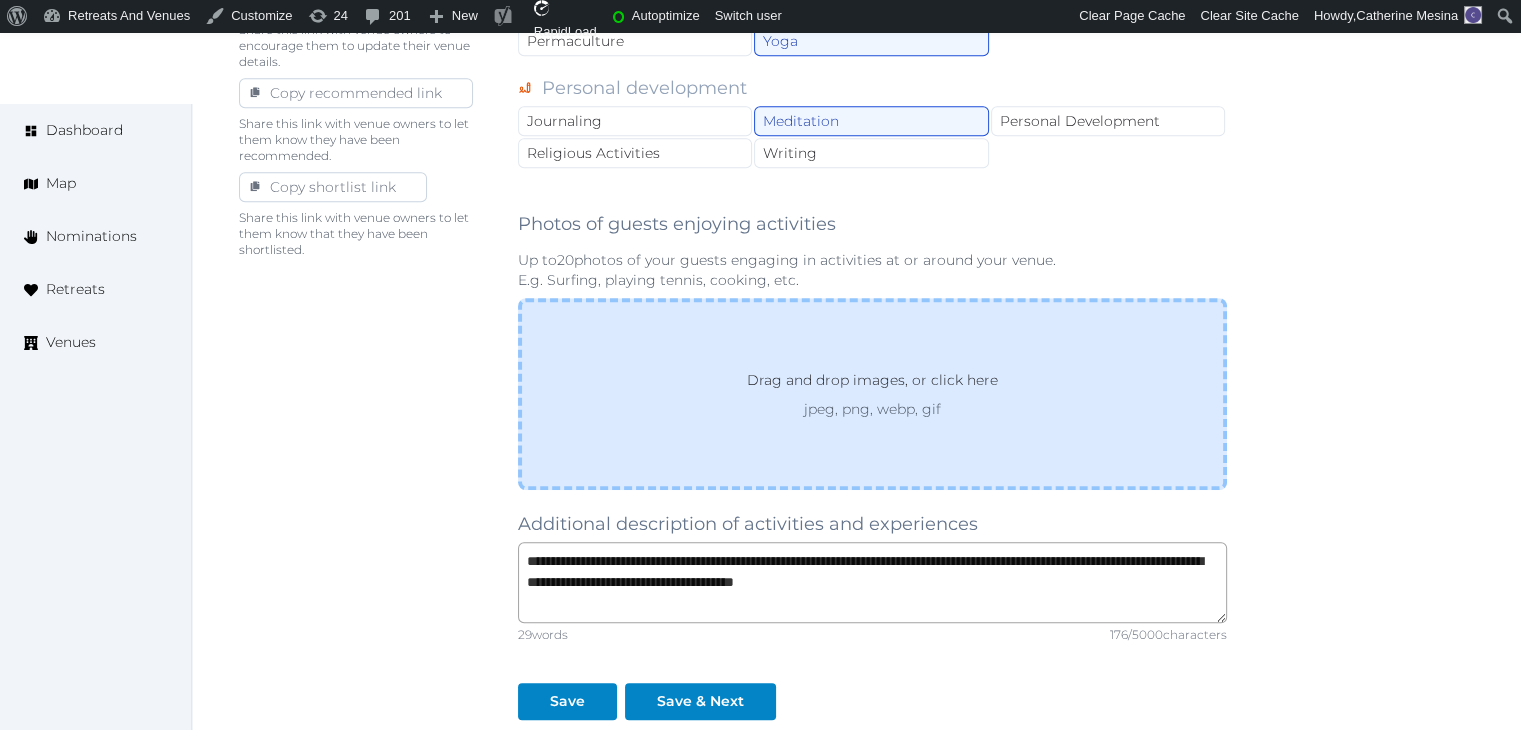 click on "jpeg, png, webp, gif" at bounding box center [872, 409] 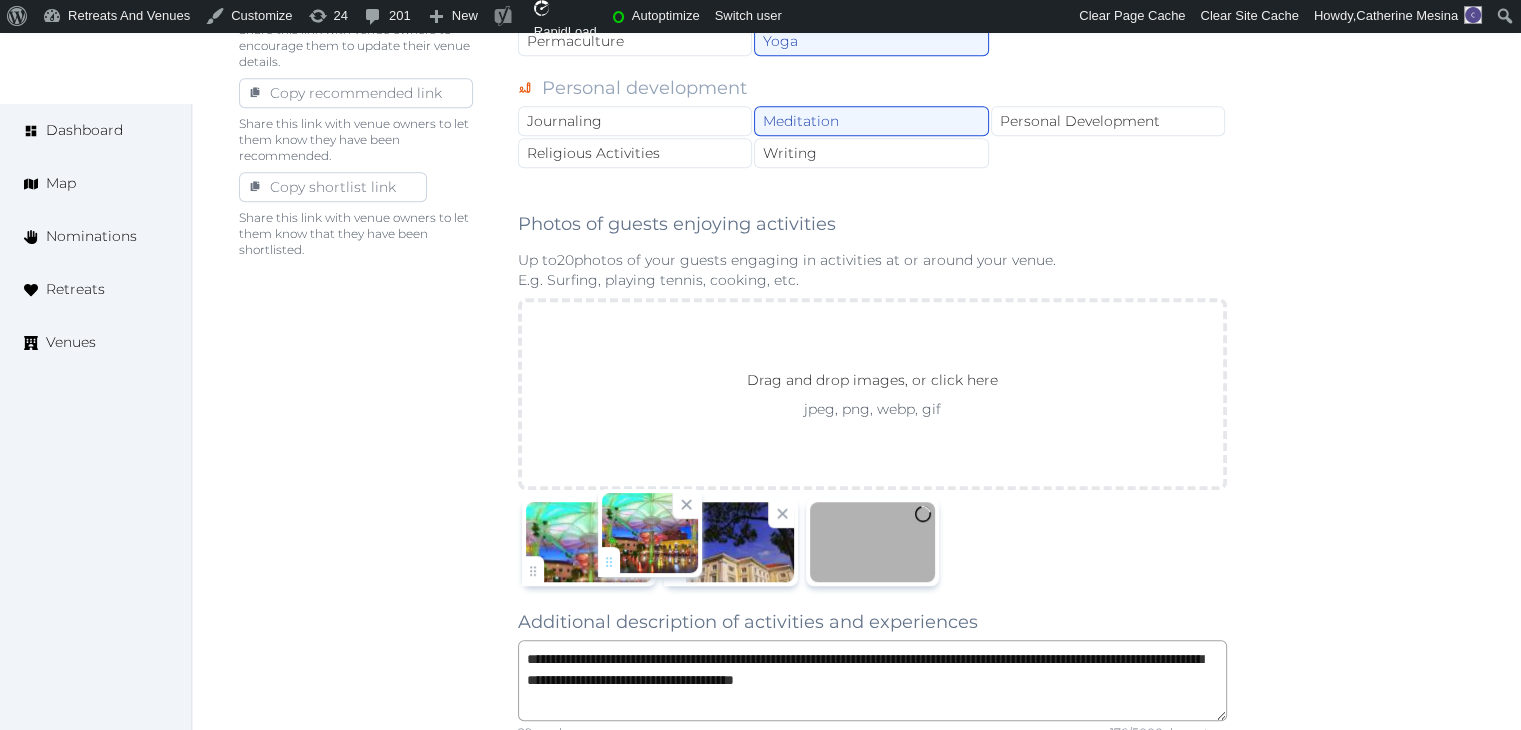 drag, startPoint x: 675, startPoint y: 556, endPoint x: 608, endPoint y: 557, distance: 67.00746 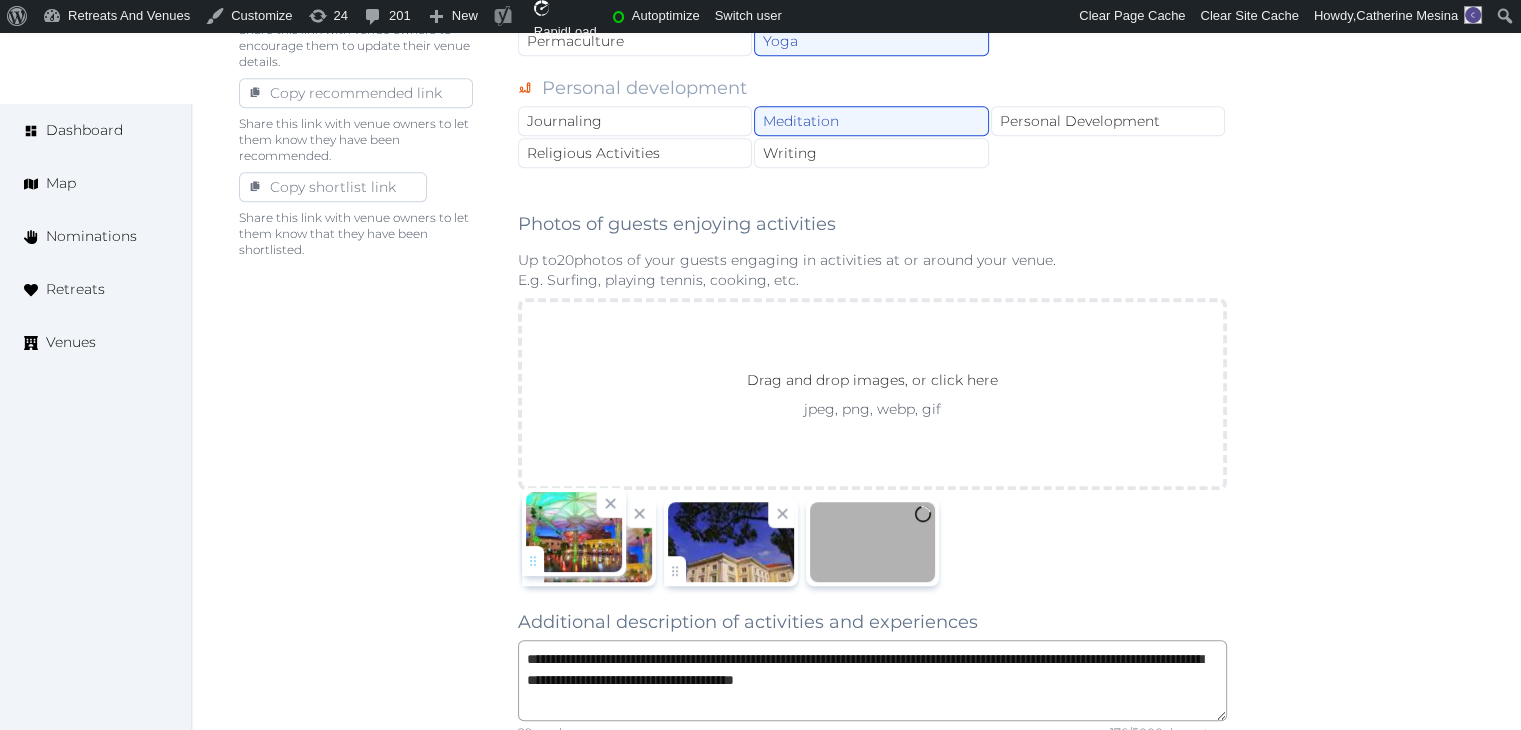 click on "Catherine Mesina   Account My Venue Listings My Retreats Logout      Dashboard Map Nominations Retreats Venues Edit venue 62 %  complete Fill out all the fields in your listing to increase its completion percentage.   A higher completion percentage will make your listing more attractive and result in better matches. Park Regis by Prince Singapore   (Draft) Preview  listing   Open    Close CRM Lead Basic details Pricing and policies Retreat spaces Meeting spaces Accommodations Amenities Food and dining Activities and experiences Location Environment Types of retreats Brochures Notes Ownership Administration Activity Publish Archive Venue owned by RetreatsAndVenues Manager c.o.r.e.y.sanford@retreatsandvenues.com Copy ownership transfer link Share this link with any user to transfer ownership of this venue. Users without accounts will be directed to register. Copy update link Copy recommended link Copy shortlist link Culture Dancing Hip Hop 20" at bounding box center [760, -63] 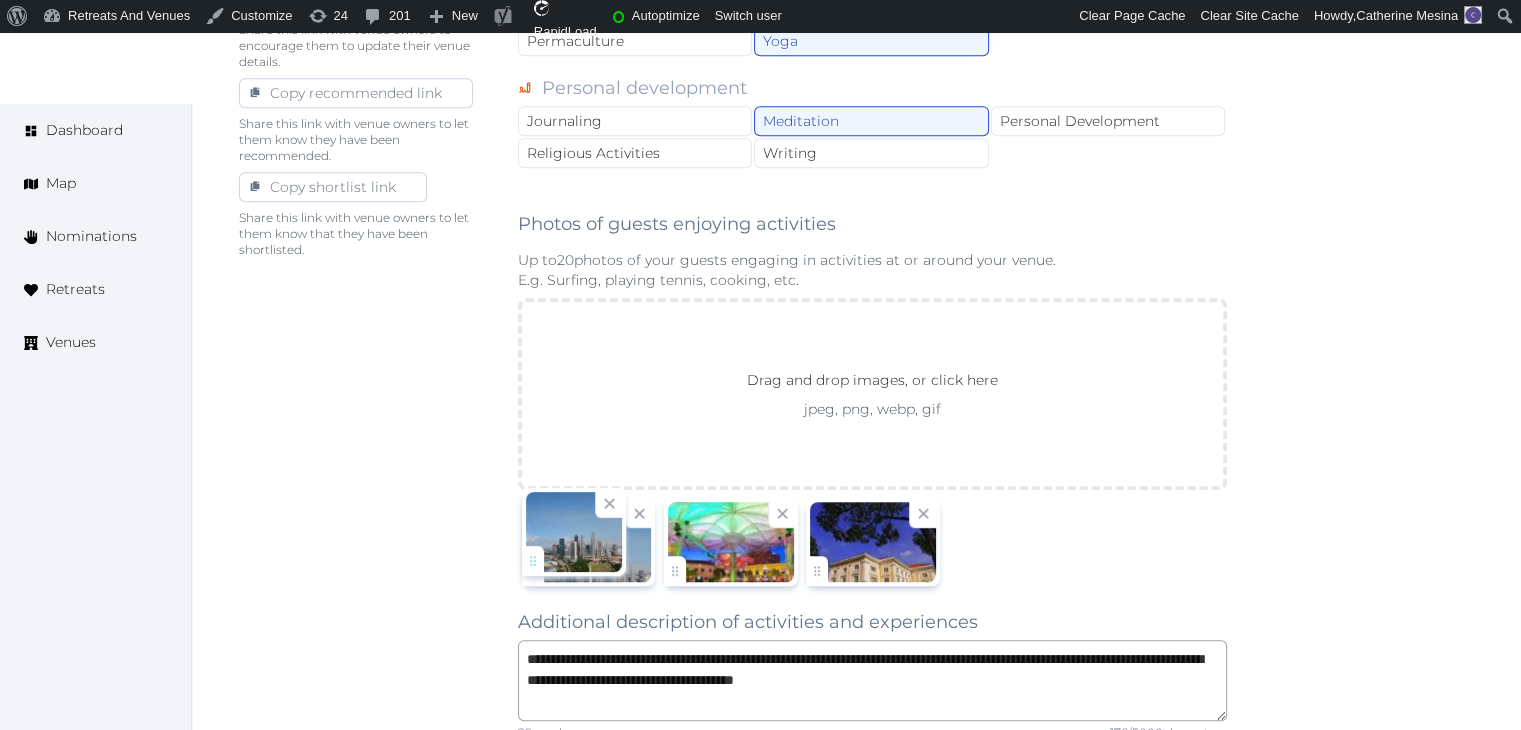 drag, startPoint x: 808, startPoint y: 554, endPoint x: 444, endPoint y: 554, distance: 364 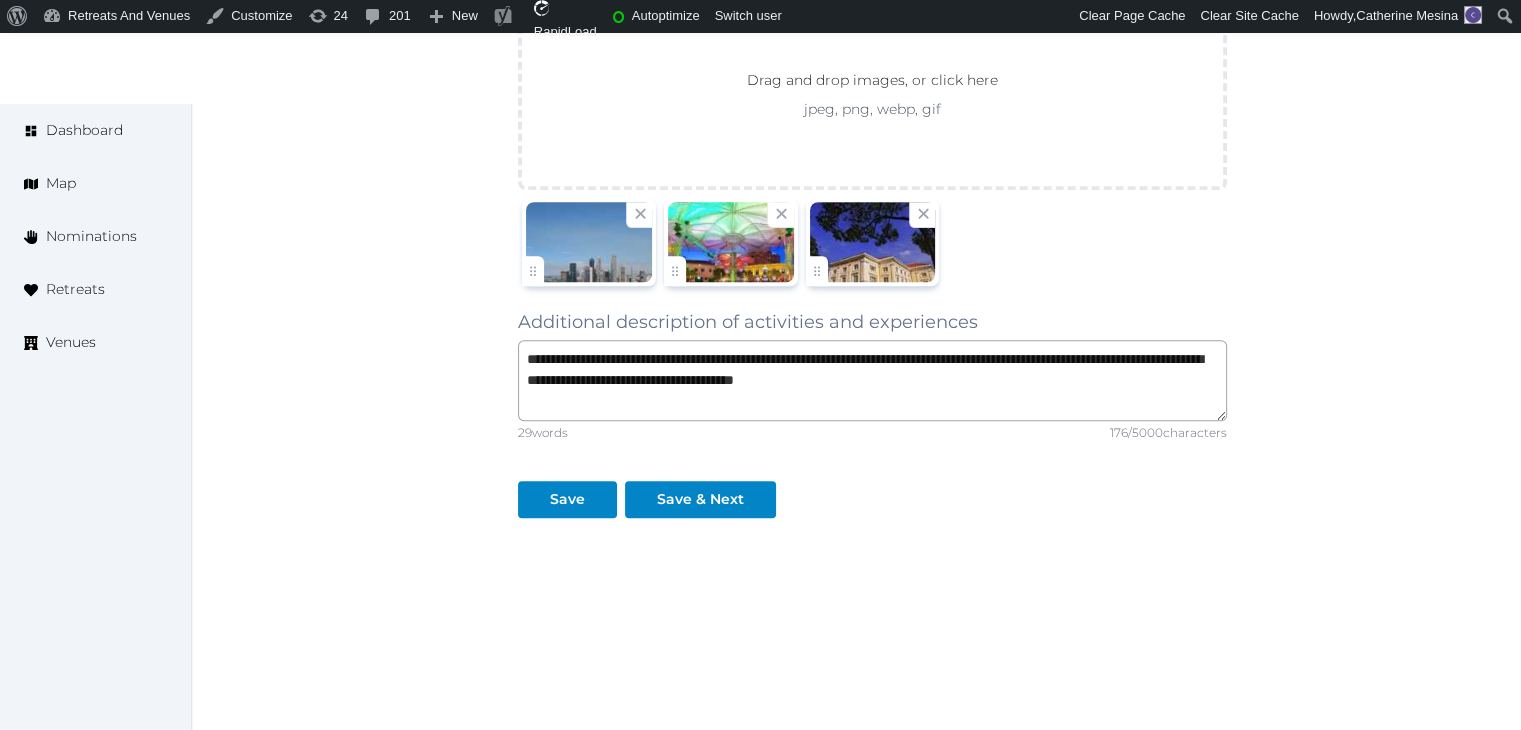 scroll, scrollTop: 1501, scrollLeft: 0, axis: vertical 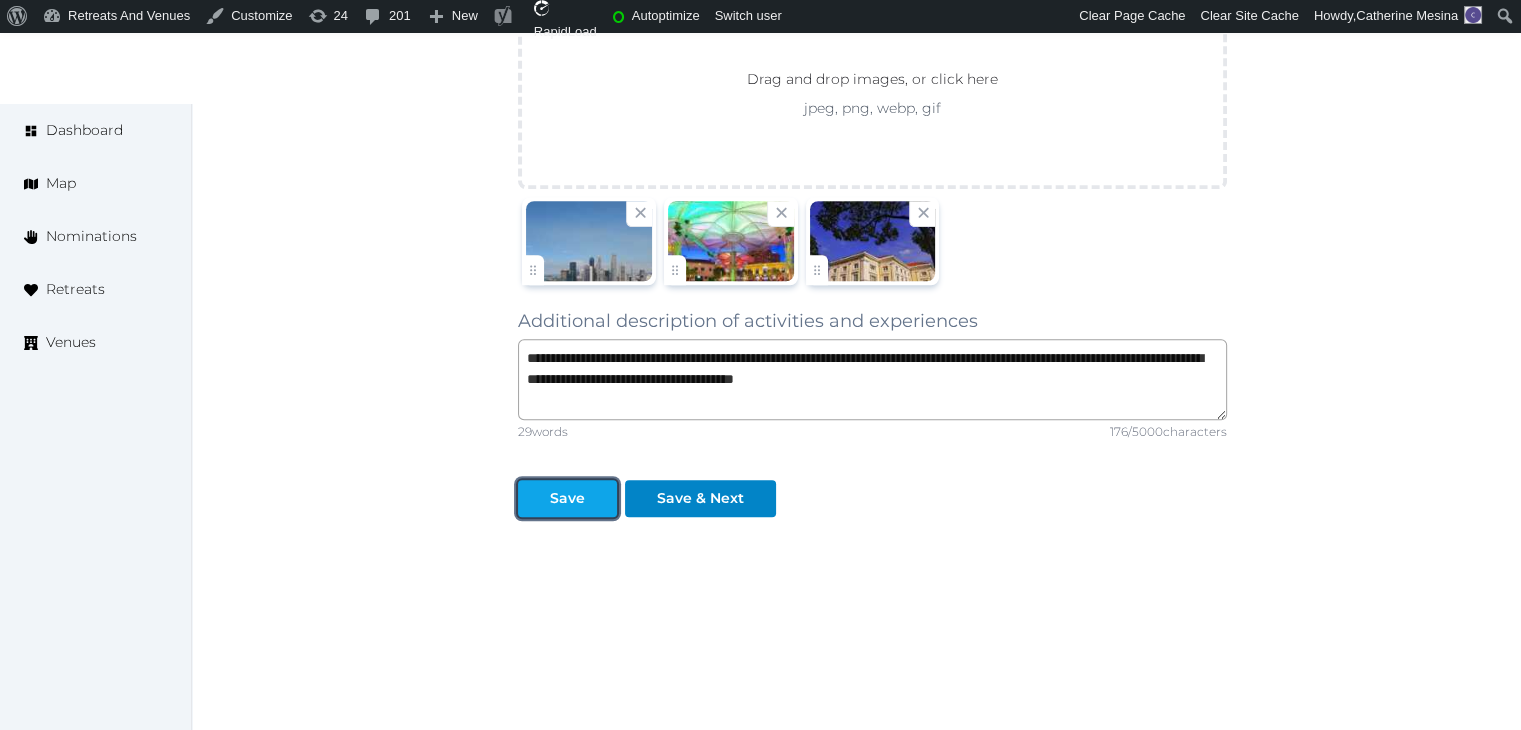 click on "Save" at bounding box center [567, 498] 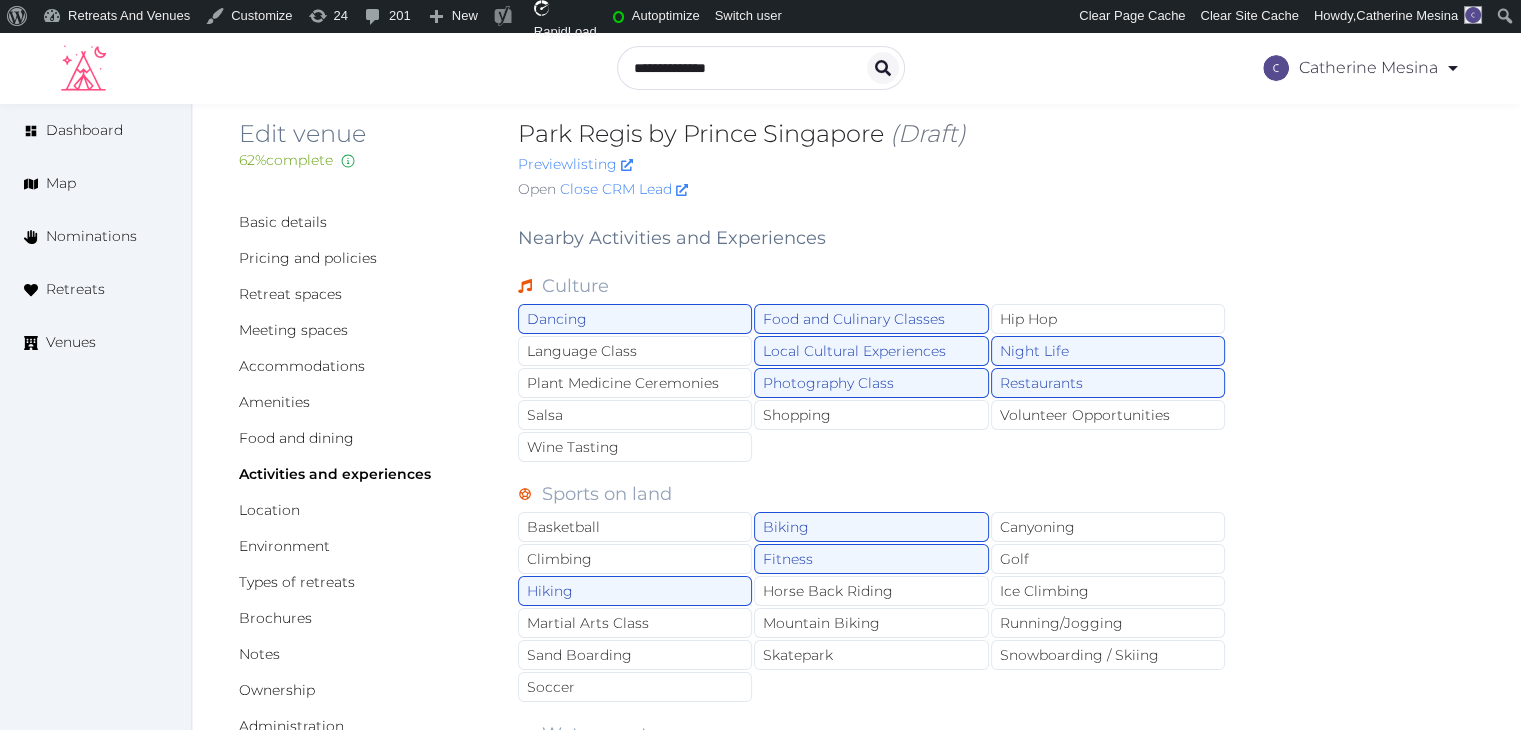 scroll, scrollTop: 0, scrollLeft: 0, axis: both 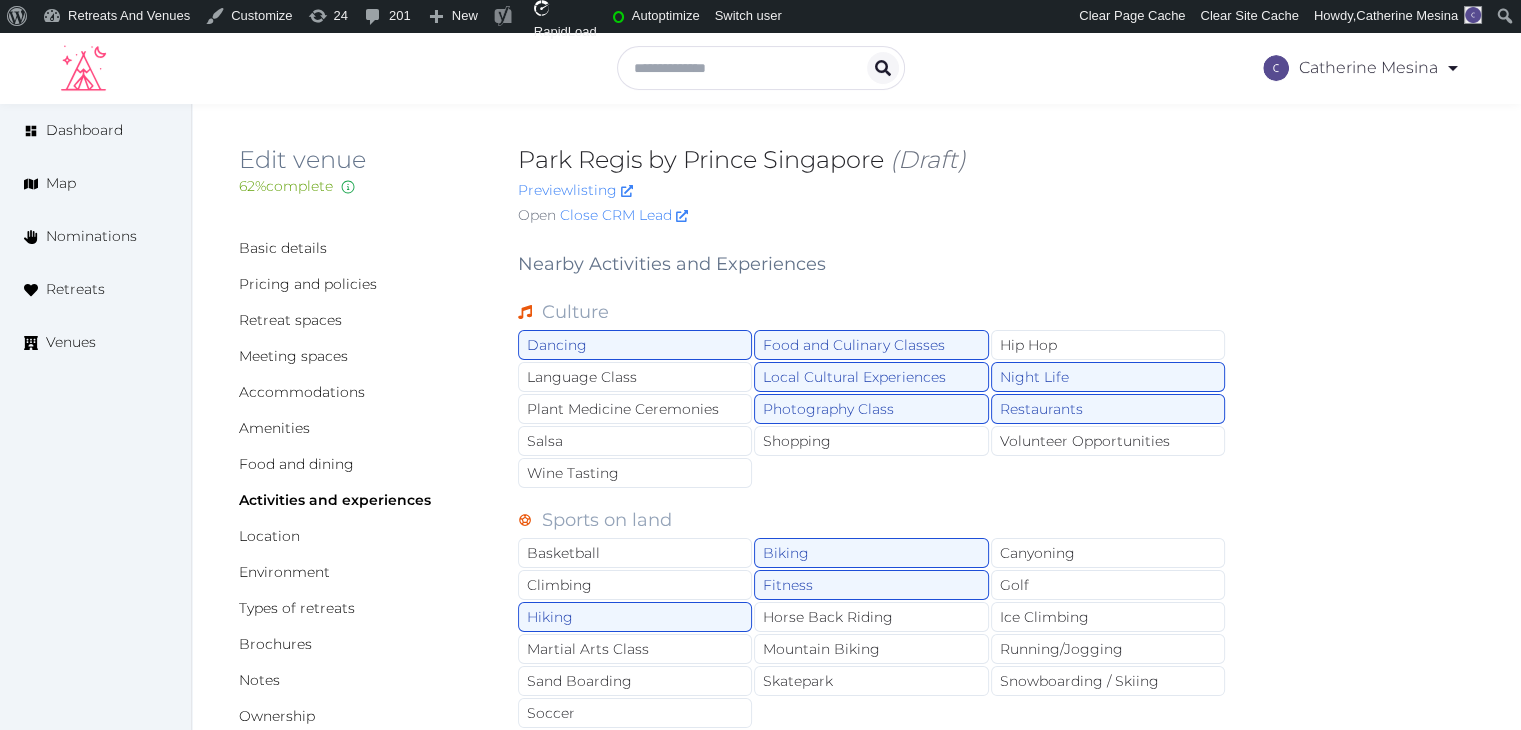 click on "Retreat spaces" at bounding box center [362, 320] 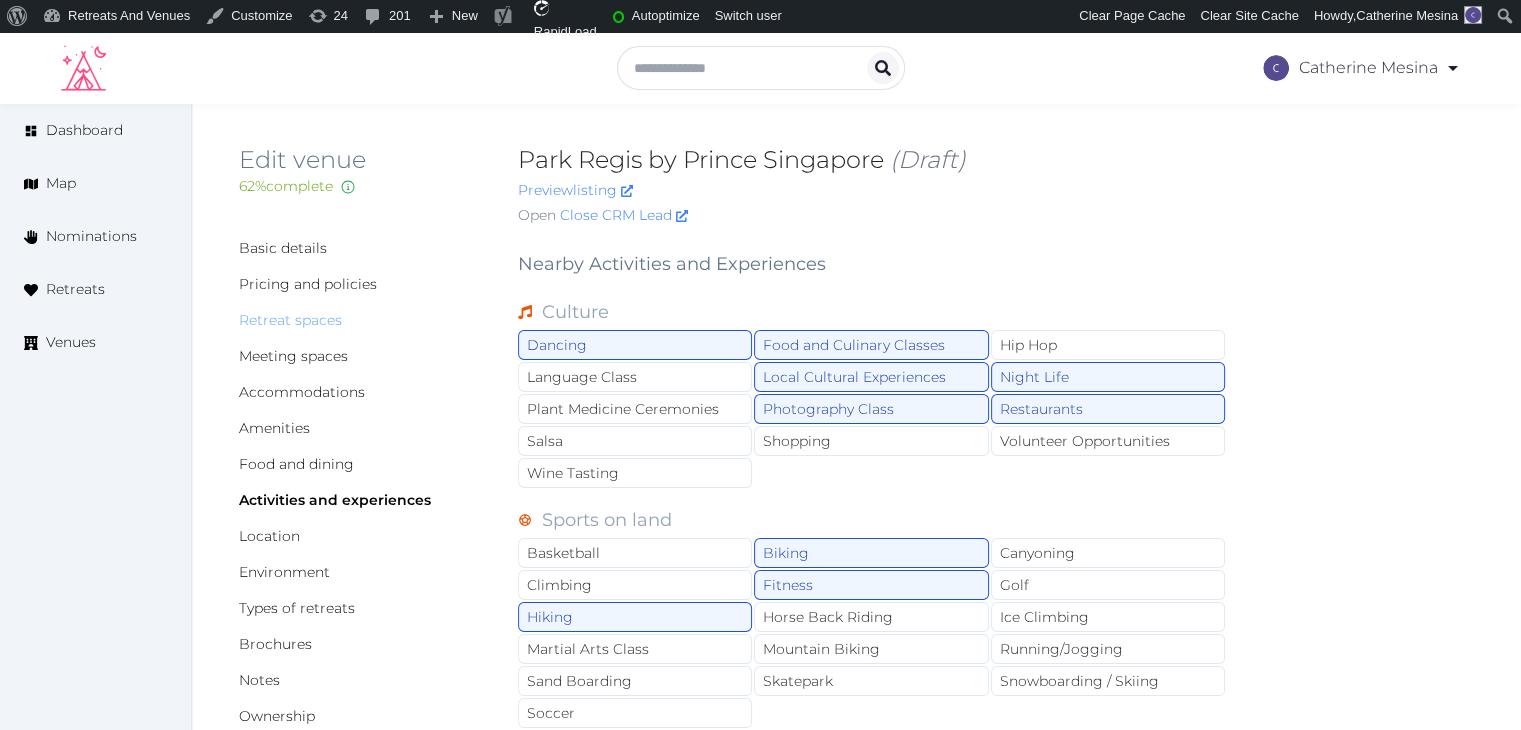 click on "Retreat spaces" at bounding box center (290, 320) 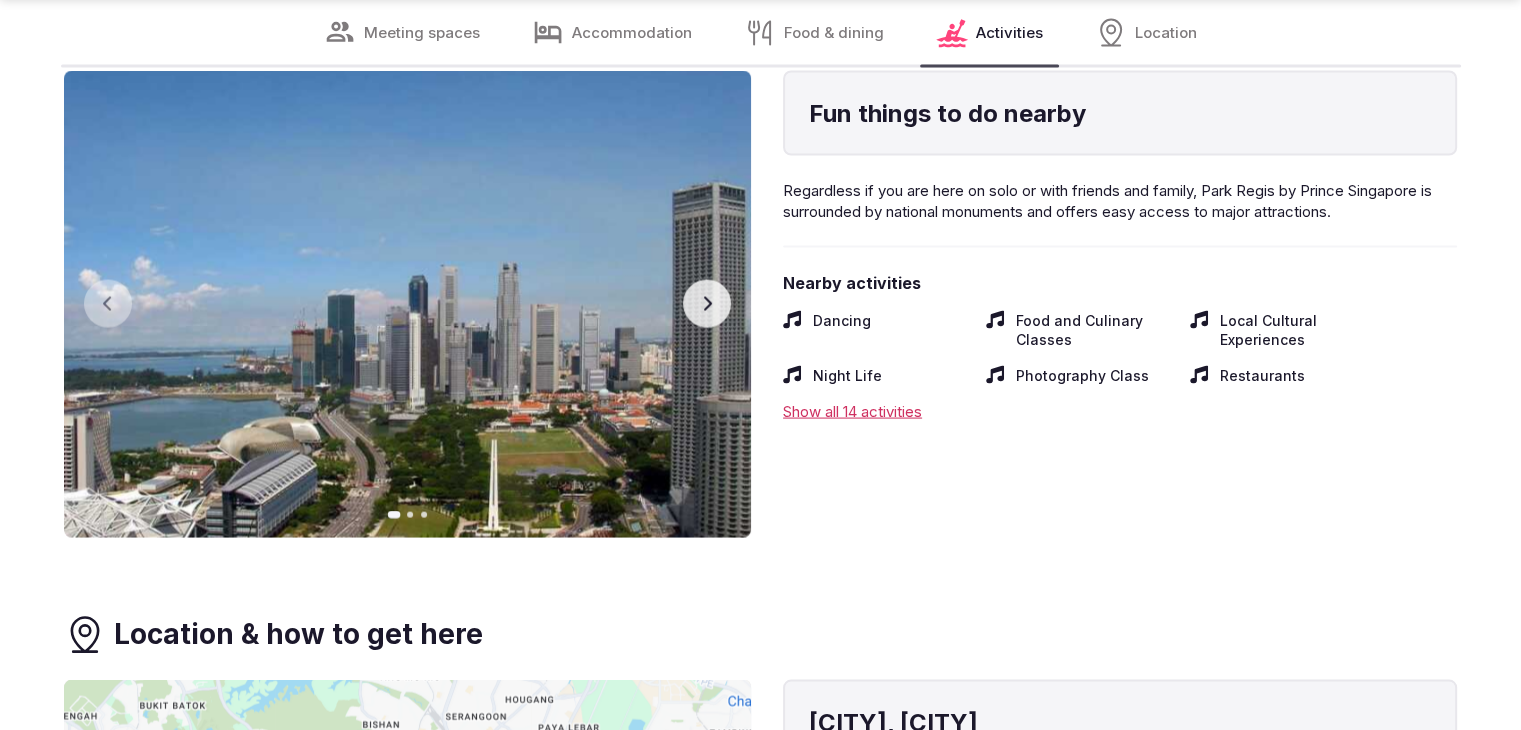 scroll, scrollTop: 4000, scrollLeft: 0, axis: vertical 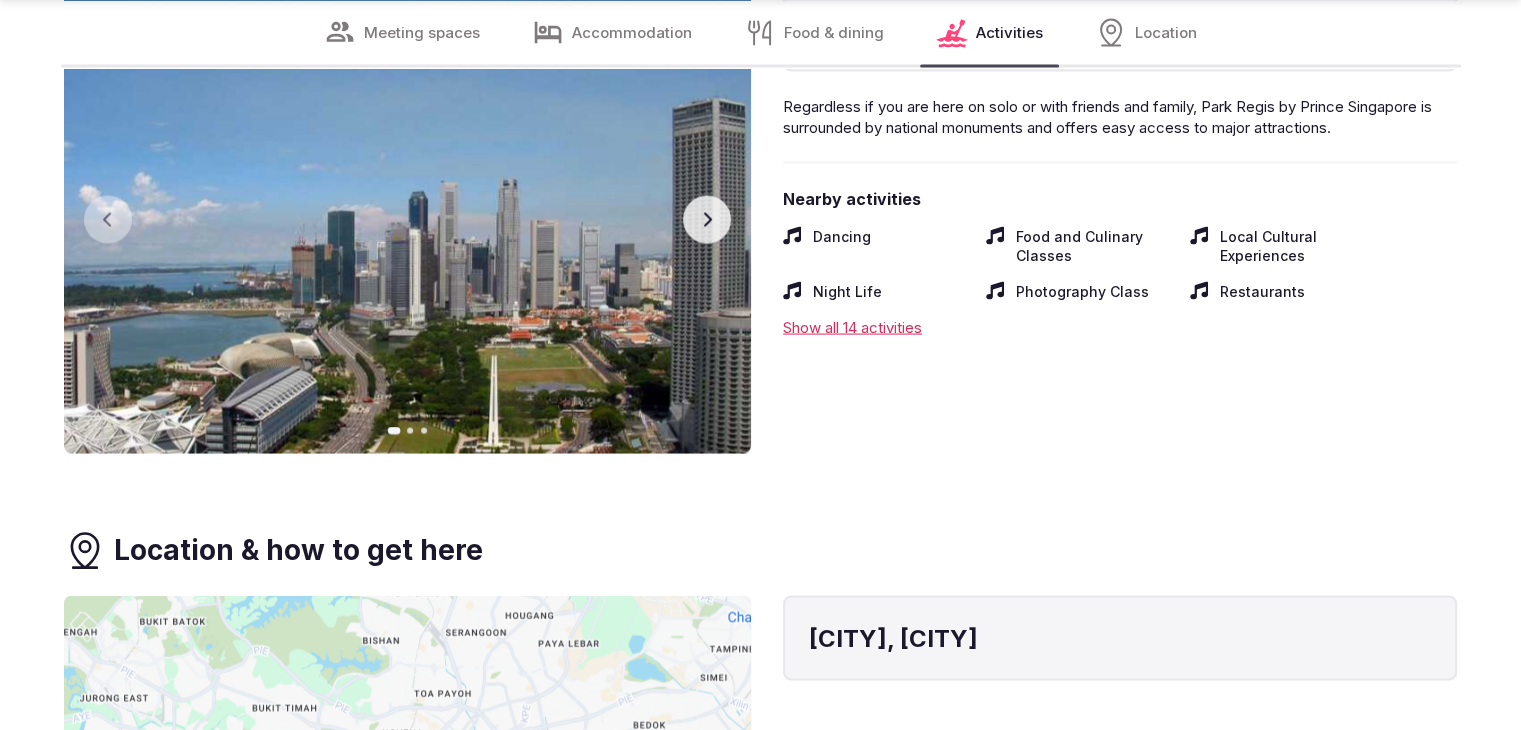 click 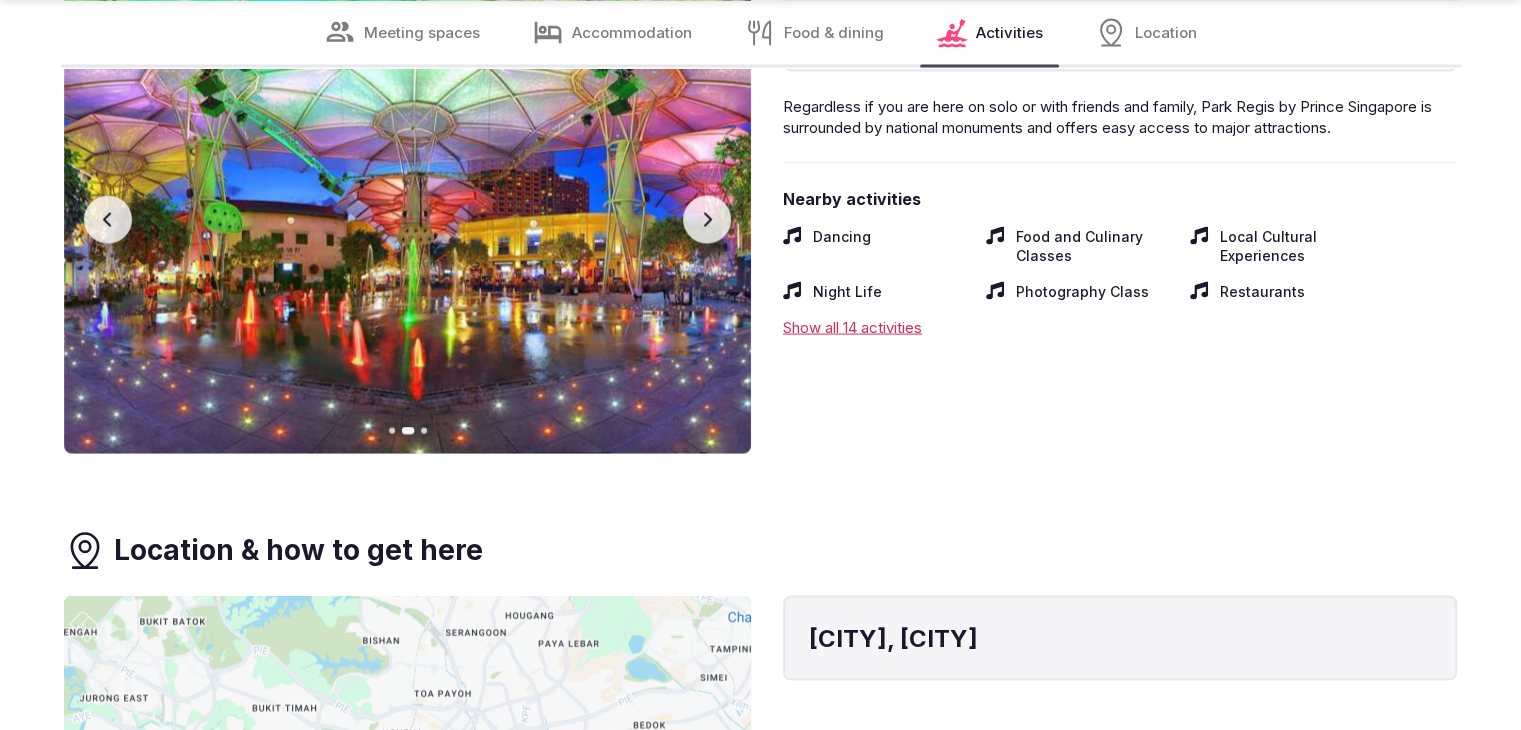click on "Next slide" at bounding box center [707, 220] 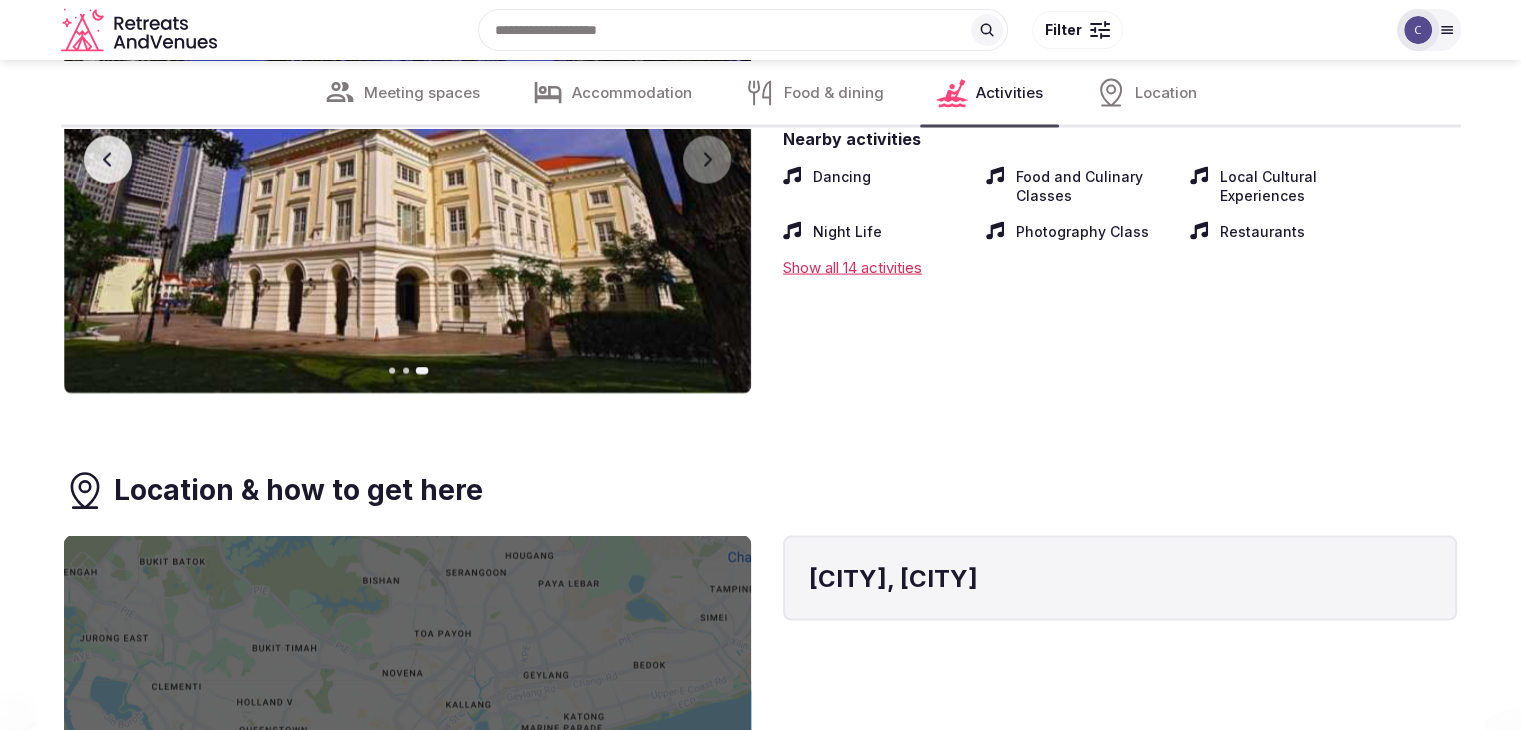 scroll, scrollTop: 4000, scrollLeft: 0, axis: vertical 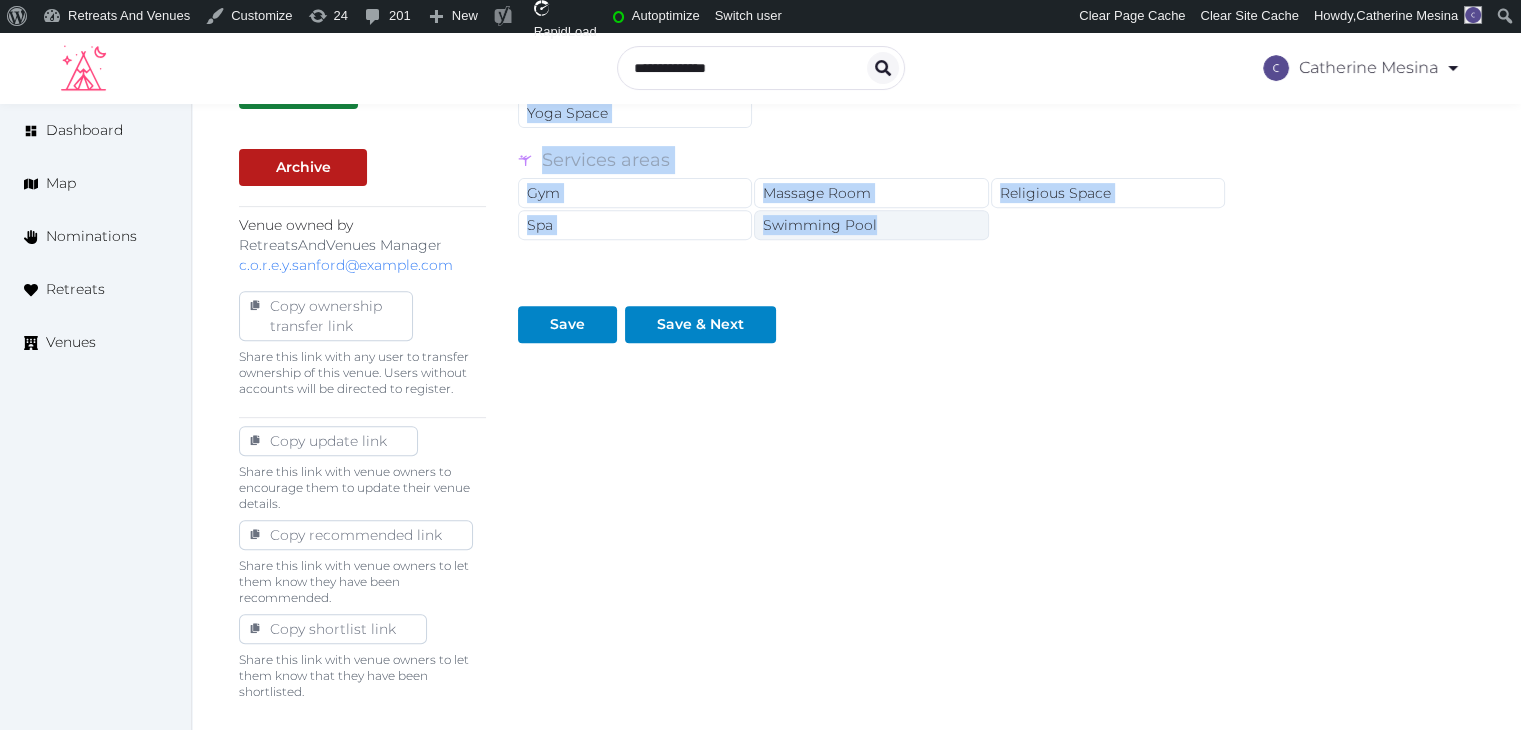 drag, startPoint x: 520, startPoint y: 242, endPoint x: 880, endPoint y: 217, distance: 360.867 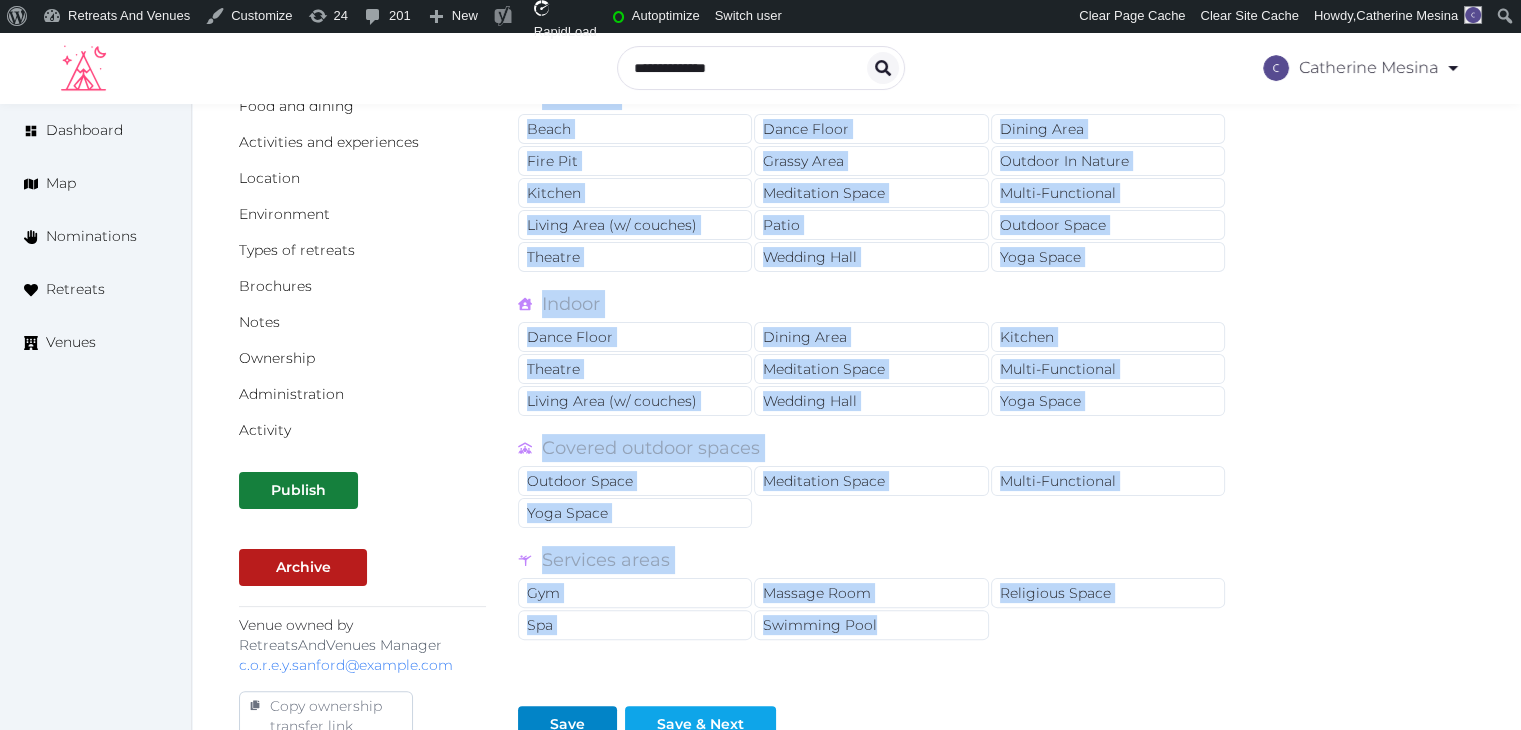 scroll, scrollTop: 0, scrollLeft: 0, axis: both 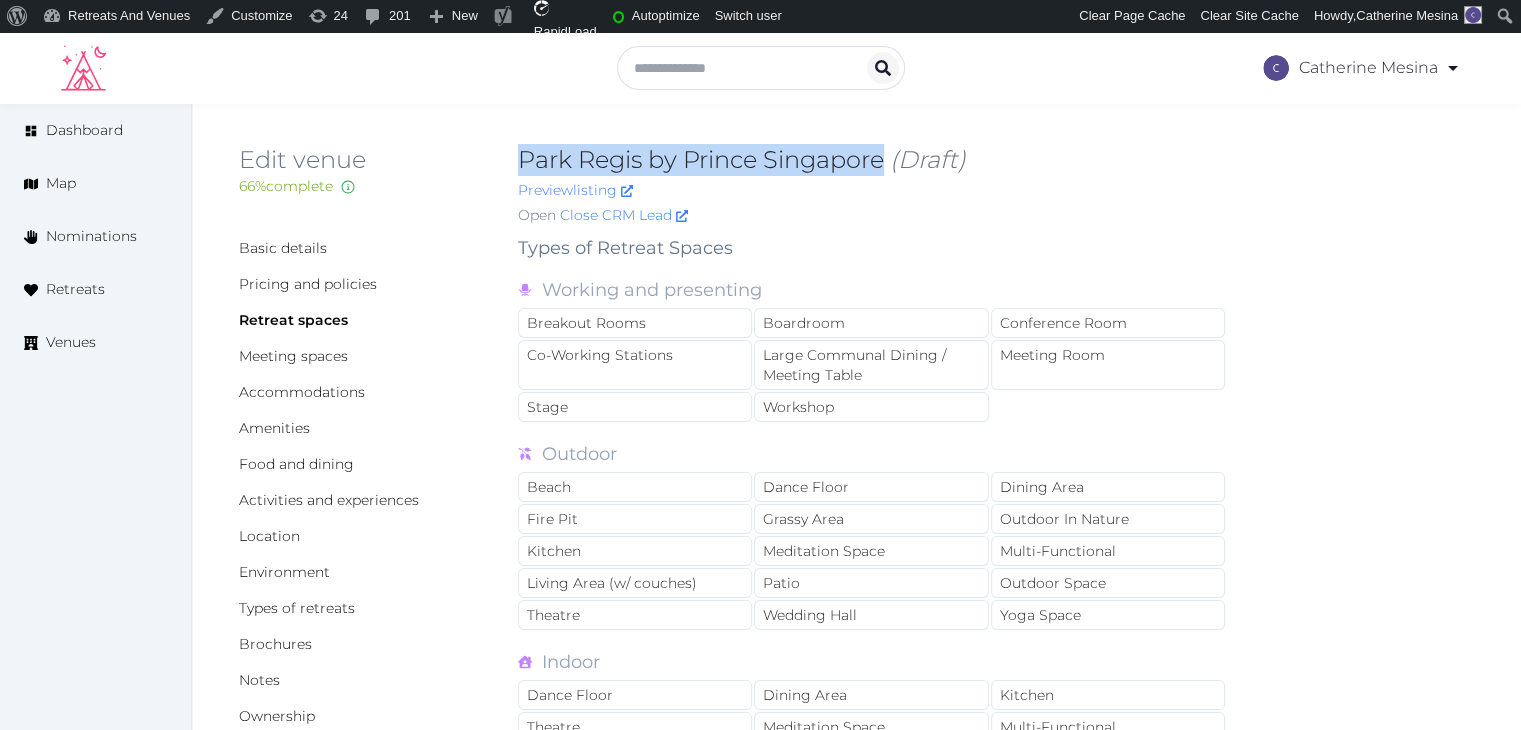 drag, startPoint x: 510, startPoint y: 157, endPoint x: 881, endPoint y: 144, distance: 371.2277 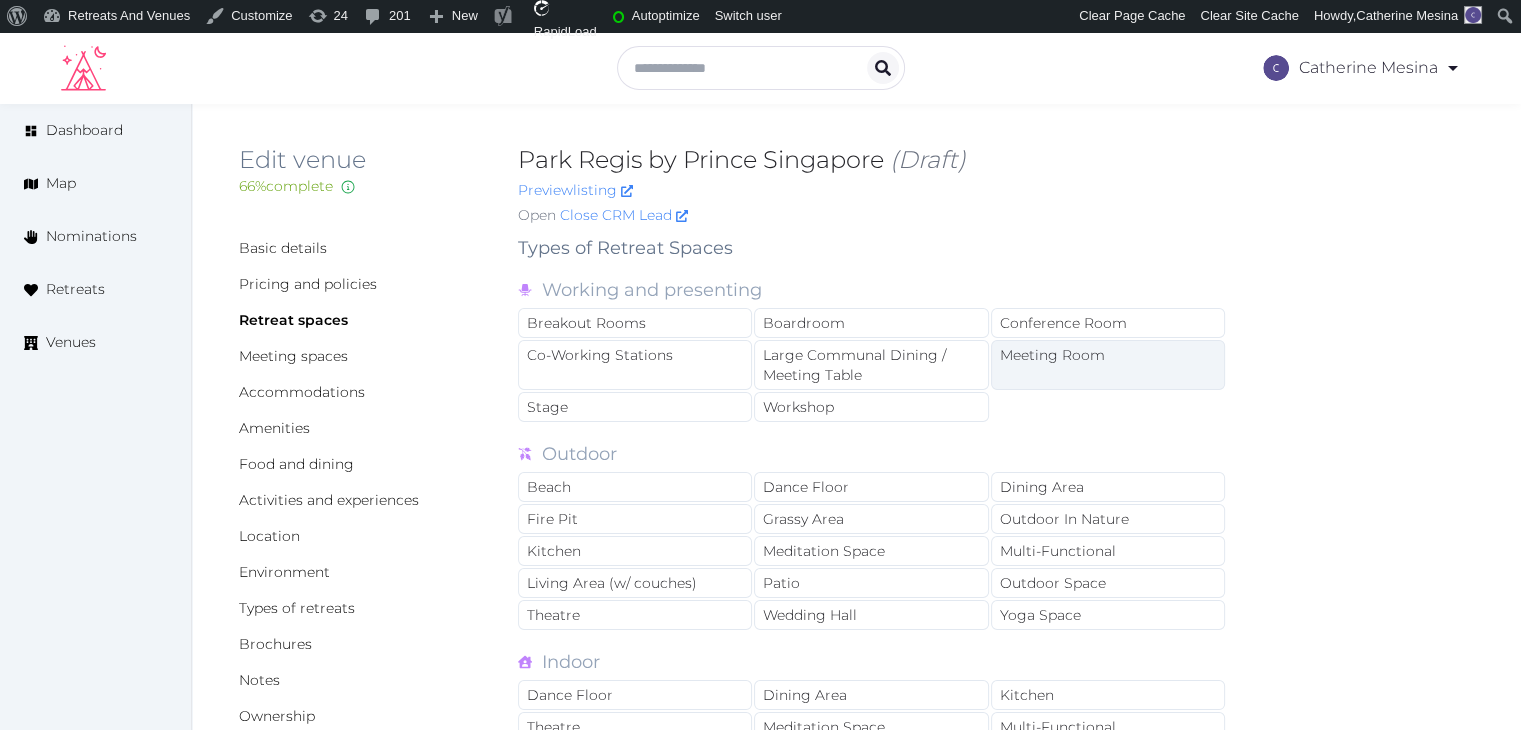 drag, startPoint x: 1012, startPoint y: 317, endPoint x: 1044, endPoint y: 356, distance: 50.447994 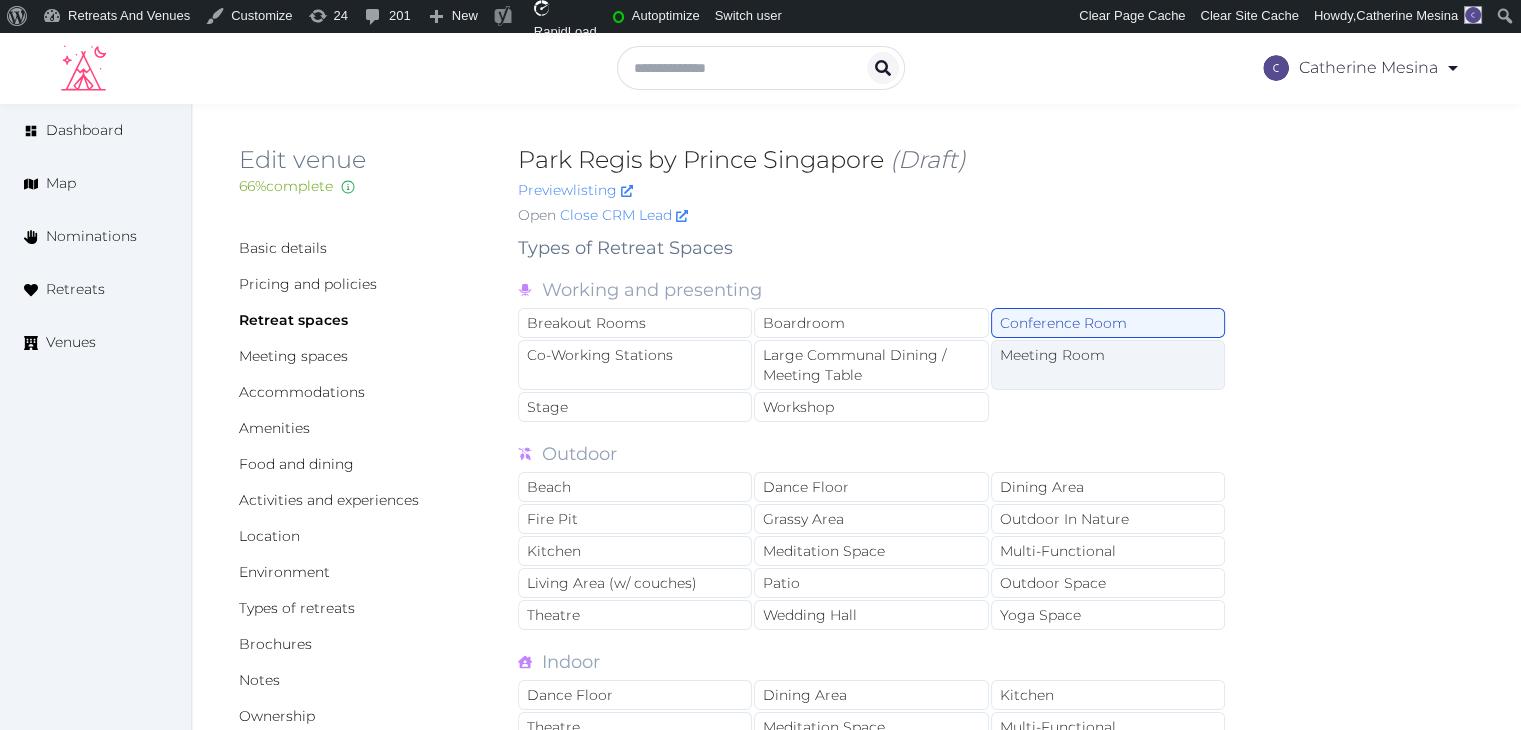 click on "Meeting Room" at bounding box center [1108, 365] 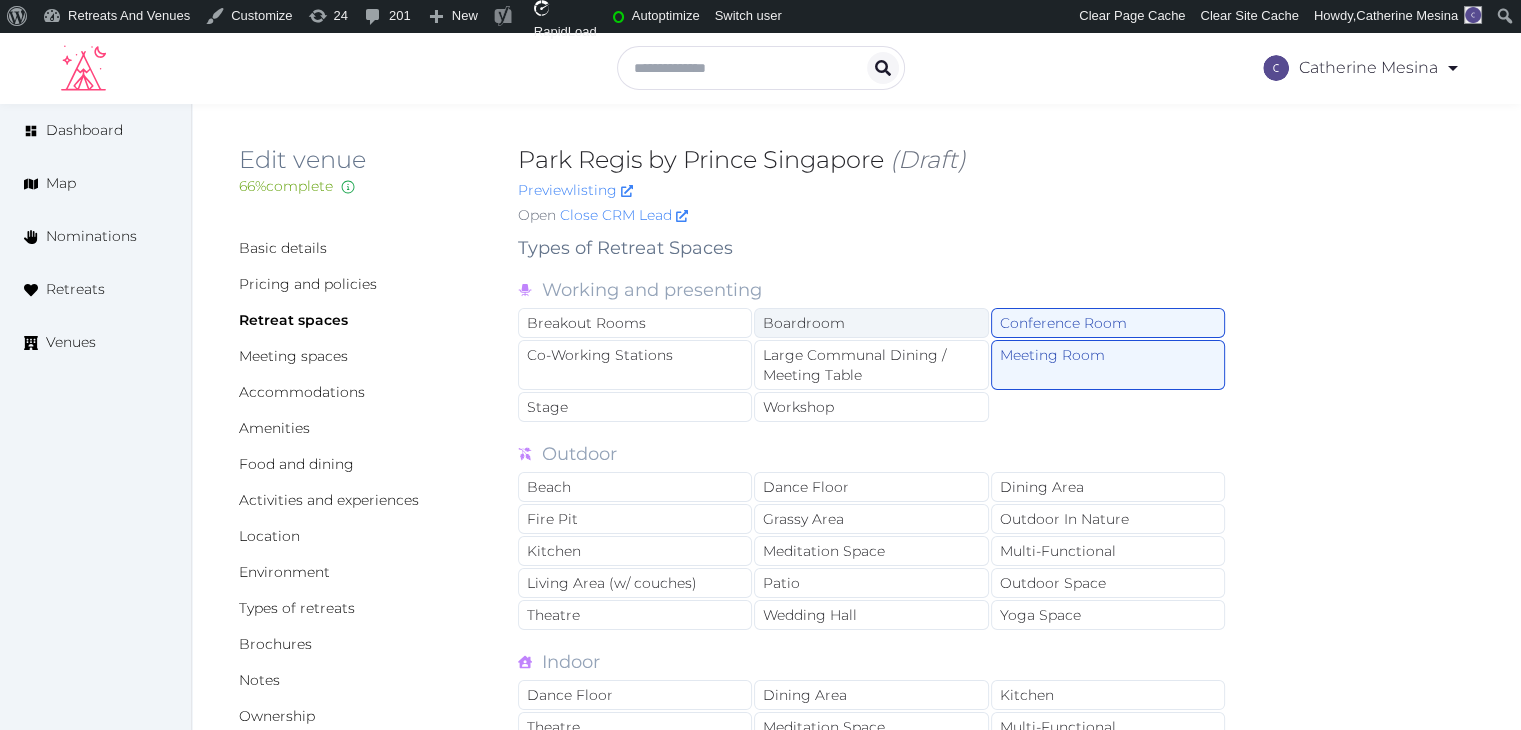 click on "Boardroom" at bounding box center [871, 323] 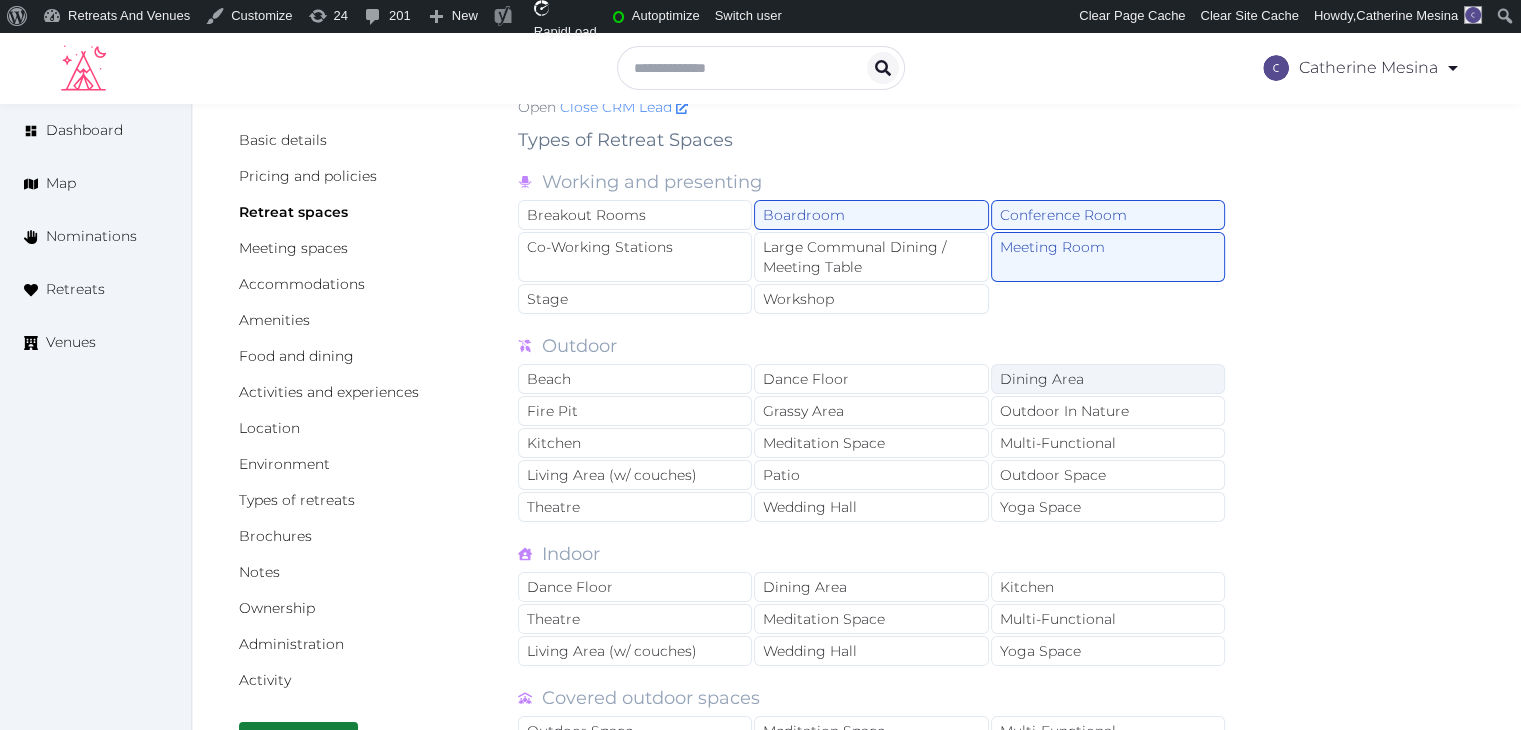 scroll, scrollTop: 200, scrollLeft: 0, axis: vertical 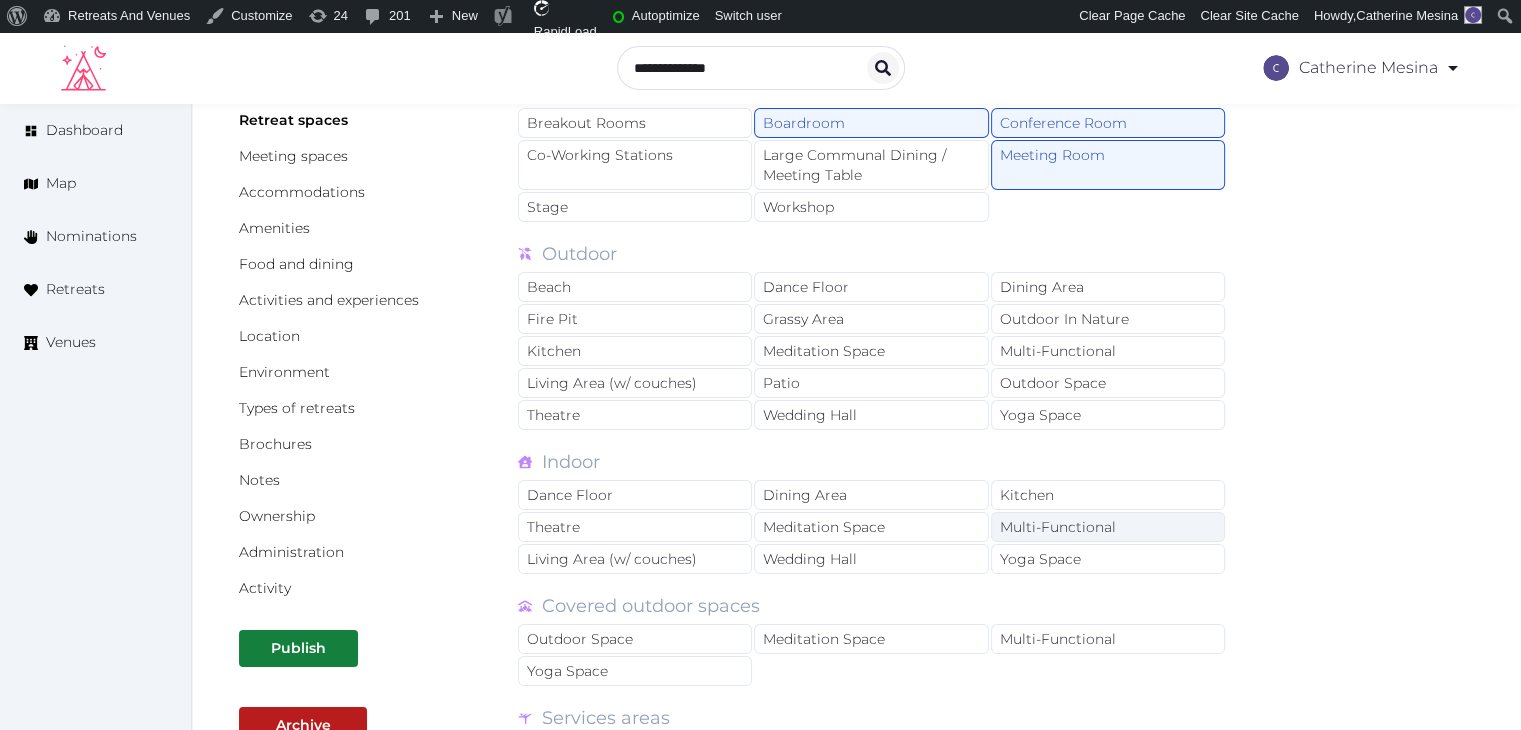 click on "Multi-Functional" at bounding box center [1108, 527] 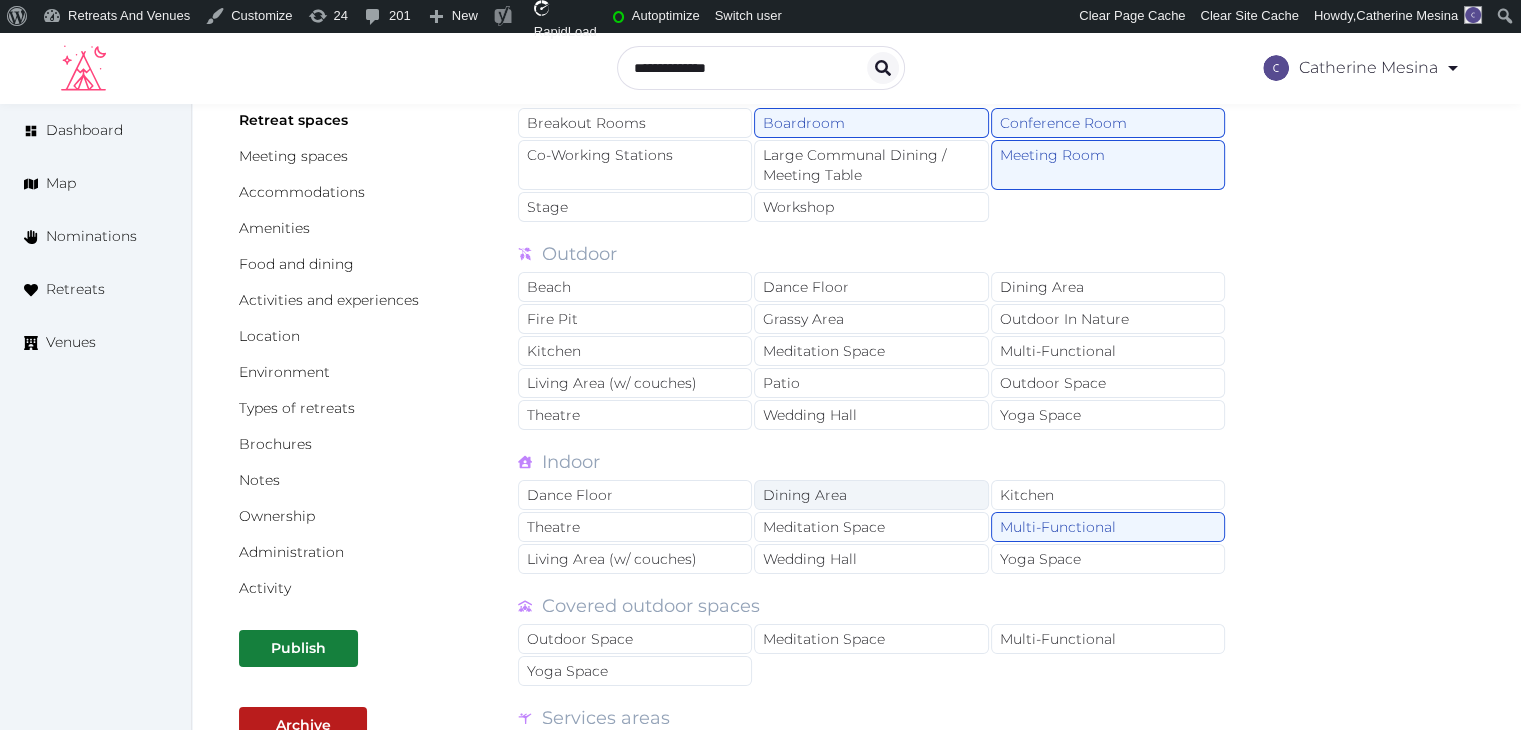 click on "Dining Area" at bounding box center [871, 495] 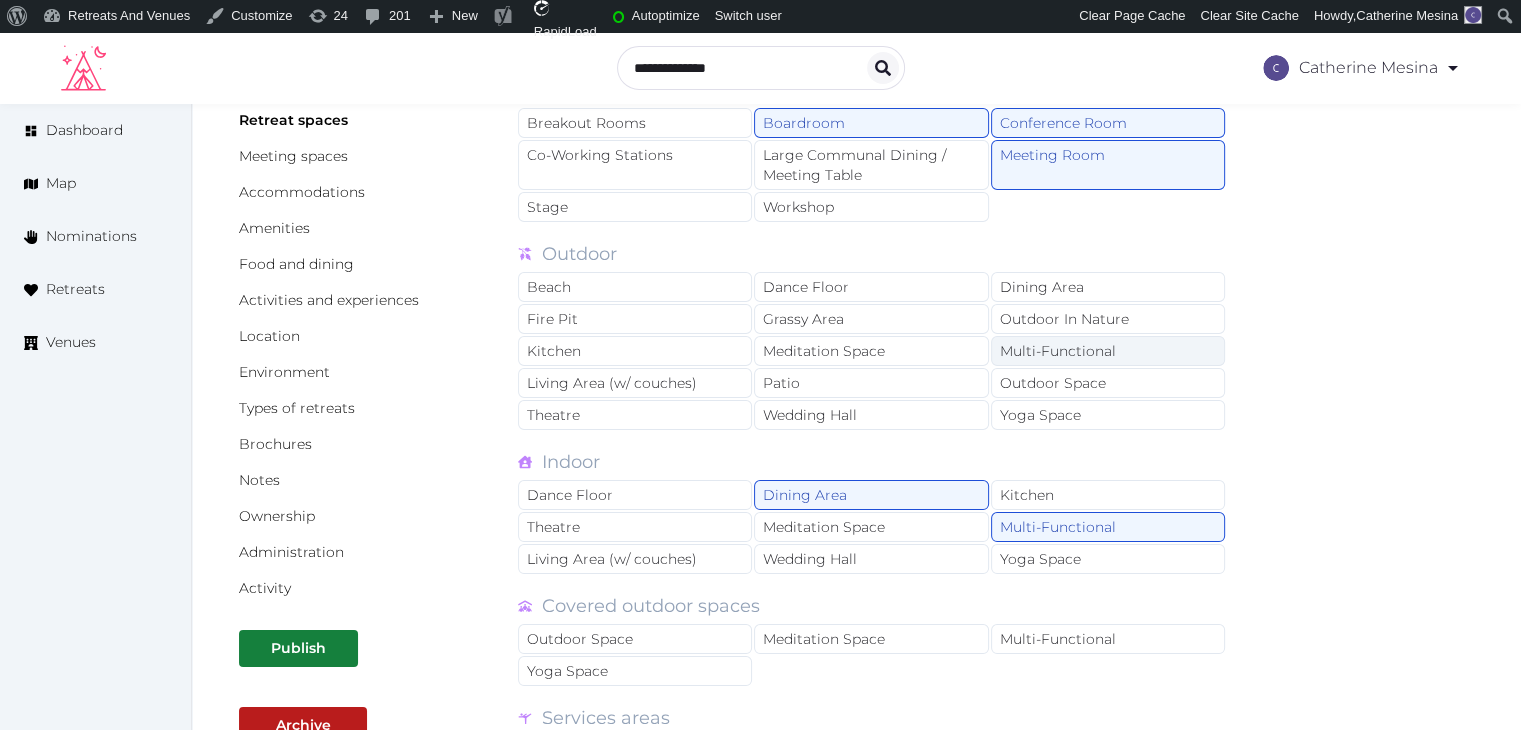 click on "Multi-Functional" at bounding box center (1108, 351) 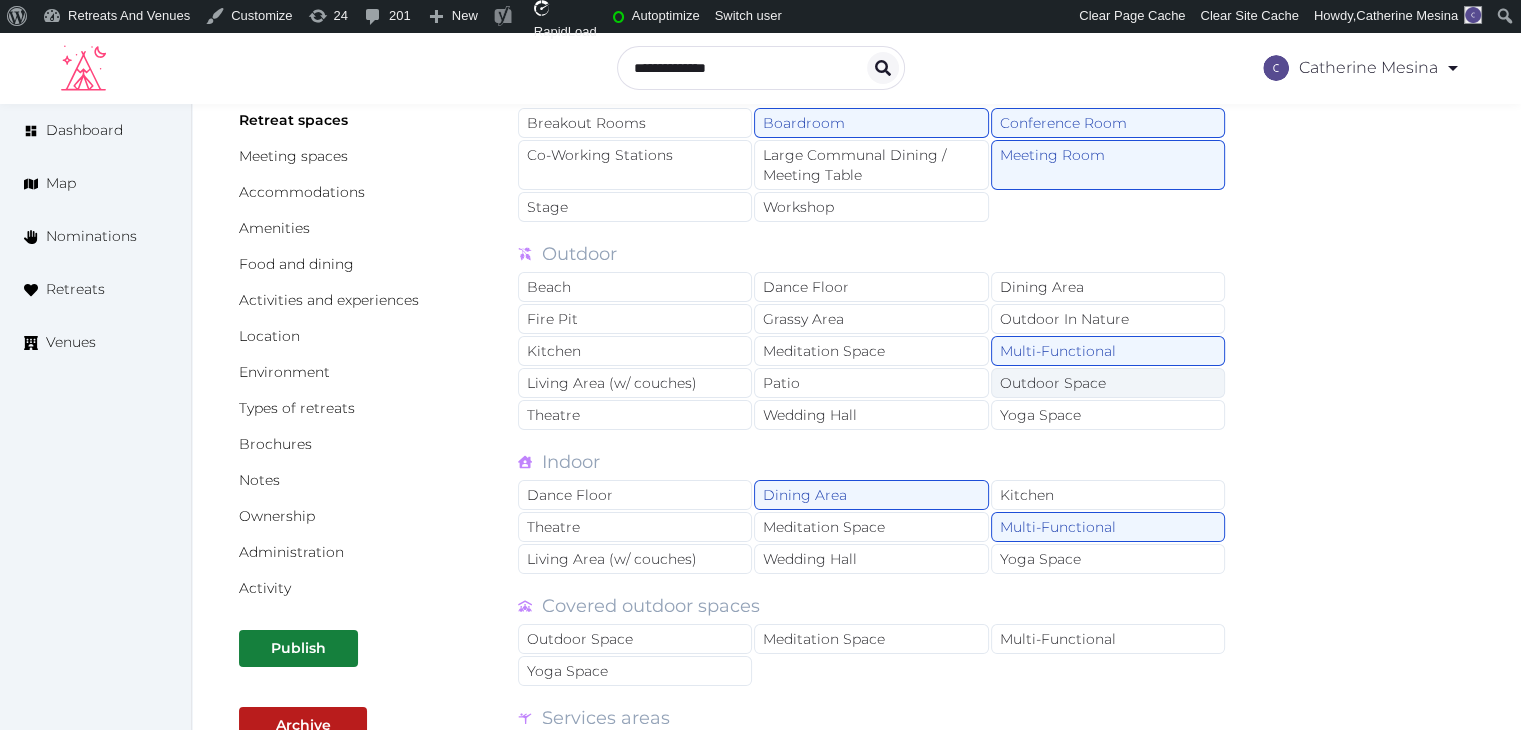 click on "Outdoor Space" at bounding box center [1108, 383] 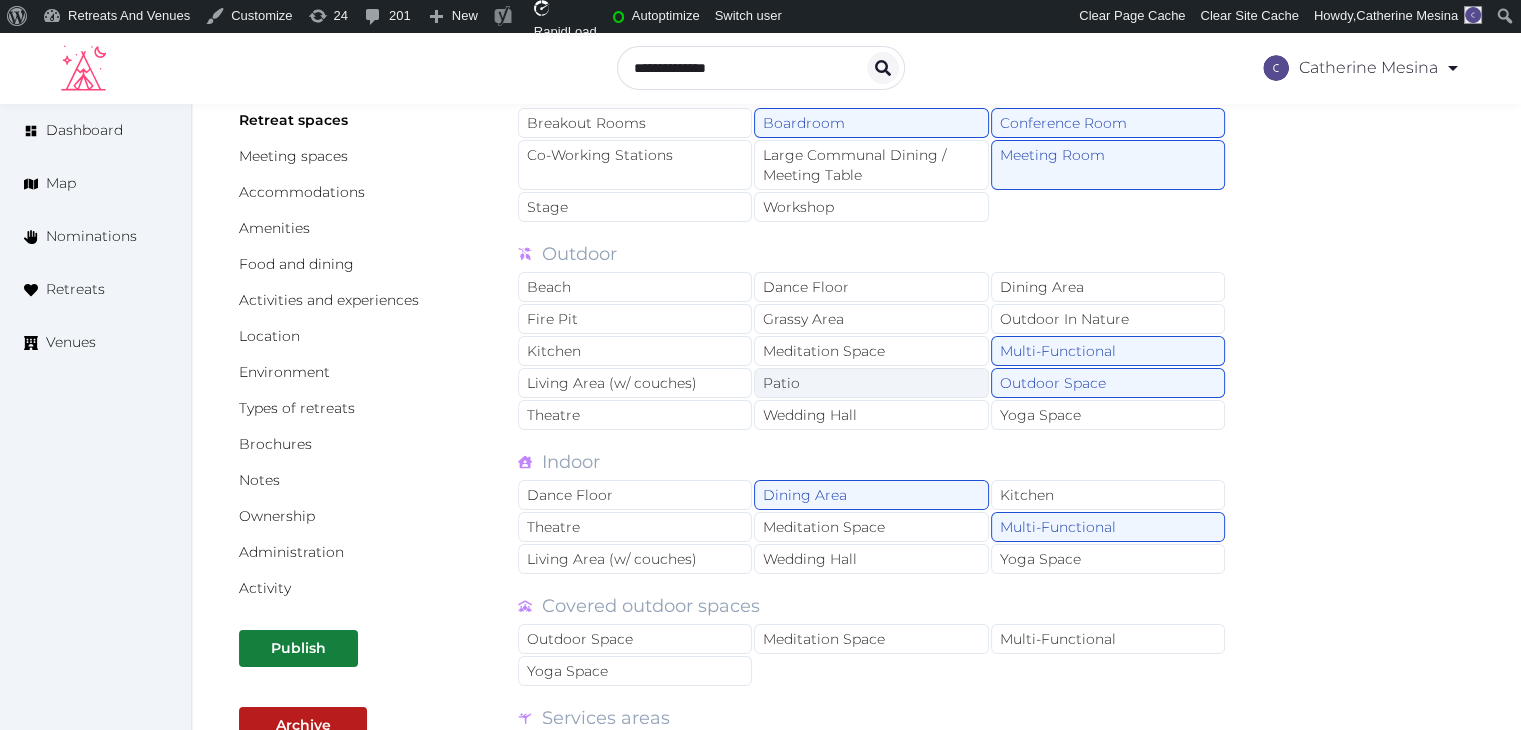 click on "Patio" at bounding box center [871, 383] 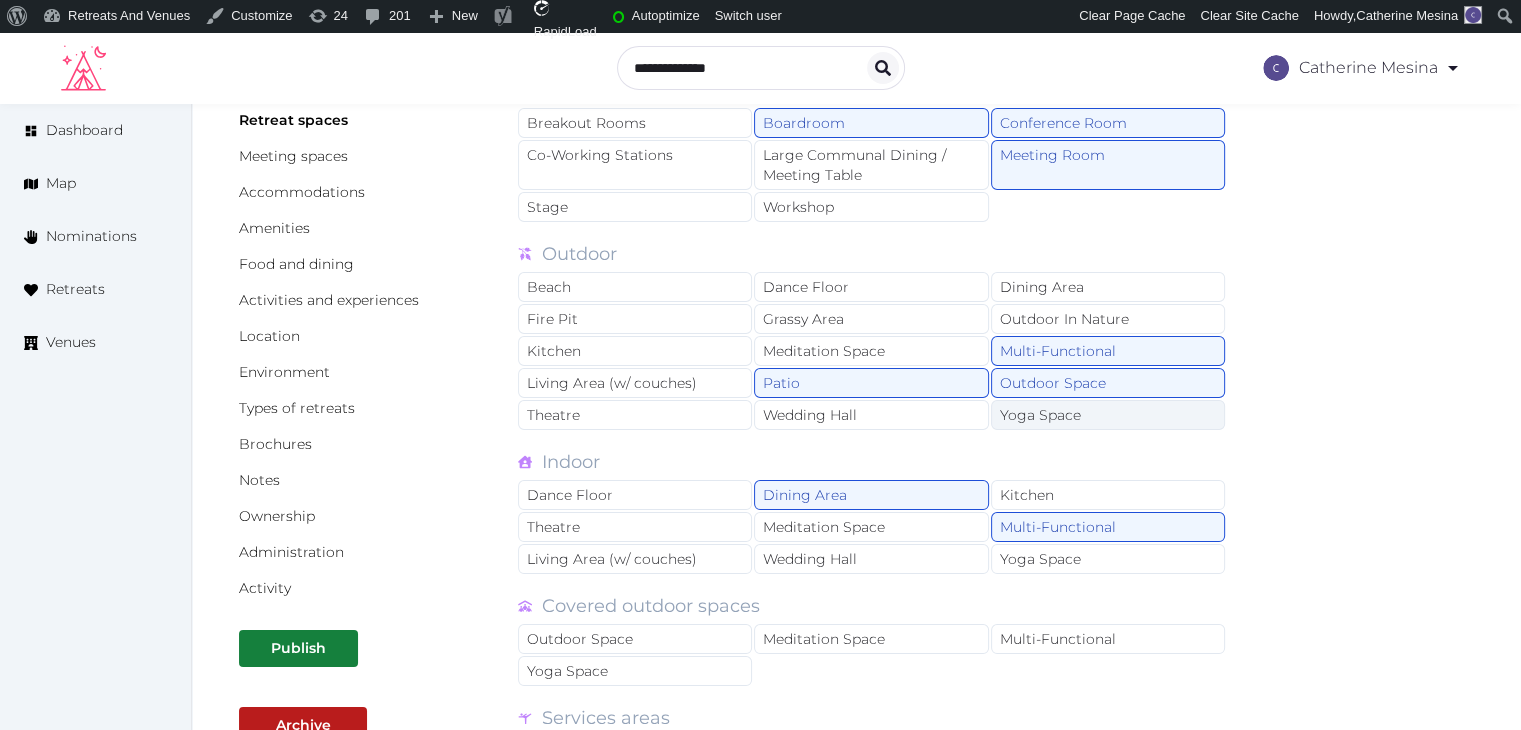 click on "Yoga Space" at bounding box center (1108, 415) 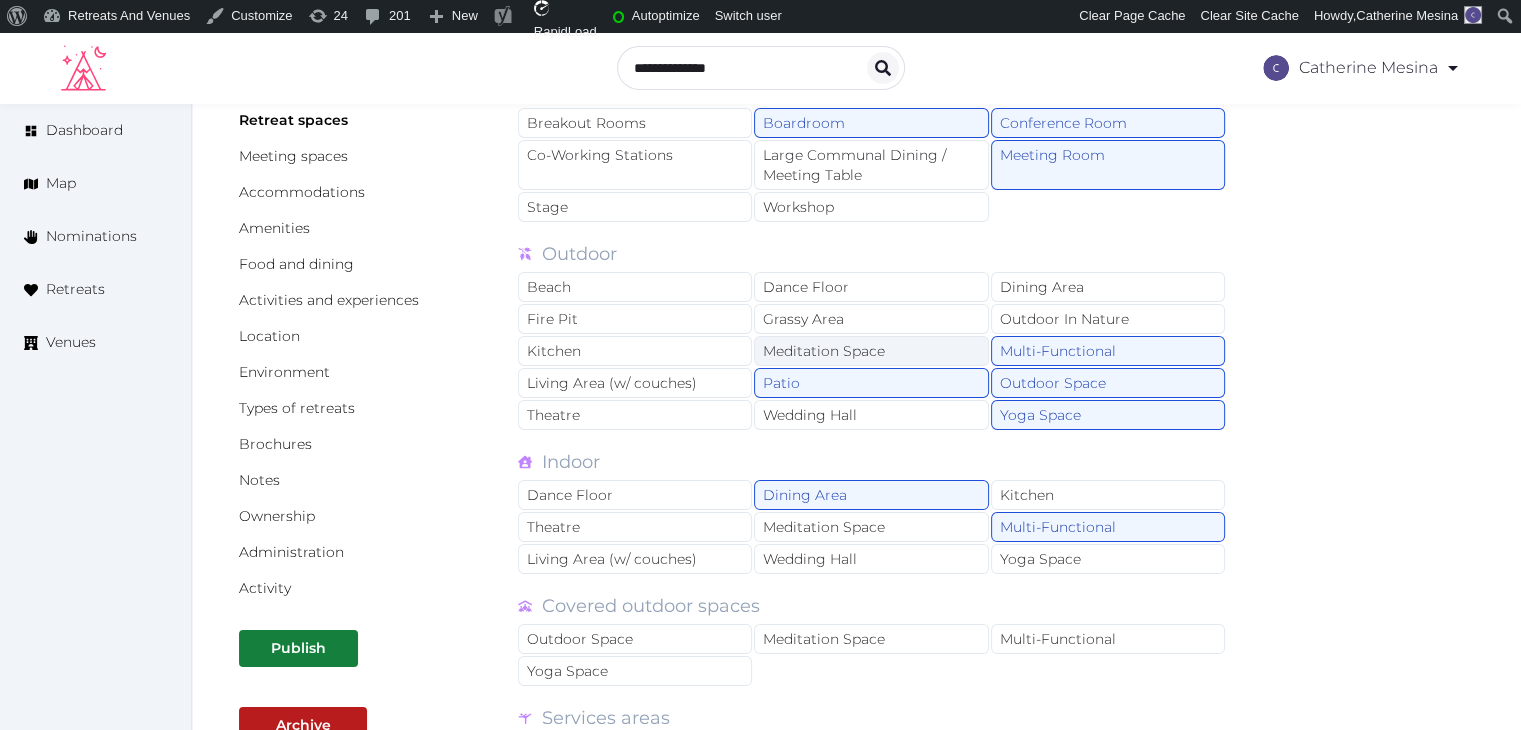 click on "Meditation Space" at bounding box center (871, 351) 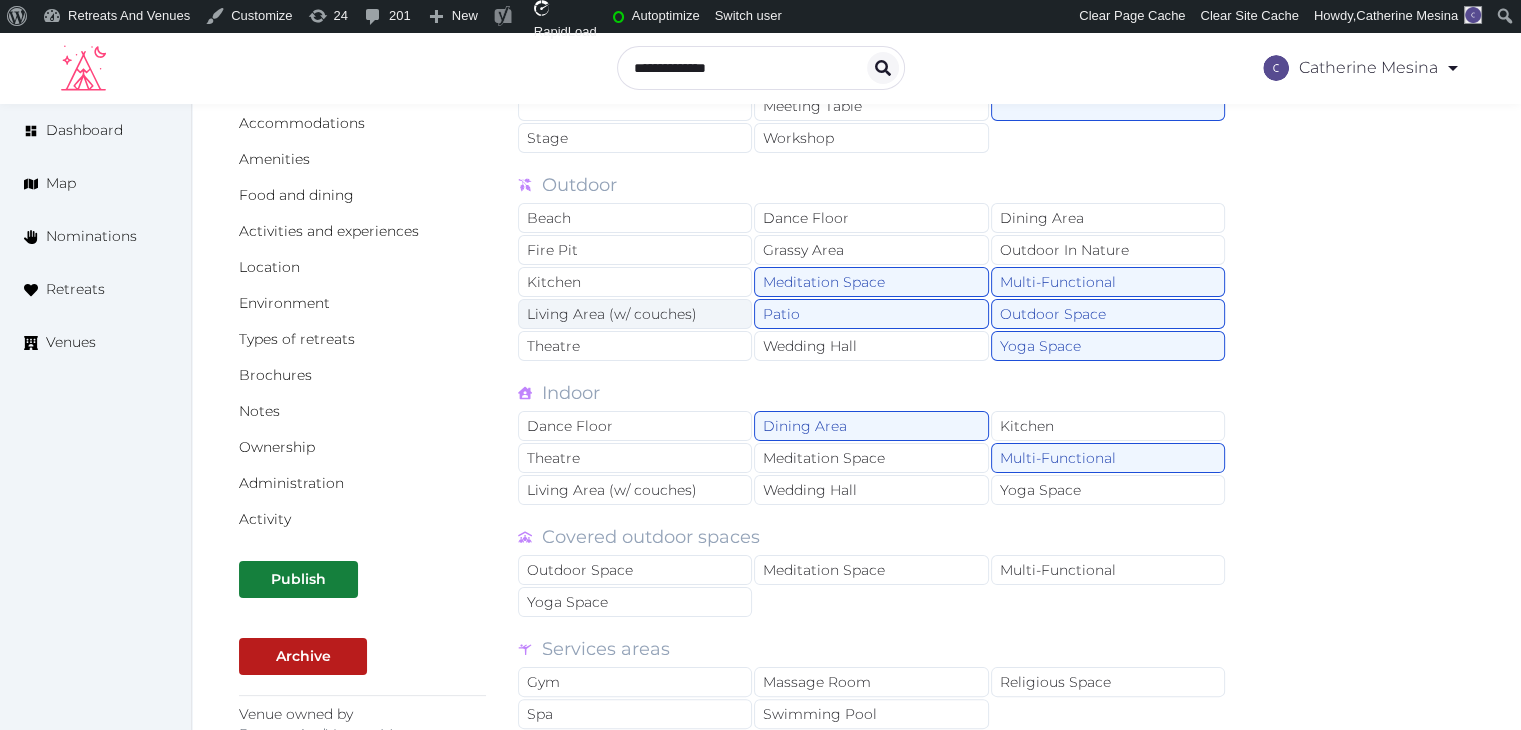 scroll, scrollTop: 500, scrollLeft: 0, axis: vertical 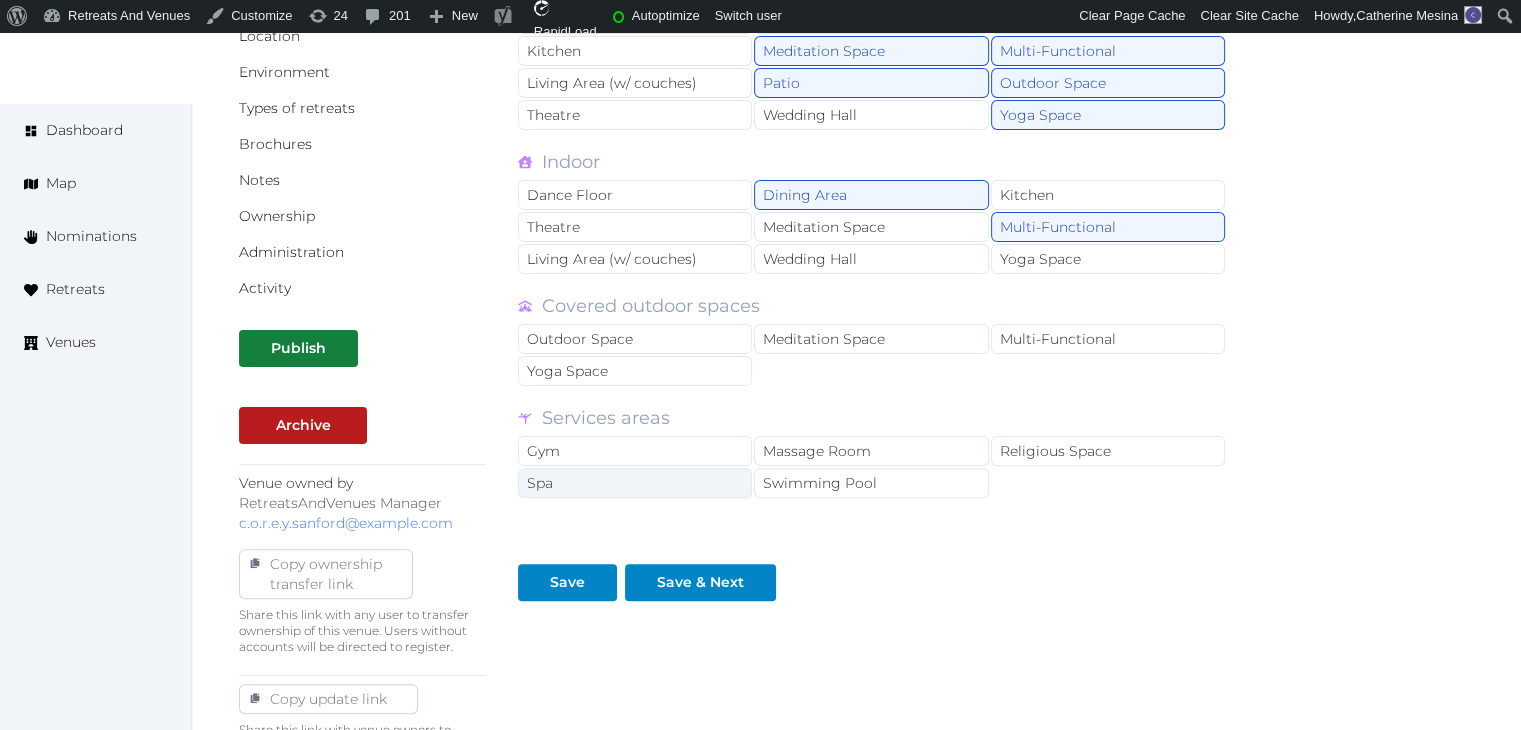 drag, startPoint x: 665, startPoint y: 487, endPoint x: 689, endPoint y: 477, distance: 26 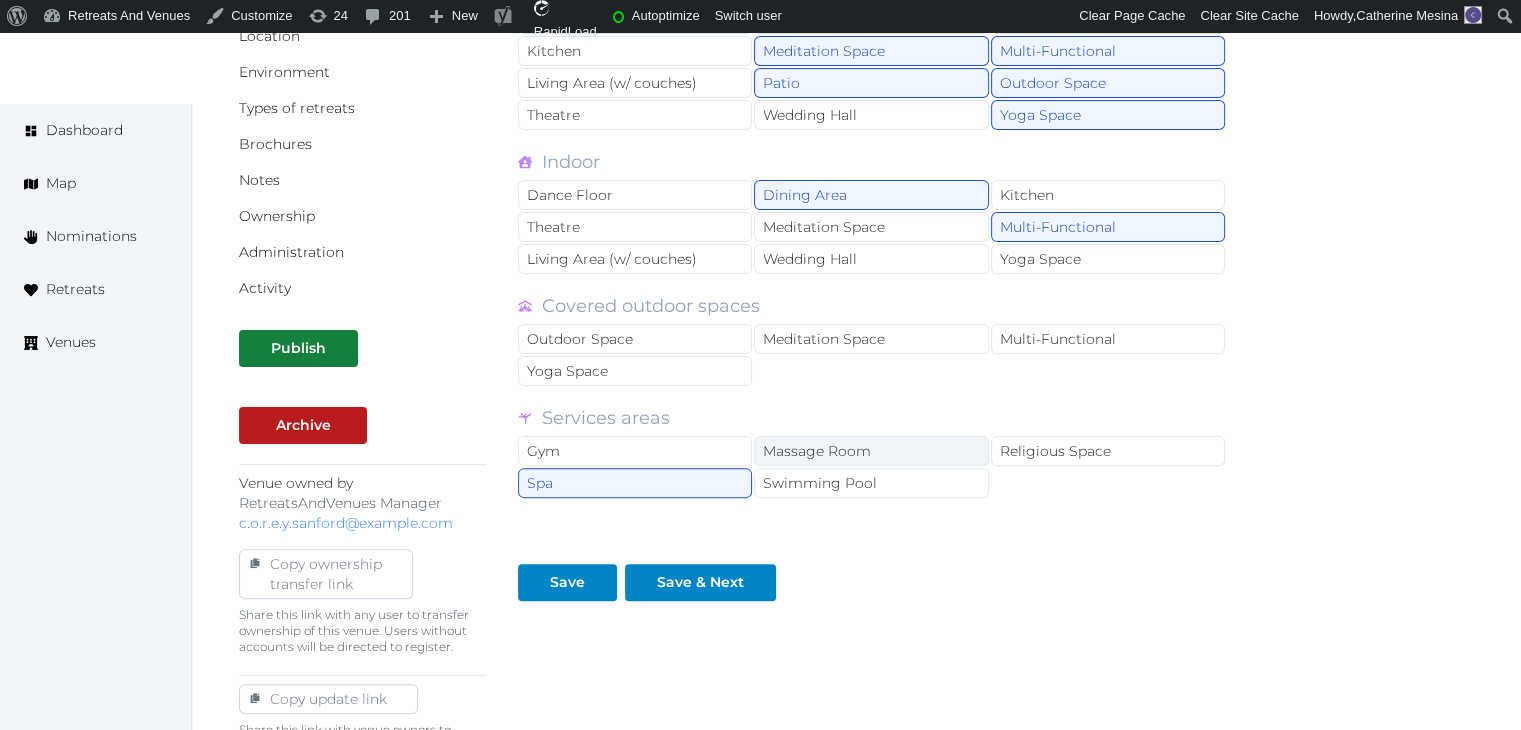 click on "Massage Room" at bounding box center [871, 451] 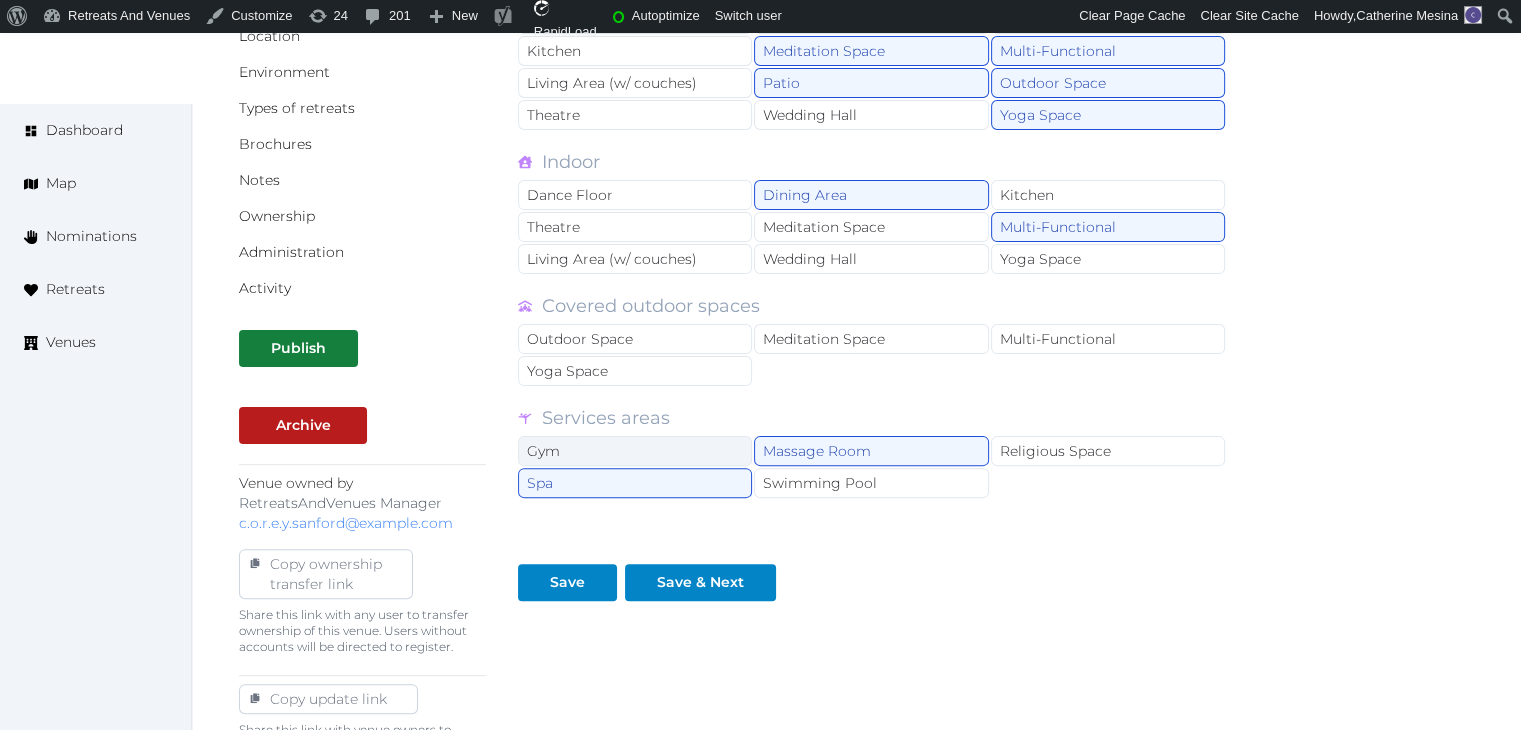 drag, startPoint x: 833, startPoint y: 473, endPoint x: 701, endPoint y: 457, distance: 132.96616 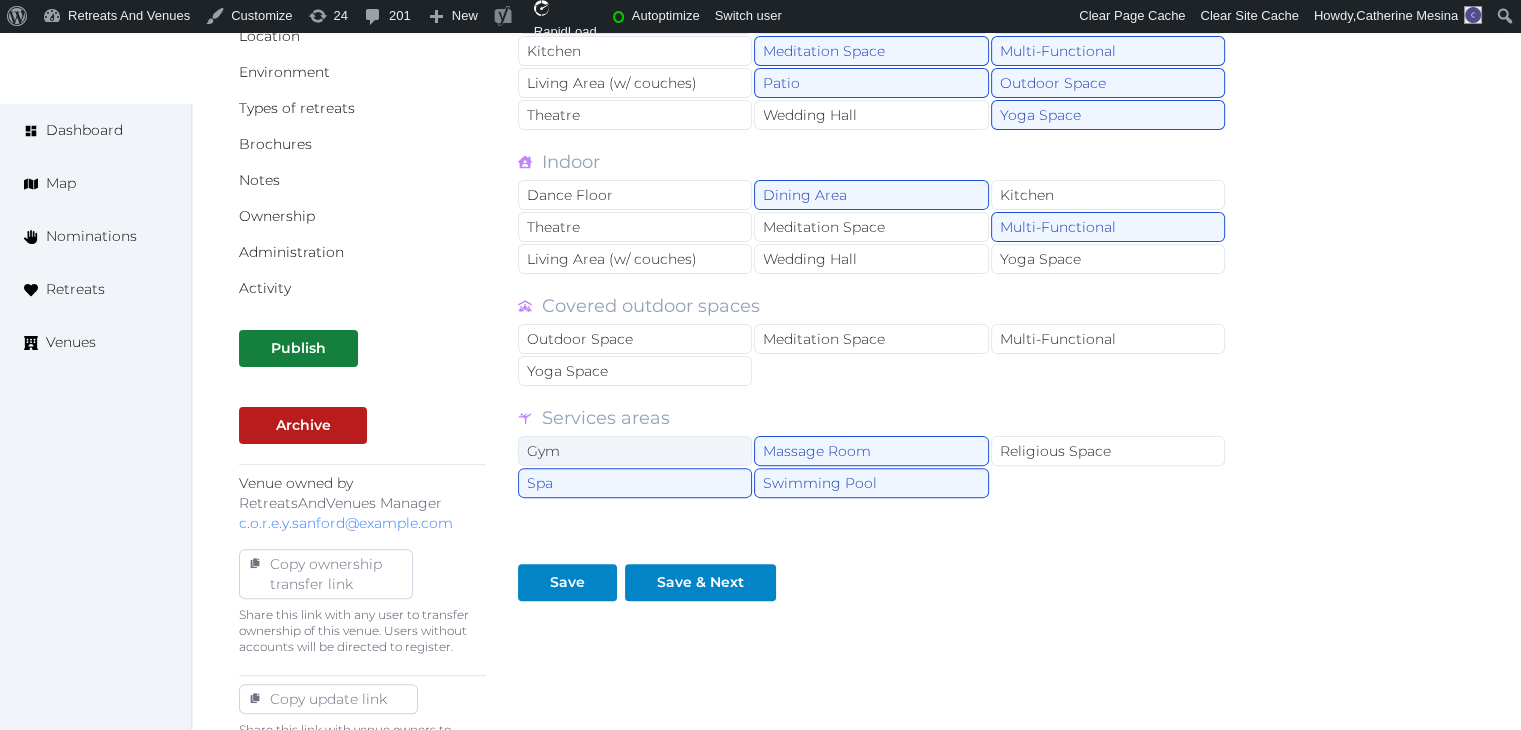 click on "Gym" at bounding box center (635, 451) 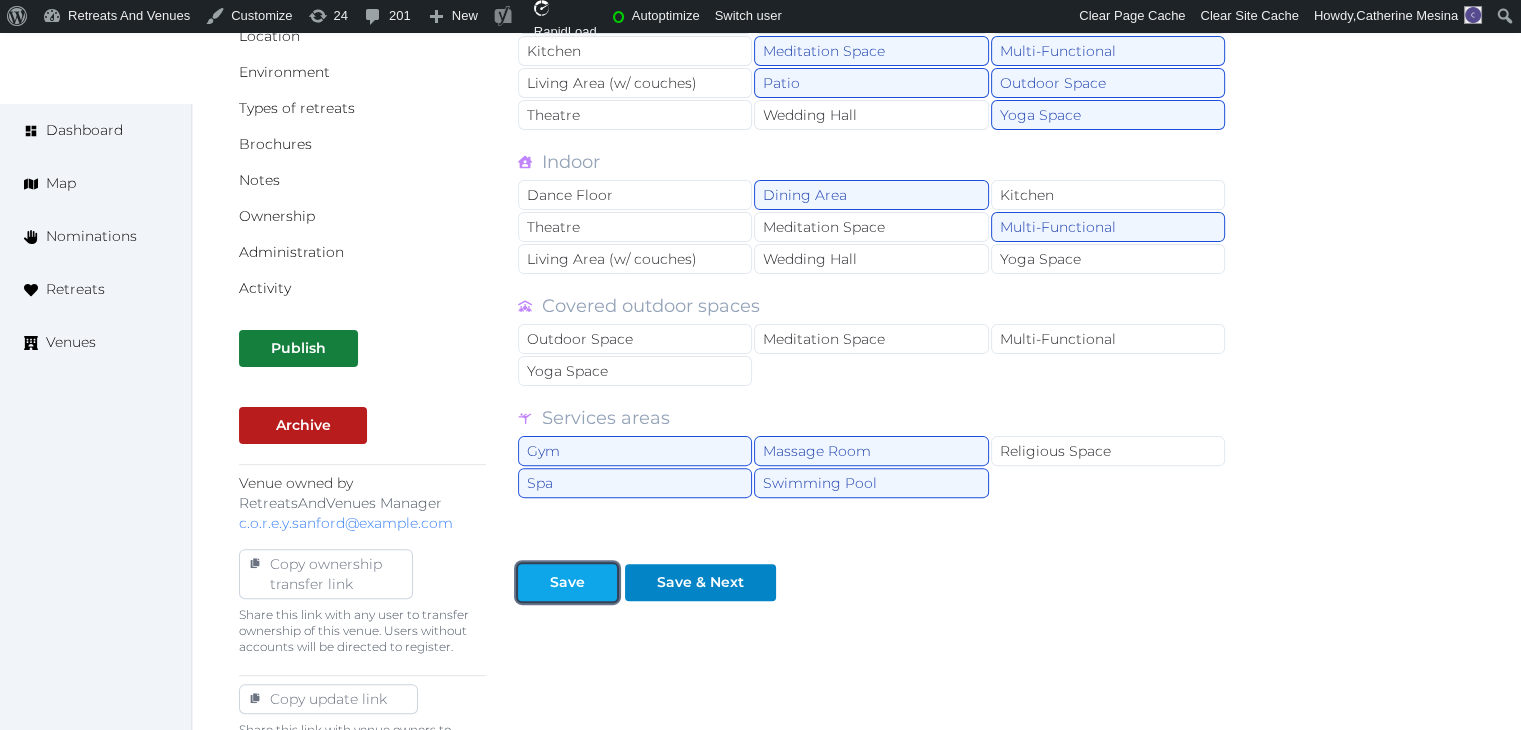 click on "Save" at bounding box center [567, 582] 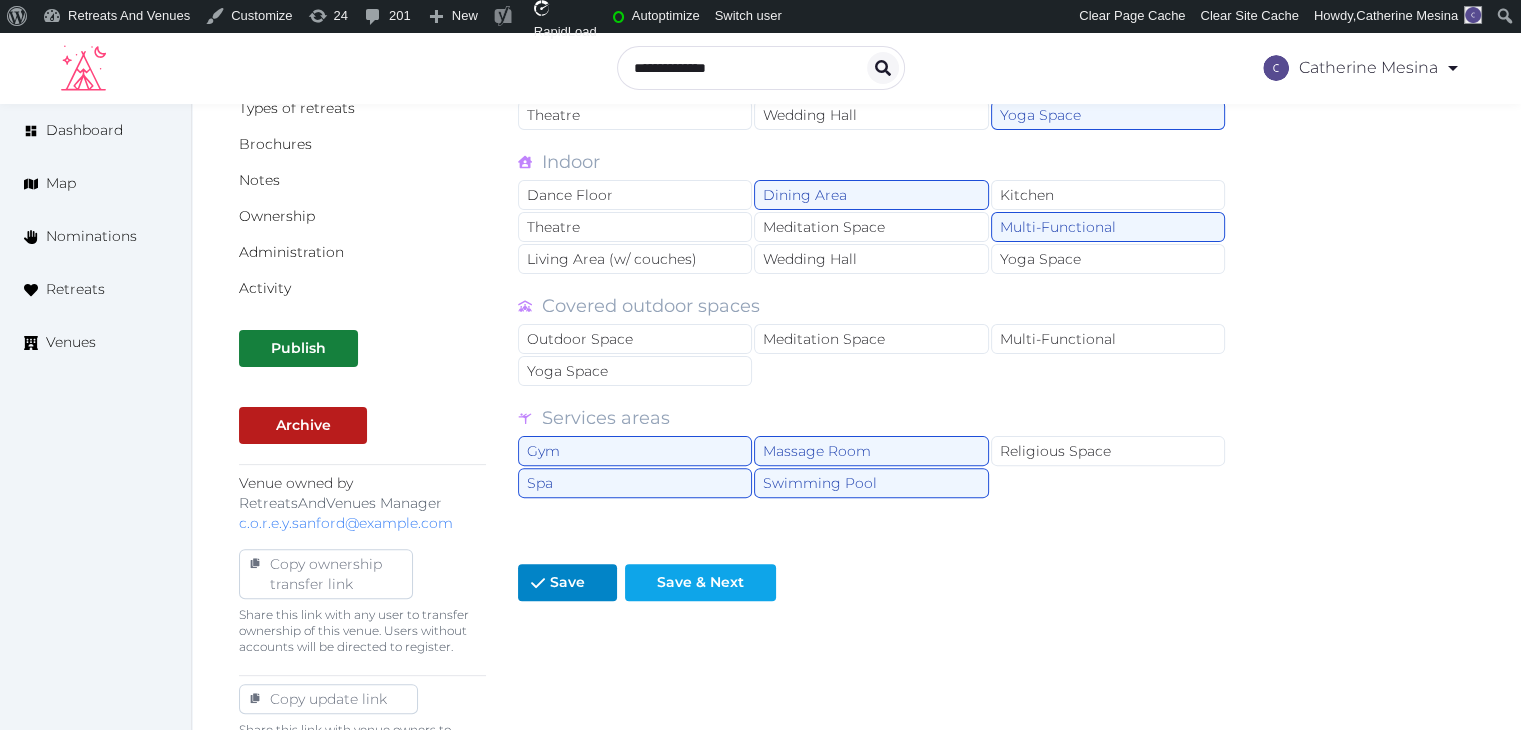 scroll, scrollTop: 100, scrollLeft: 0, axis: vertical 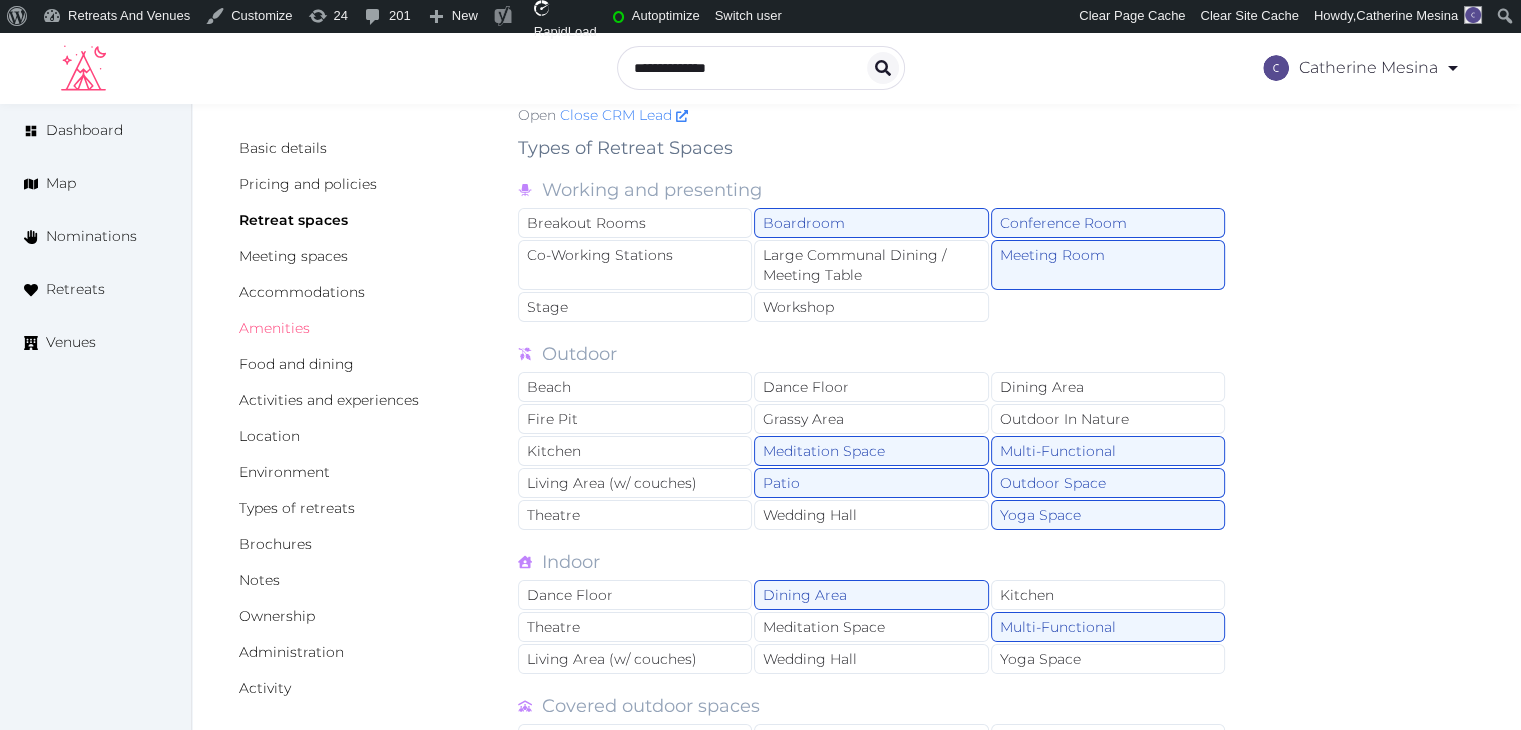 click on "Amenities" at bounding box center (274, 328) 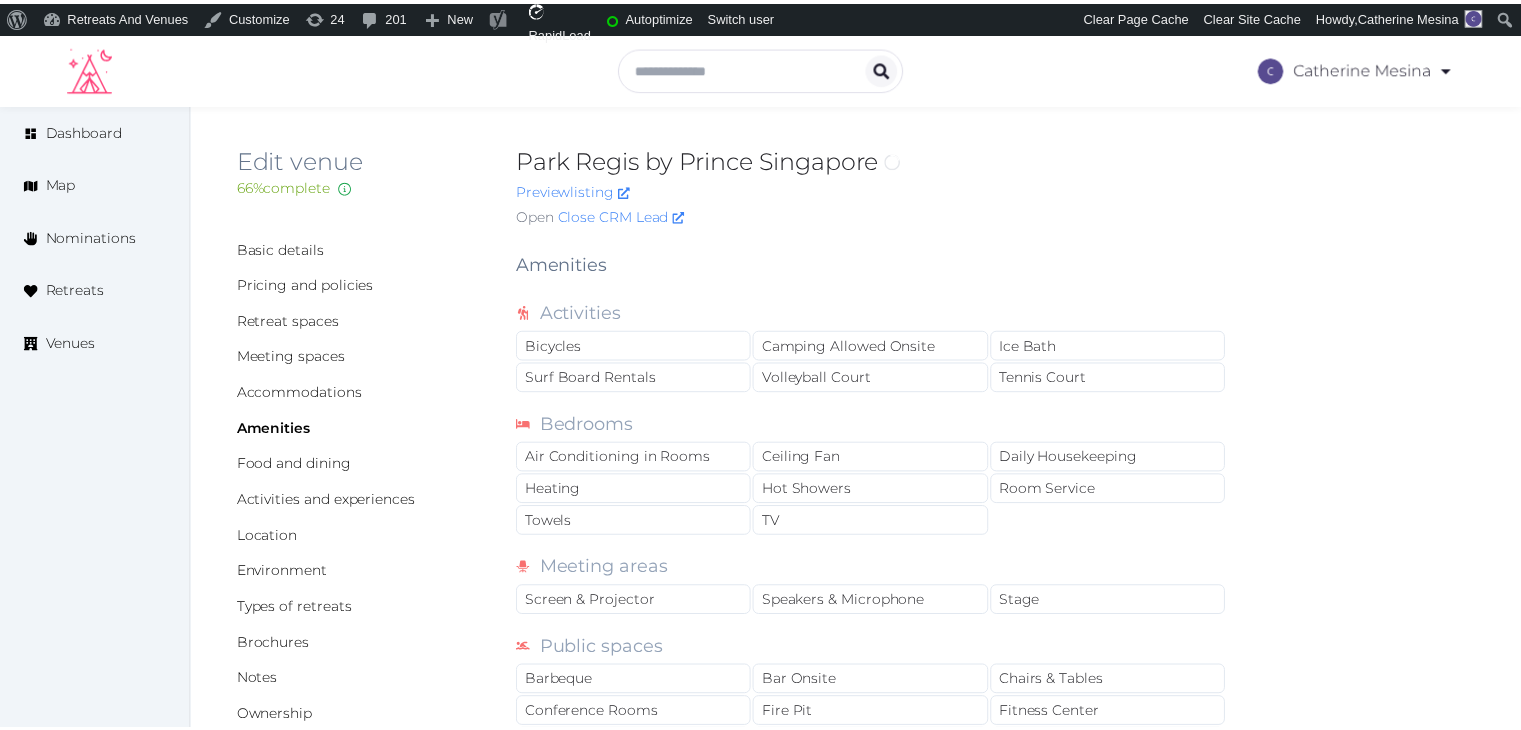 scroll, scrollTop: 0, scrollLeft: 0, axis: both 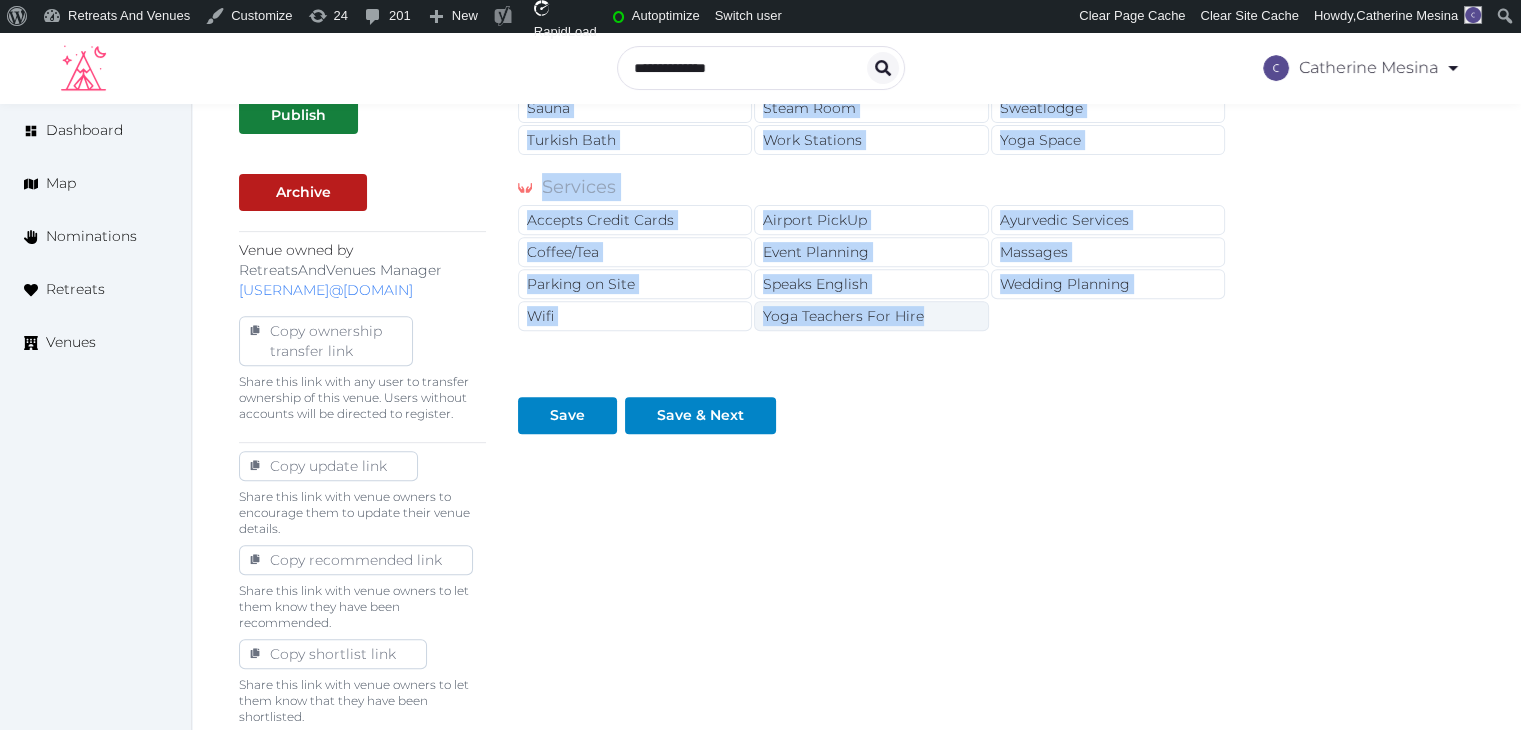 drag, startPoint x: 516, startPoint y: 259, endPoint x: 931, endPoint y: 316, distance: 418.89618 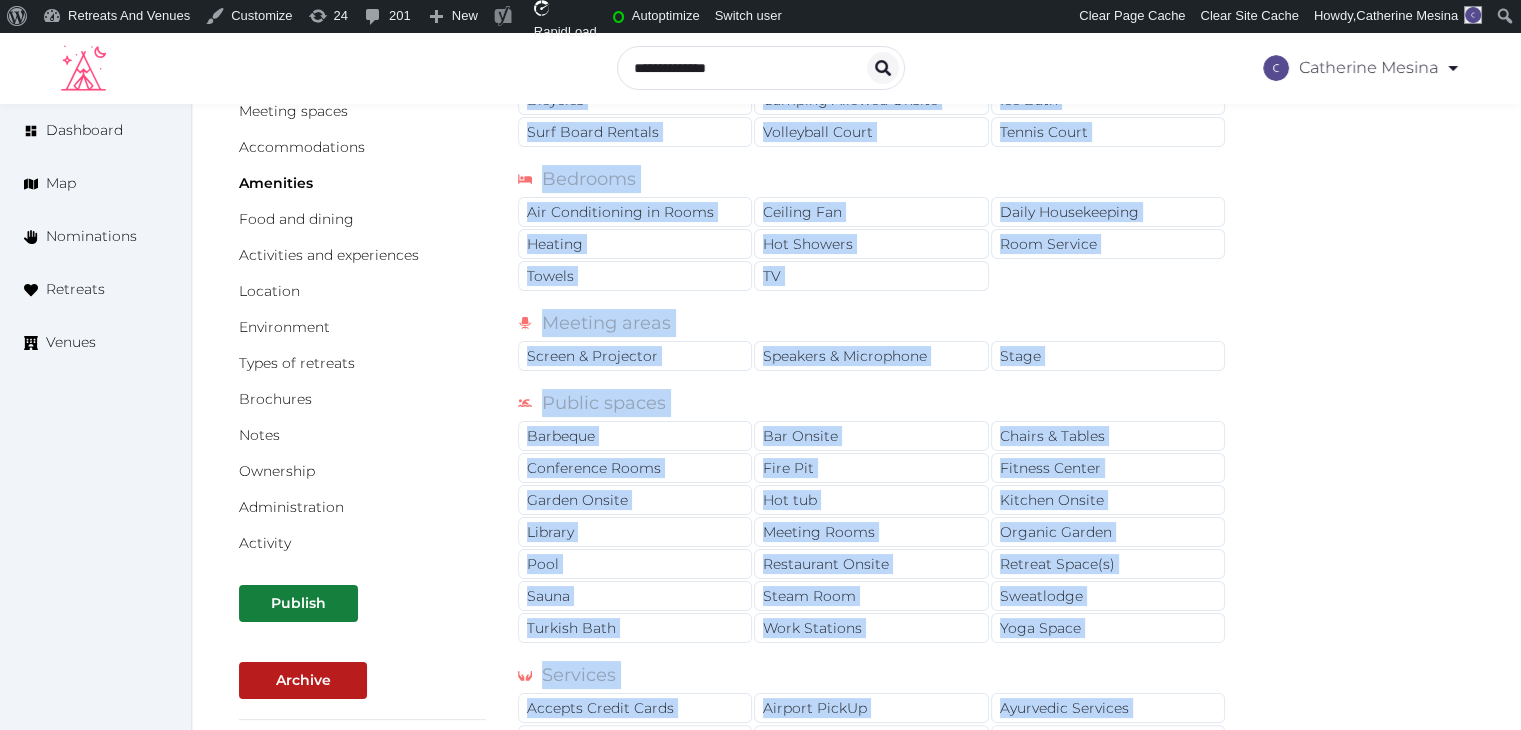 scroll, scrollTop: 33, scrollLeft: 0, axis: vertical 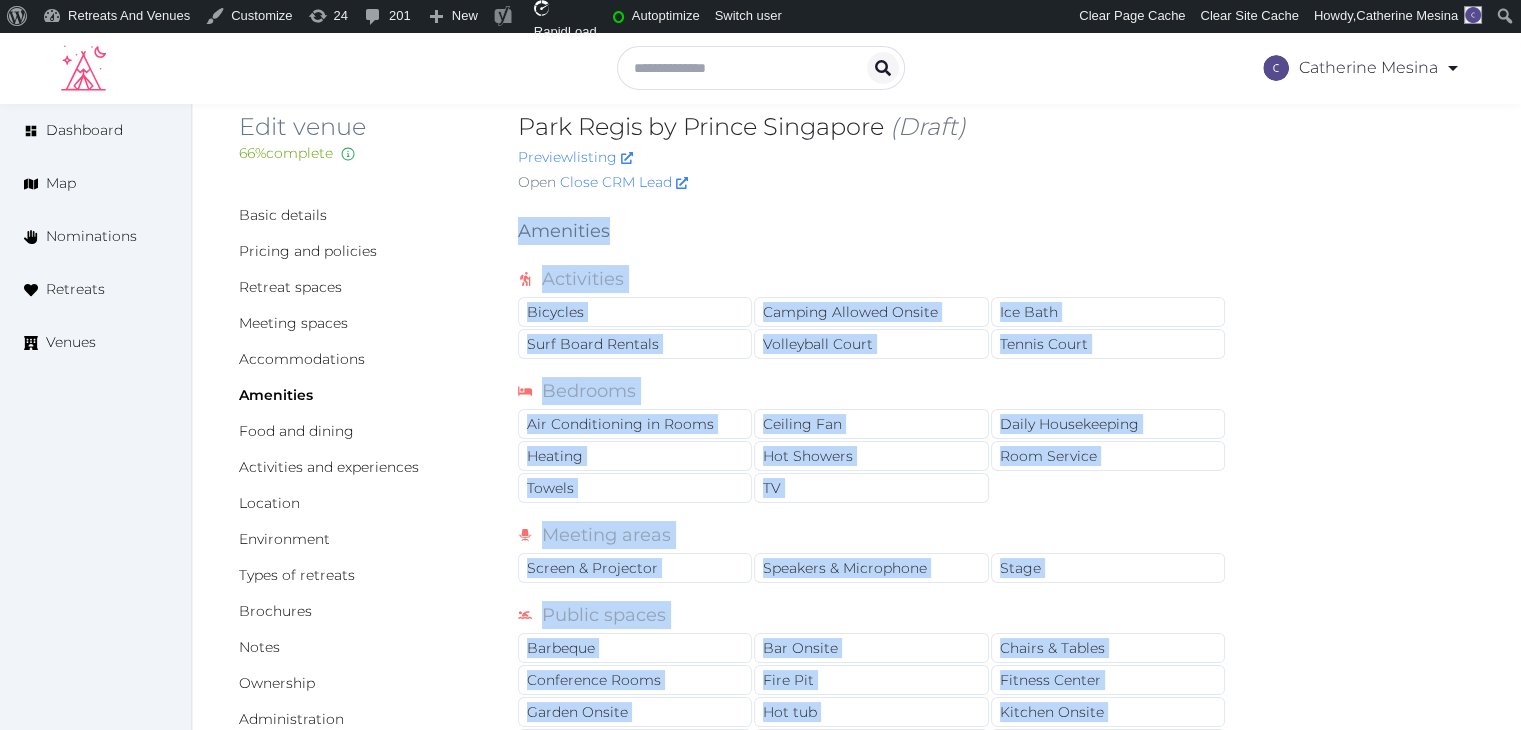 click on "Basic details Pricing and policies Retreat spaces Meeting spaces Accommodations Amenities Food and dining Activities and experiences Location Environment Types of retreats Brochures Notes Ownership Administration Activity Publish Archive Venue owned by RetreatsAndVenues Manager [USERNAME]@[DOMAIN] Copy ownership transfer link Share this link with any user to transfer ownership of this venue. Users without accounts will be directed to register. Copy update link Share this link with venue owners to encourage them to update their venue details. Copy recommended link Share this link with venue owners to let them know they have been recommended. Copy shortlist link Share this link with venue owners to let them know that they have been shortlisted. Amenities Activities Bicycles Camping Allowed Onsite Ice Bath Surf Board Rentals Volleyball Court Tennis Court Bedrooms Air Conditioning in Rooms Ceiling Fan Daily Housekeeping Heating Hot Showers Room Service Towels TV Meeting areas Stage Barbeque" at bounding box center [856, 813] 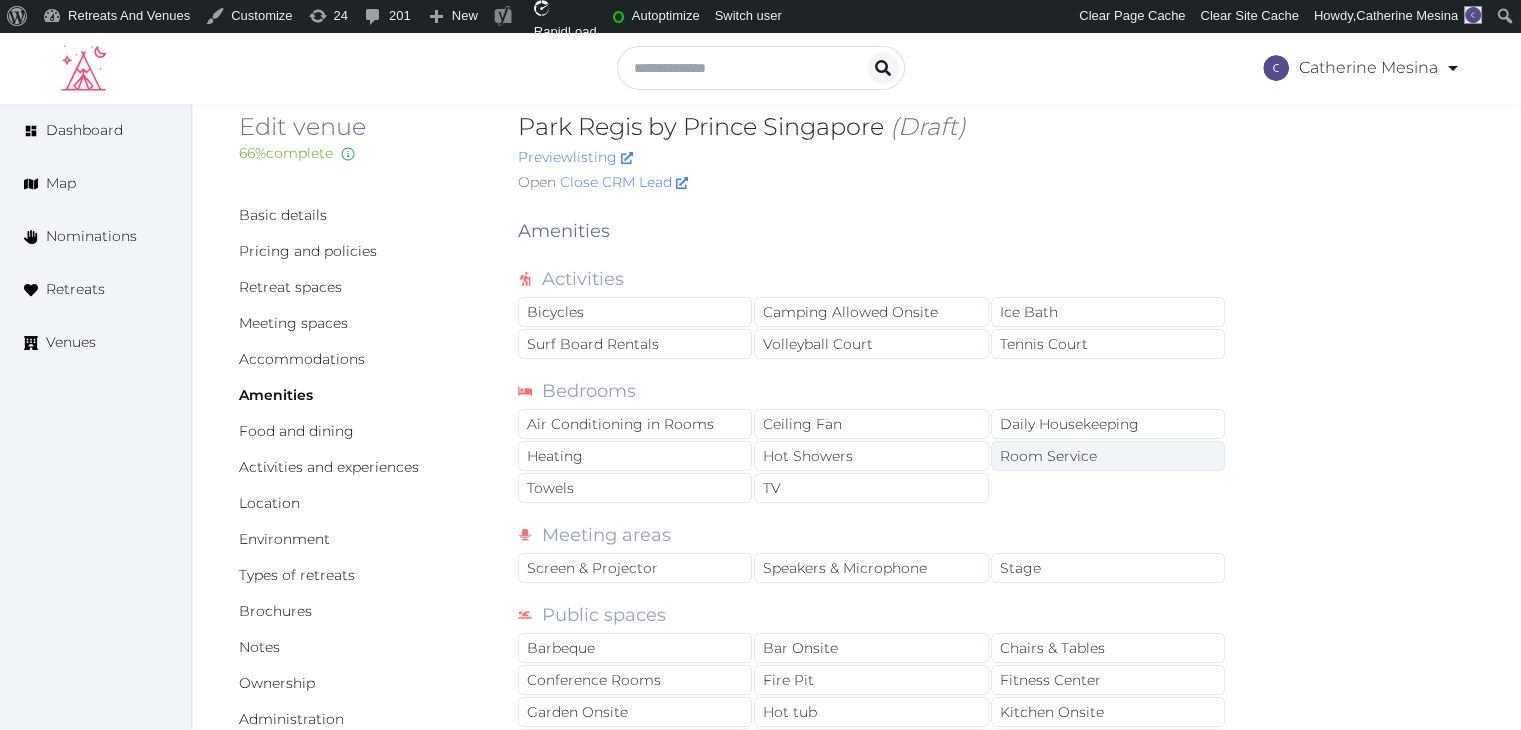 click on "Room Service" at bounding box center [1108, 456] 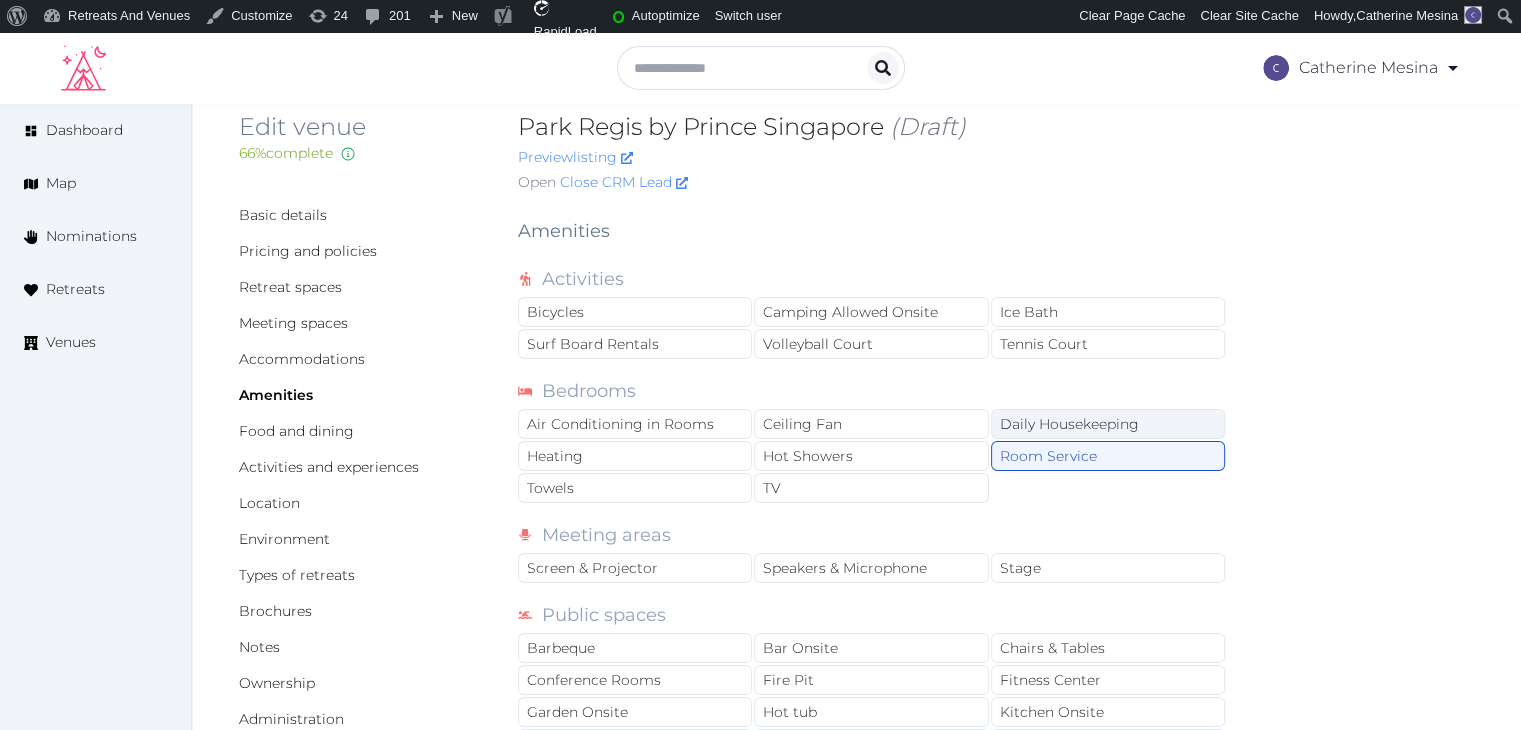 drag, startPoint x: 1138, startPoint y: 433, endPoint x: 1028, endPoint y: 477, distance: 118.473625 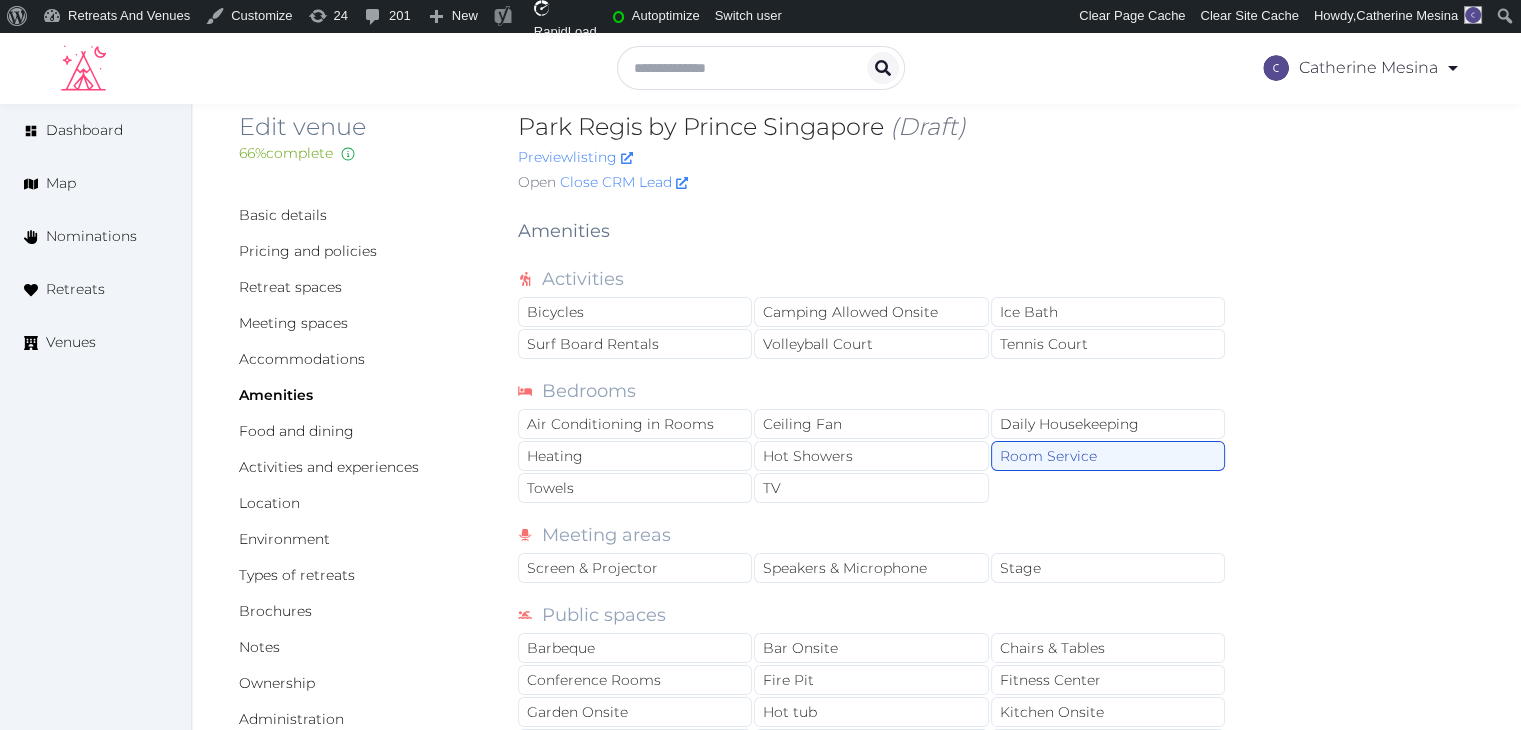 click on "Daily Housekeeping" at bounding box center (1108, 424) 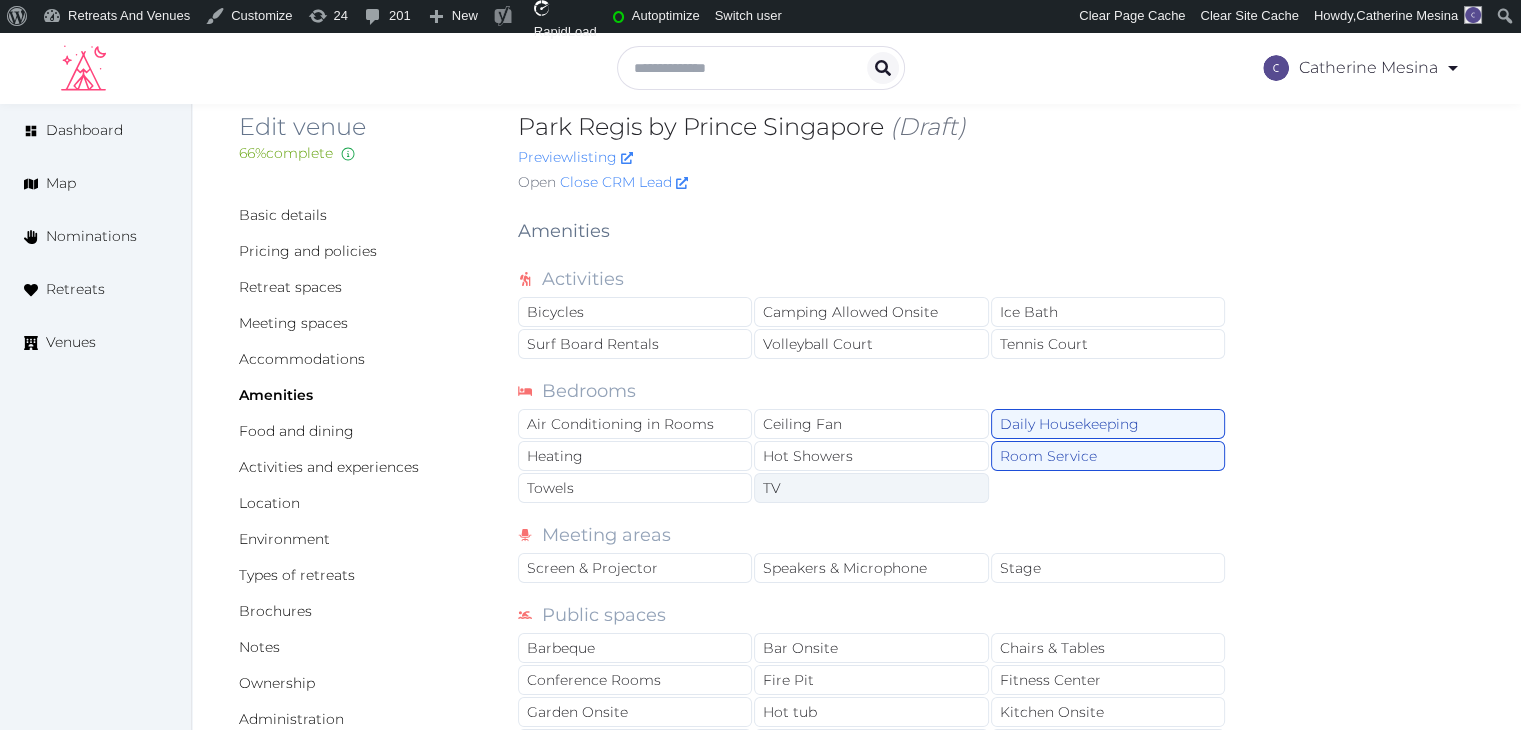 click on "TV" at bounding box center [871, 488] 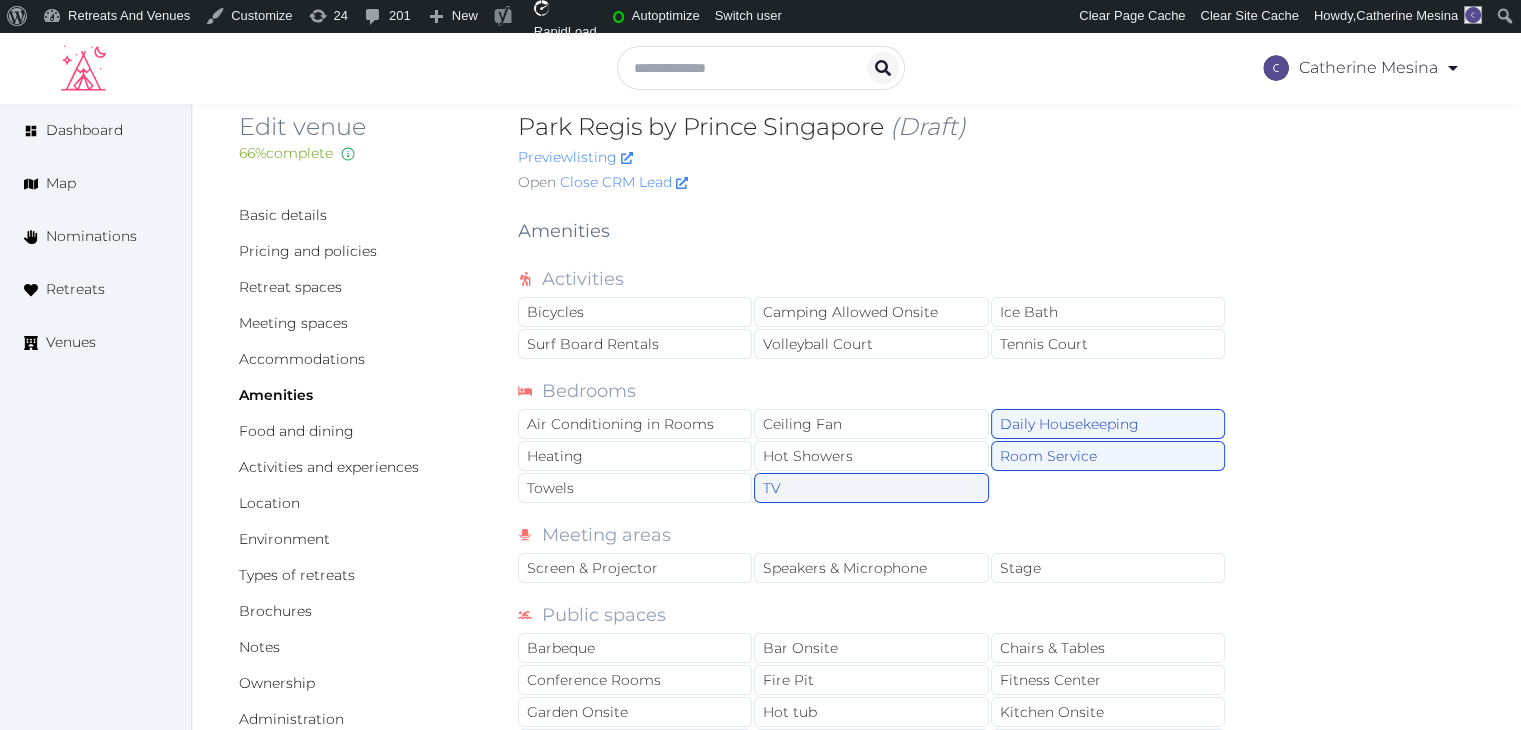 drag, startPoint x: 920, startPoint y: 461, endPoint x: 759, endPoint y: 489, distance: 163.41664 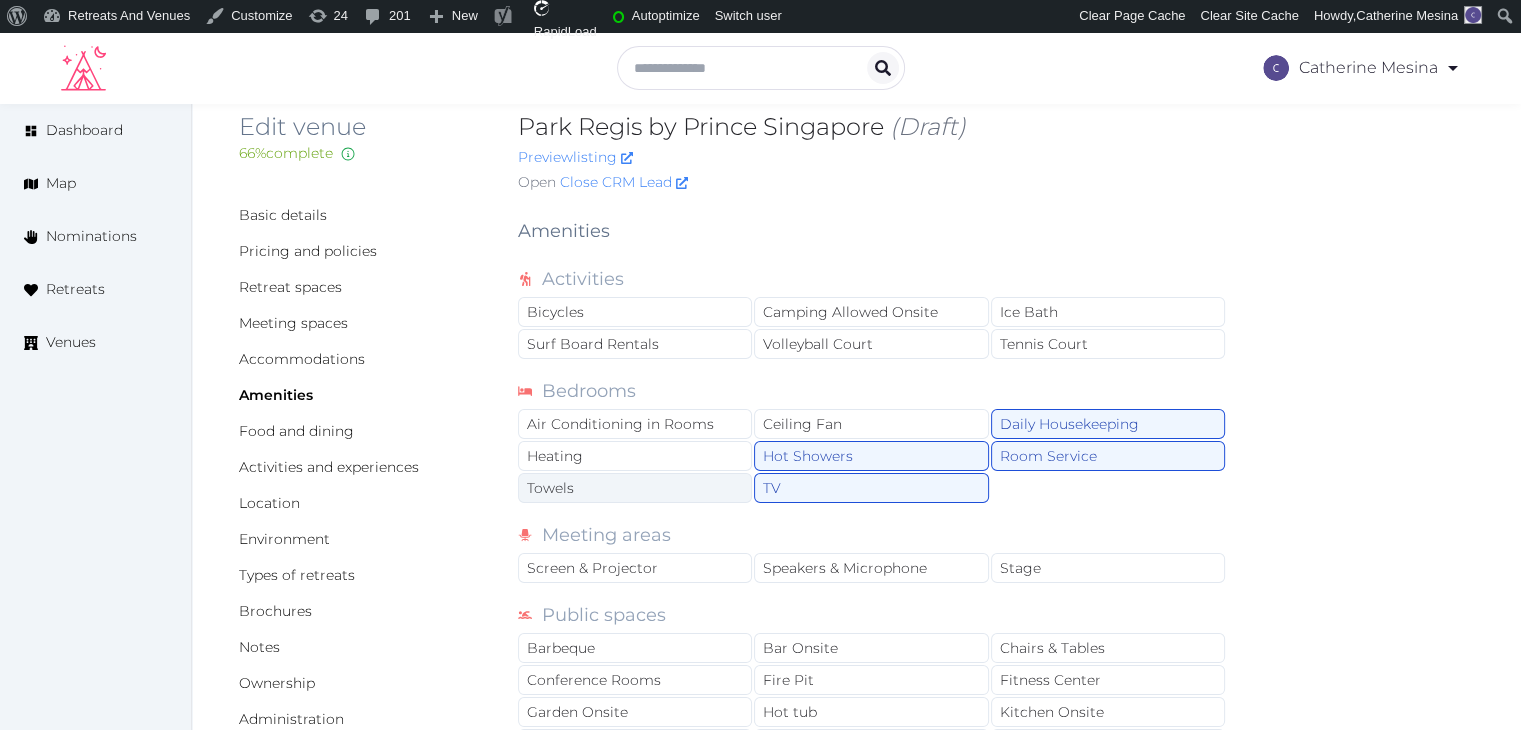 click on "Towels" at bounding box center (635, 488) 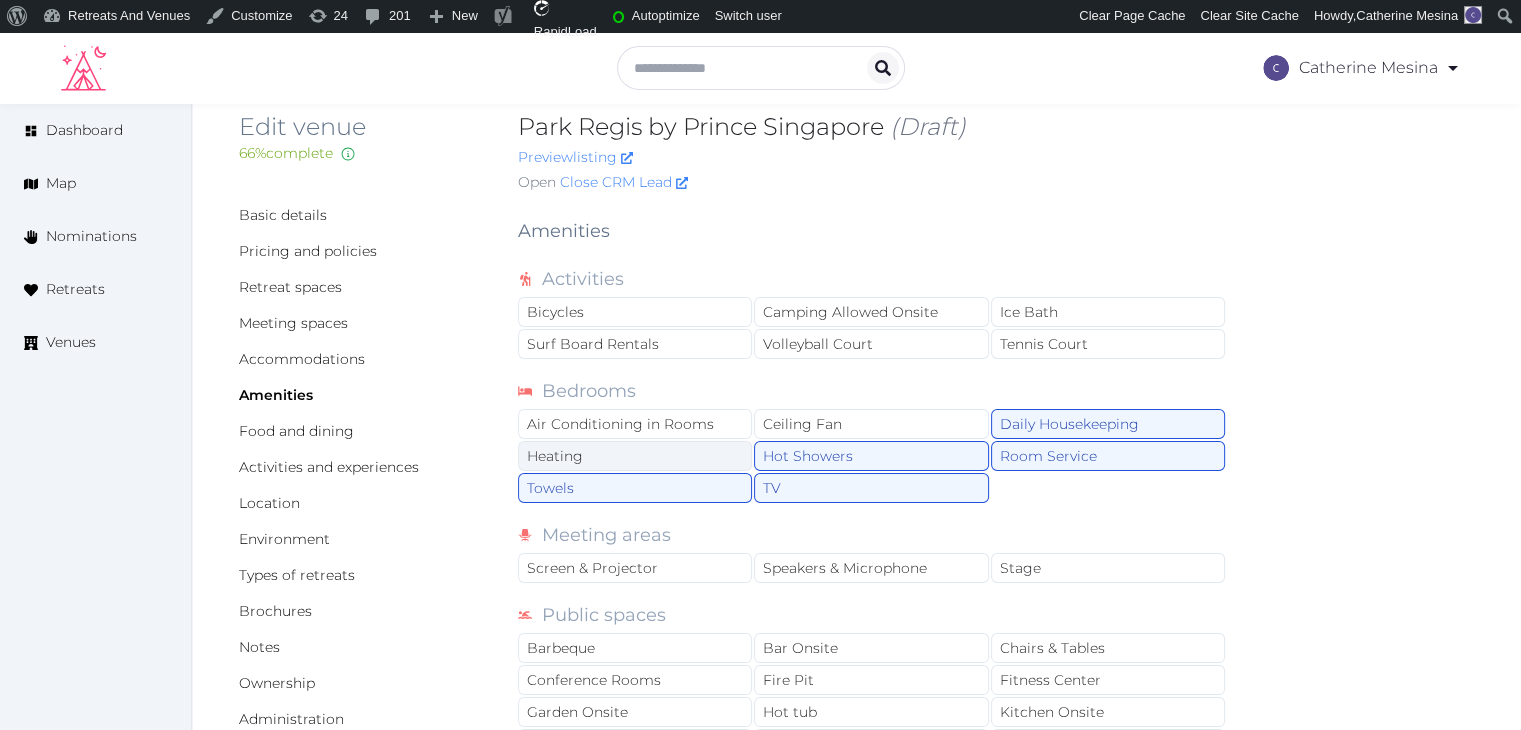 click on "Heating" at bounding box center [635, 456] 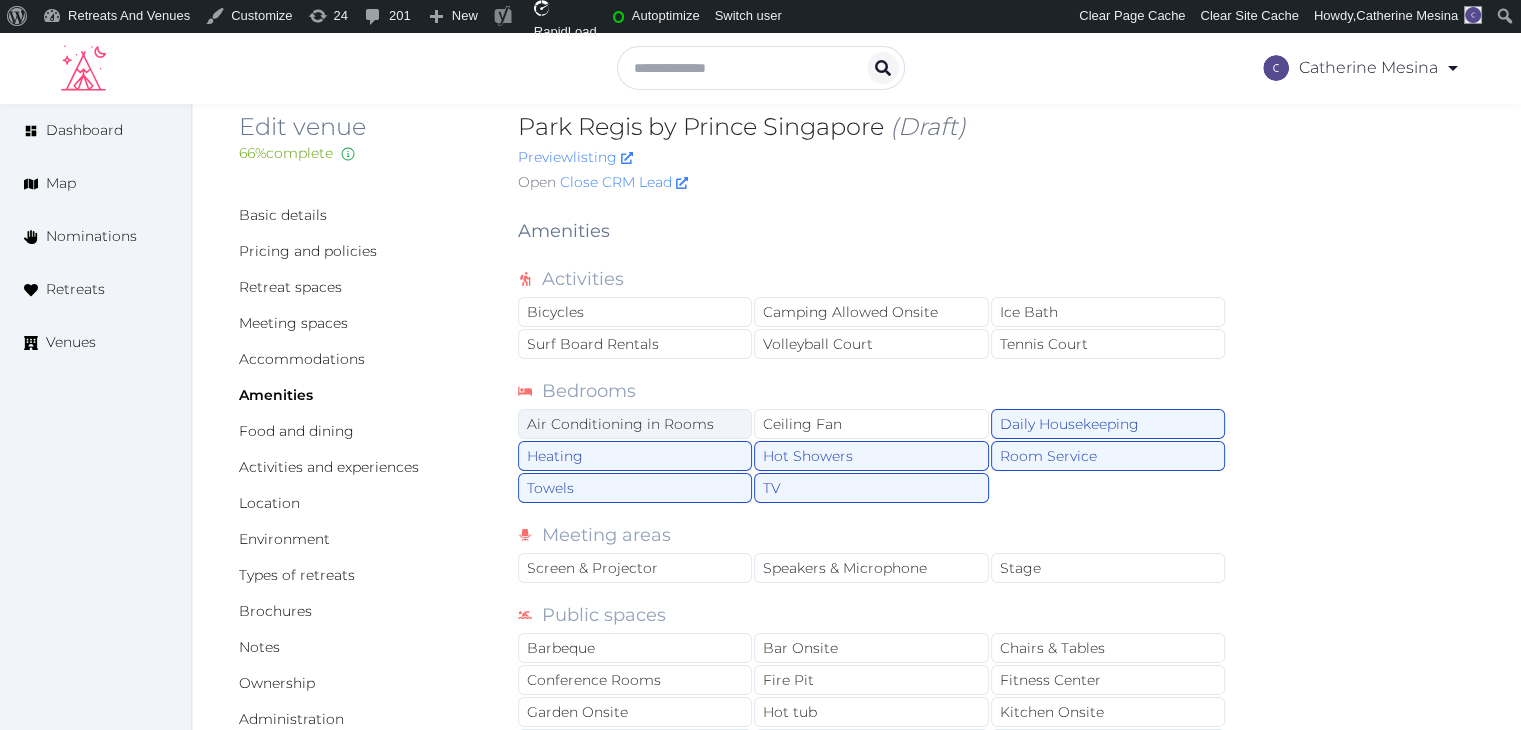 click on "Air Conditioning in Rooms" at bounding box center [635, 424] 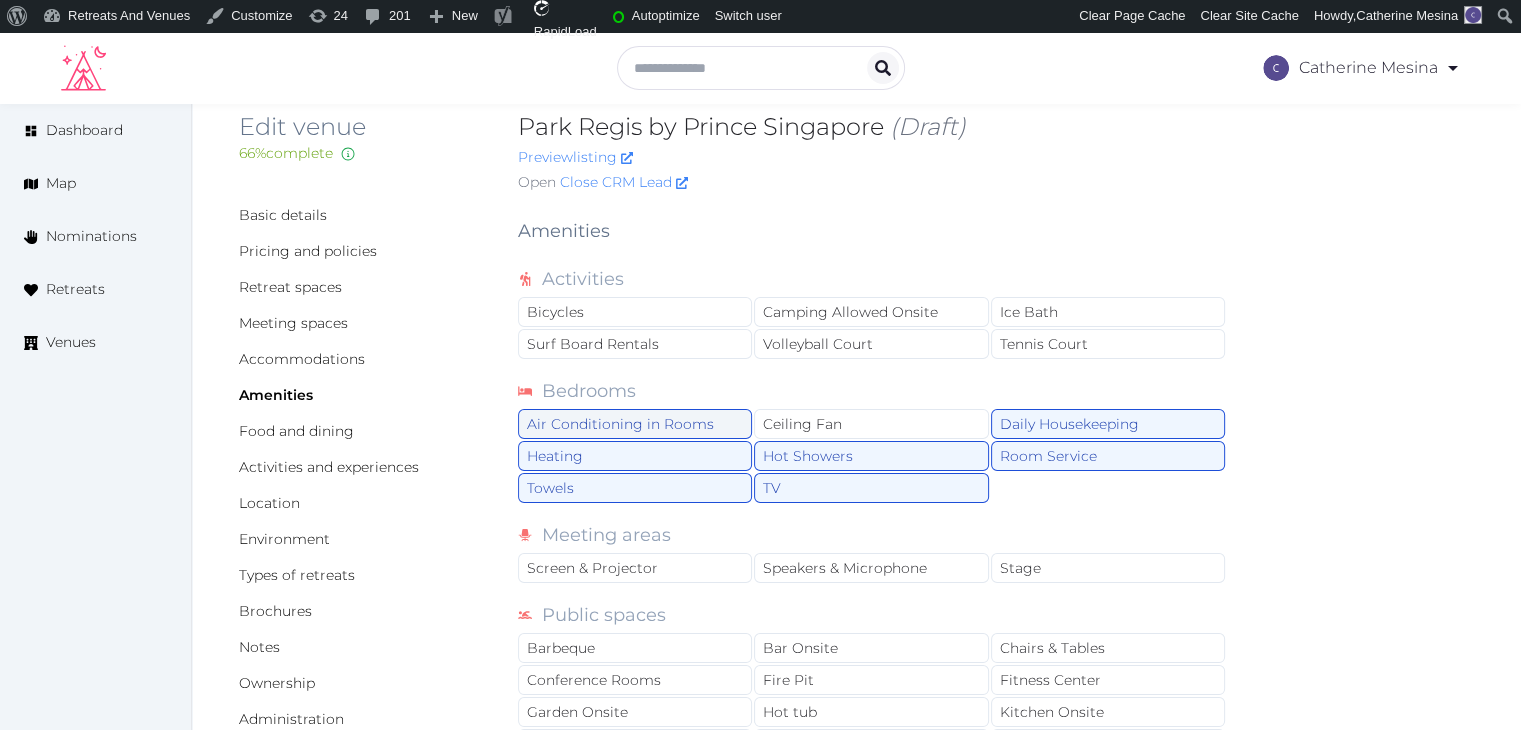 scroll, scrollTop: 233, scrollLeft: 0, axis: vertical 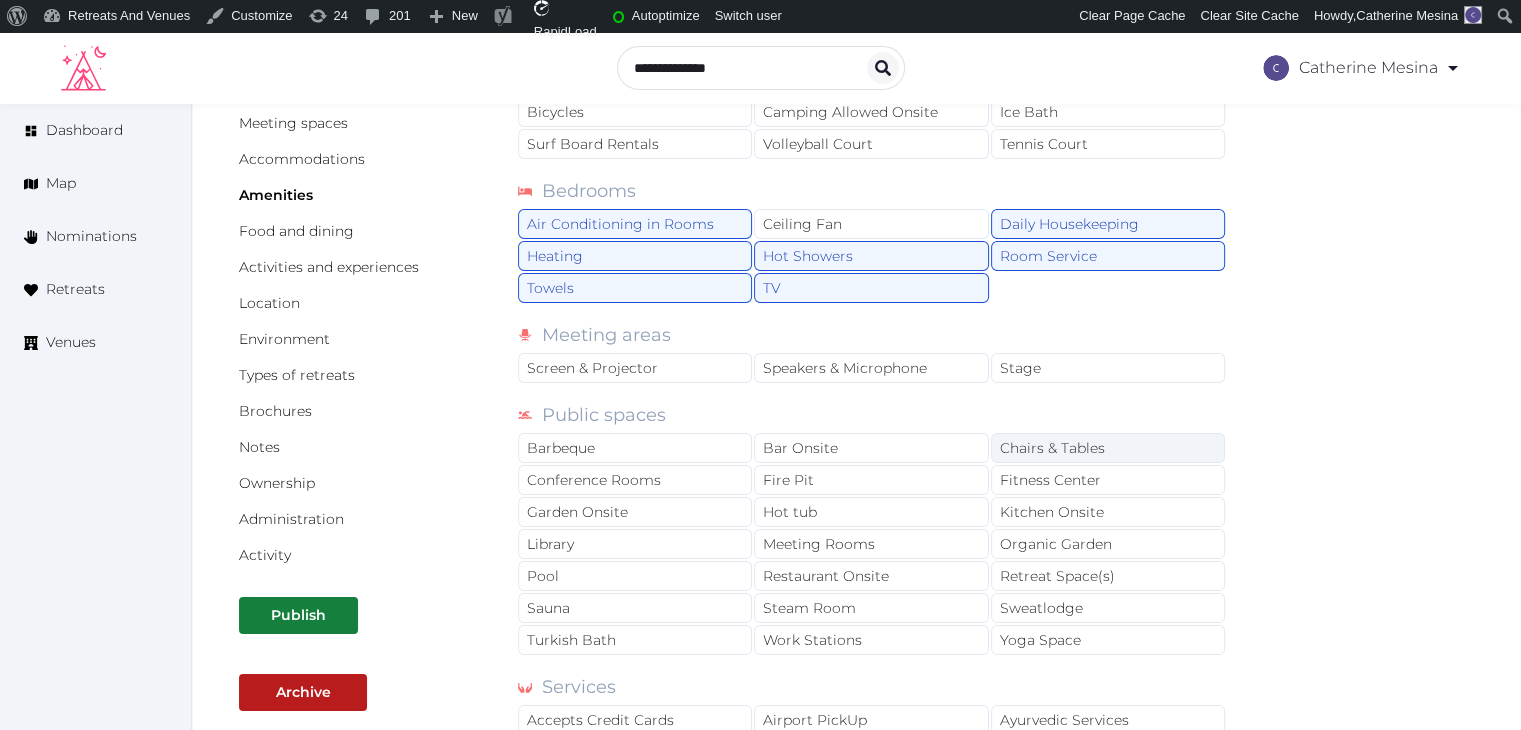 drag, startPoint x: 862, startPoint y: 440, endPoint x: 1038, endPoint y: 456, distance: 176.72577 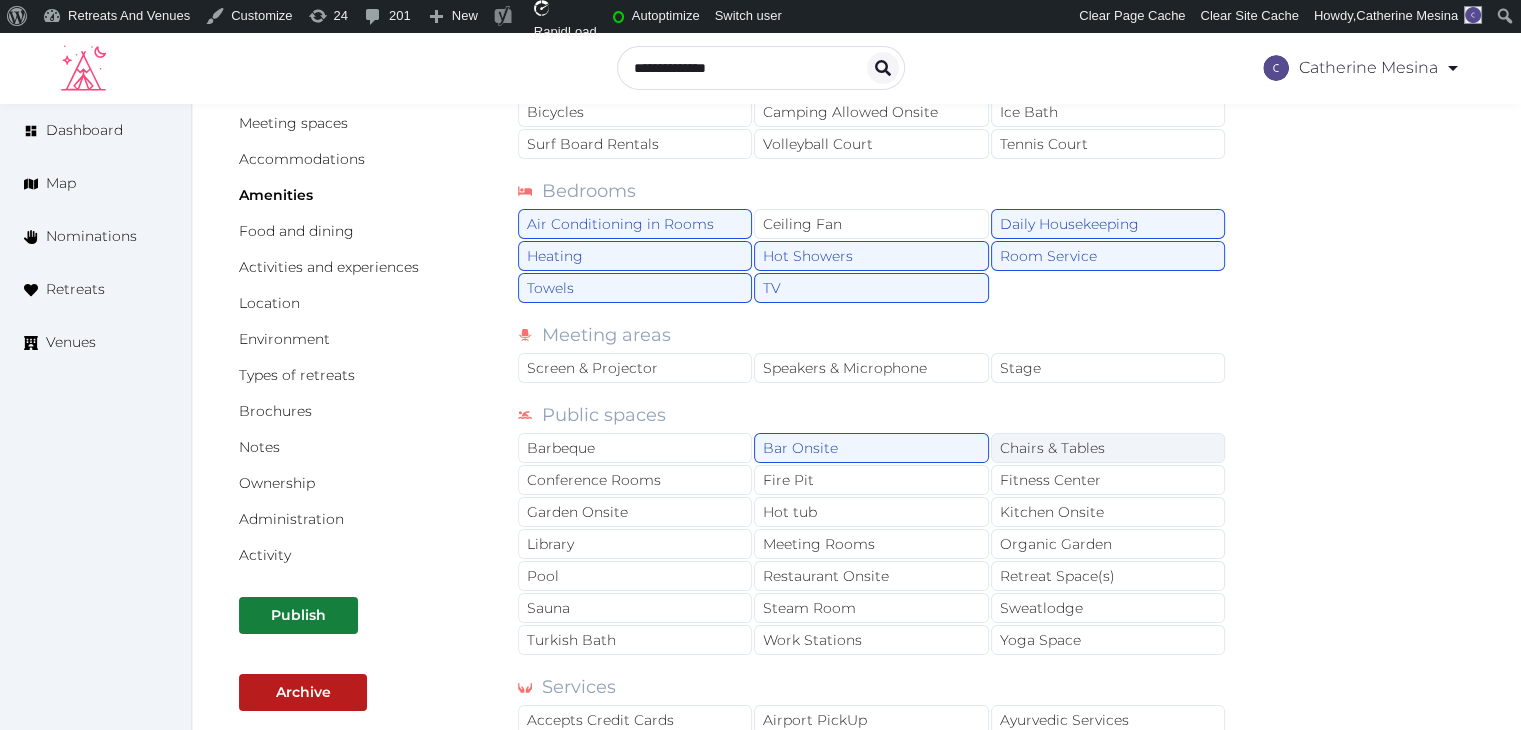 click on "Chairs & Tables" at bounding box center (1108, 448) 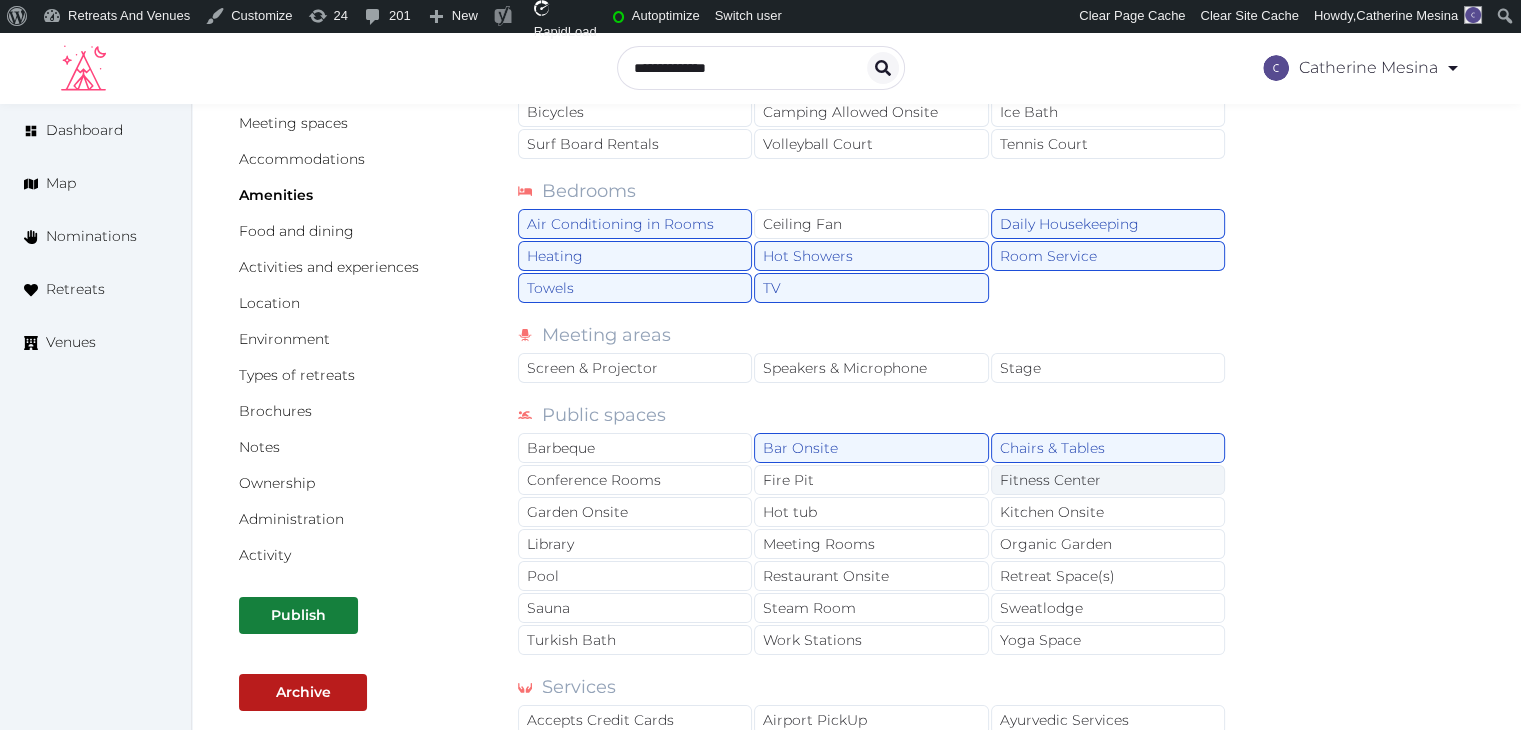 click on "Fitness Center" at bounding box center (1108, 480) 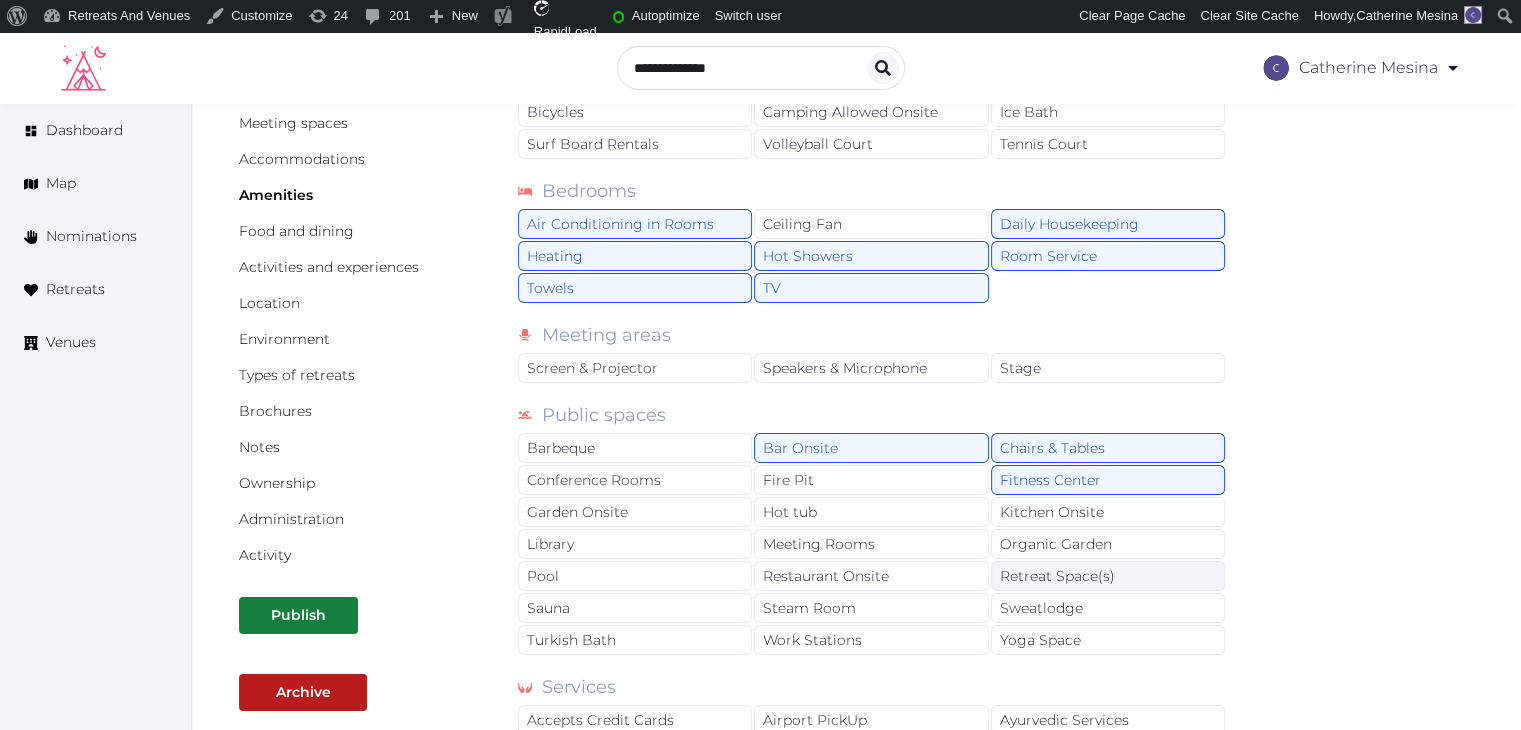 click on "Retreat Space(s)" at bounding box center (1108, 576) 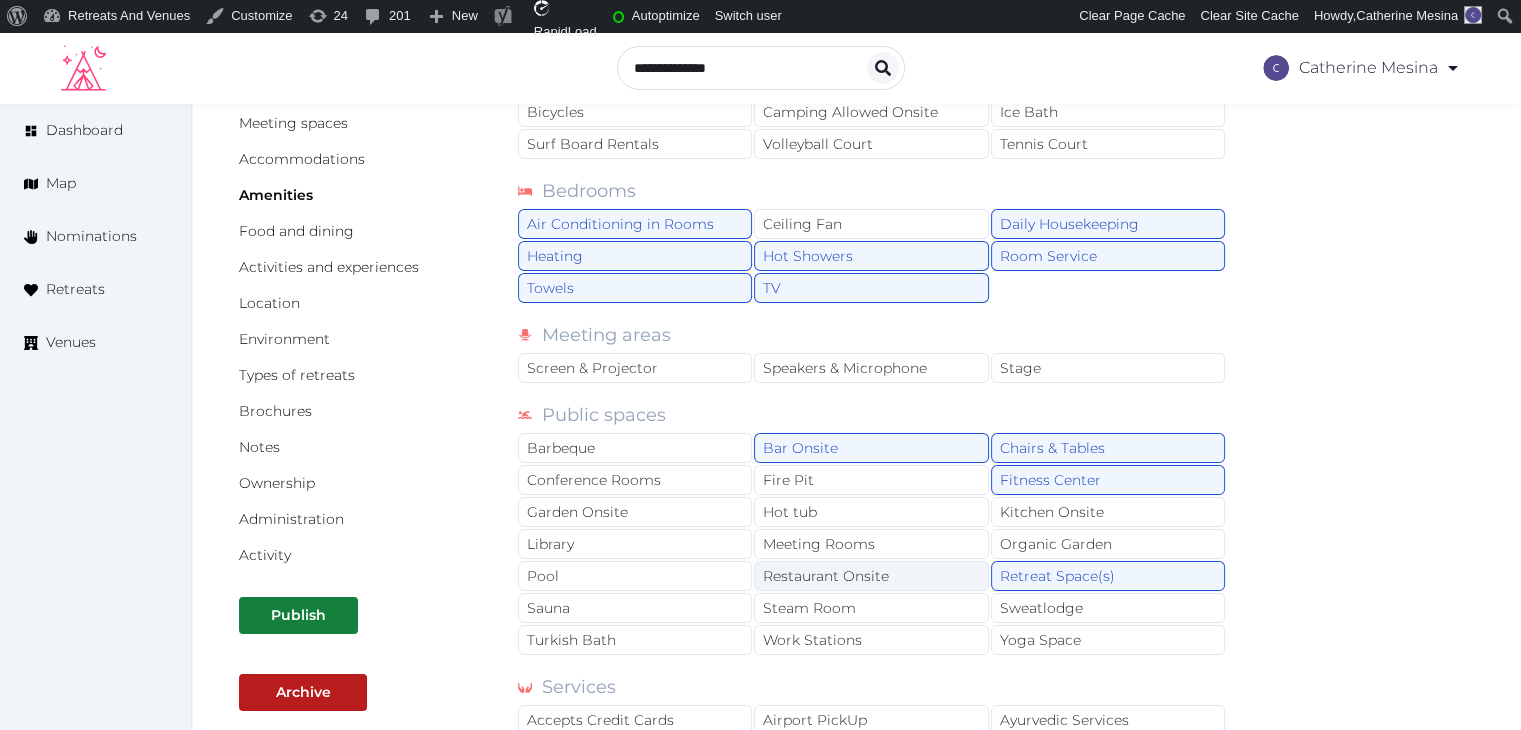 click on "Restaurant Onsite" at bounding box center (871, 576) 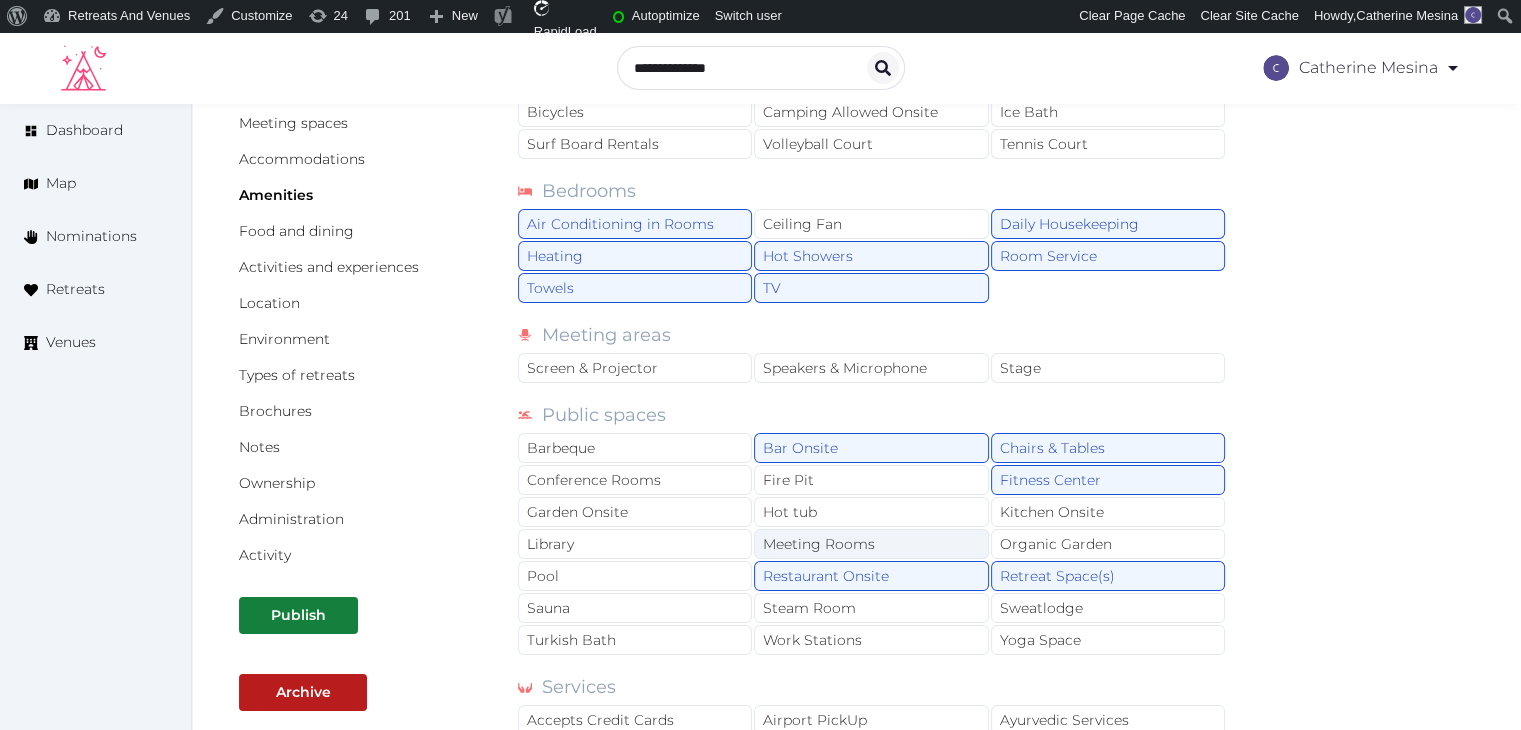 click on "Meeting Rooms" at bounding box center (871, 544) 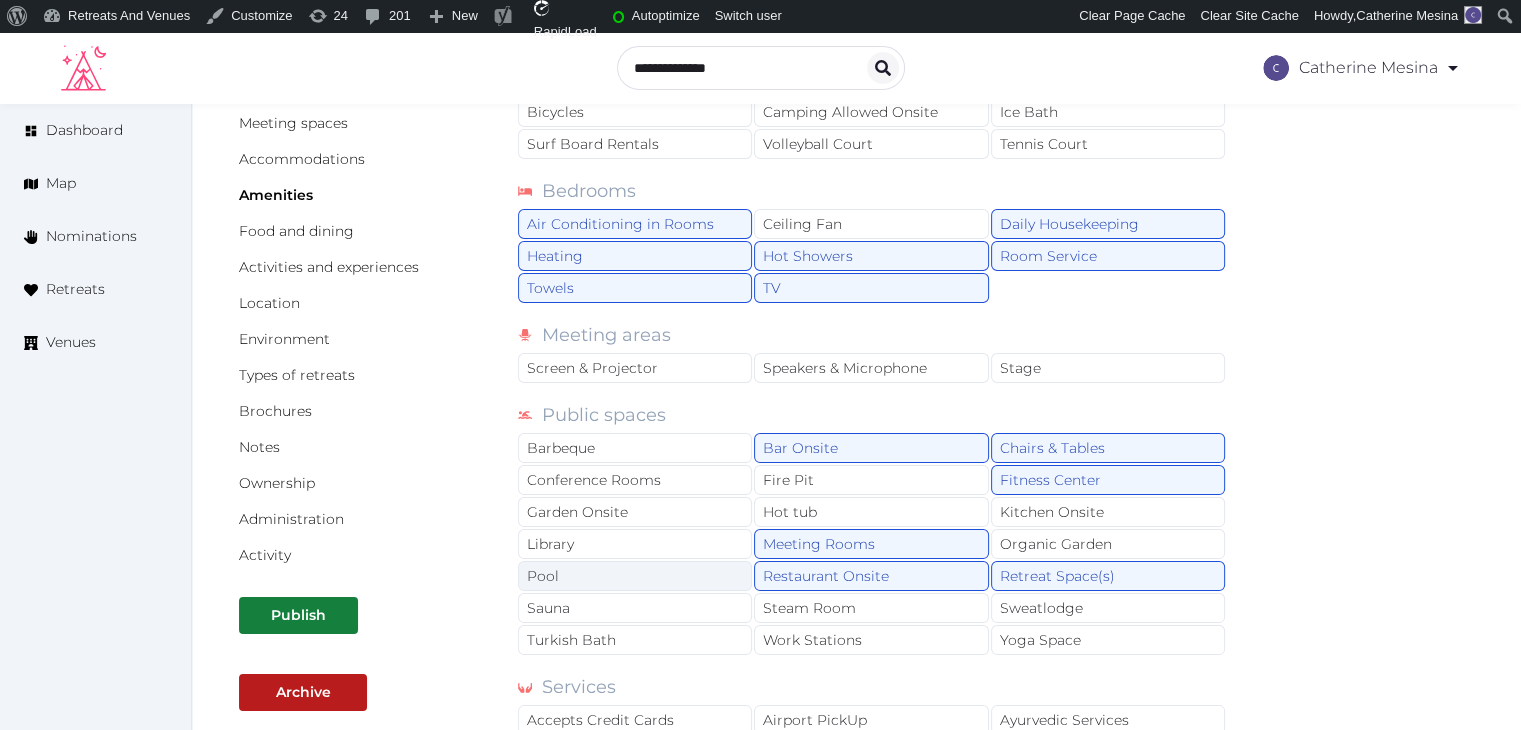 click on "Pool" at bounding box center (635, 576) 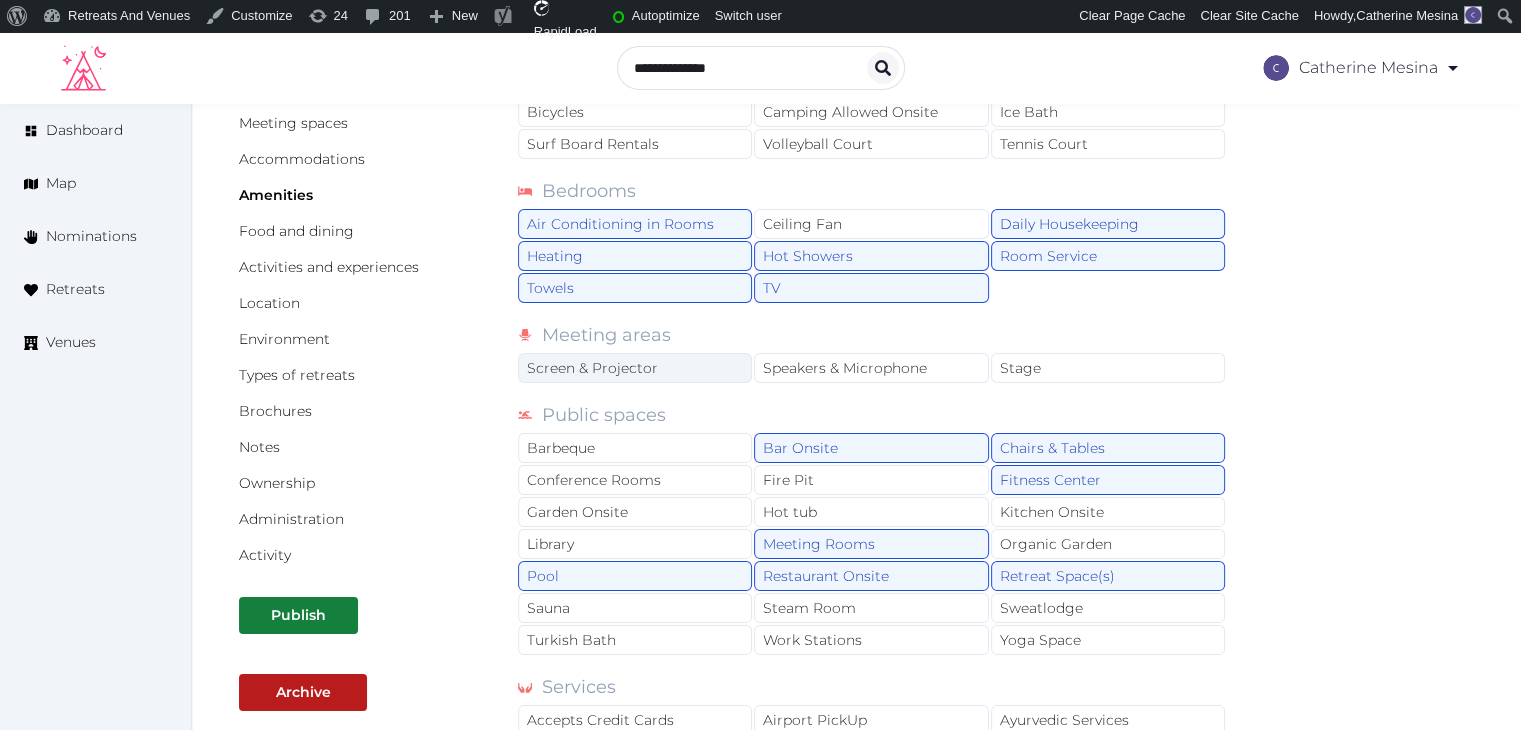 click on "Screen & Projector" at bounding box center (635, 368) 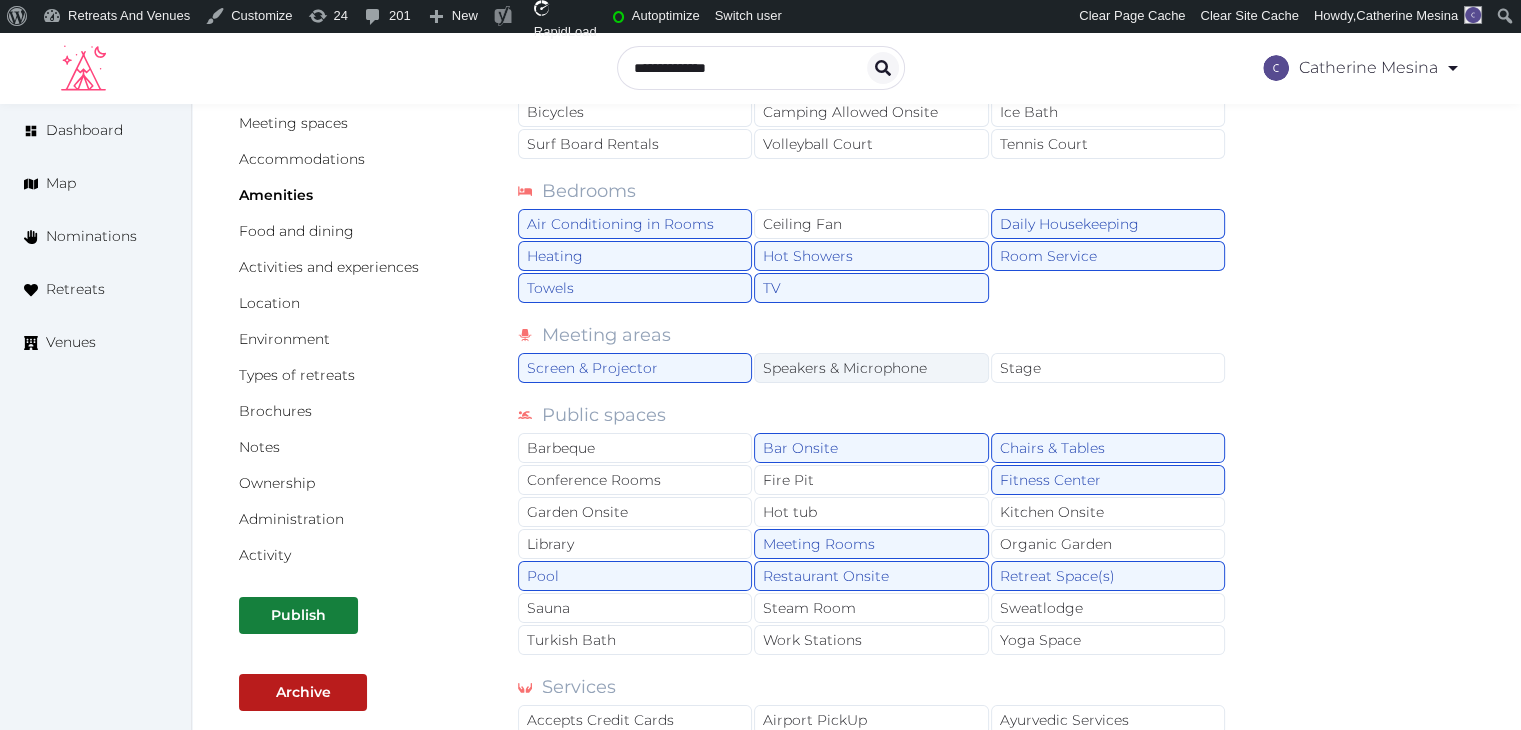 click on "Speakers & Microphone" at bounding box center [871, 368] 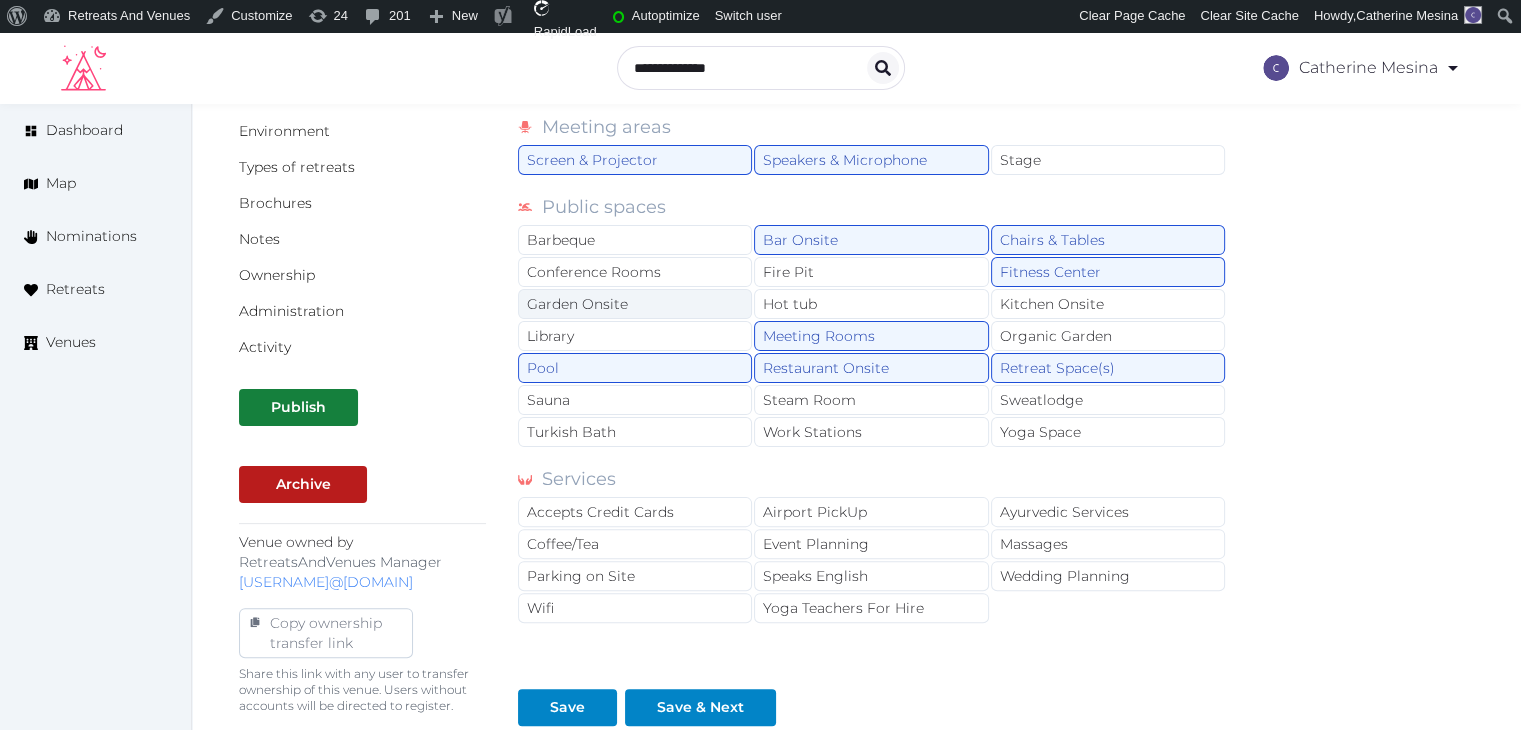 scroll, scrollTop: 533, scrollLeft: 0, axis: vertical 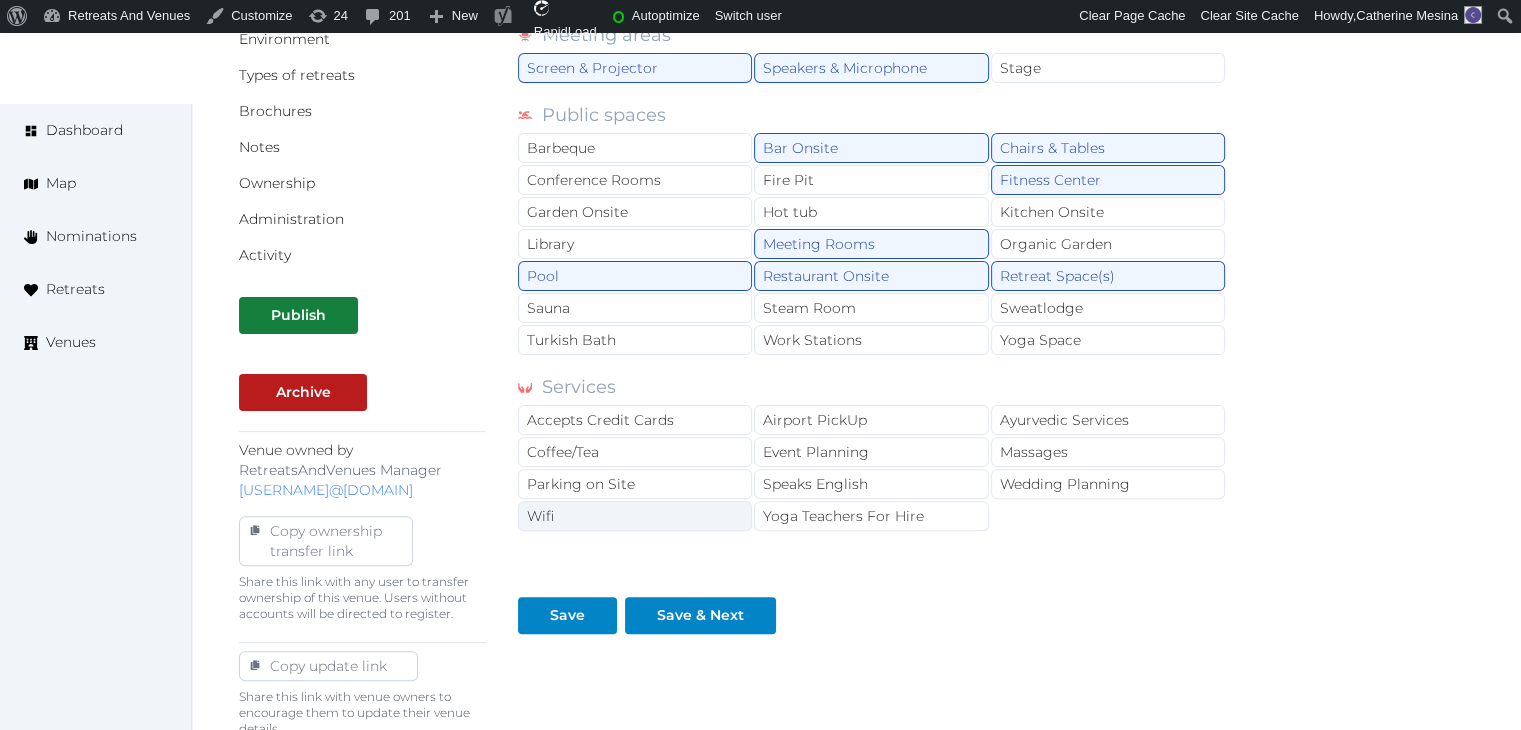 click on "Wifi" at bounding box center (635, 516) 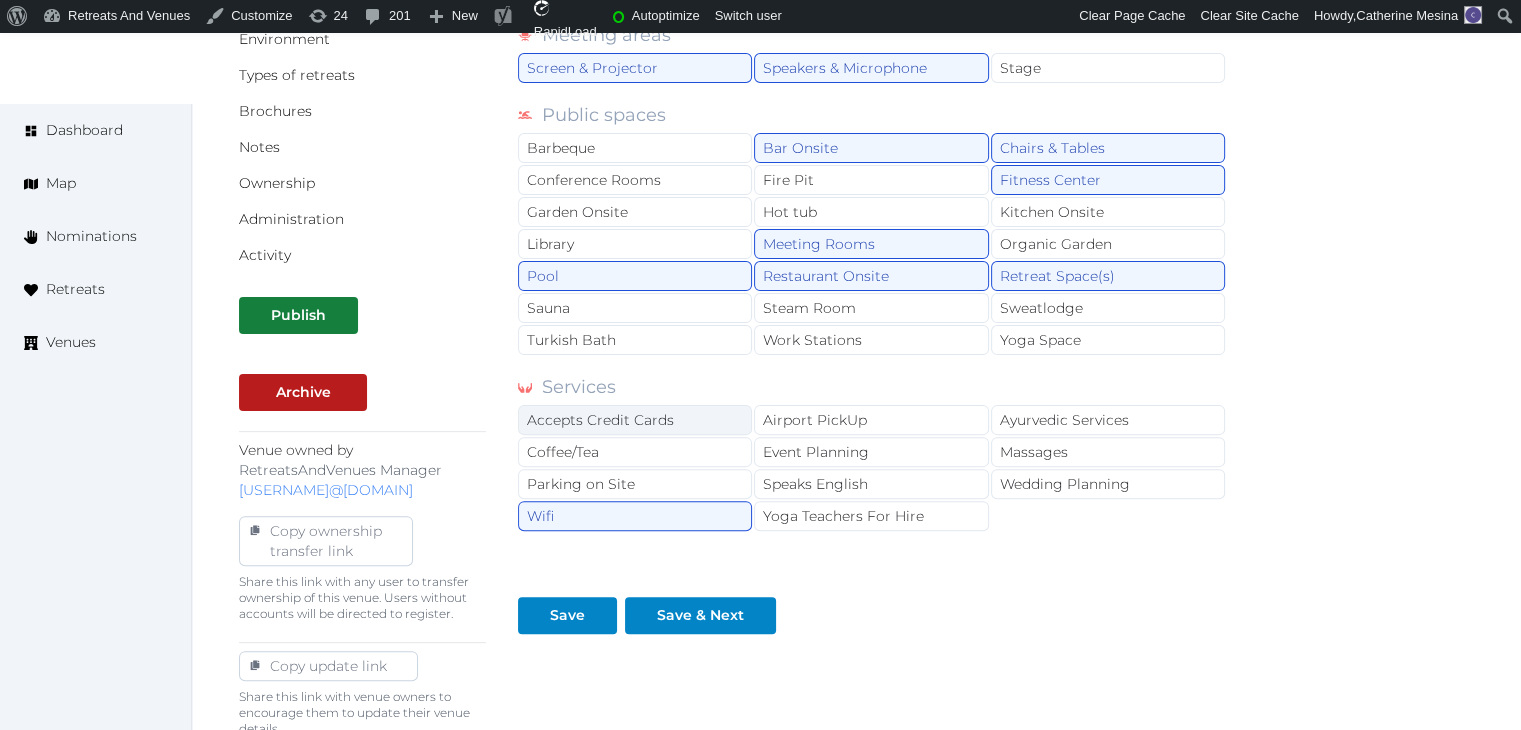 click on "Accepts Credit Cards" at bounding box center [635, 420] 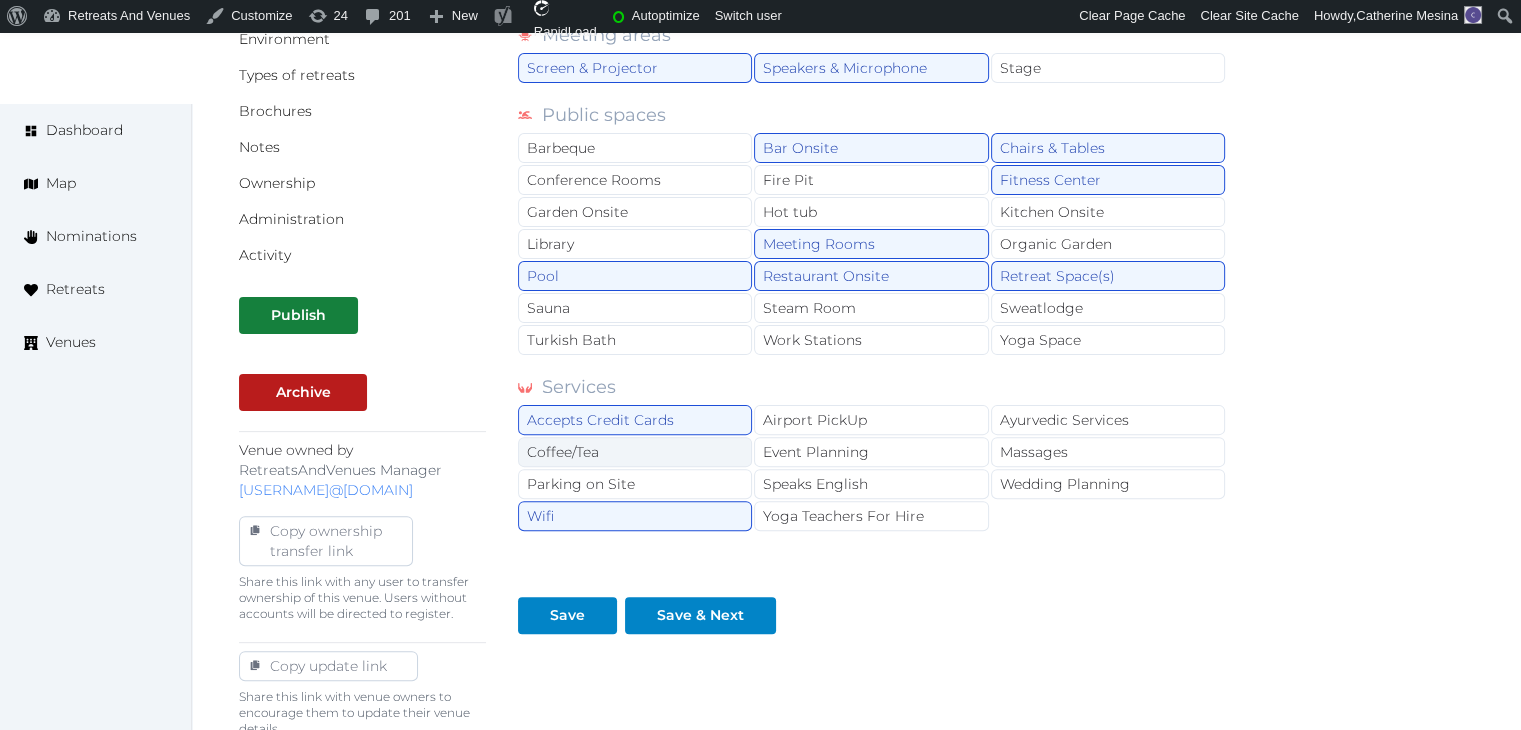 click on "Coffee/Tea" at bounding box center [635, 452] 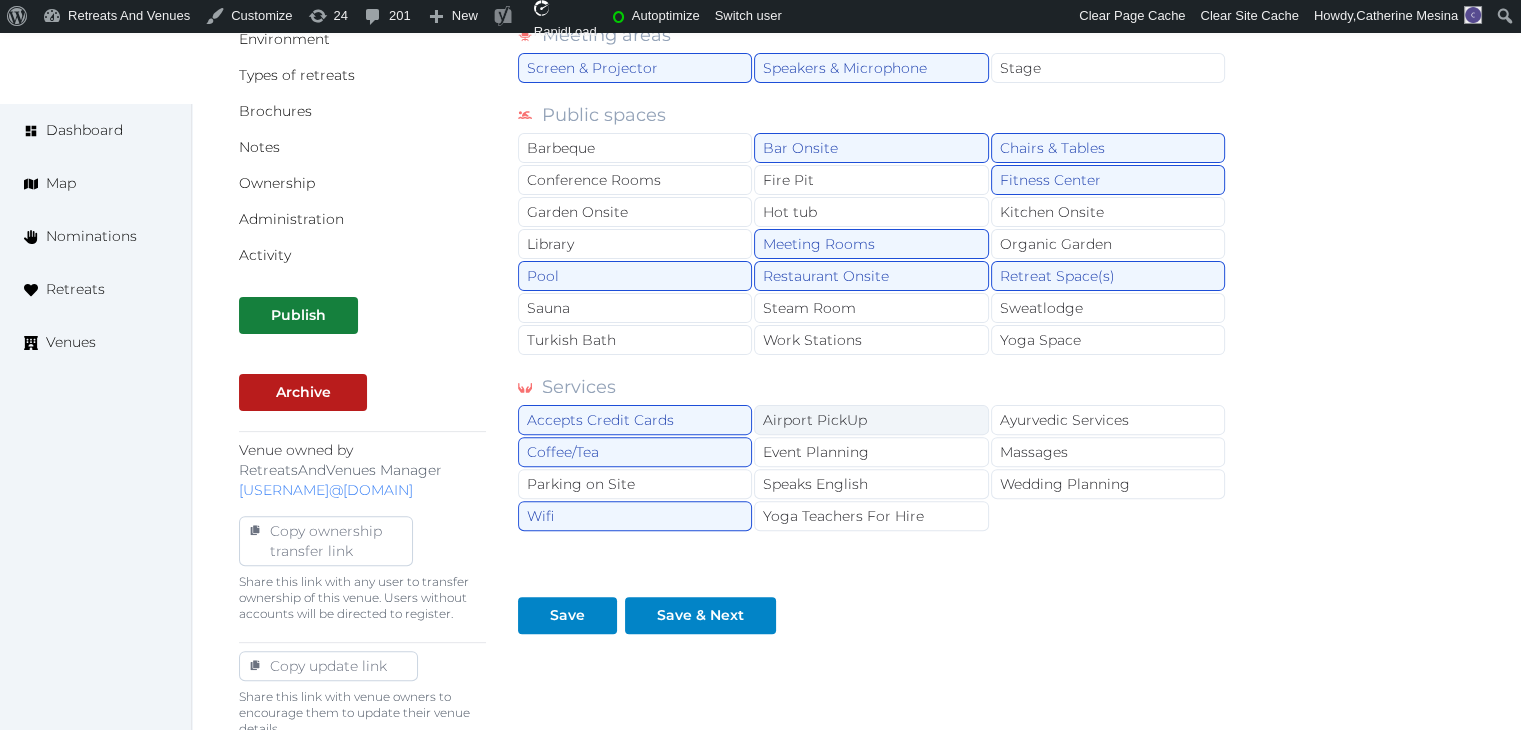 click on "Airport PickUp" at bounding box center [871, 420] 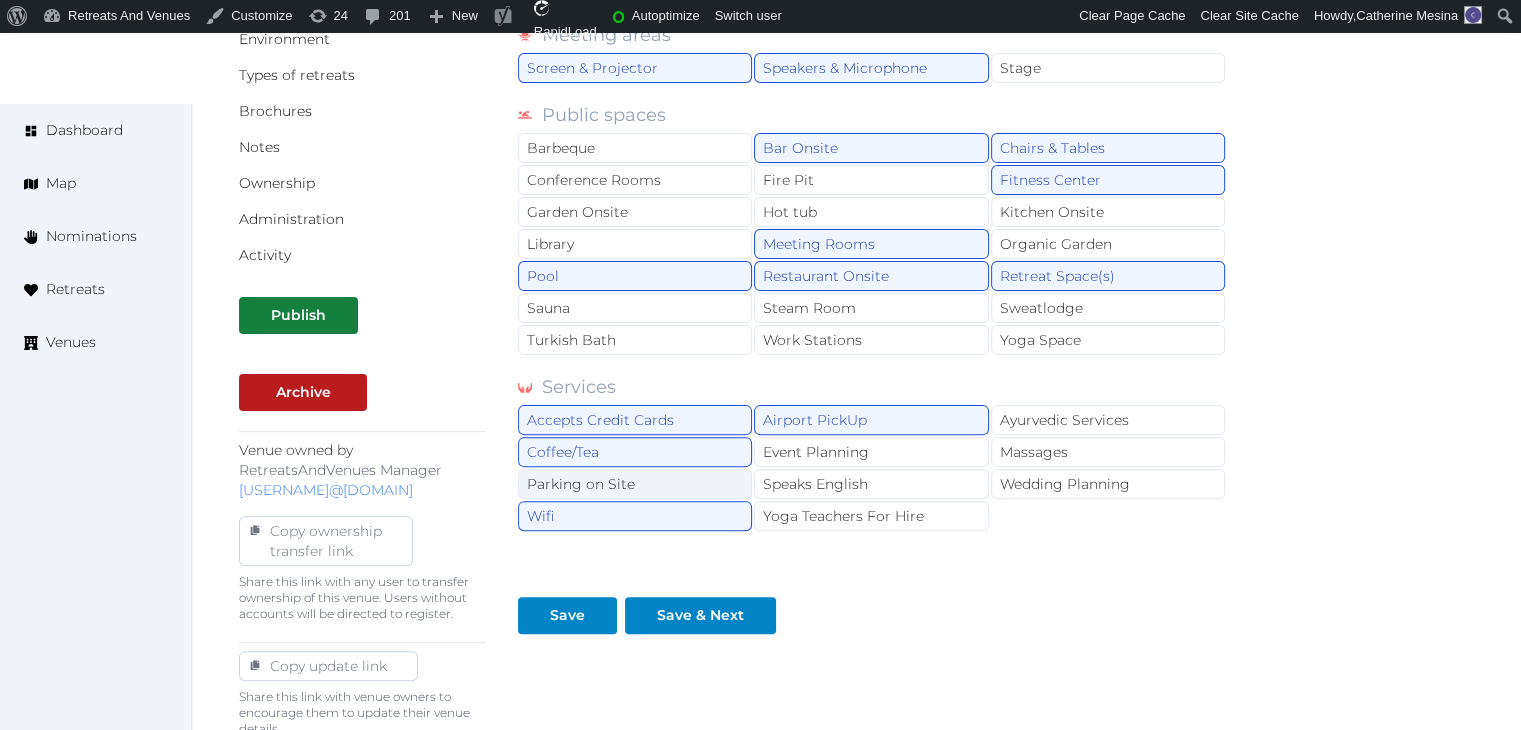 click on "Parking on Site" at bounding box center (635, 484) 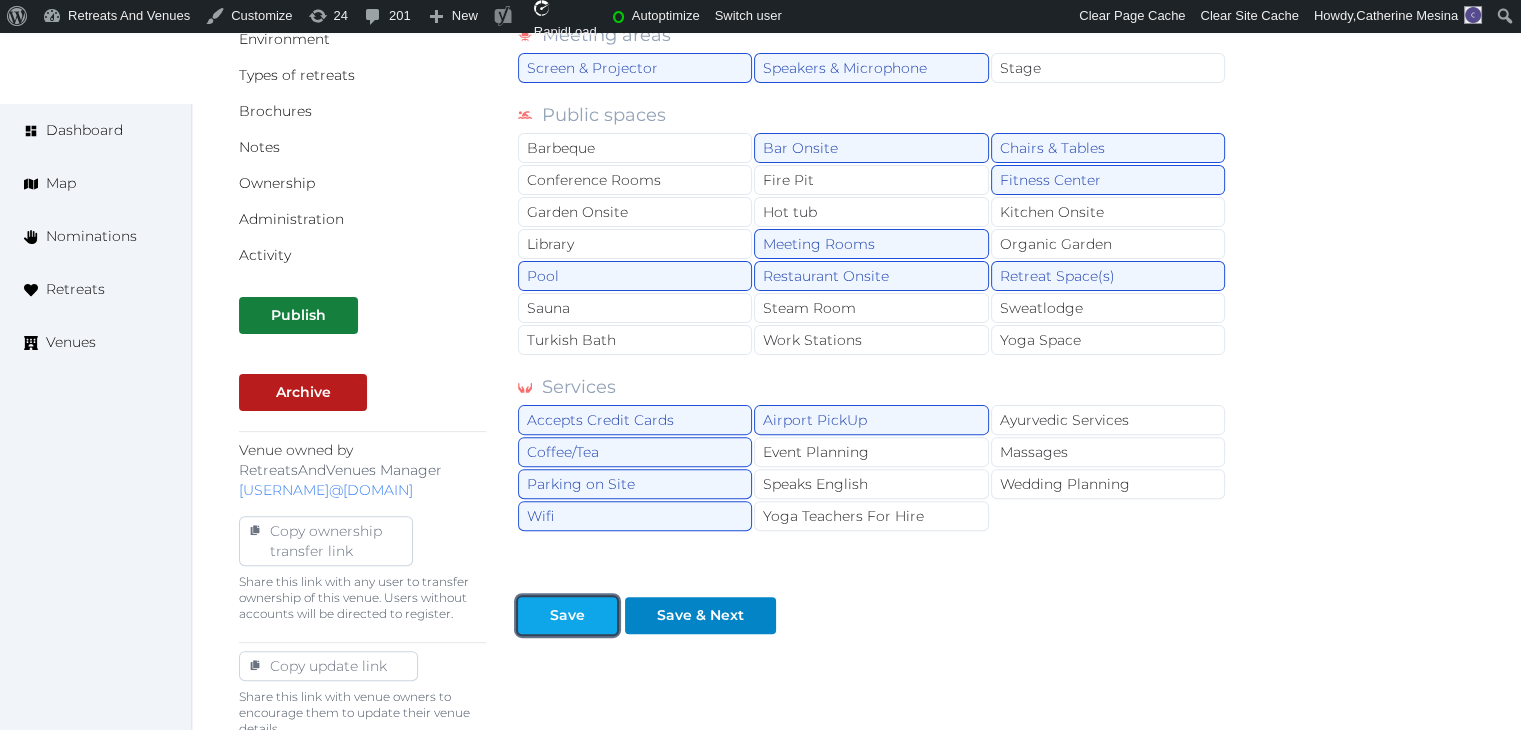 click at bounding box center [601, 615] 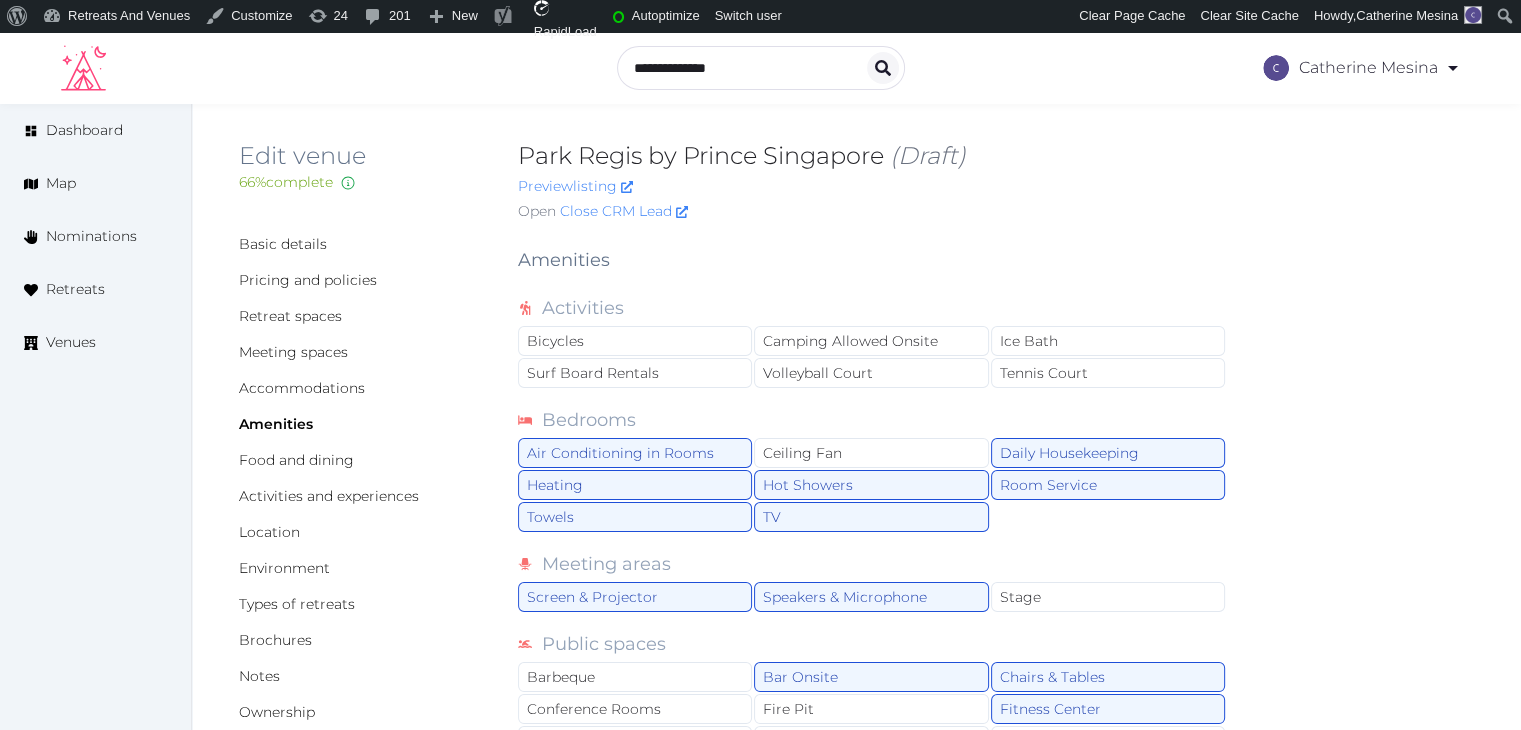 scroll, scrollTop: 0, scrollLeft: 0, axis: both 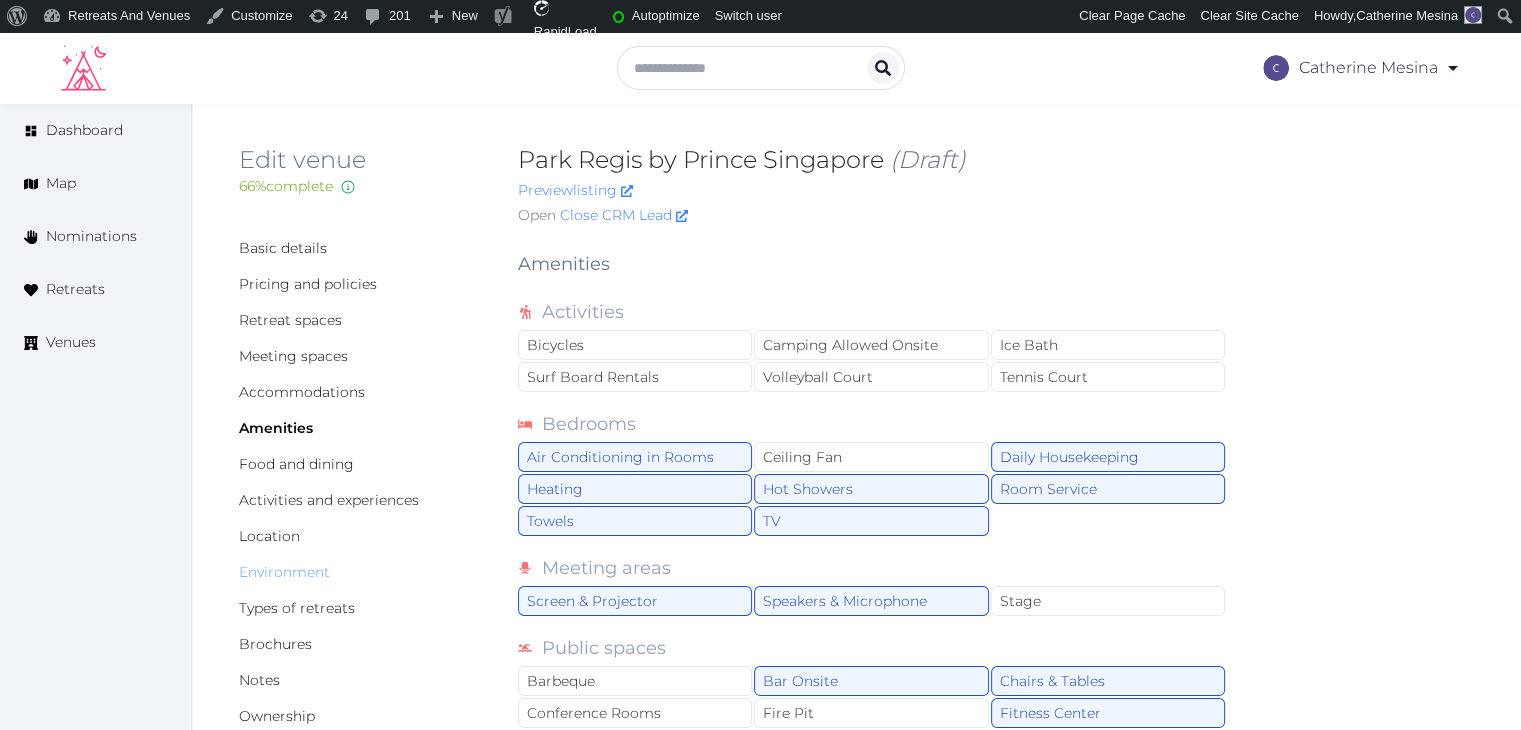 click on "Environment" at bounding box center [284, 572] 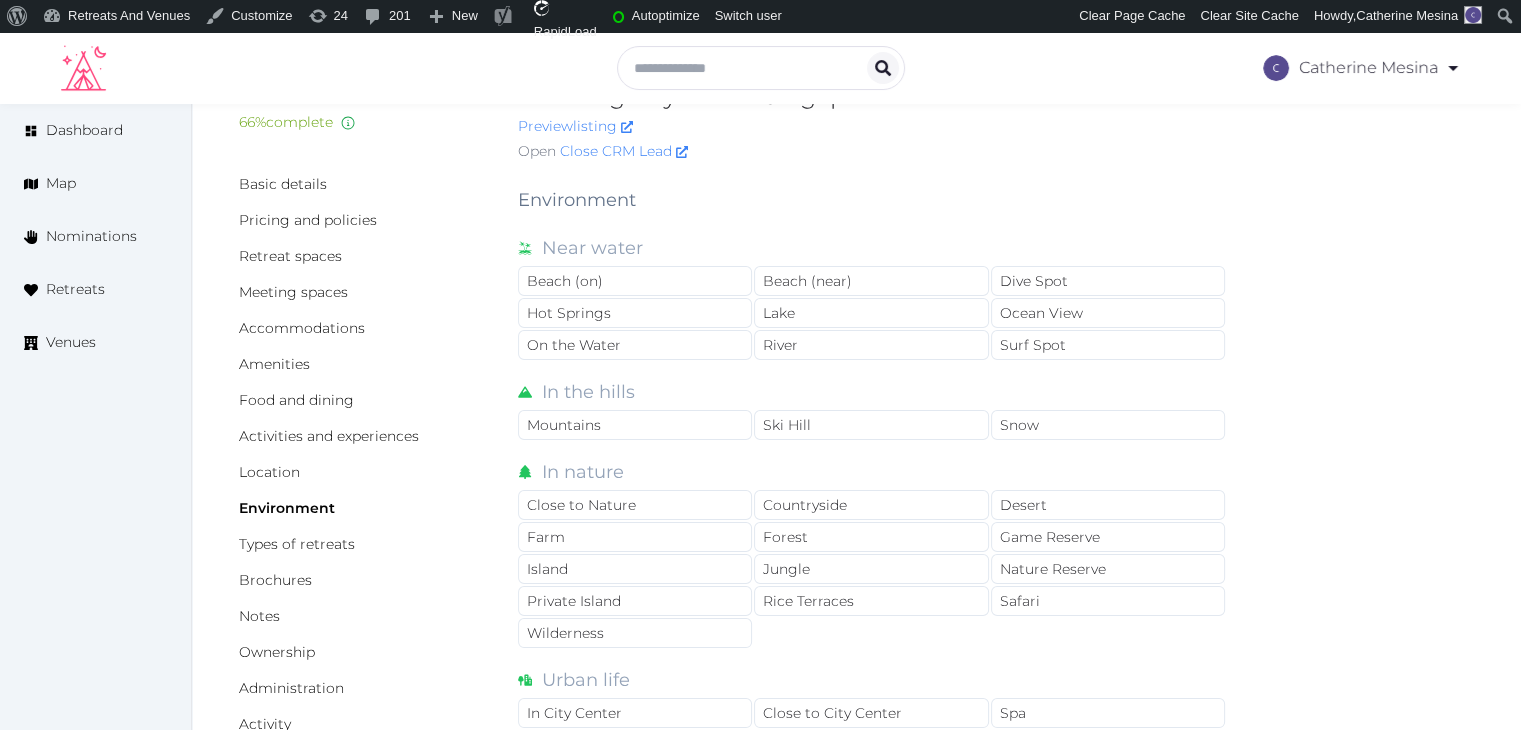 scroll, scrollTop: 100, scrollLeft: 0, axis: vertical 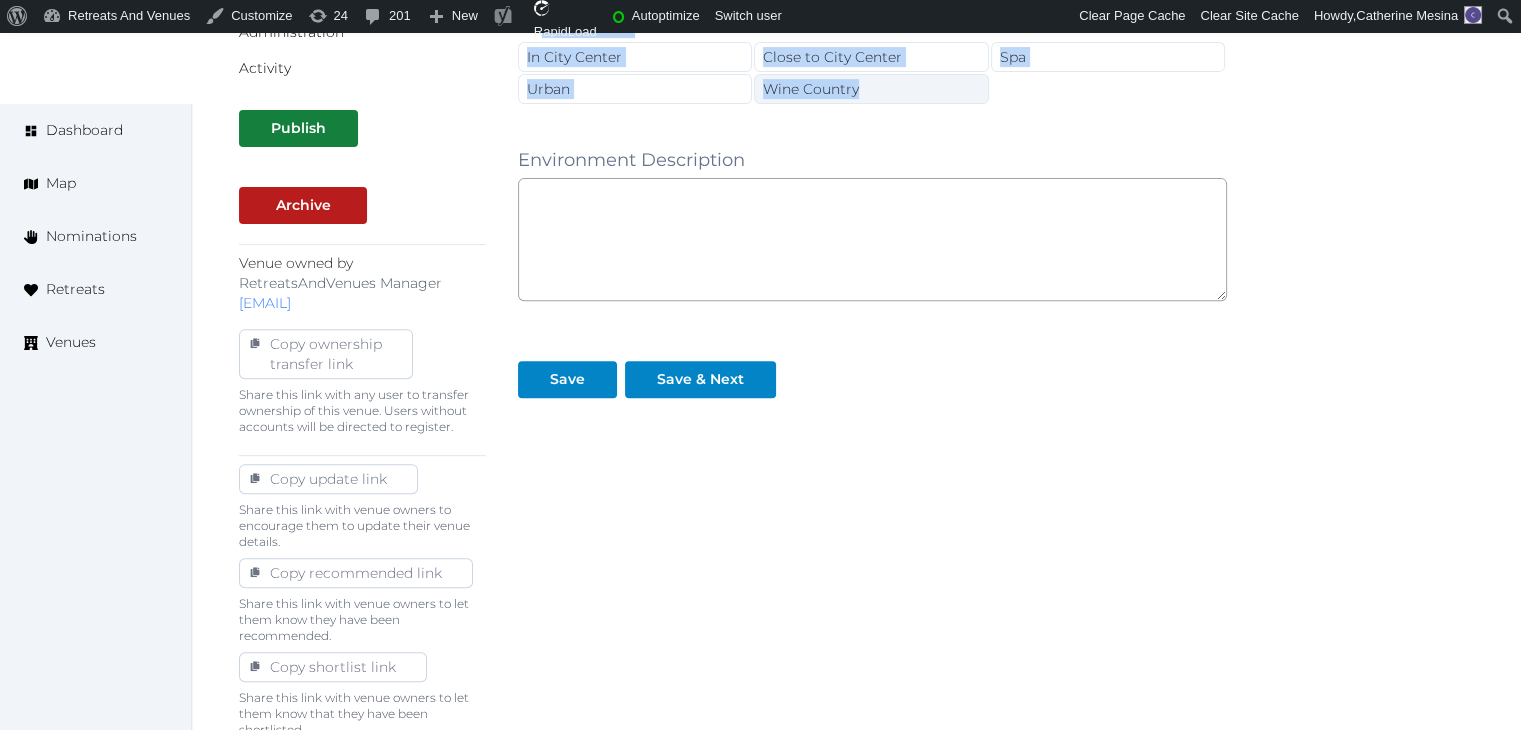 drag, startPoint x: 515, startPoint y: 162, endPoint x: 902, endPoint y: 90, distance: 393.6407 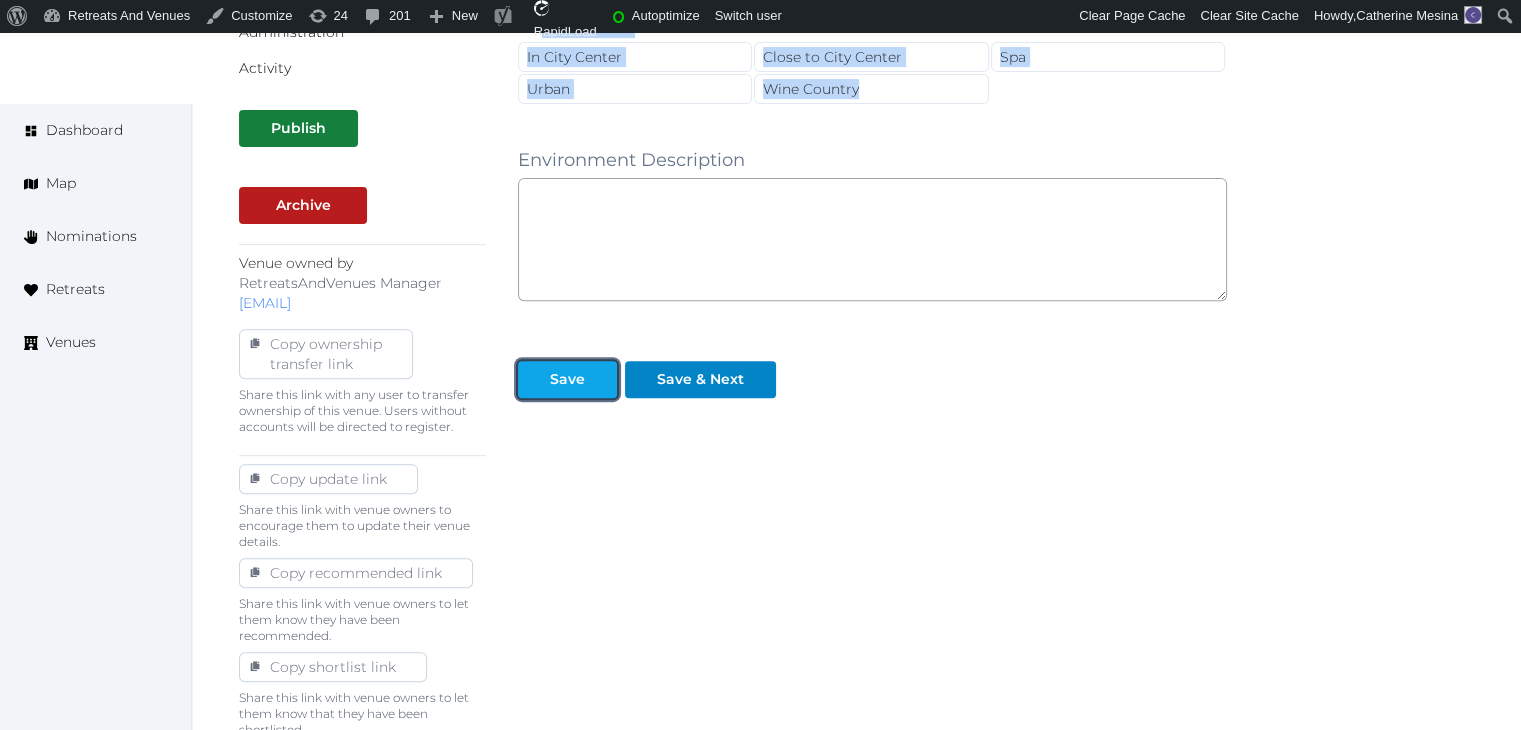 click on "Save" at bounding box center [567, 379] 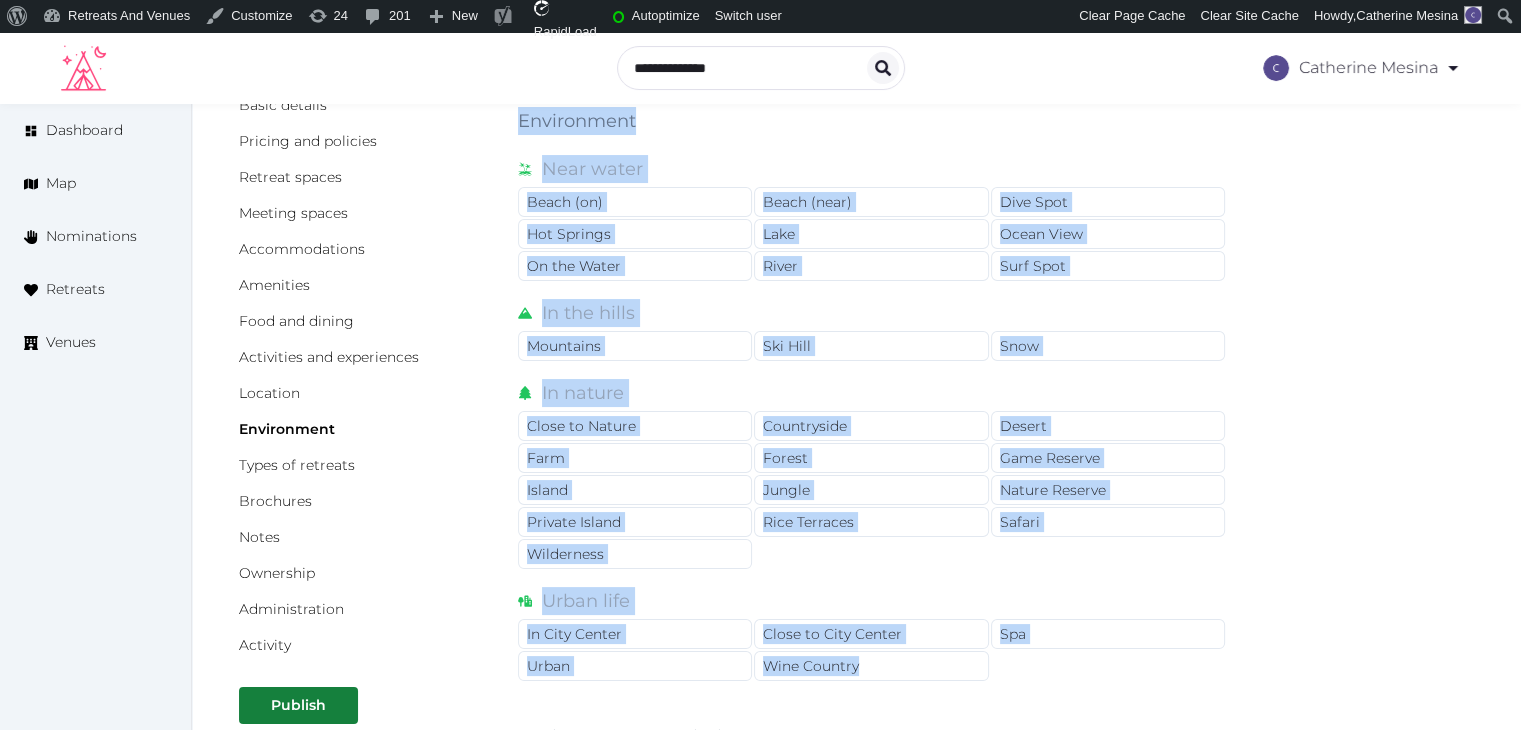 scroll, scrollTop: 0, scrollLeft: 0, axis: both 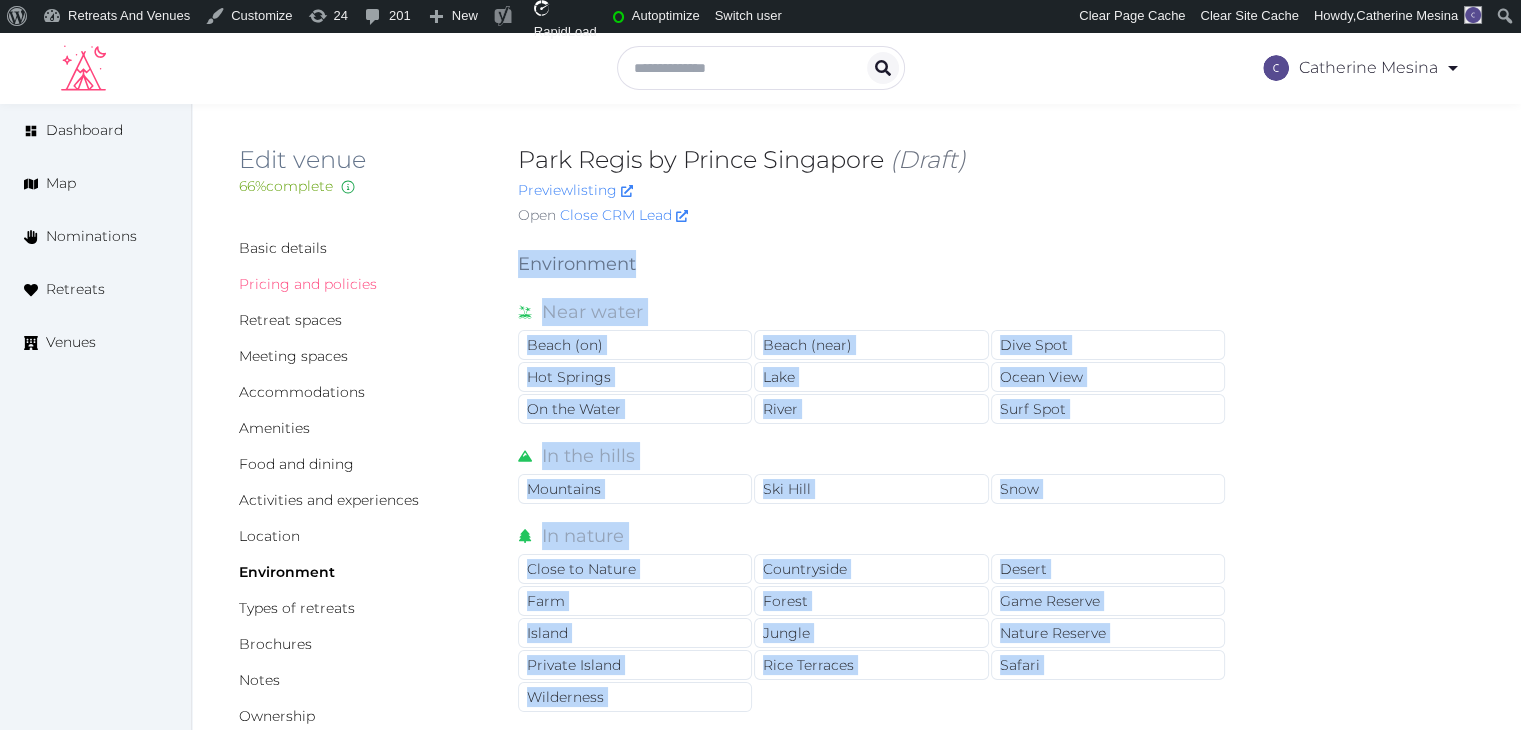 drag, startPoint x: 300, startPoint y: 281, endPoint x: 501, endPoint y: 442, distance: 257.53058 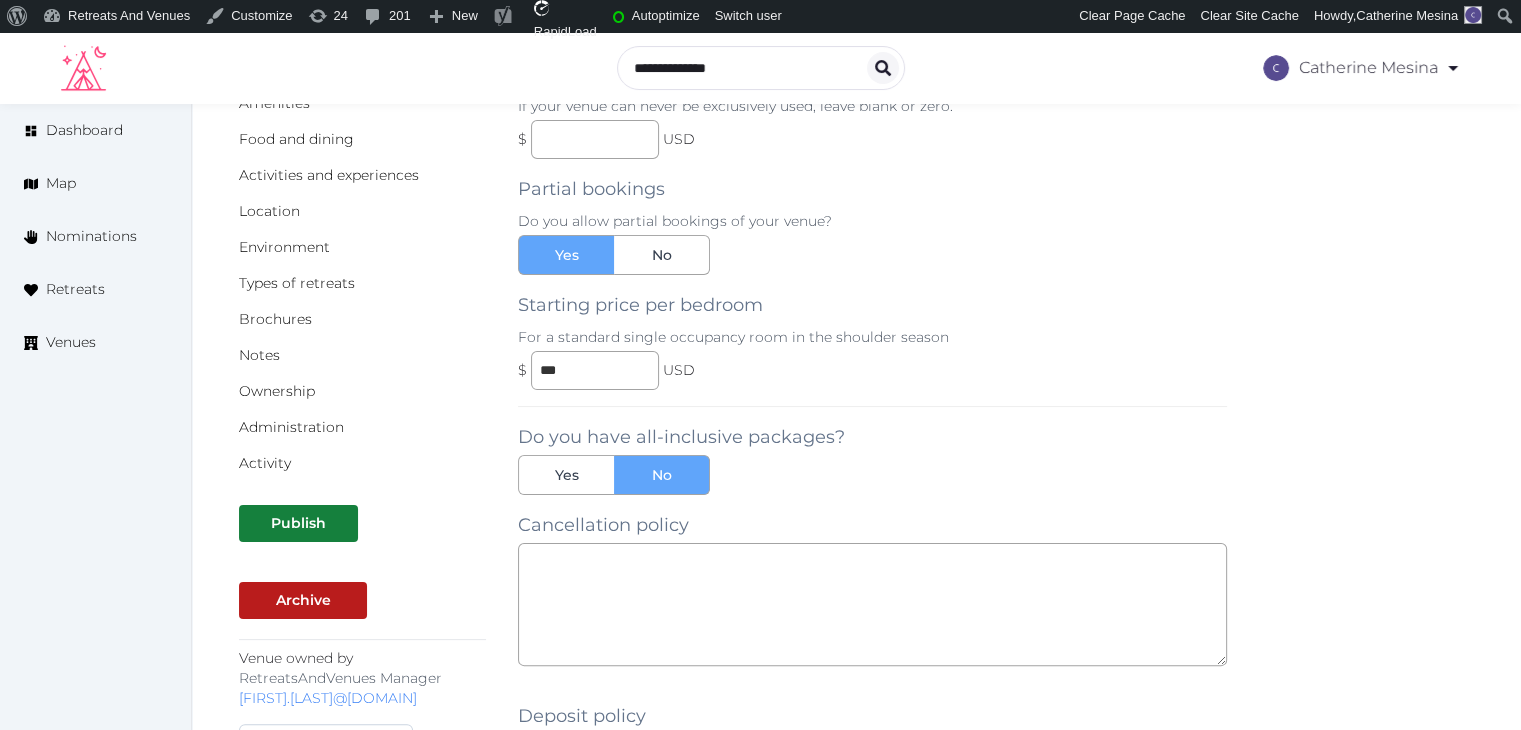 scroll, scrollTop: 400, scrollLeft: 0, axis: vertical 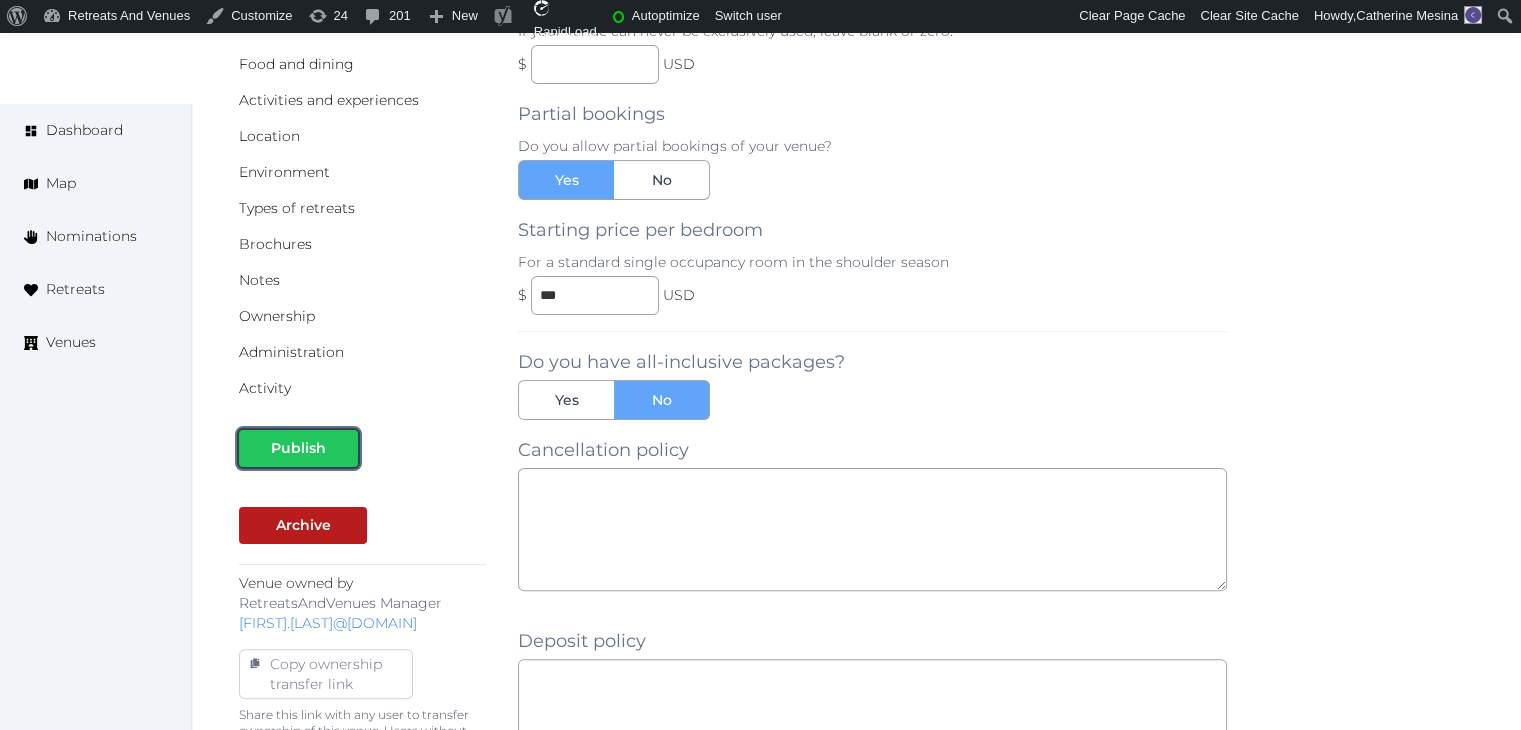 click on "Publish" at bounding box center [298, 448] 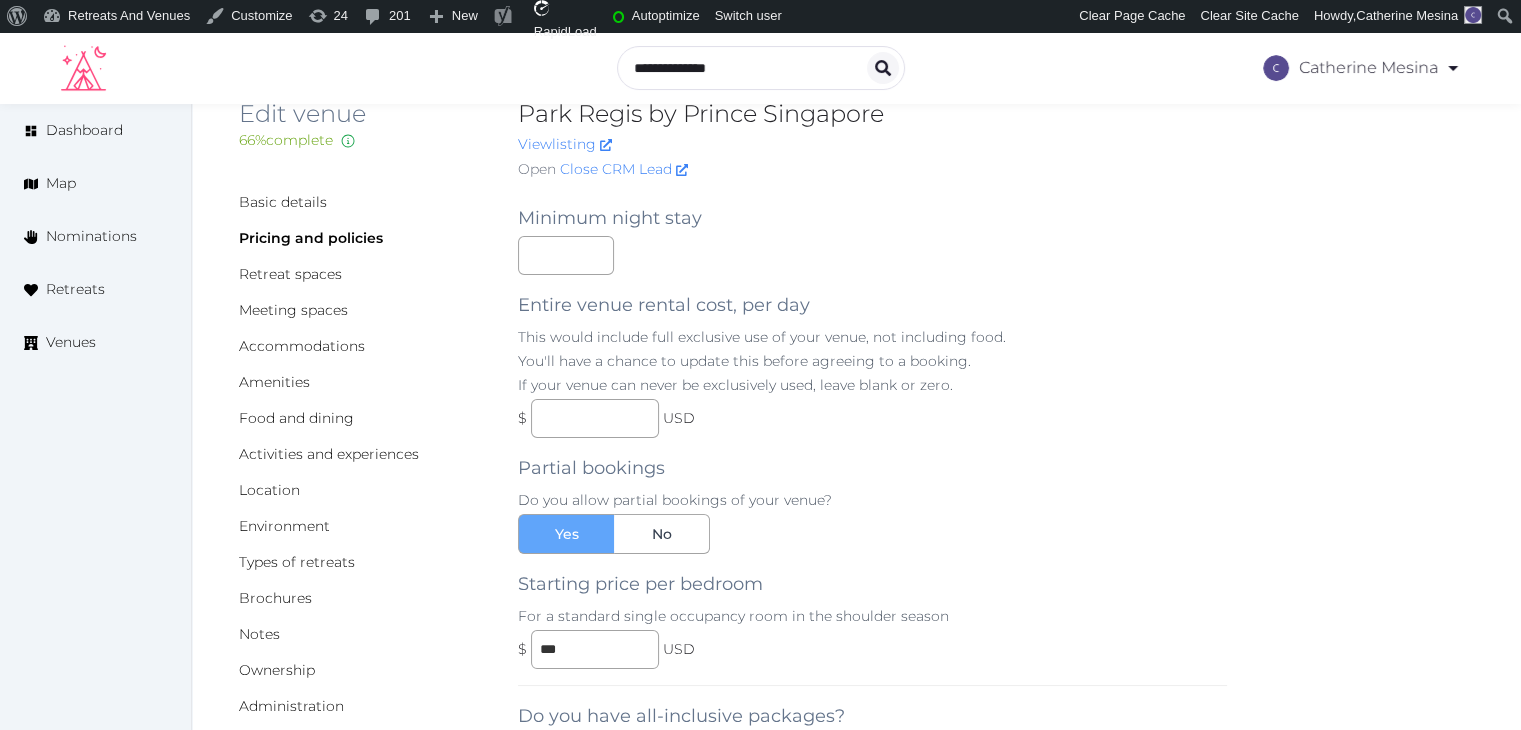 scroll, scrollTop: 0, scrollLeft: 0, axis: both 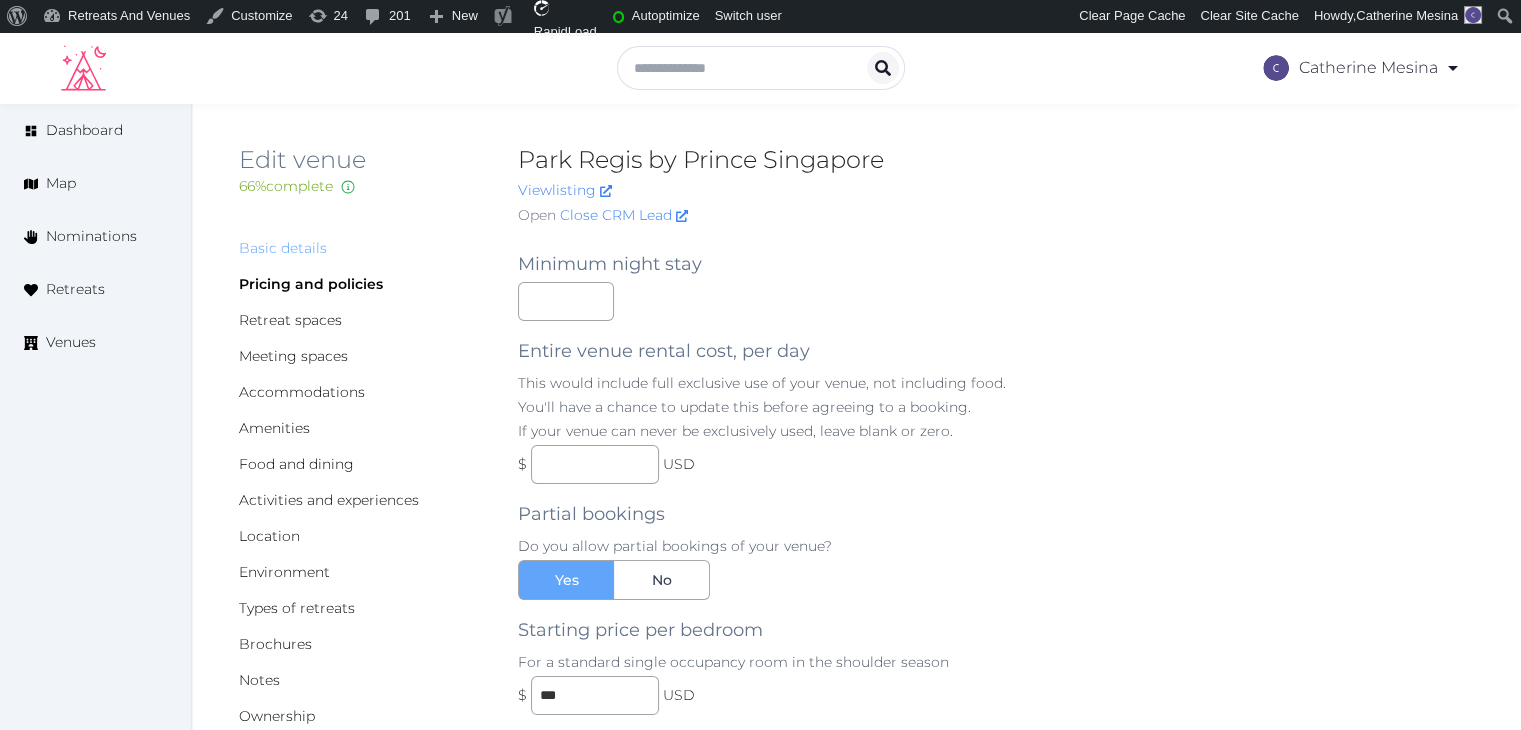 click on "Basic details" at bounding box center [283, 248] 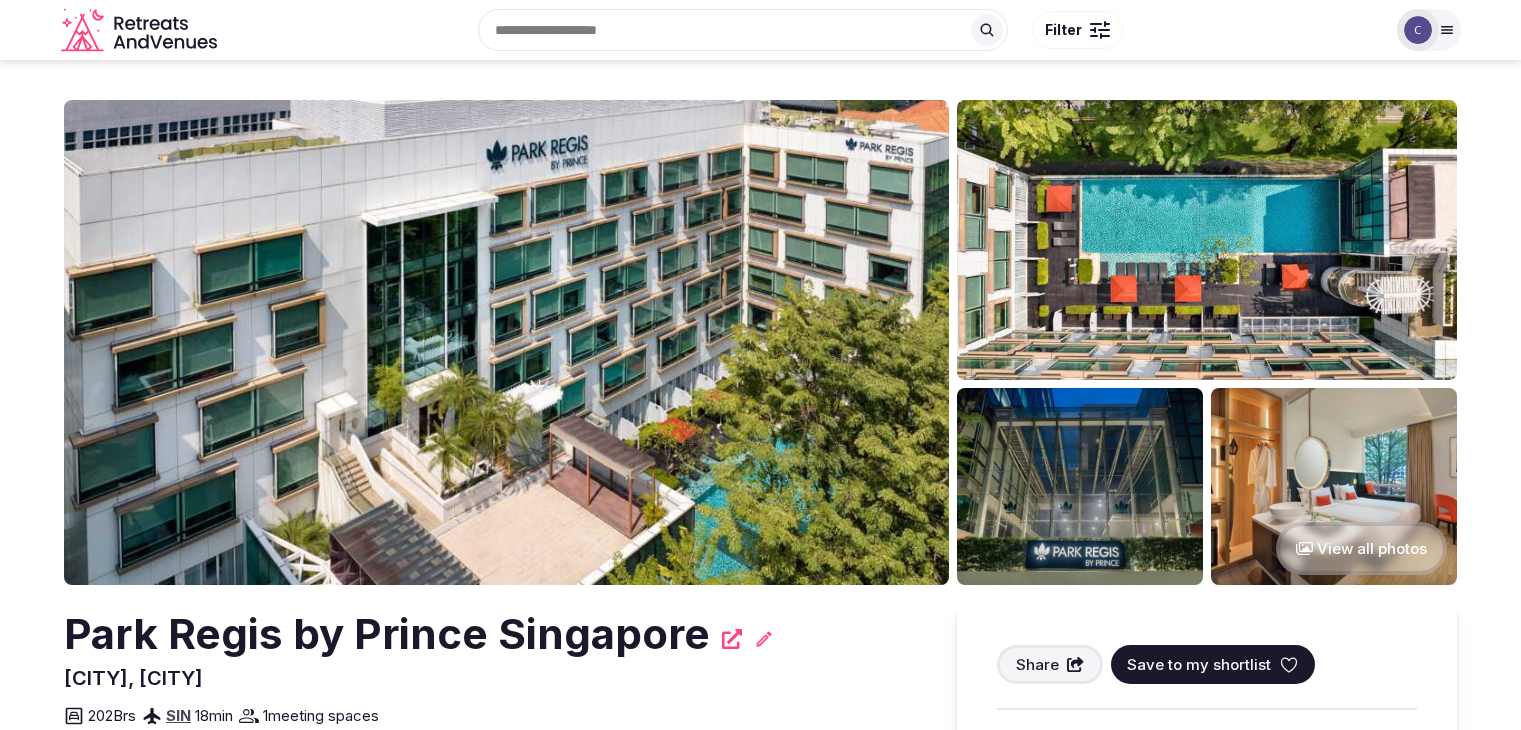 scroll, scrollTop: 0, scrollLeft: 0, axis: both 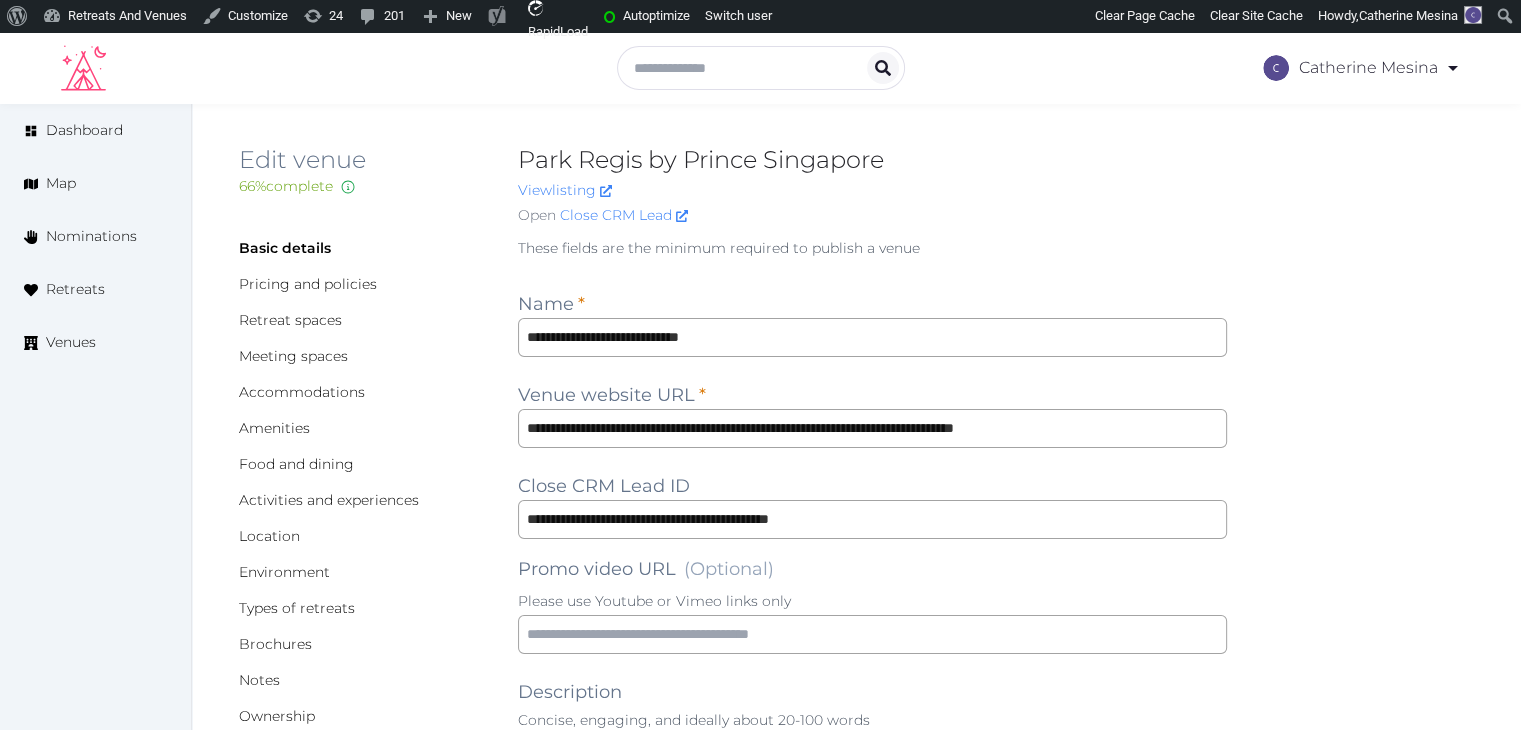 click on "Park Regis by Prince Singapore" at bounding box center [872, 160] 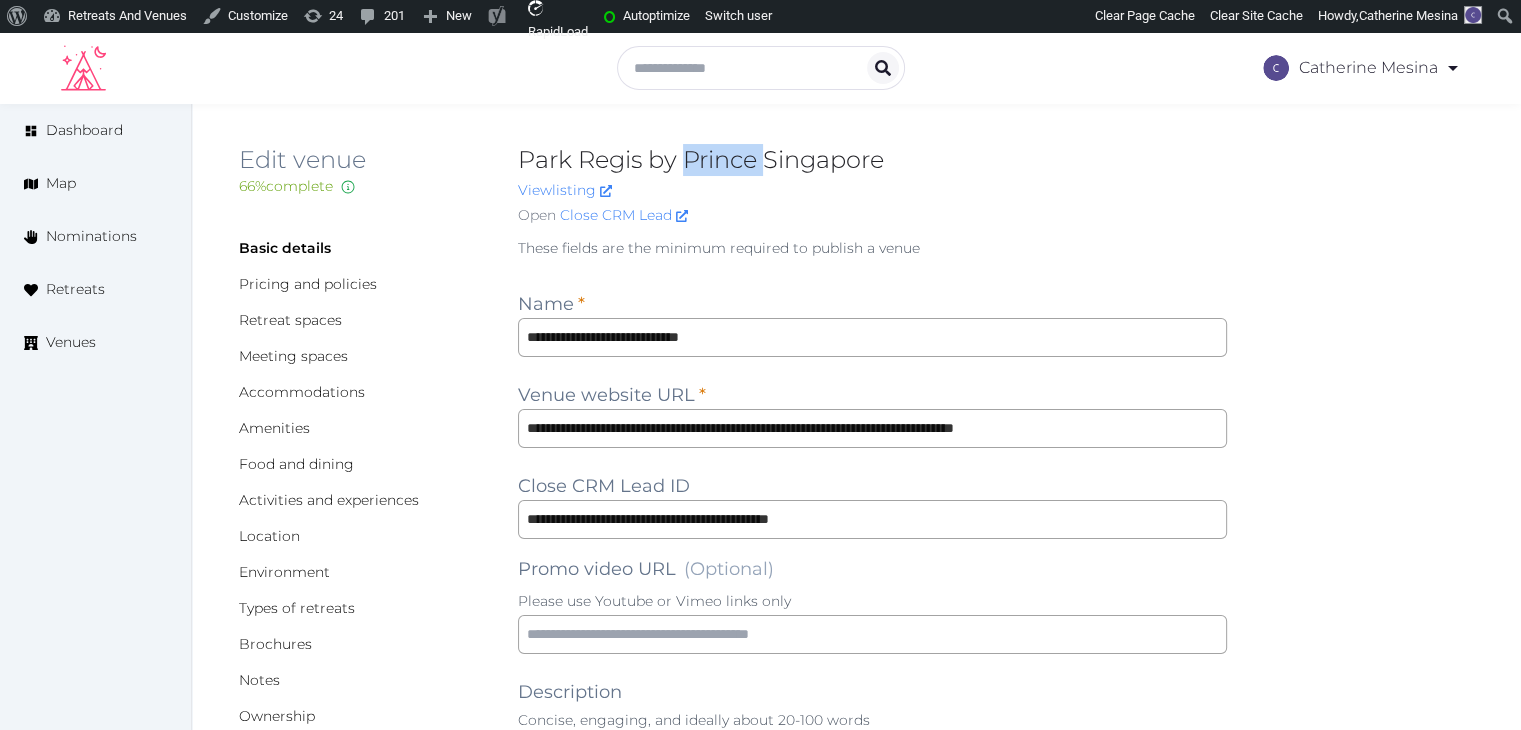 click on "Park Regis by Prince Singapore" at bounding box center [872, 160] 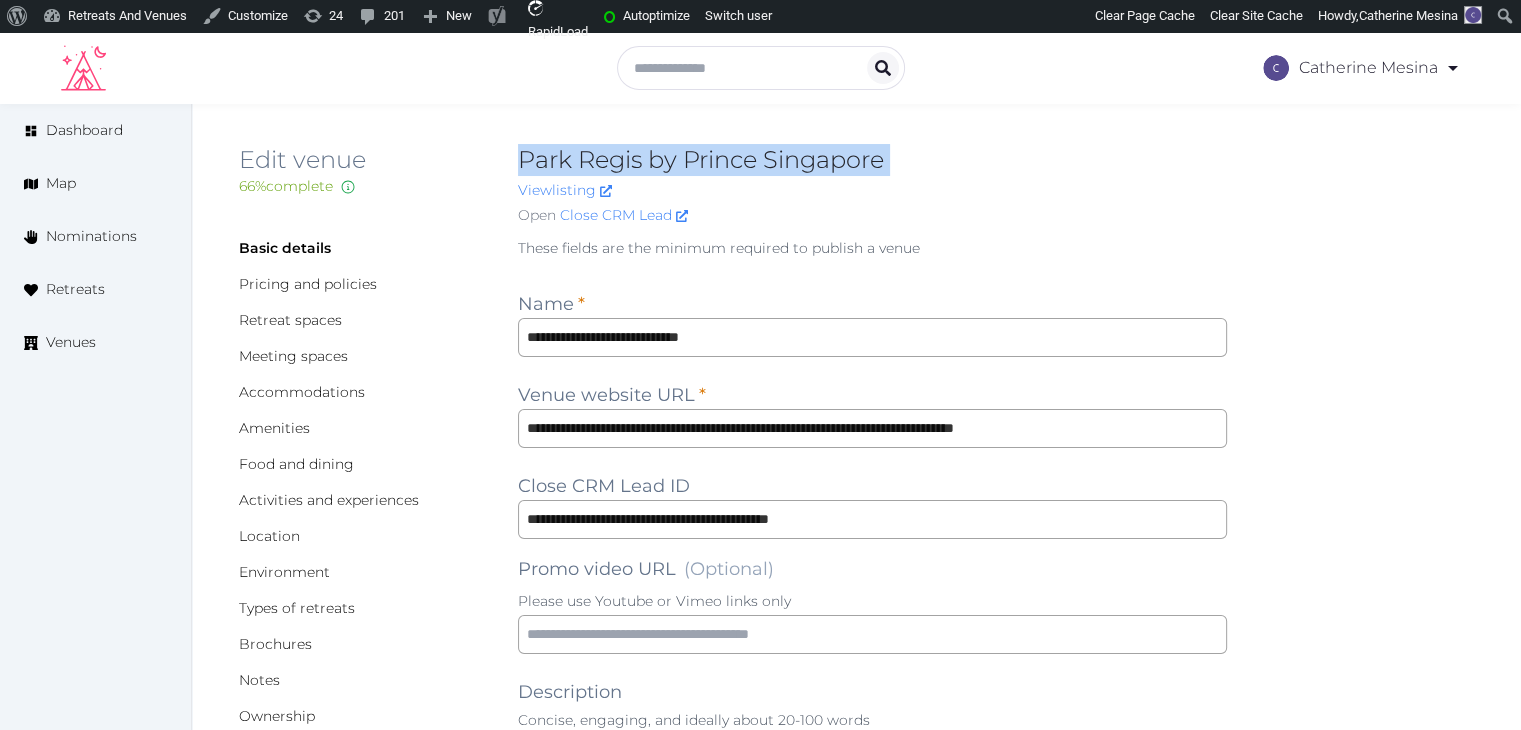 click on "Park Regis by Prince Singapore" at bounding box center (872, 160) 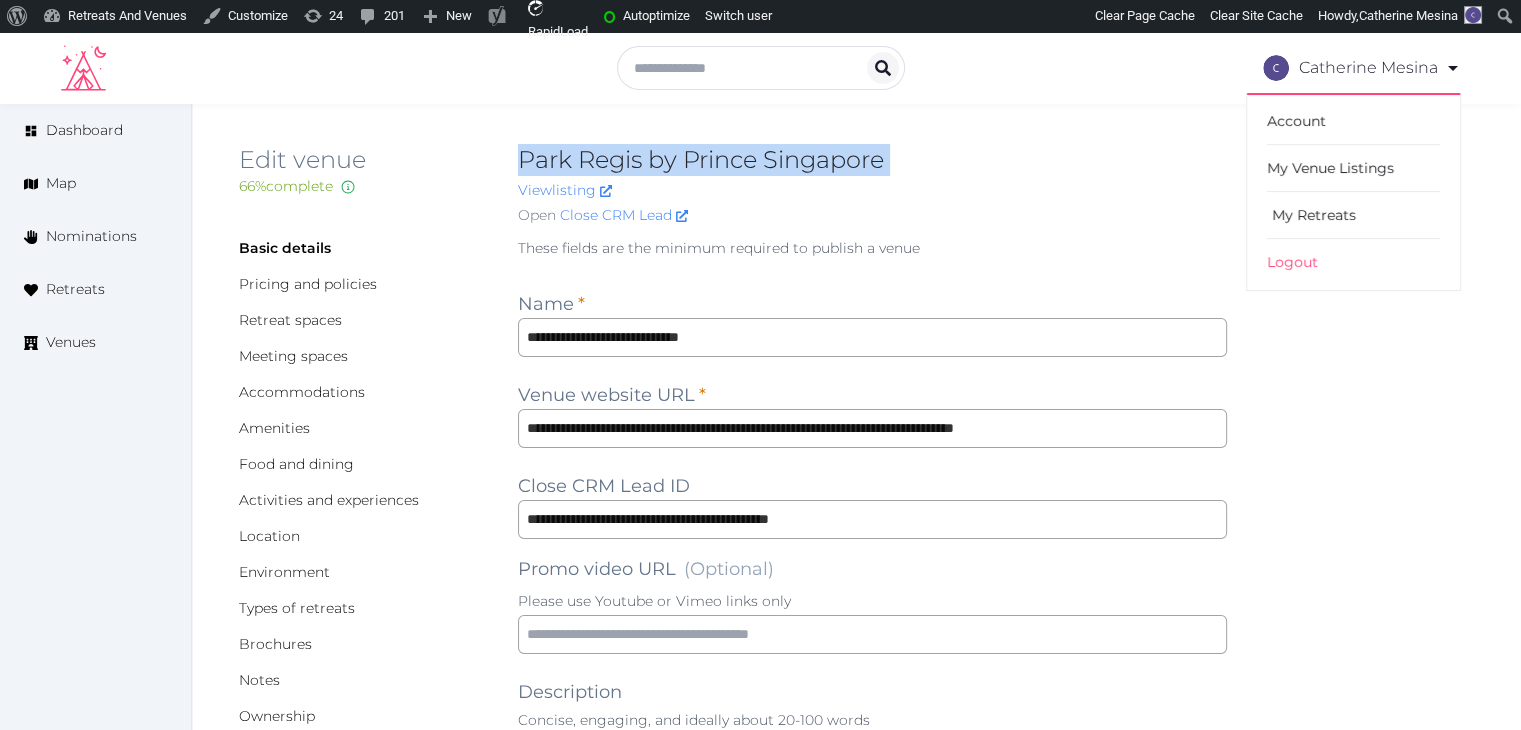 click on "My Retreats" at bounding box center [1353, 215] 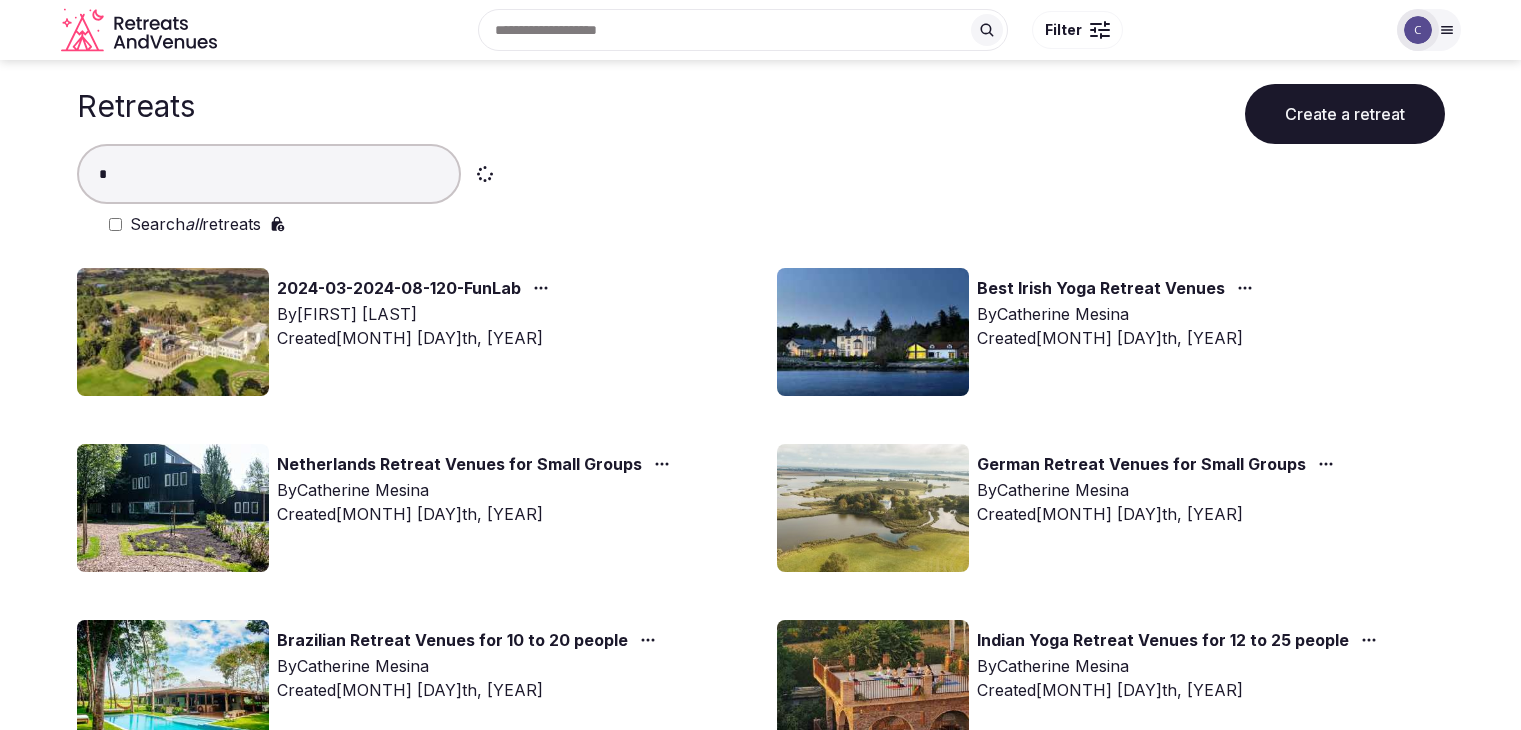 scroll, scrollTop: 0, scrollLeft: 0, axis: both 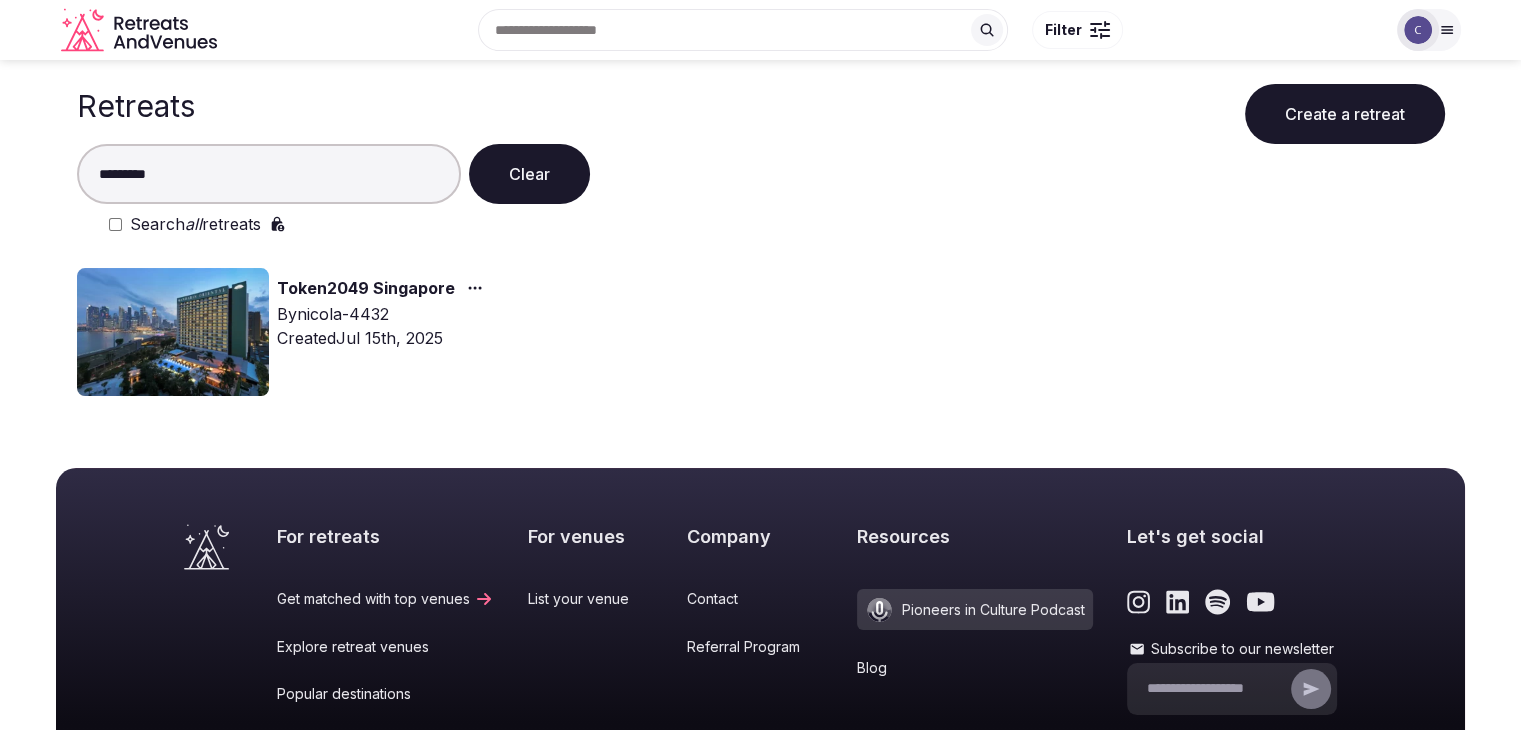 type on "*********" 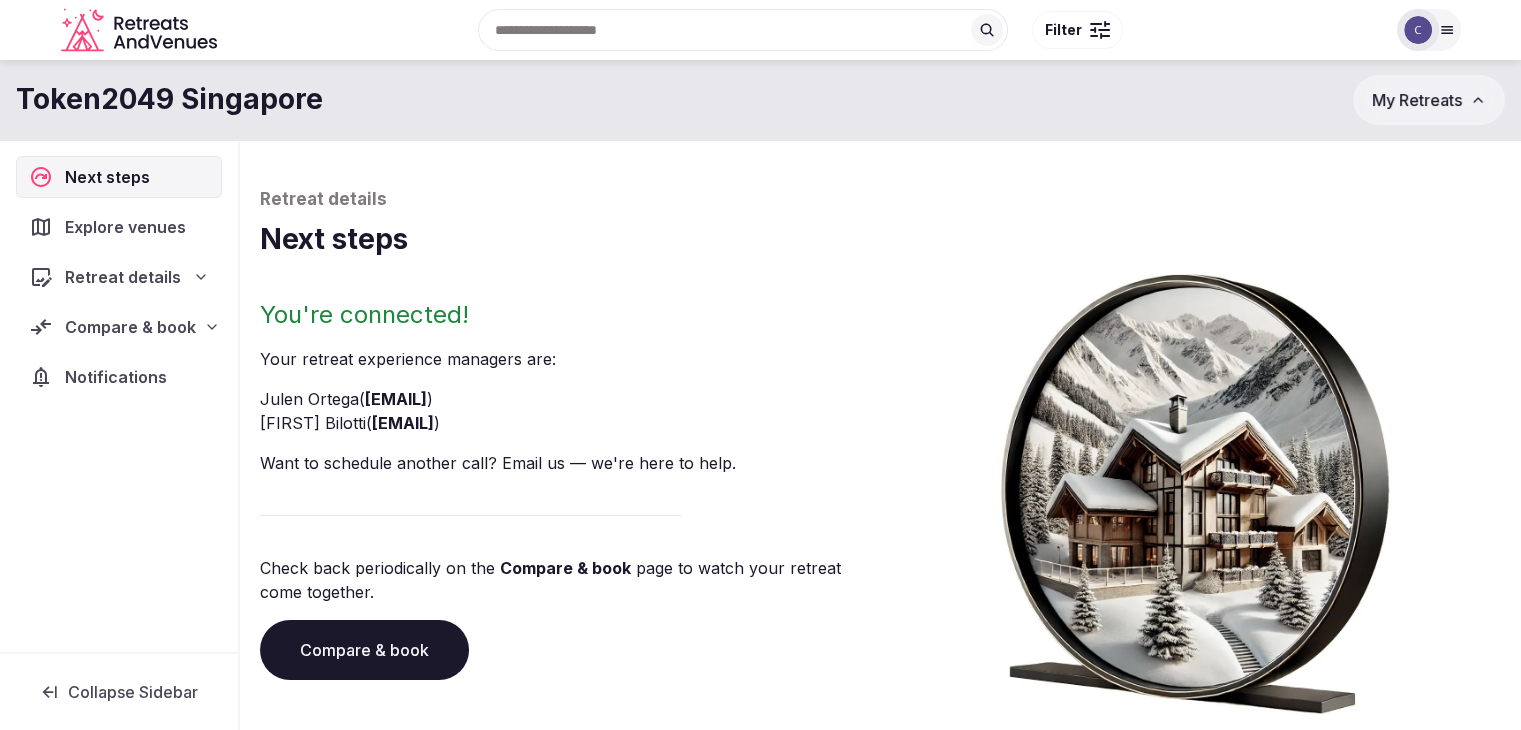 click on "Compare & book" at bounding box center [364, 650] 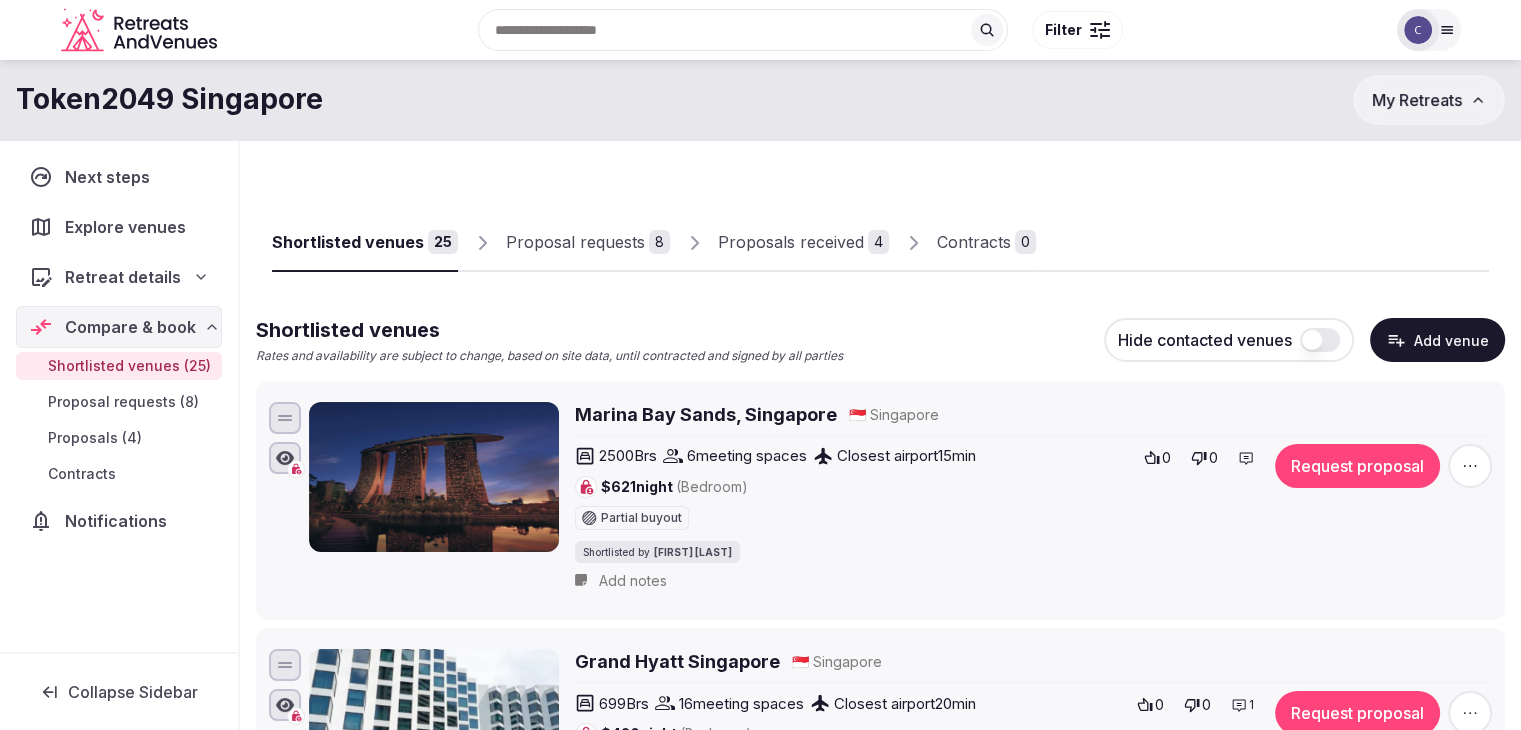 click on "Add venue" at bounding box center (1437, 340) 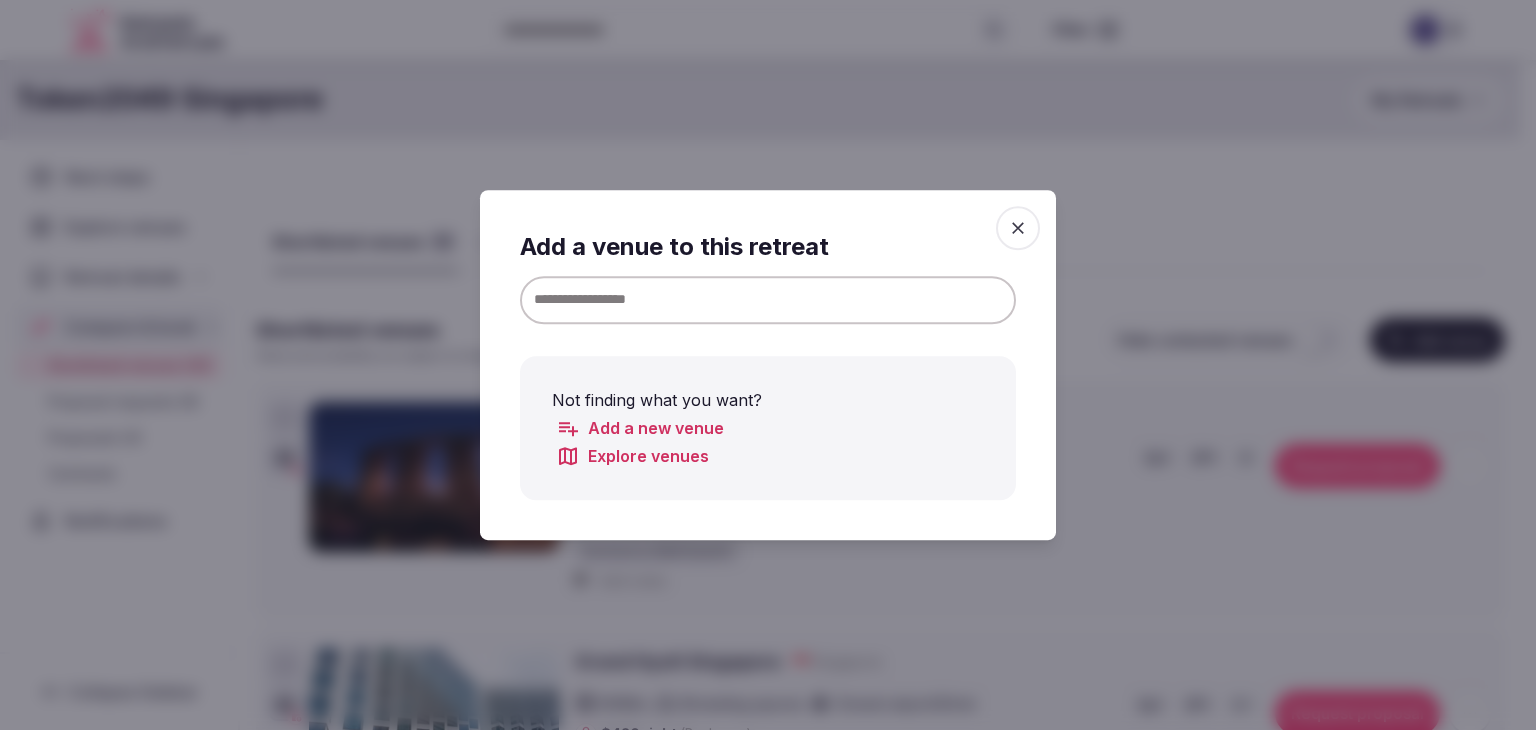click at bounding box center (768, 300) 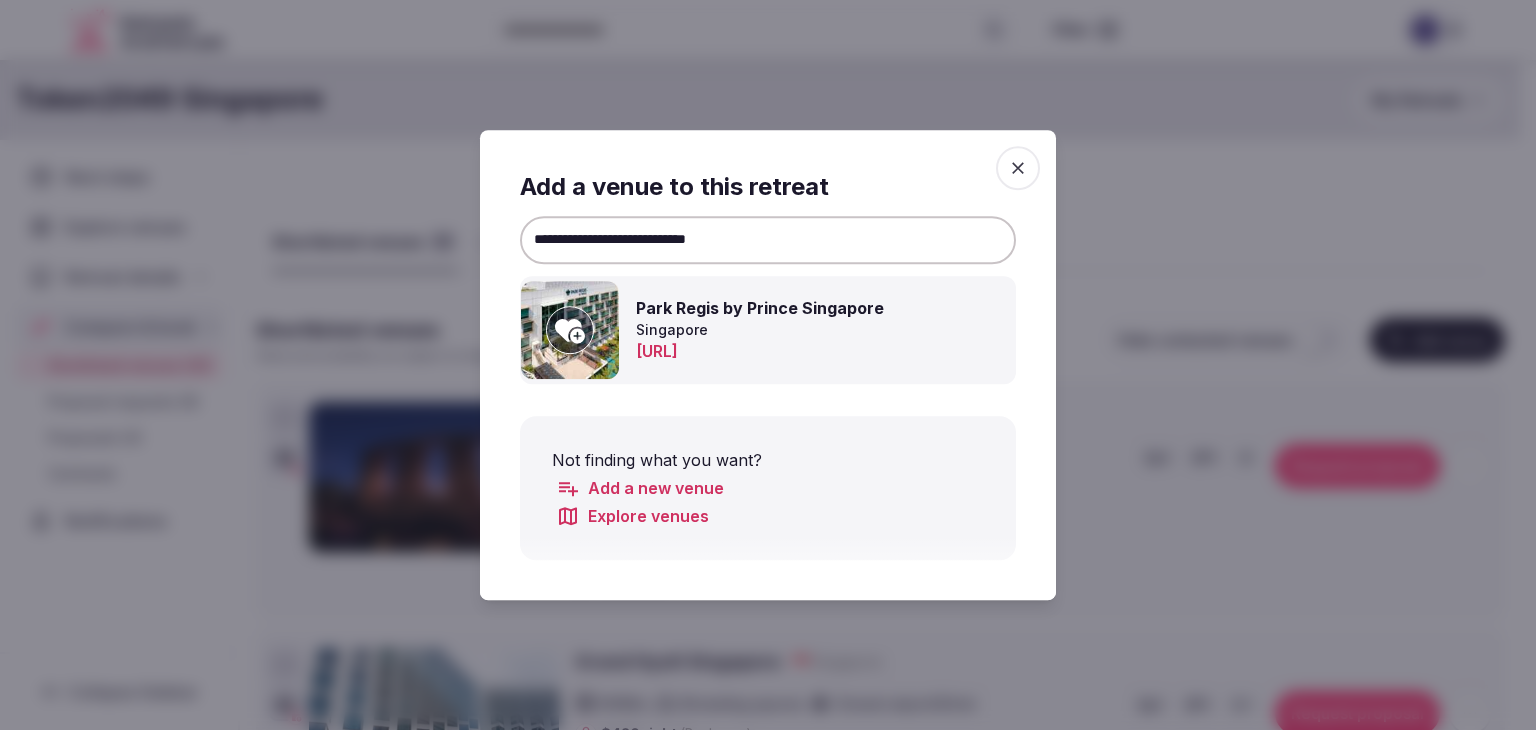 type on "**********" 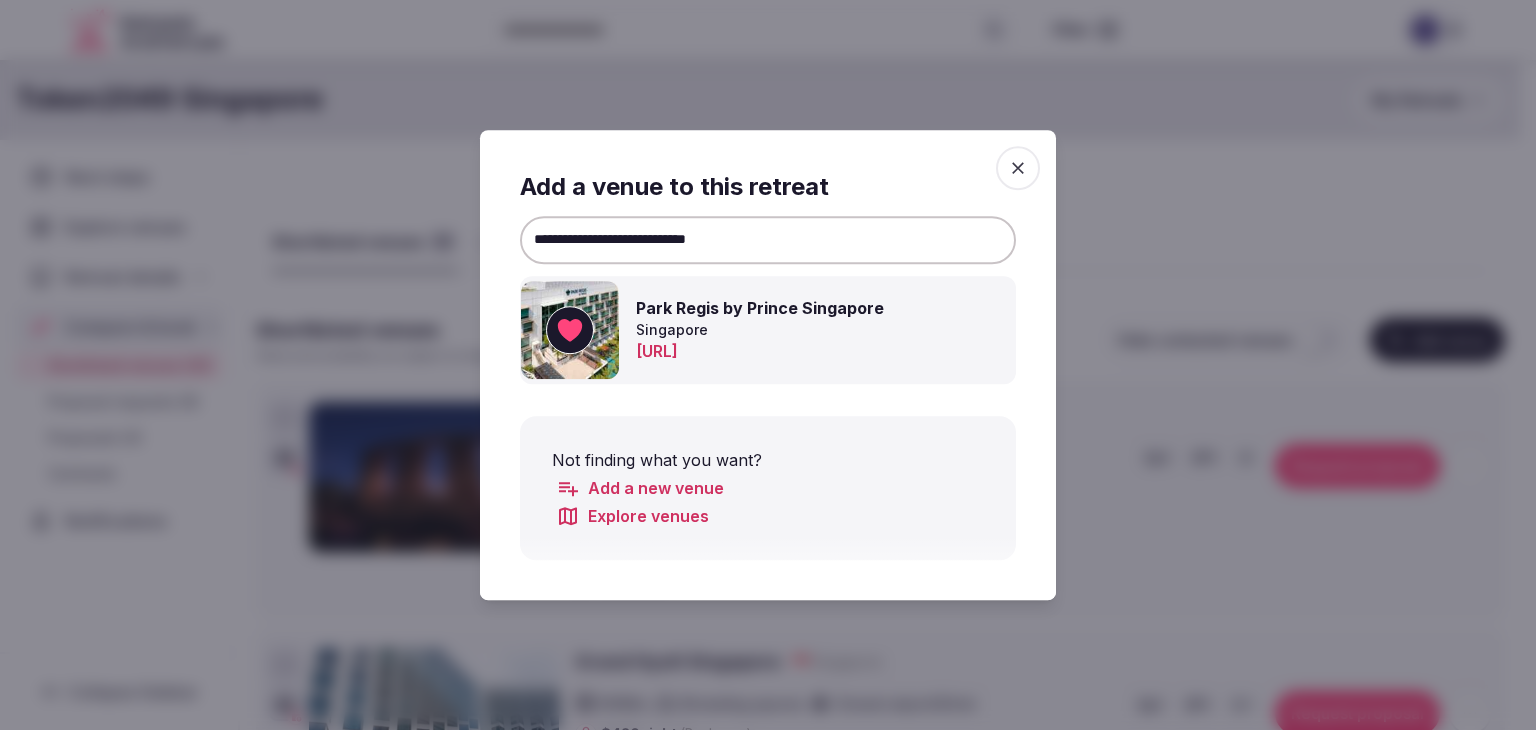 click at bounding box center [1018, 168] 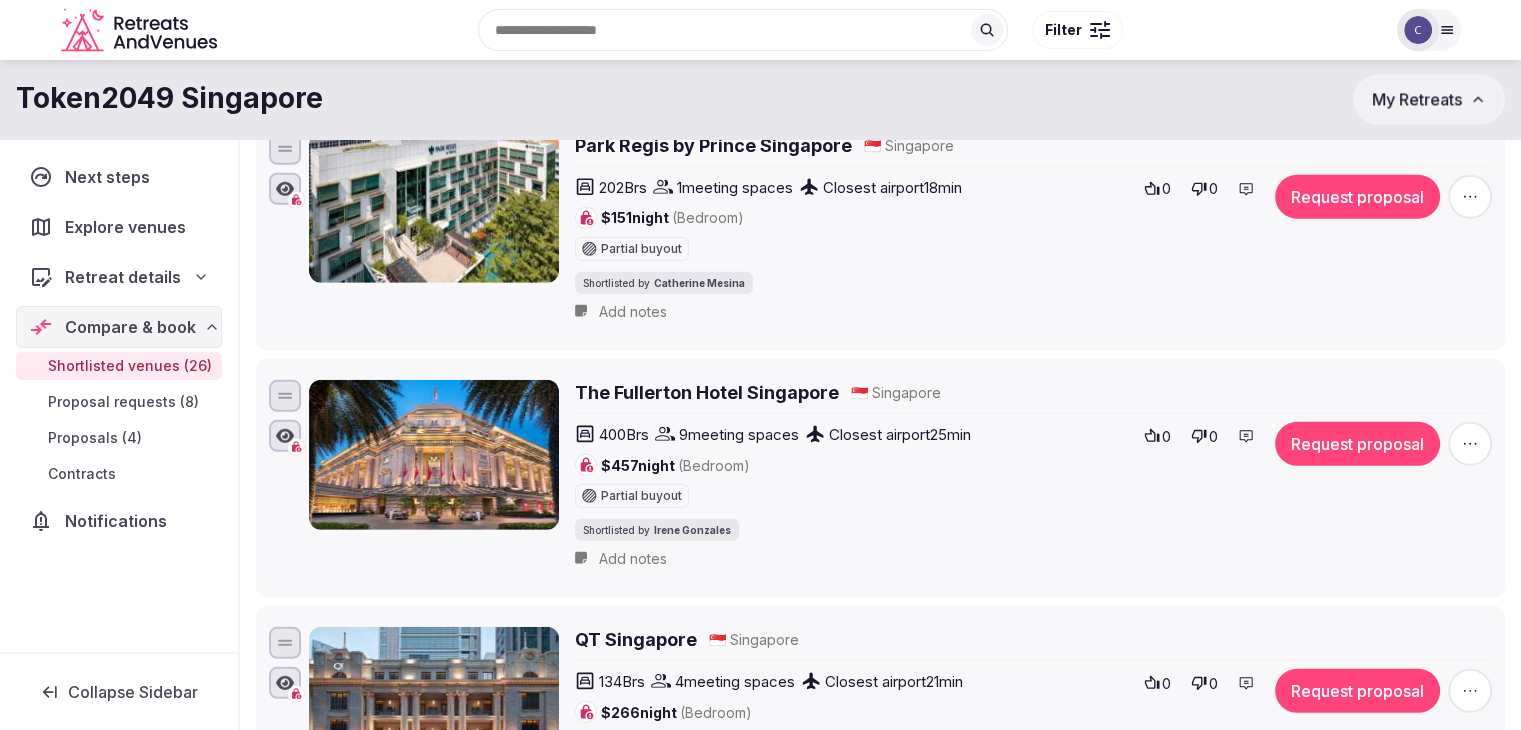 scroll, scrollTop: 5500, scrollLeft: 0, axis: vertical 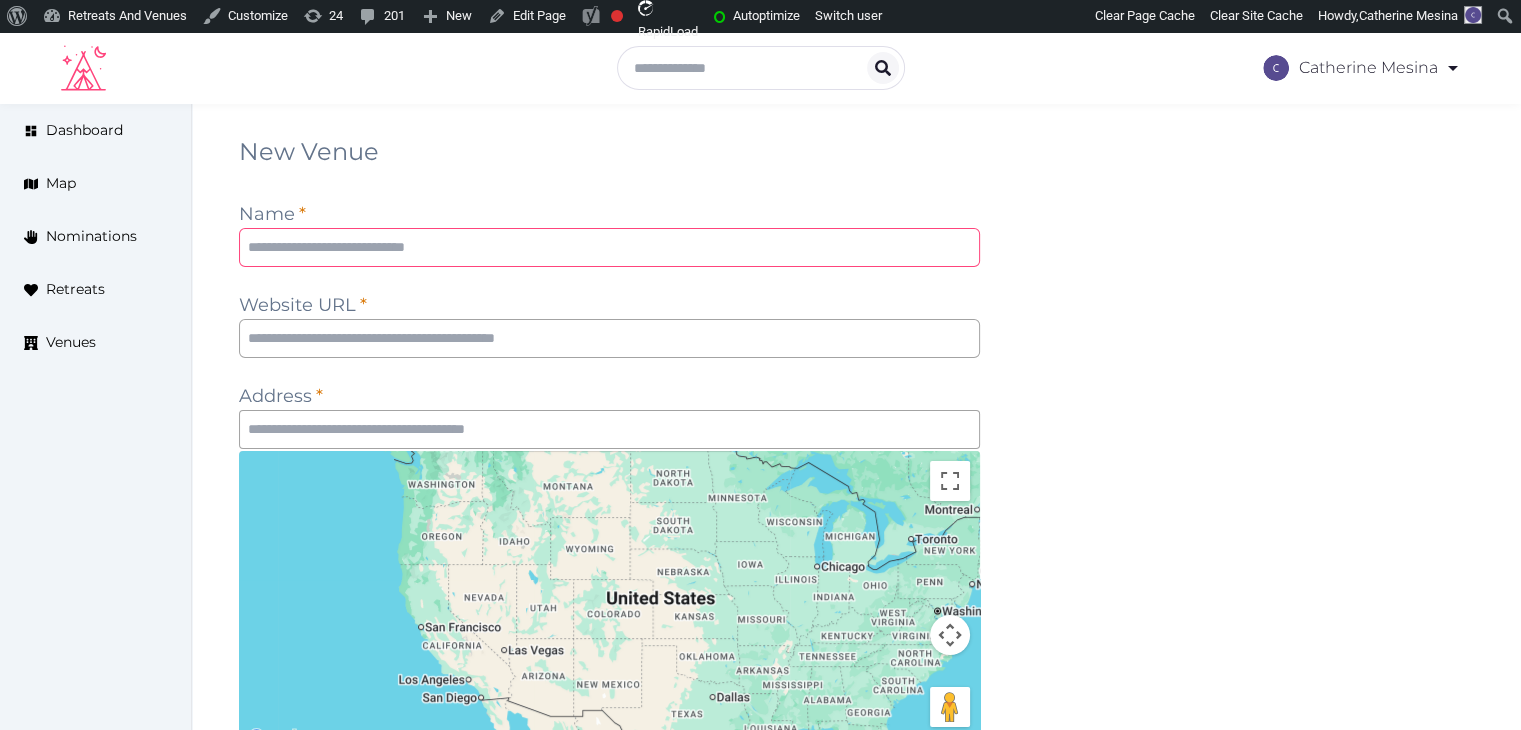 click at bounding box center (609, 247) 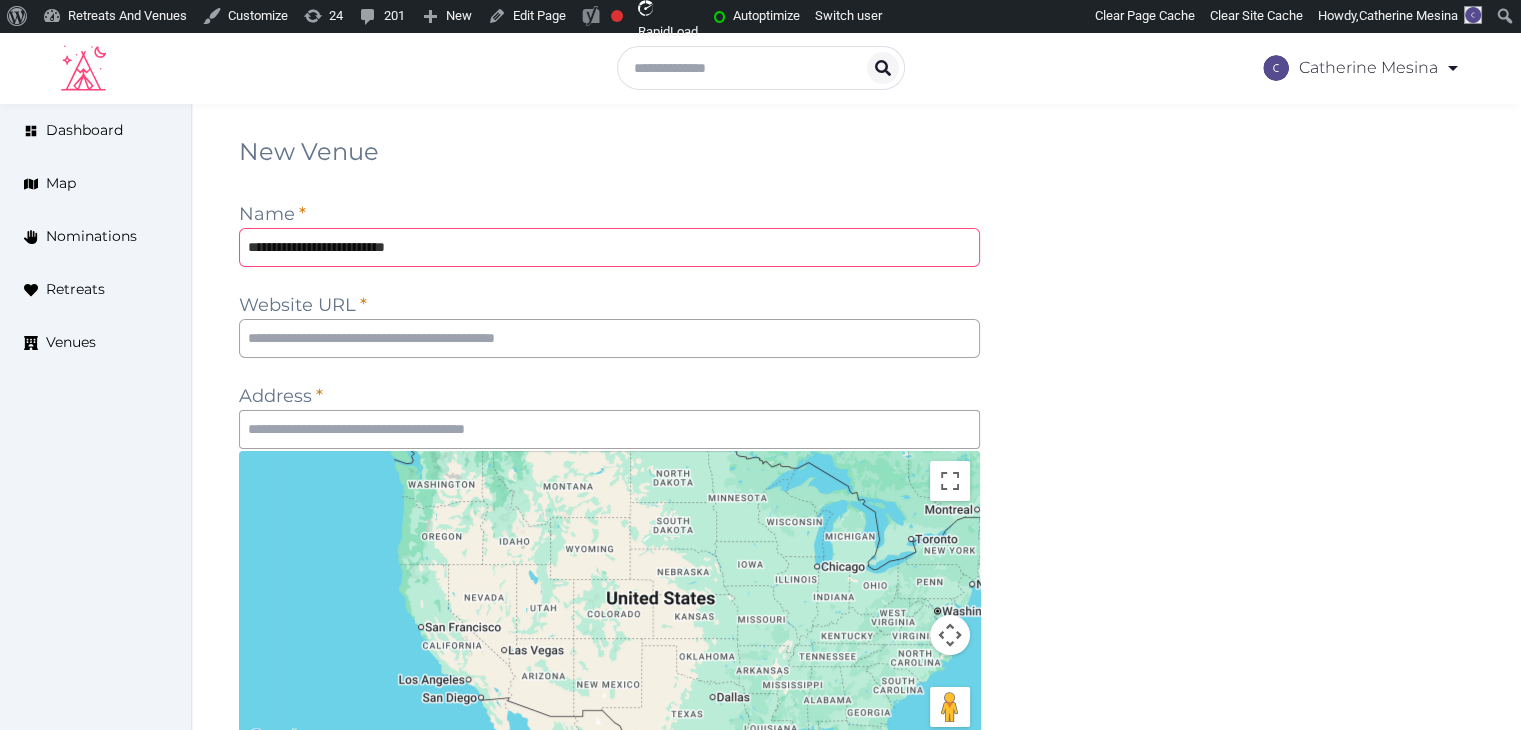 type on "**********" 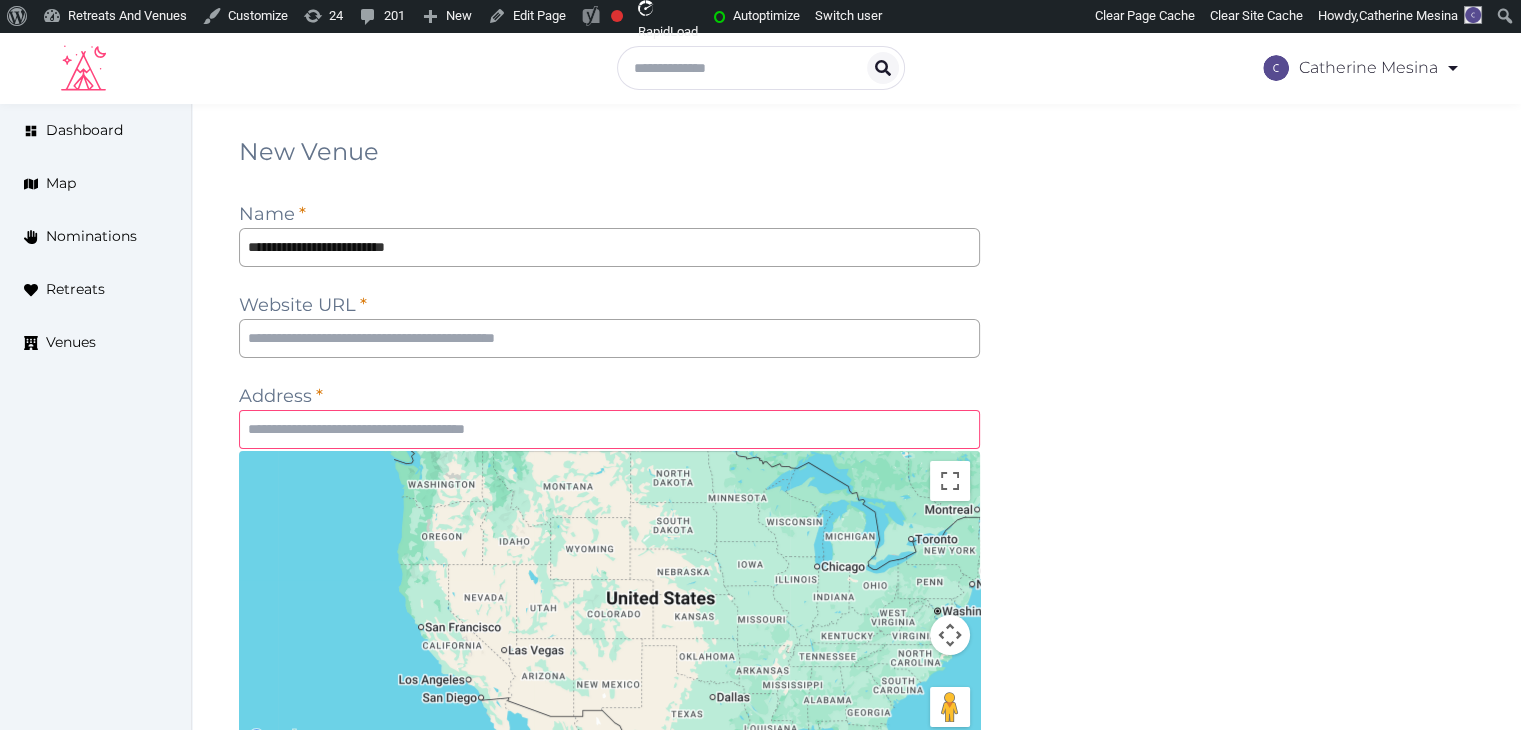 click at bounding box center (609, 429) 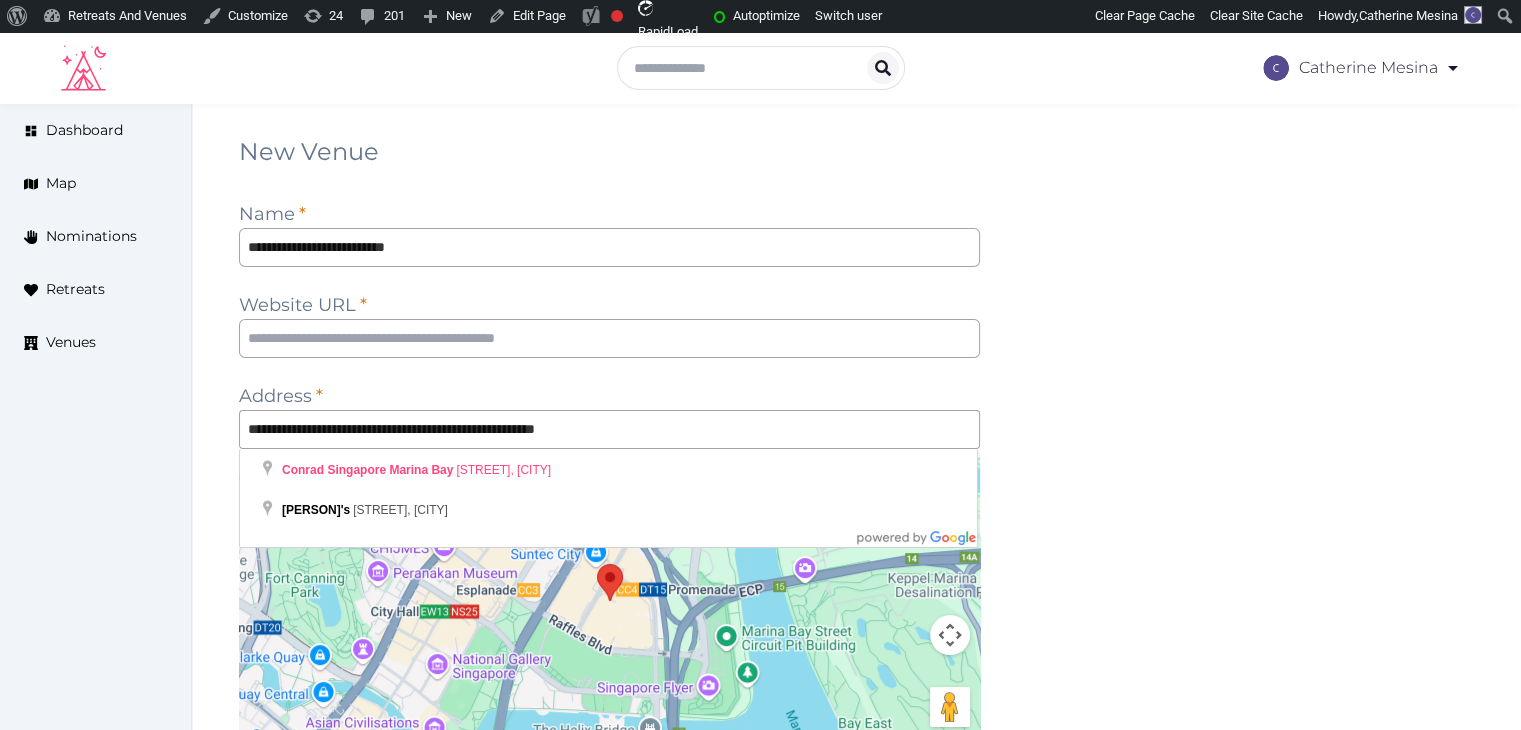 type on "**********" 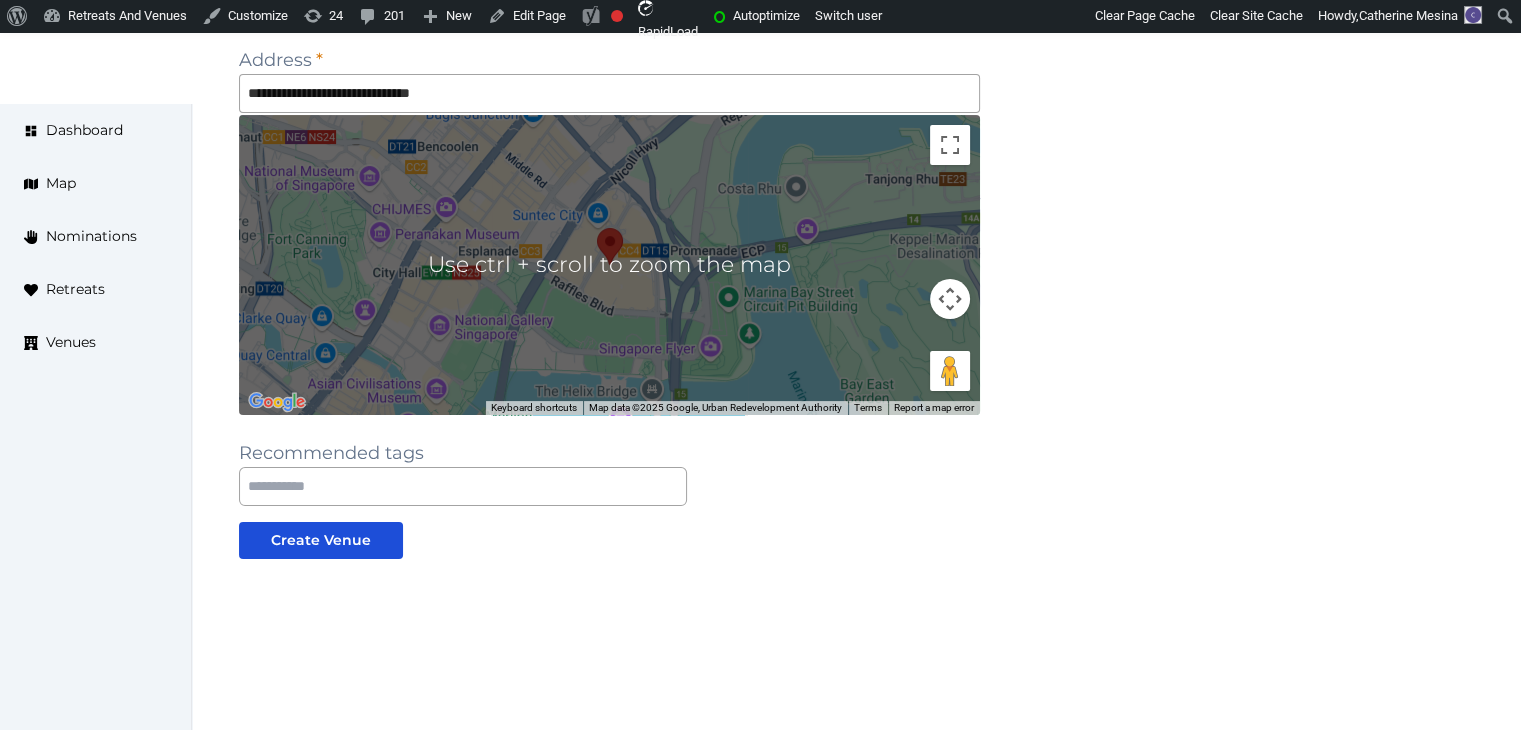 scroll, scrollTop: 356, scrollLeft: 0, axis: vertical 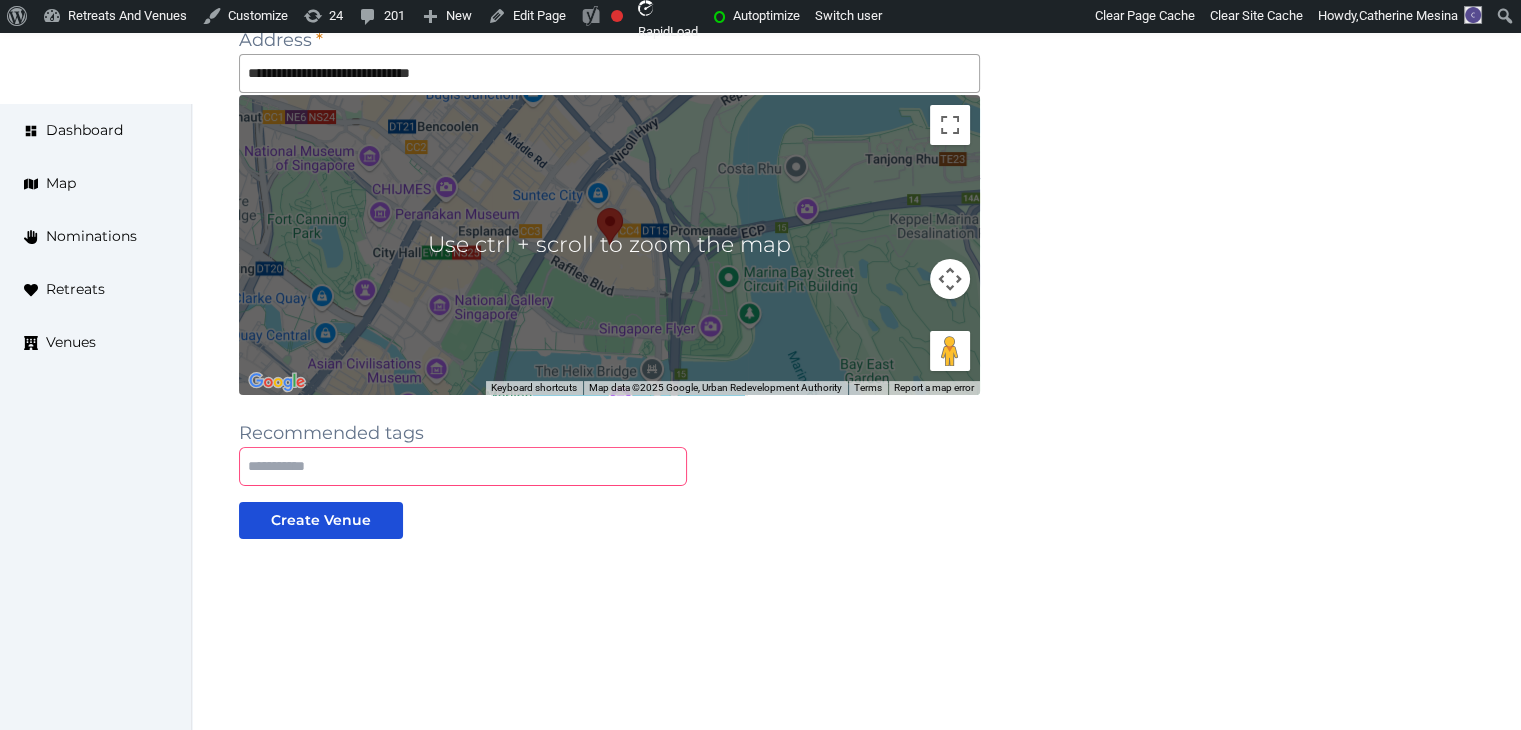 click at bounding box center [463, 466] 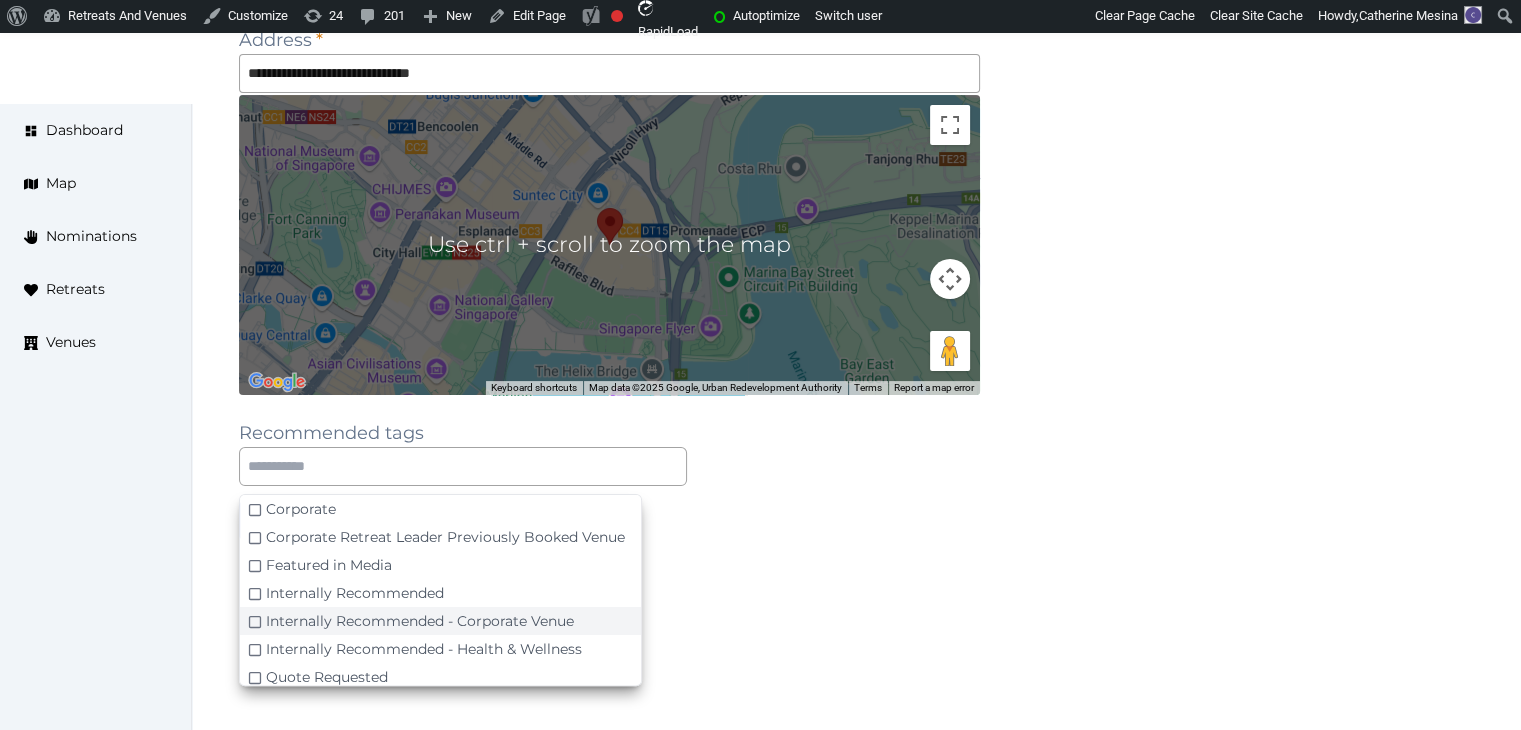 click on "Internally Recommended - Corporate Venue" at bounding box center (420, 621) 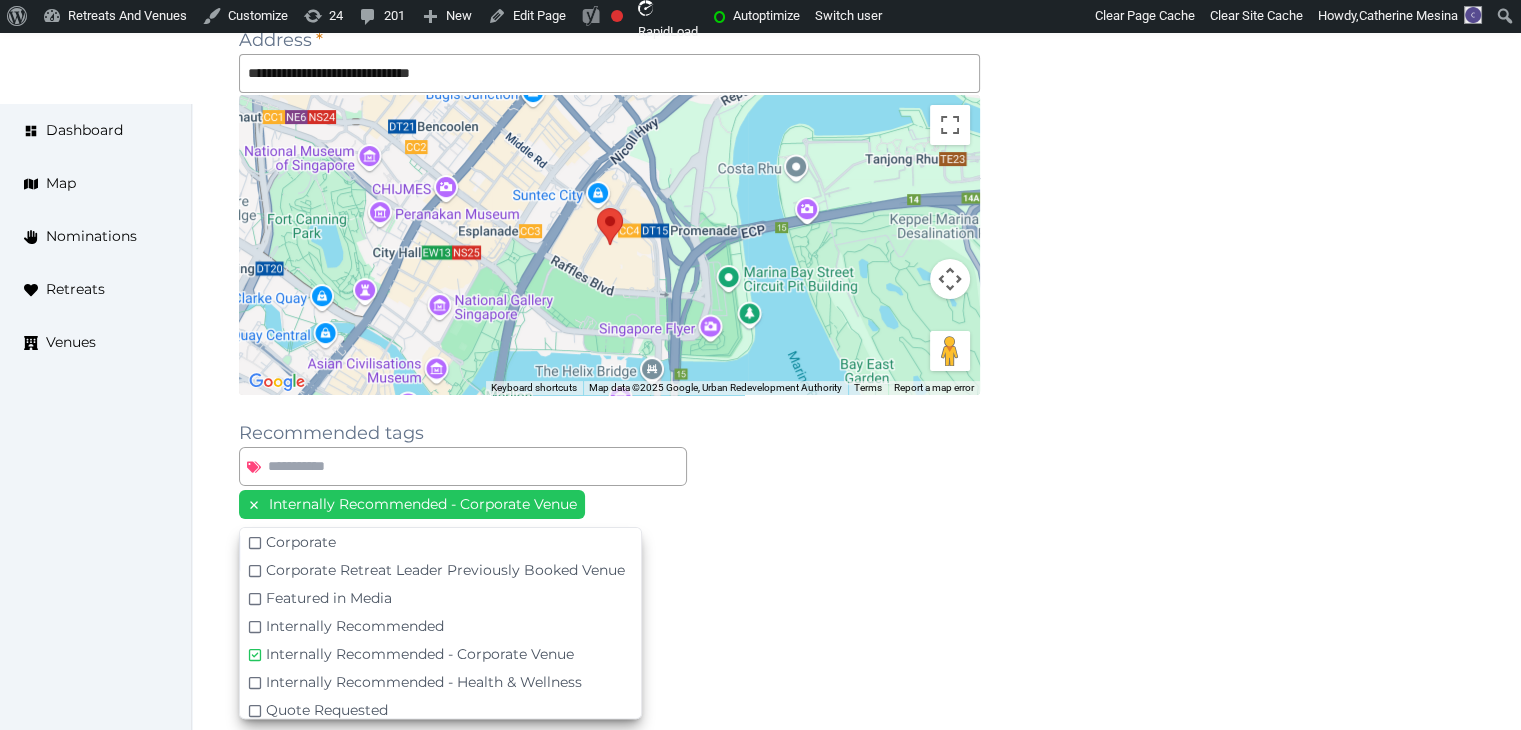 click at bounding box center [609, 652] 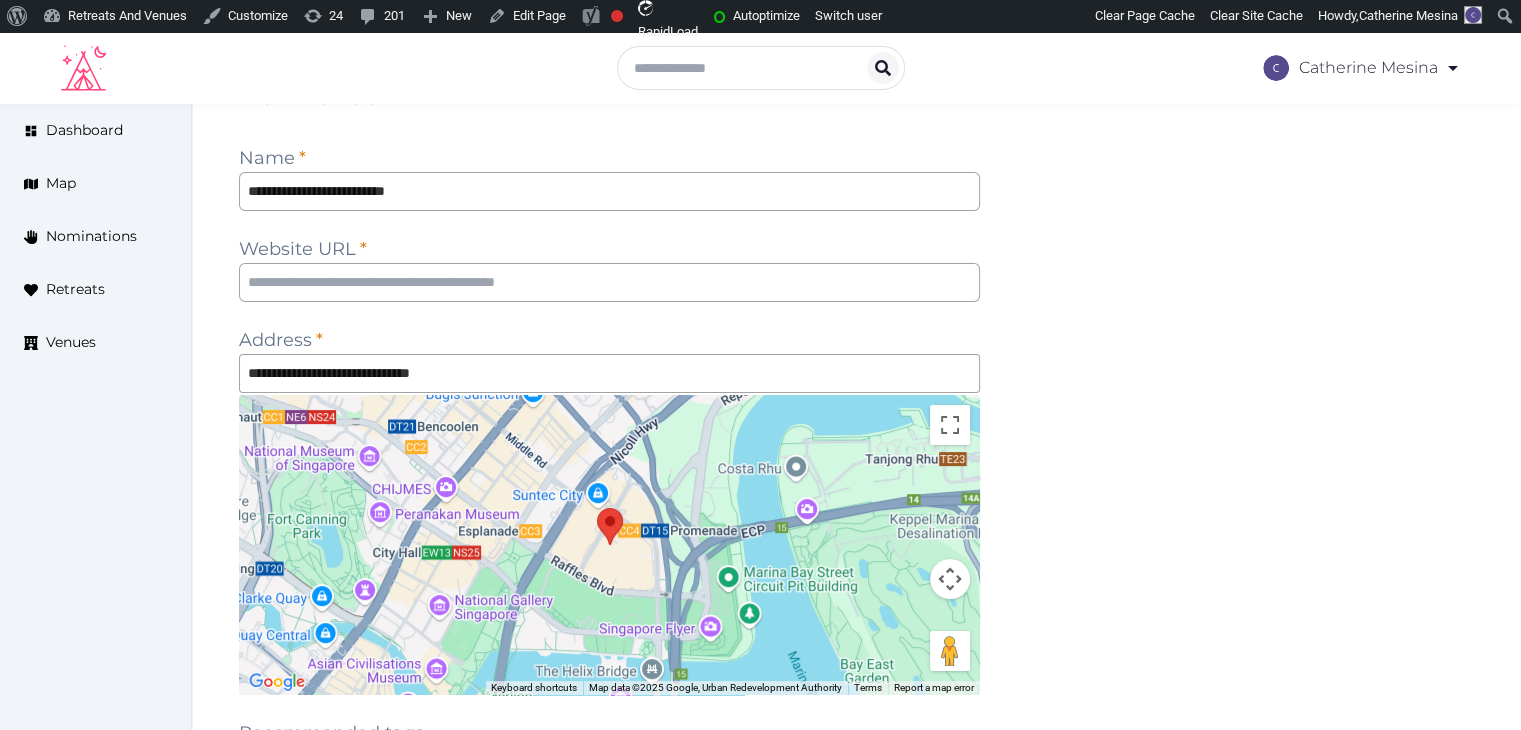 scroll, scrollTop: 56, scrollLeft: 0, axis: vertical 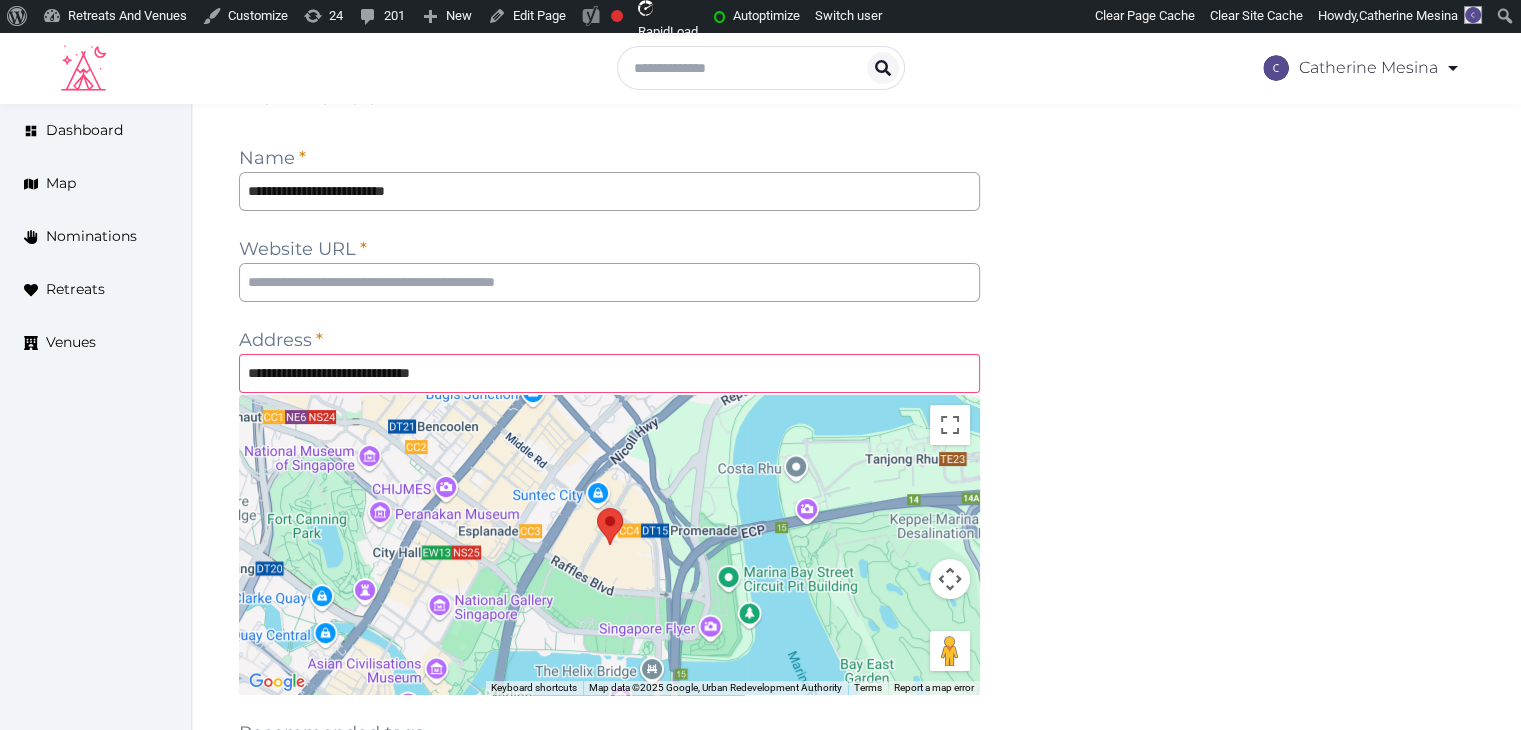 click on "**********" at bounding box center [609, 373] 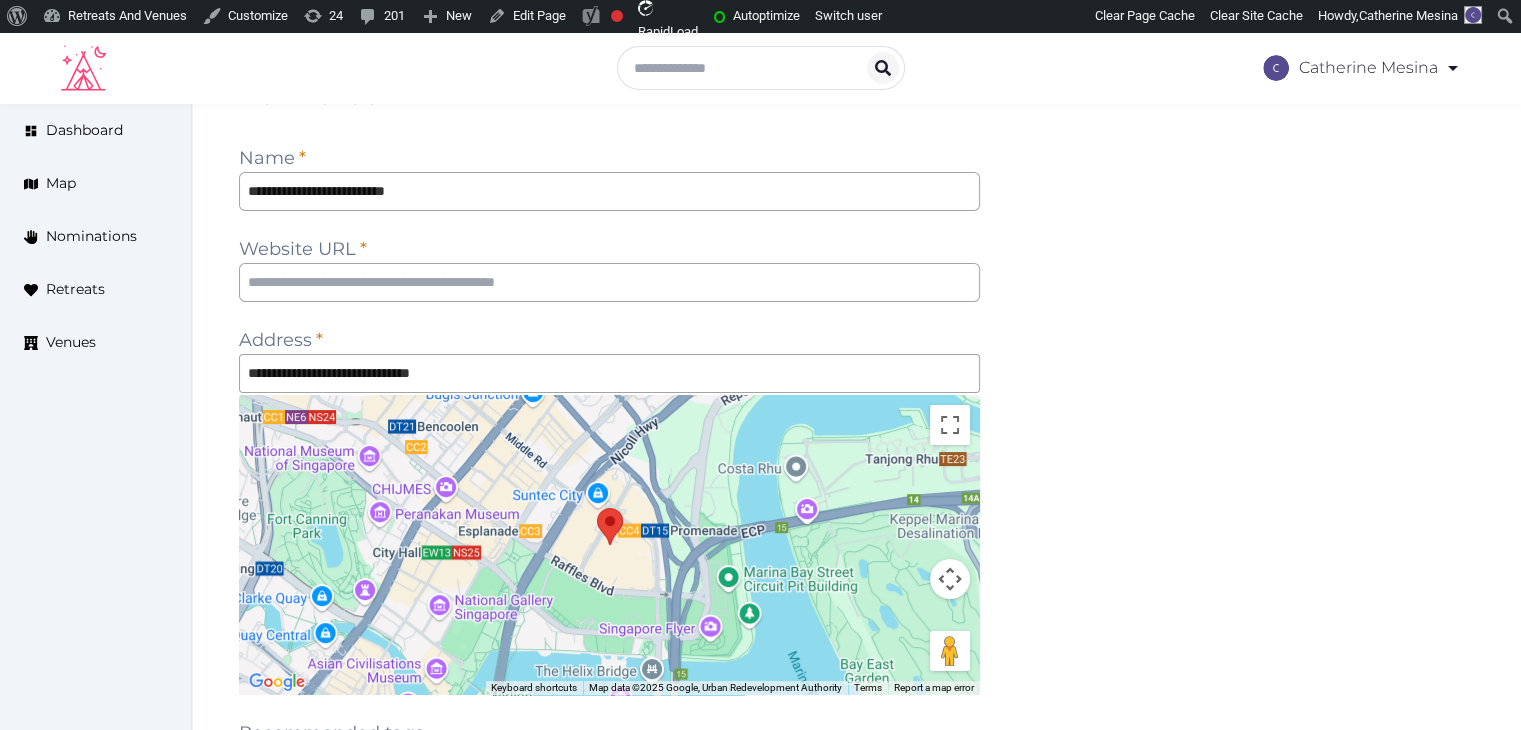 click on "**********" at bounding box center [856, 556] 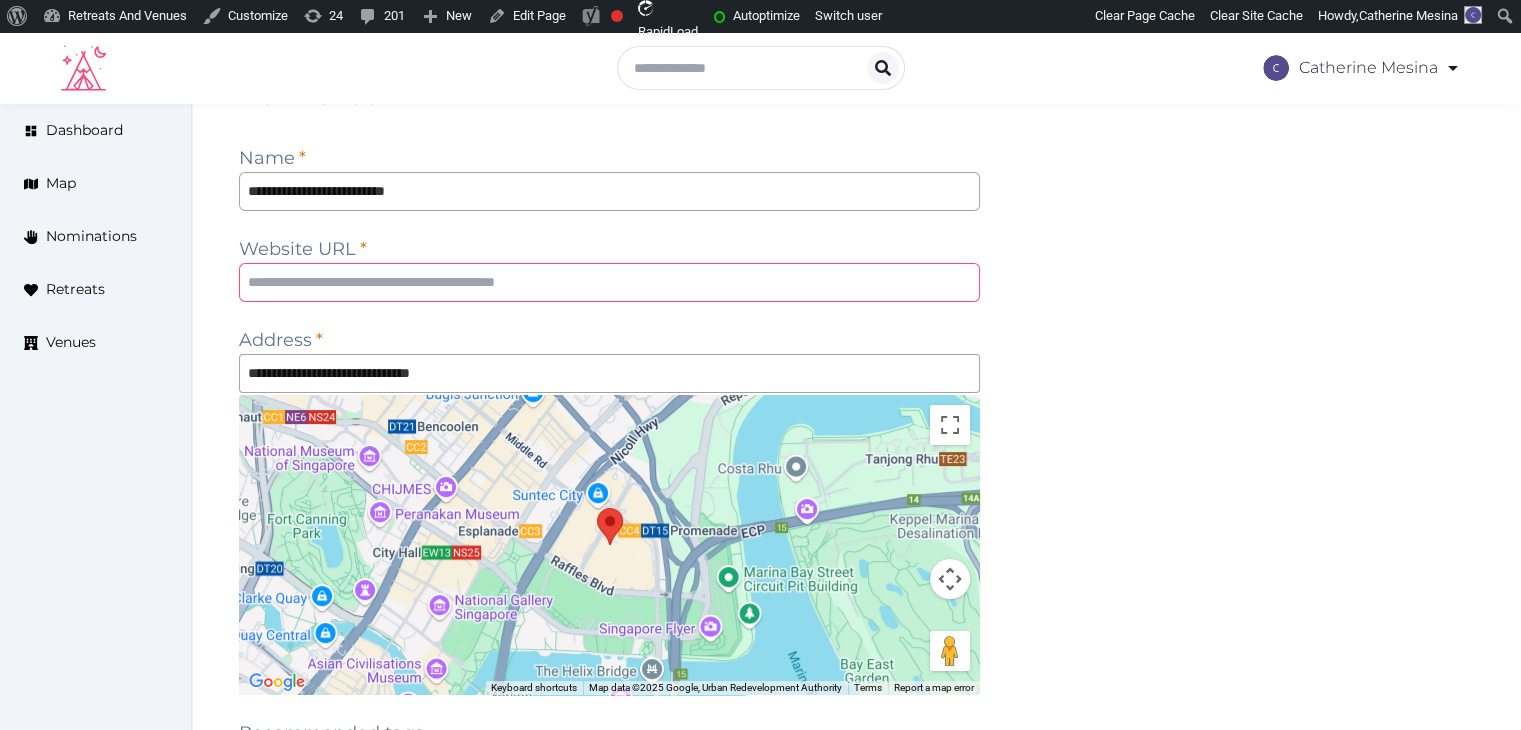 click at bounding box center [609, 282] 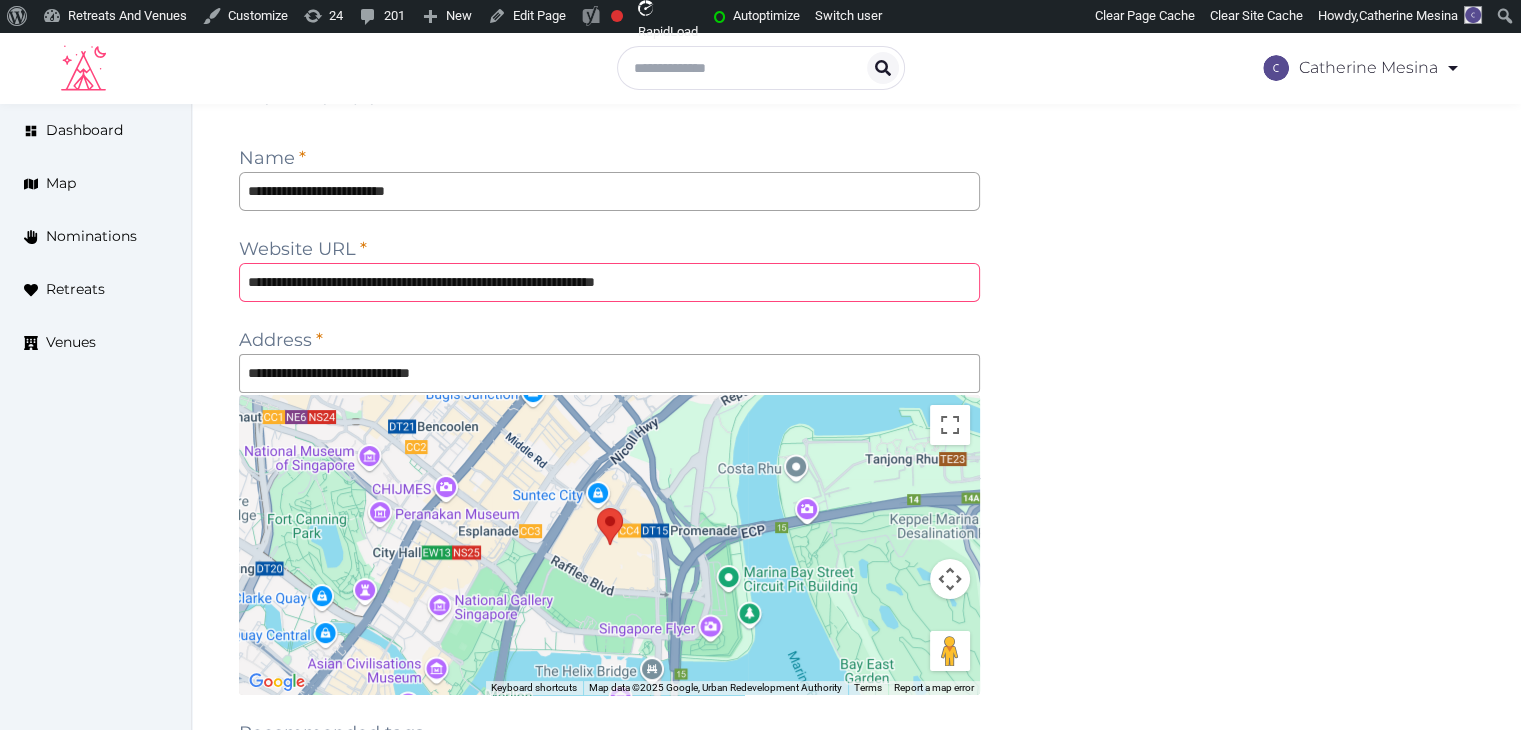 type on "**********" 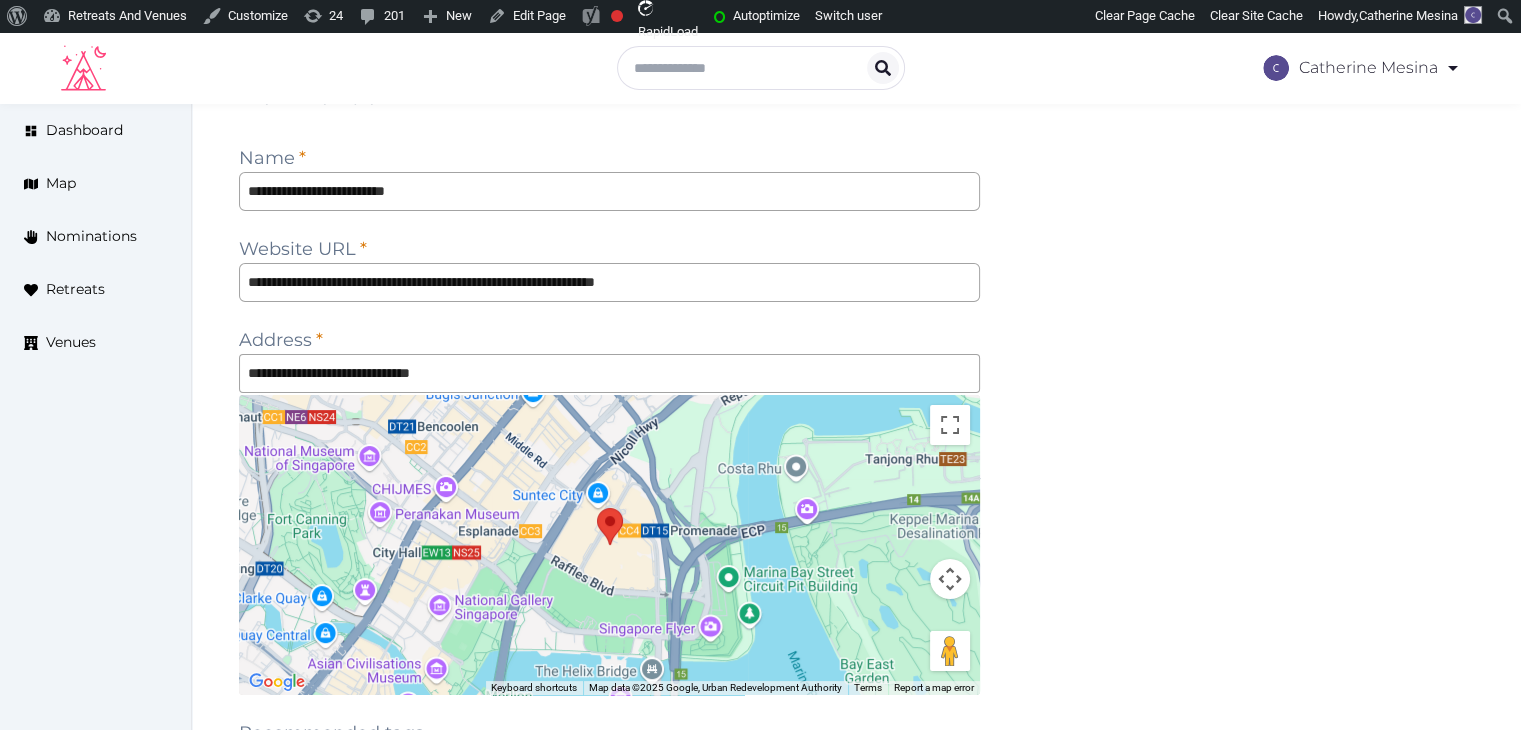 click on "**********" at bounding box center [856, 556] 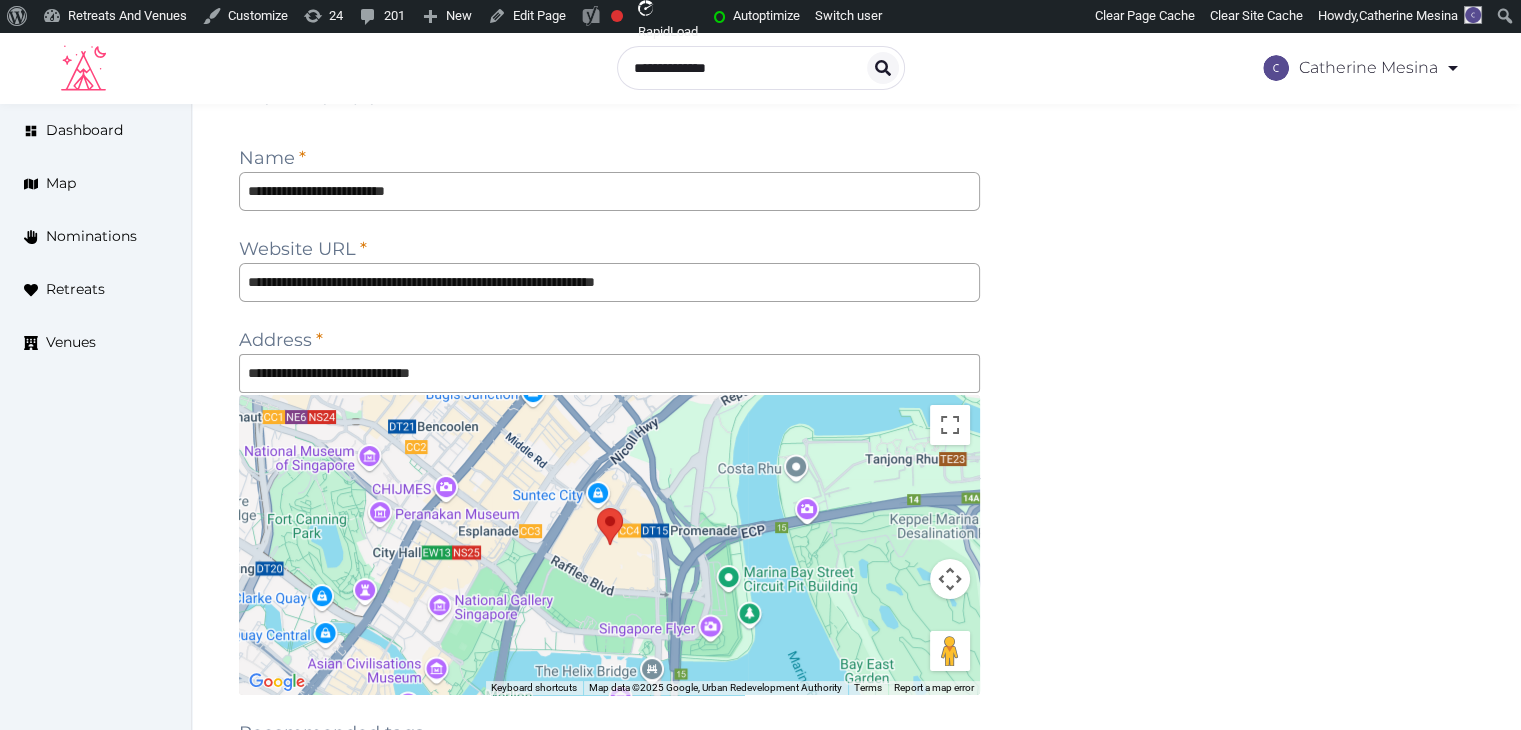 scroll, scrollTop: 388, scrollLeft: 0, axis: vertical 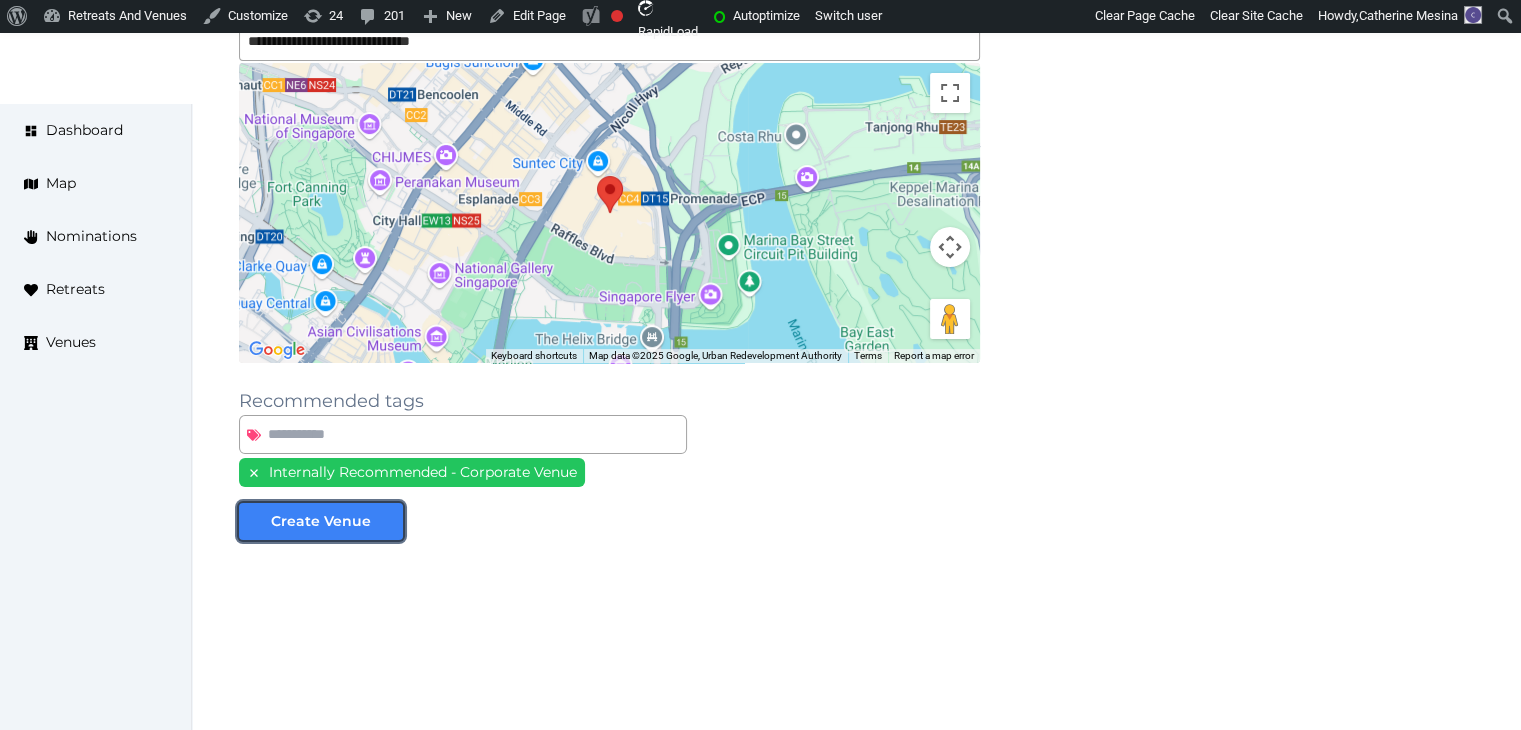 click on "Create Venue" at bounding box center [321, 521] 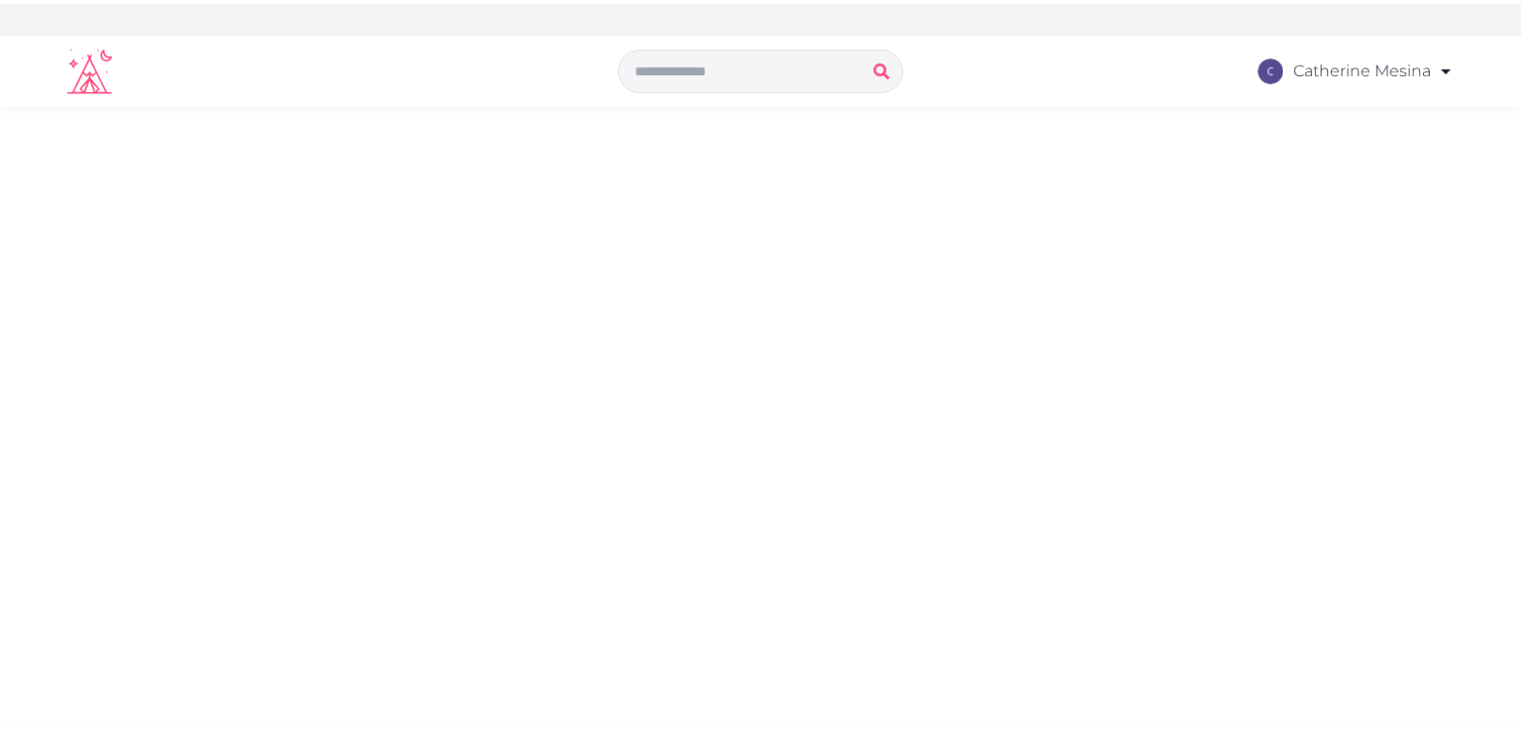 scroll, scrollTop: 0, scrollLeft: 0, axis: both 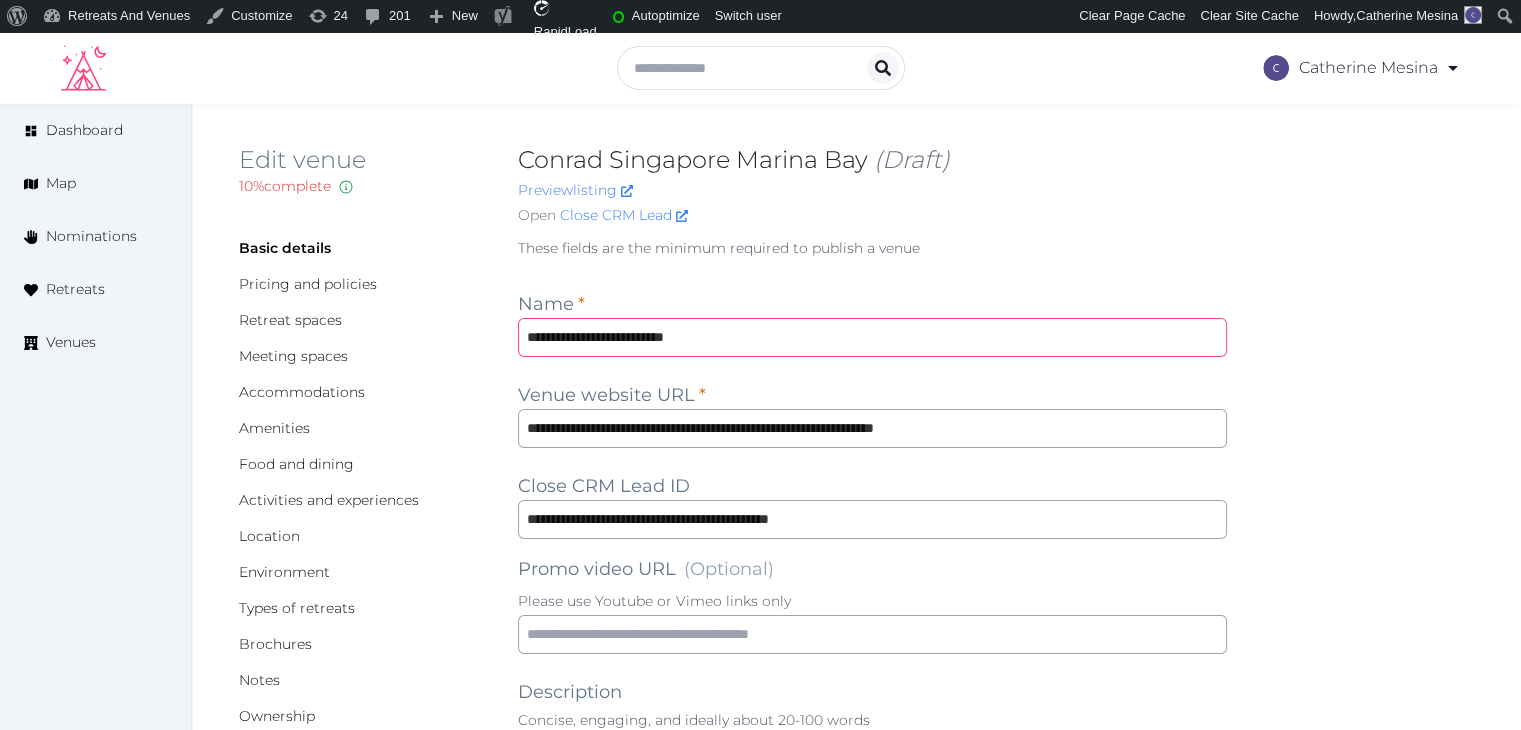 click on "**********" at bounding box center [872, 337] 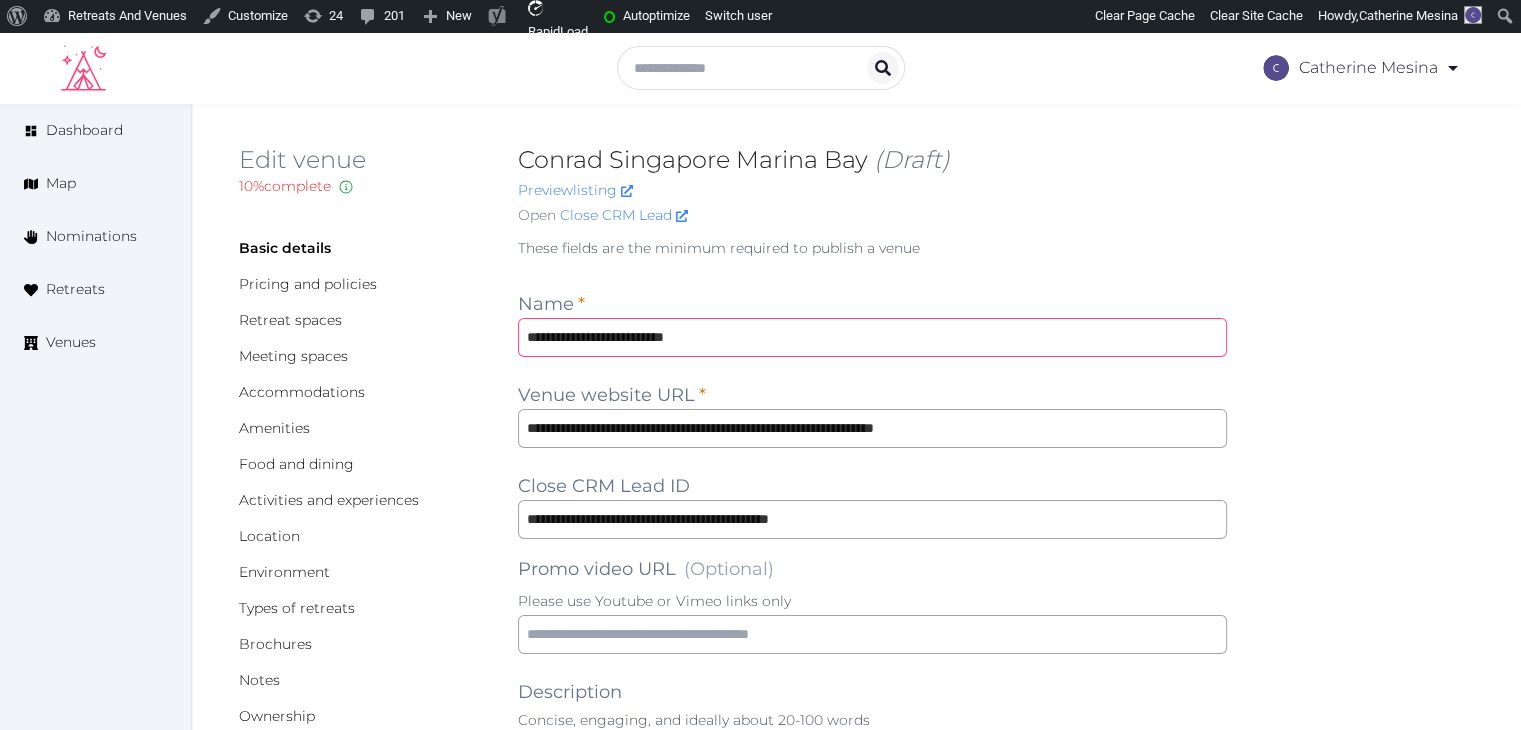 click on "**********" at bounding box center (872, 337) 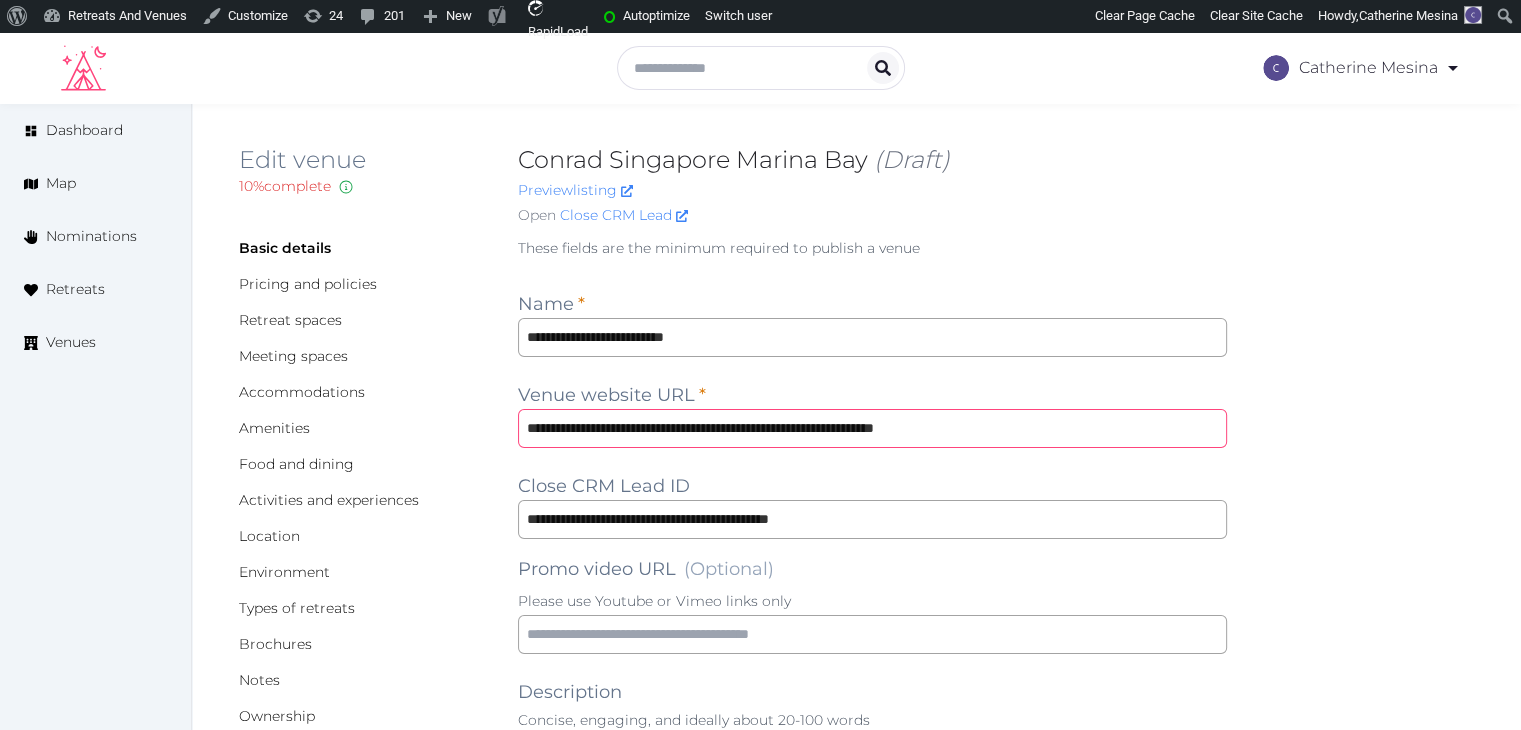 click on "**********" at bounding box center [872, 428] 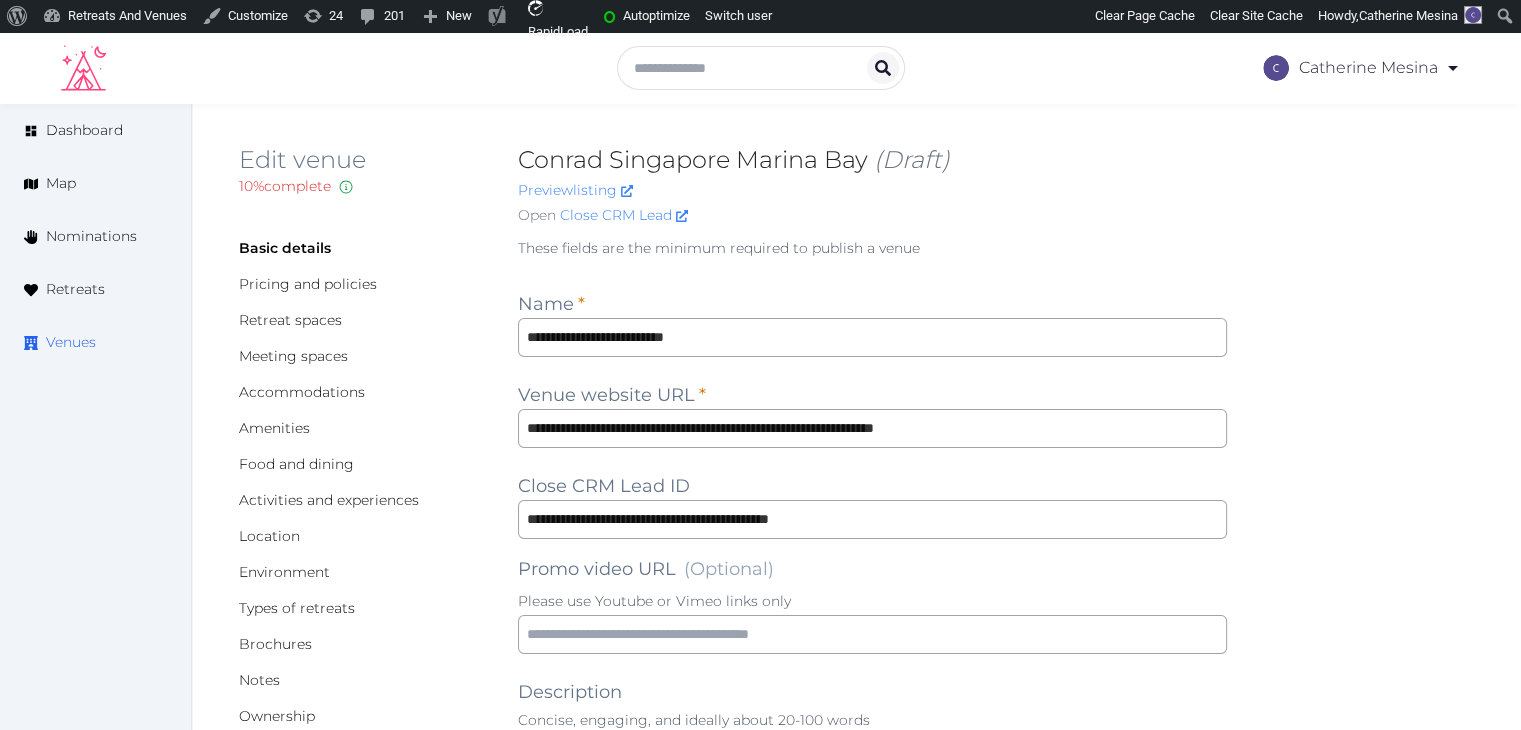 click on "Venues" at bounding box center [71, 342] 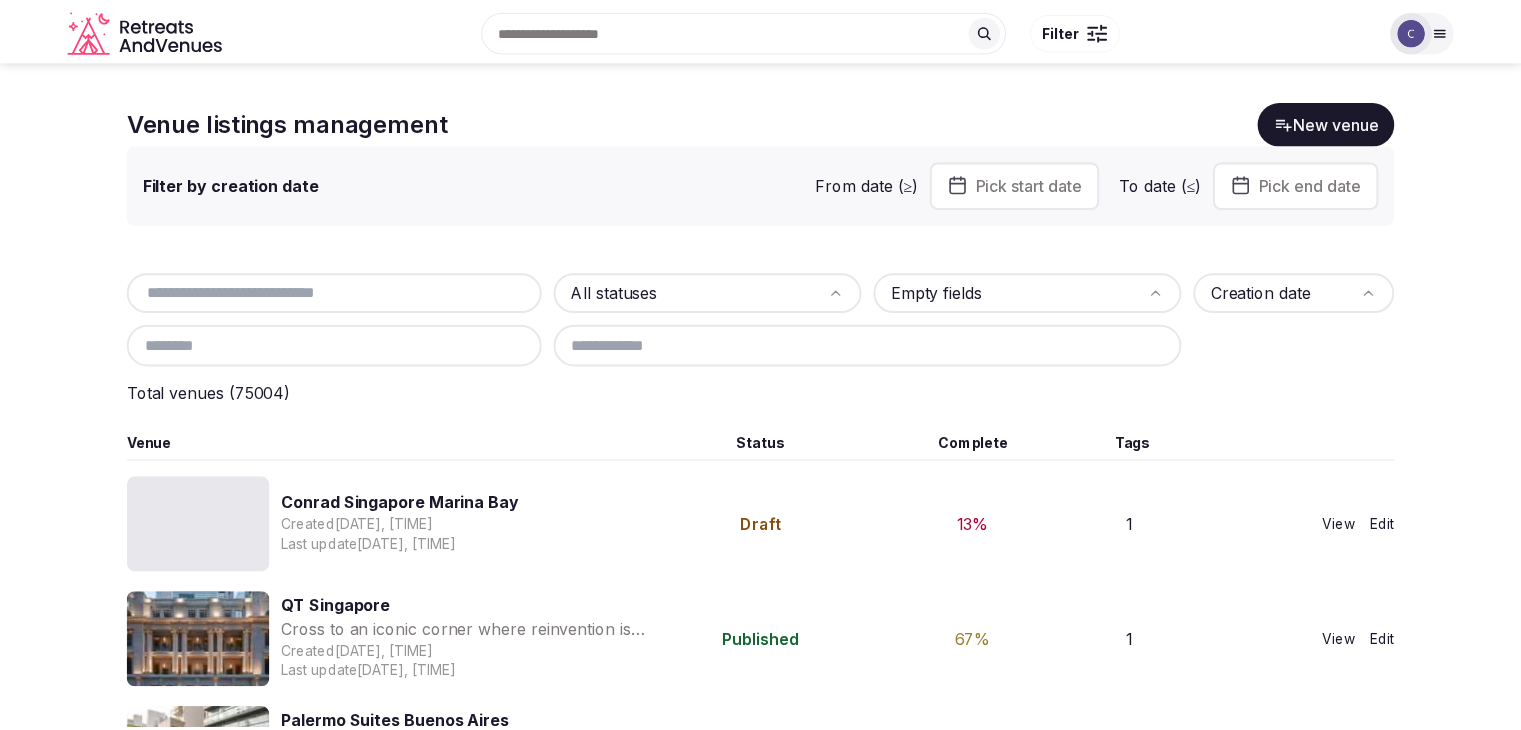 scroll, scrollTop: 0, scrollLeft: 0, axis: both 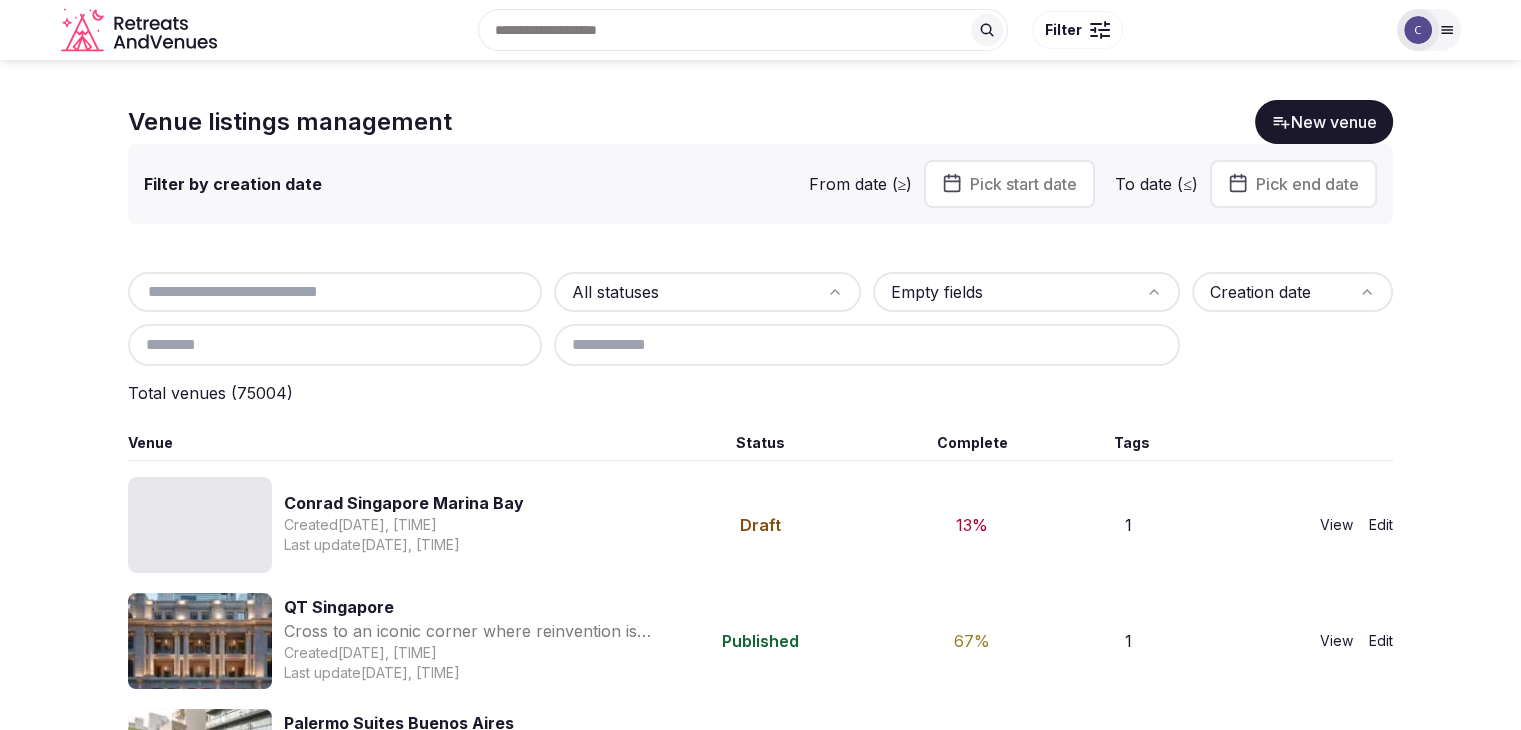 click at bounding box center [335, 292] 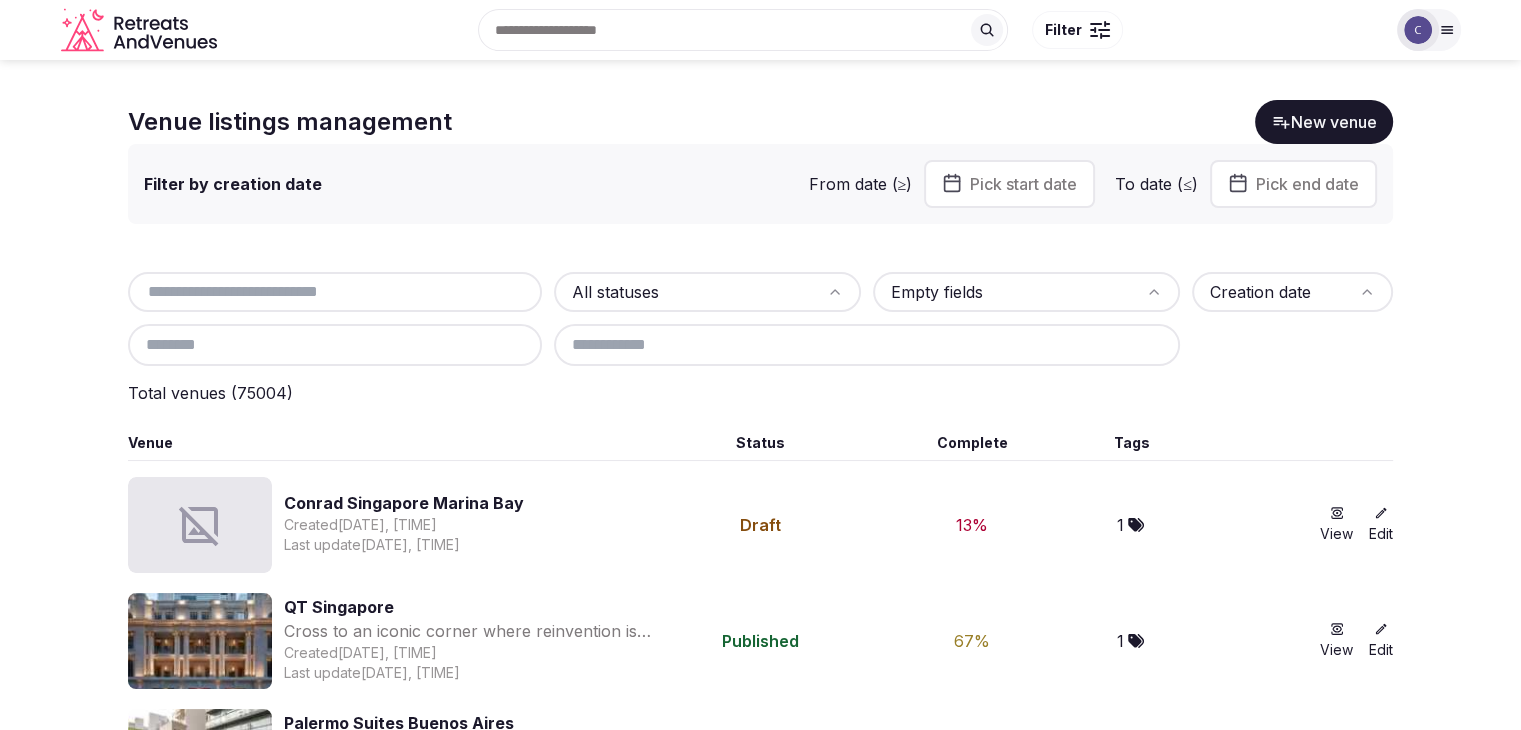 paste on "**********" 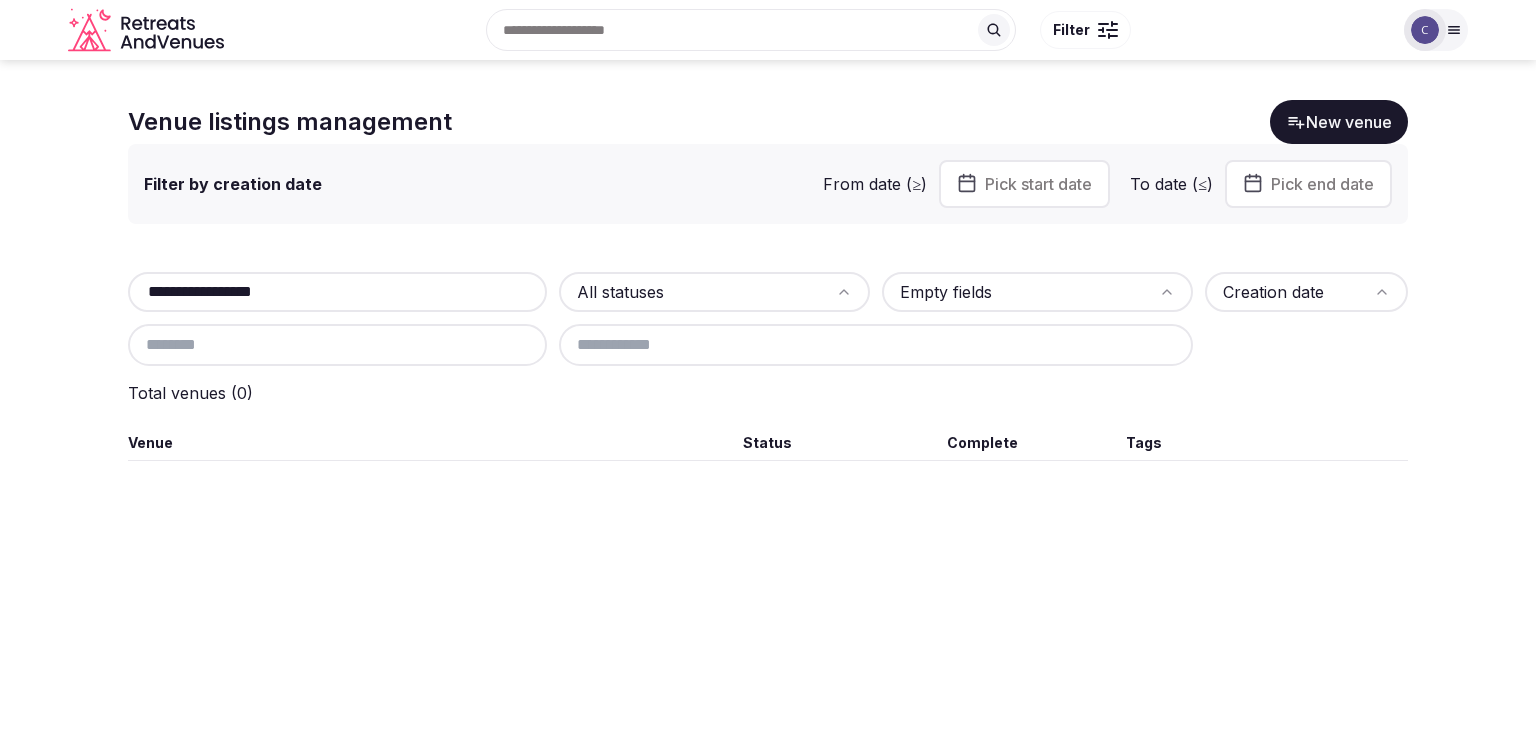 drag, startPoint x: 204, startPoint y: 302, endPoint x: 440, endPoint y: 340, distance: 239.03975 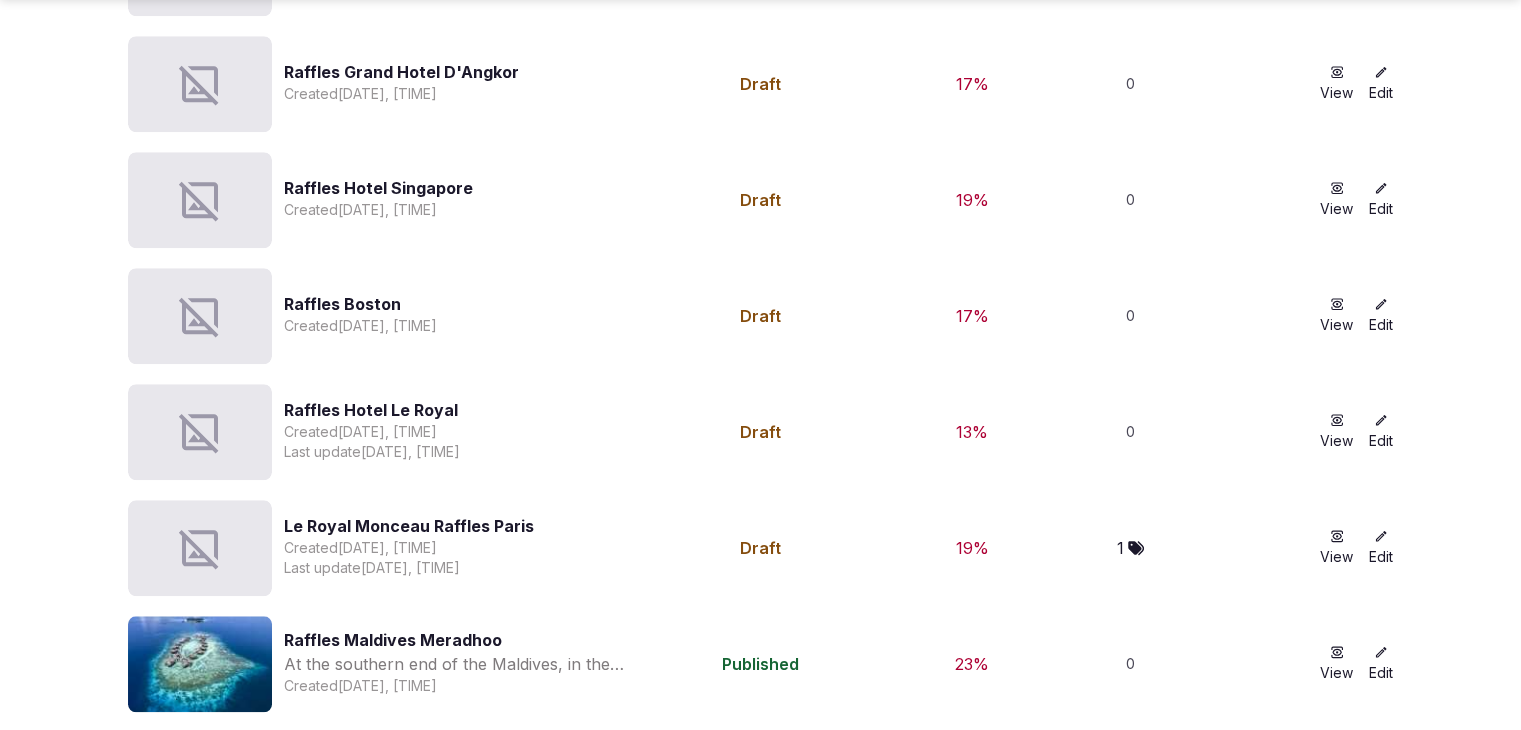 scroll, scrollTop: 1723, scrollLeft: 0, axis: vertical 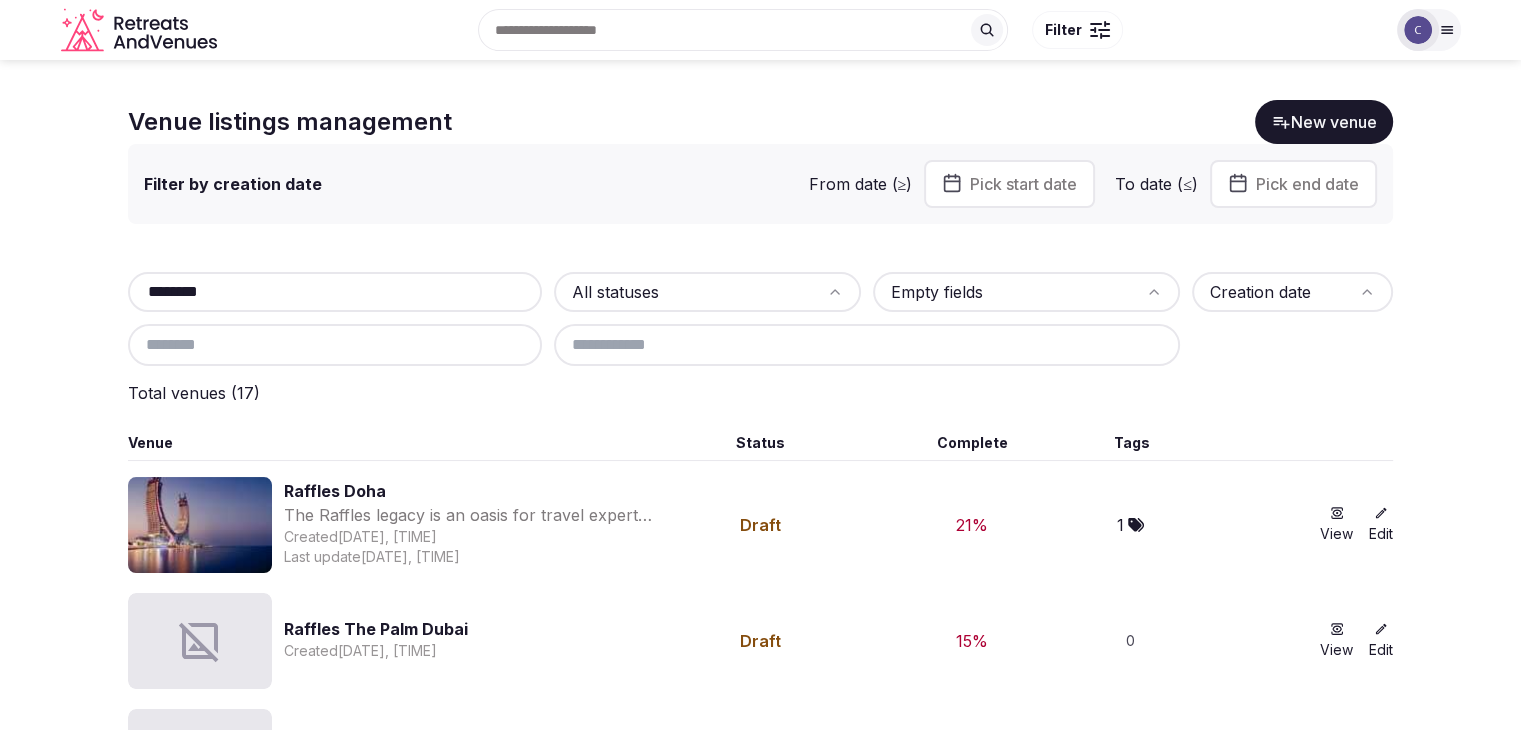 click on "*******" at bounding box center [335, 292] 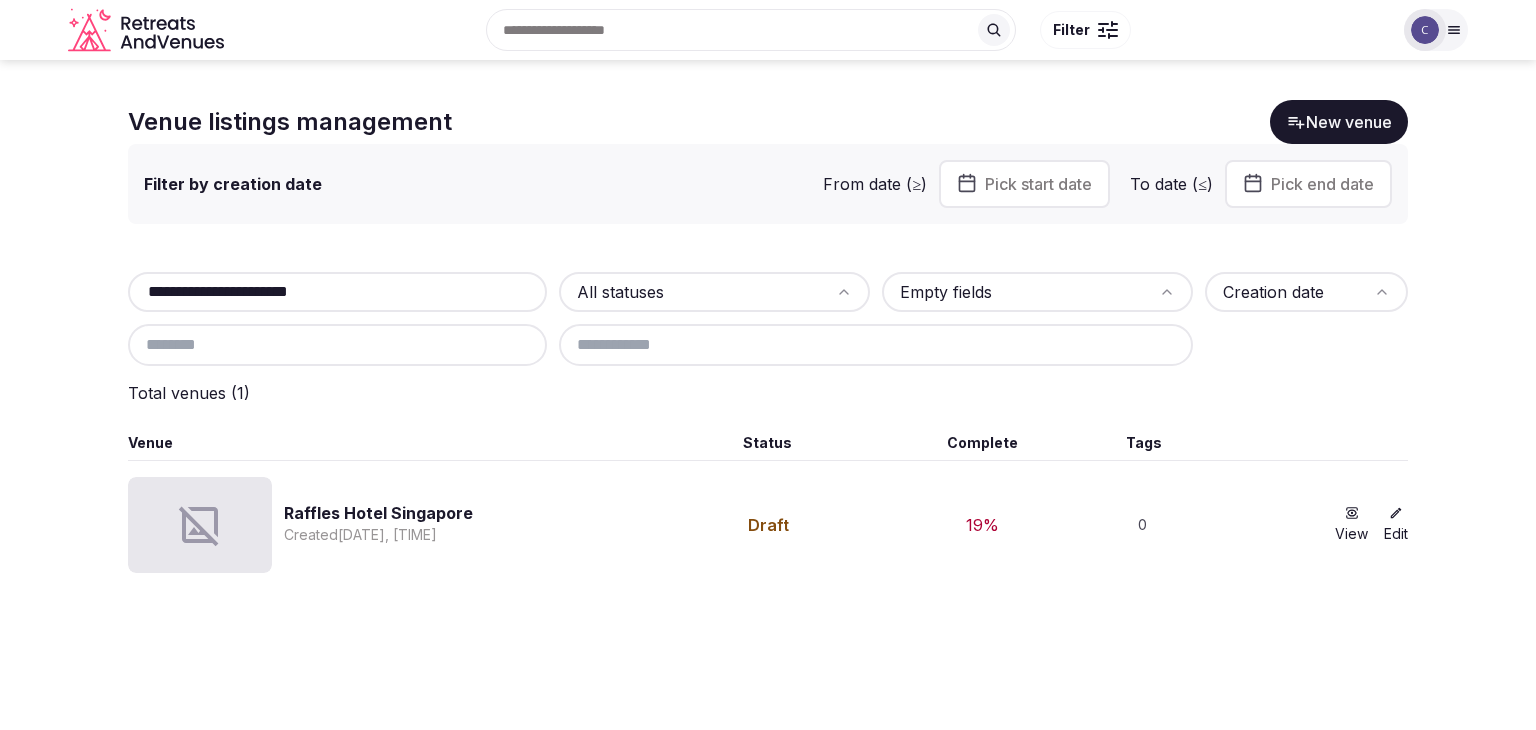 type on "**********" 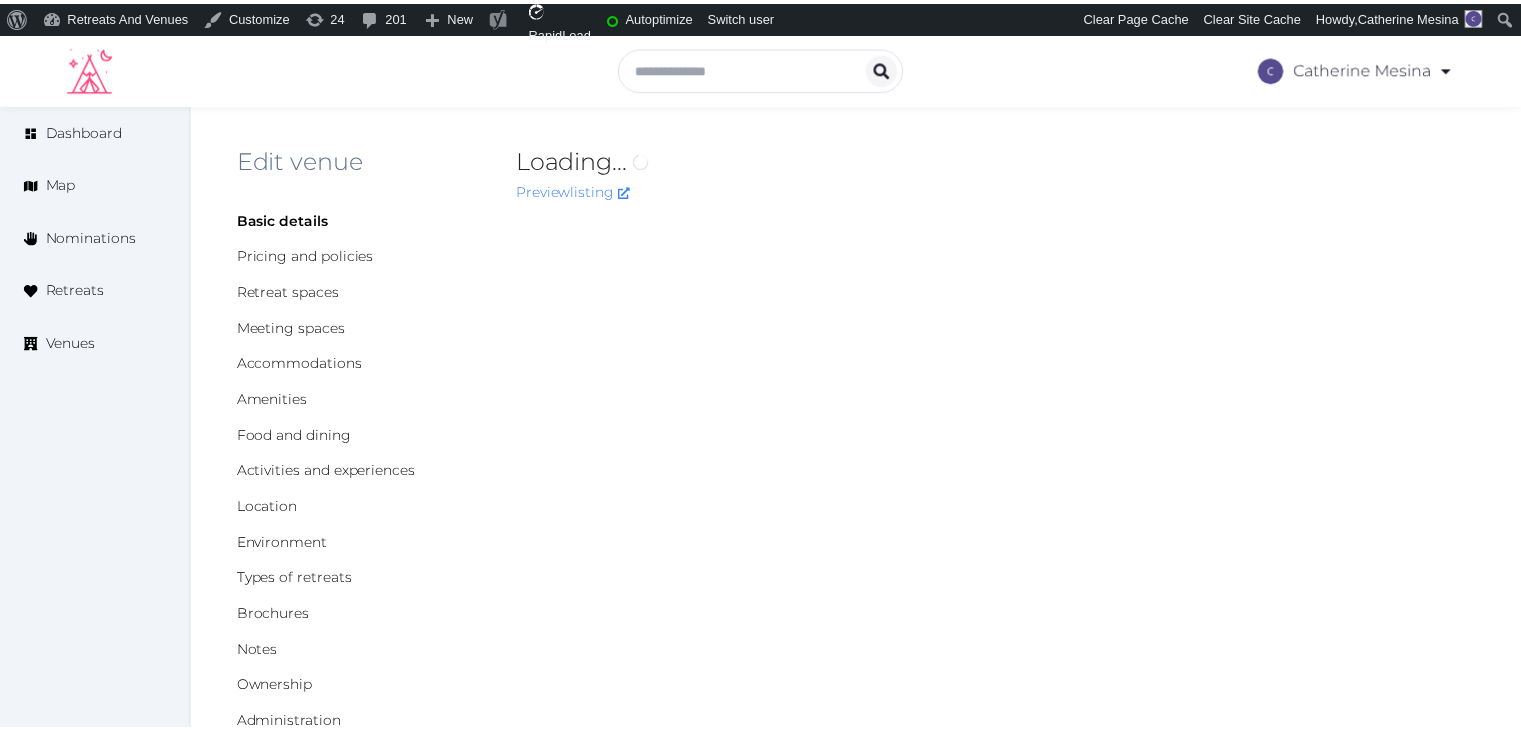 scroll, scrollTop: 0, scrollLeft: 0, axis: both 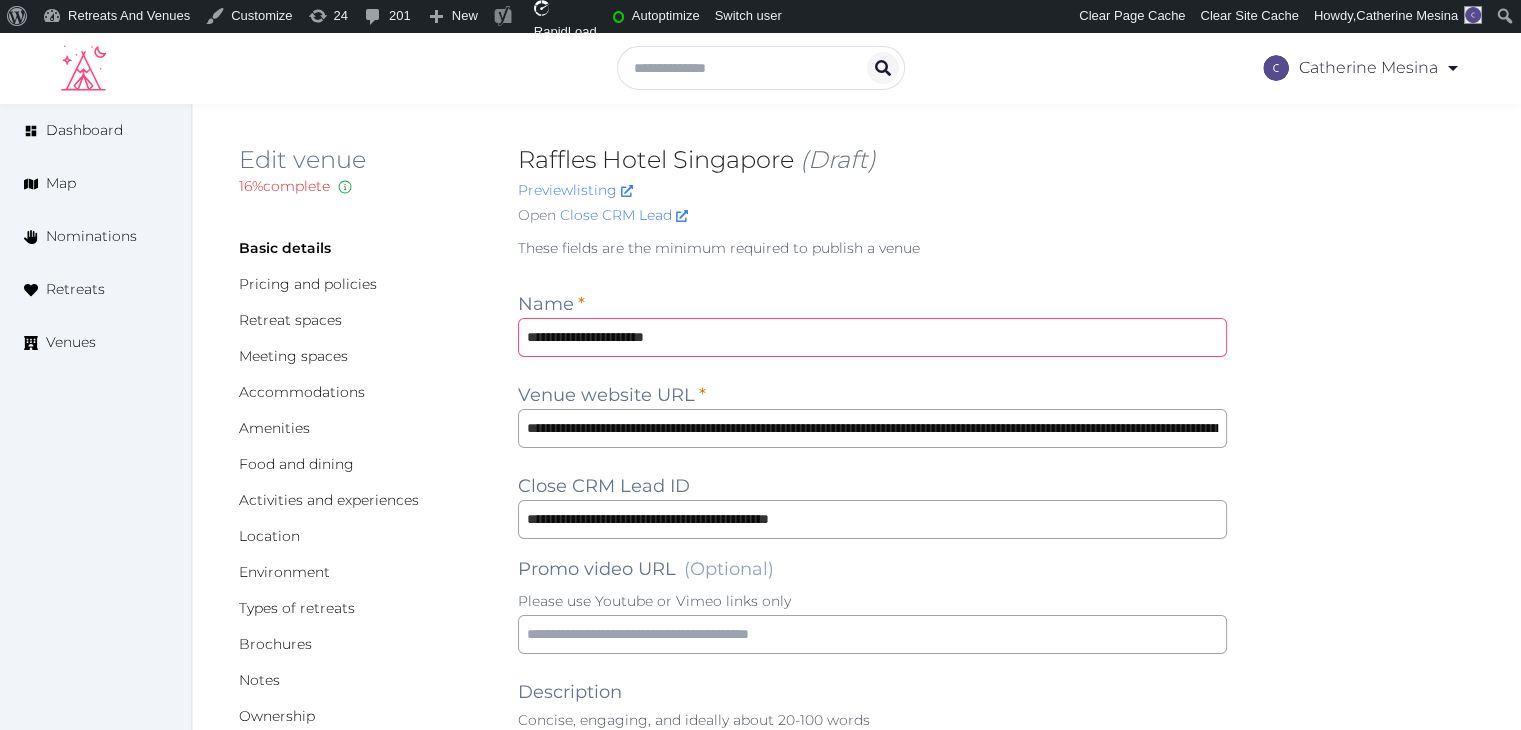click on "**********" at bounding box center (872, 337) 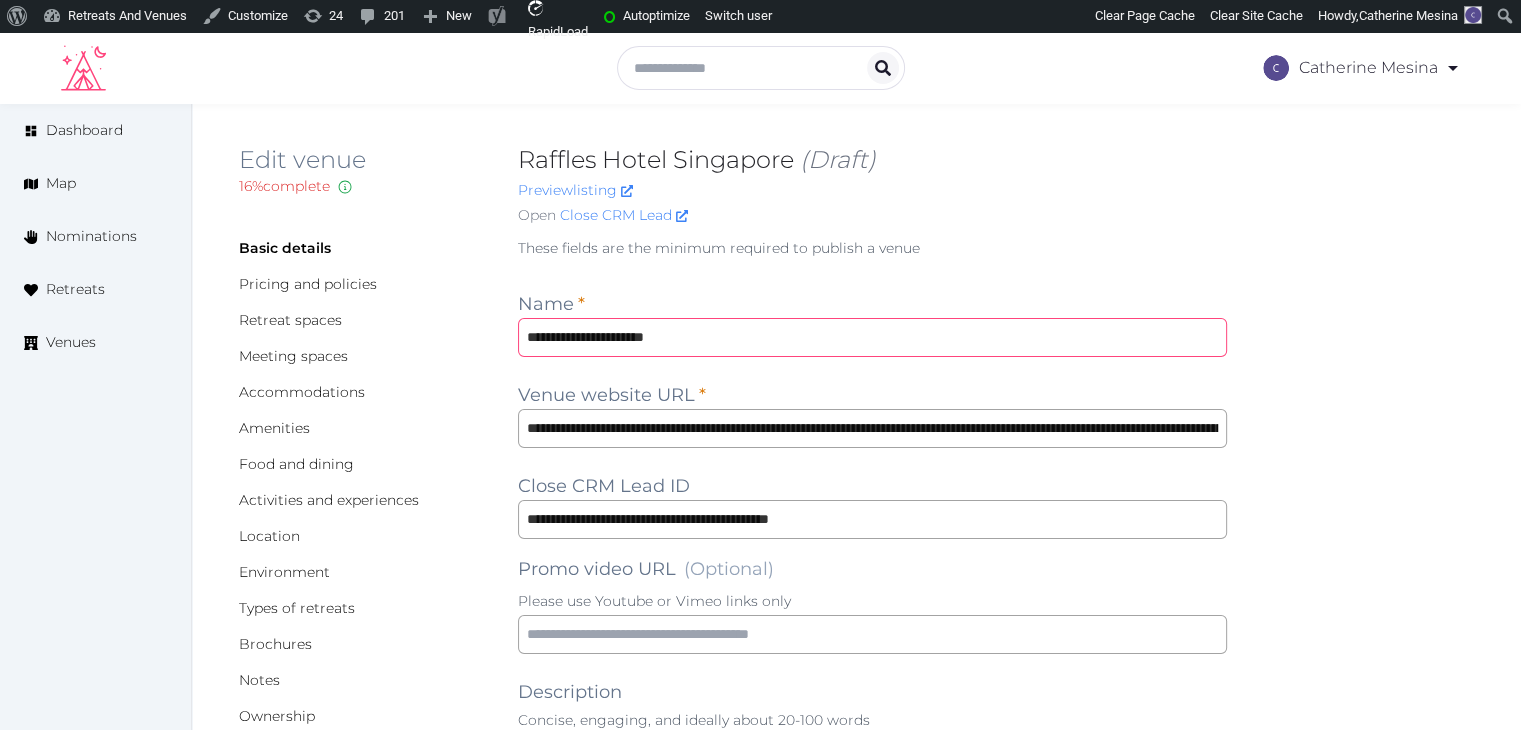 click on "**********" at bounding box center [872, 337] 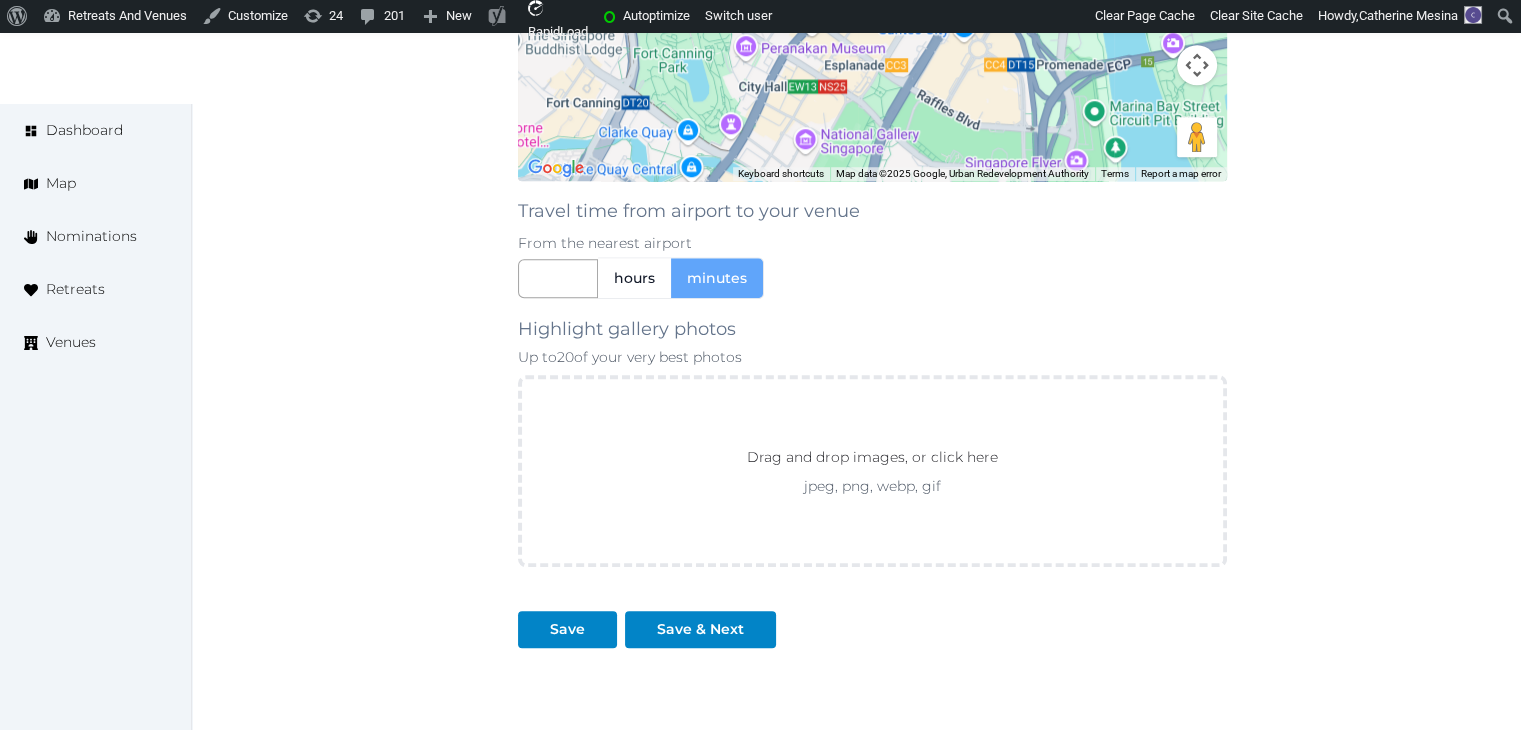 scroll, scrollTop: 1906, scrollLeft: 0, axis: vertical 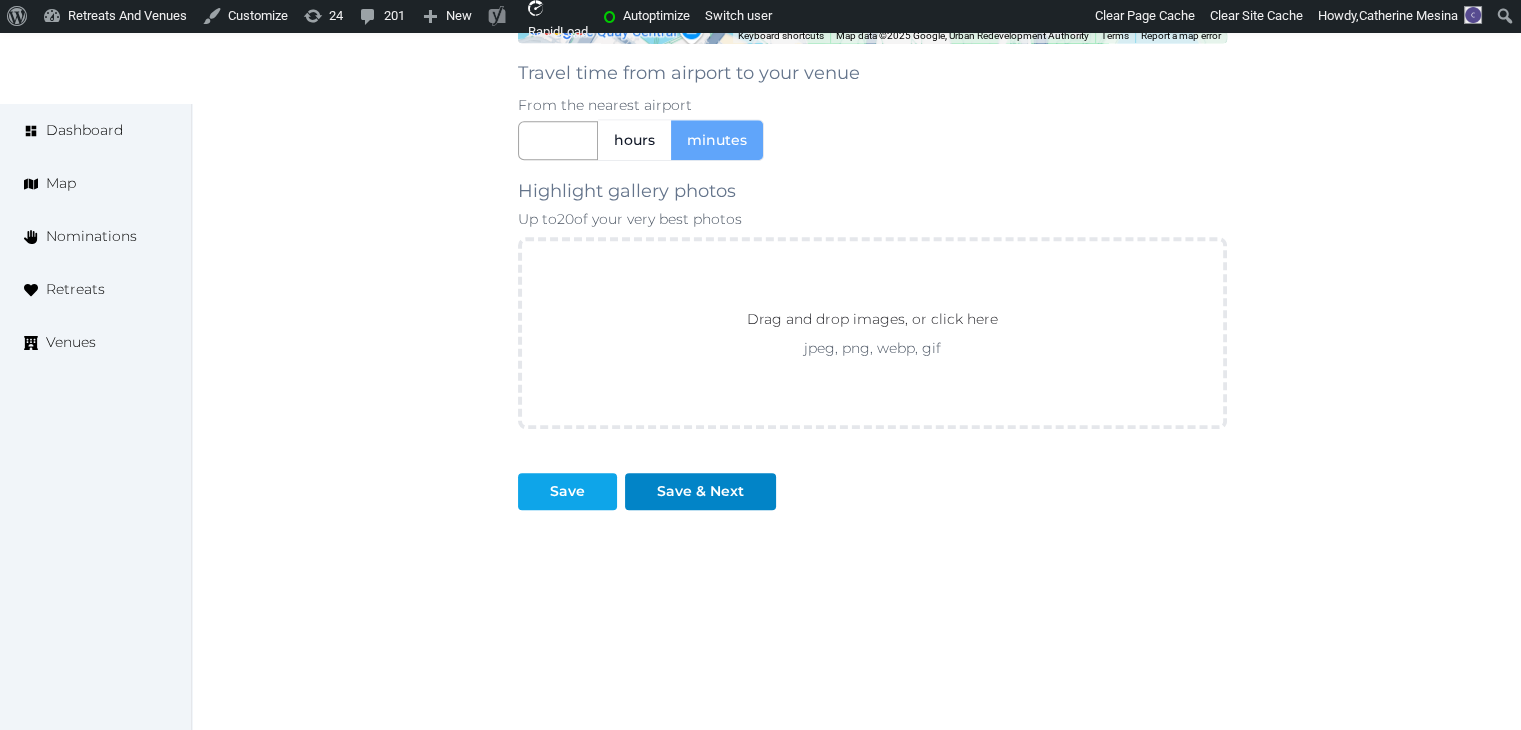 type on "**********" 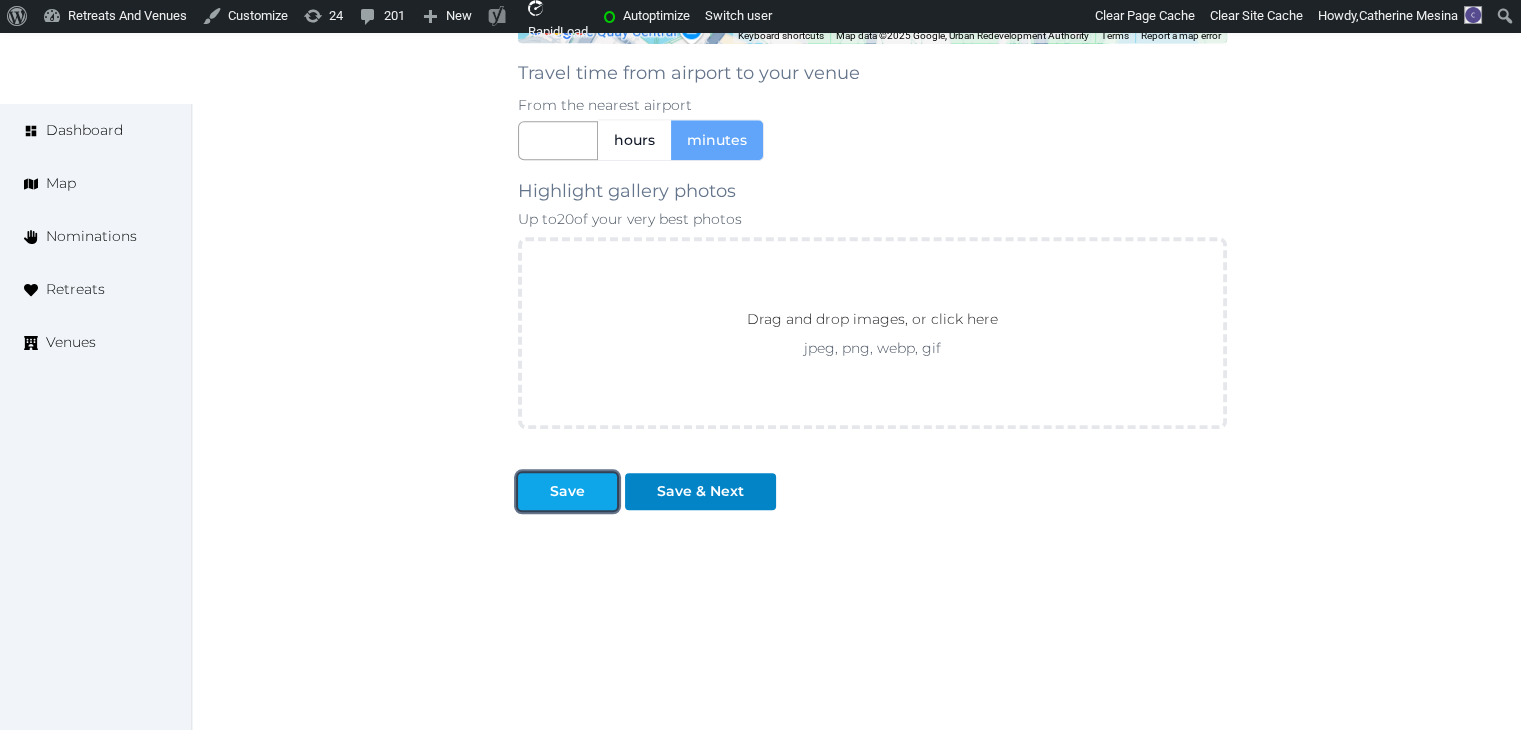 click on "Save" at bounding box center (567, 491) 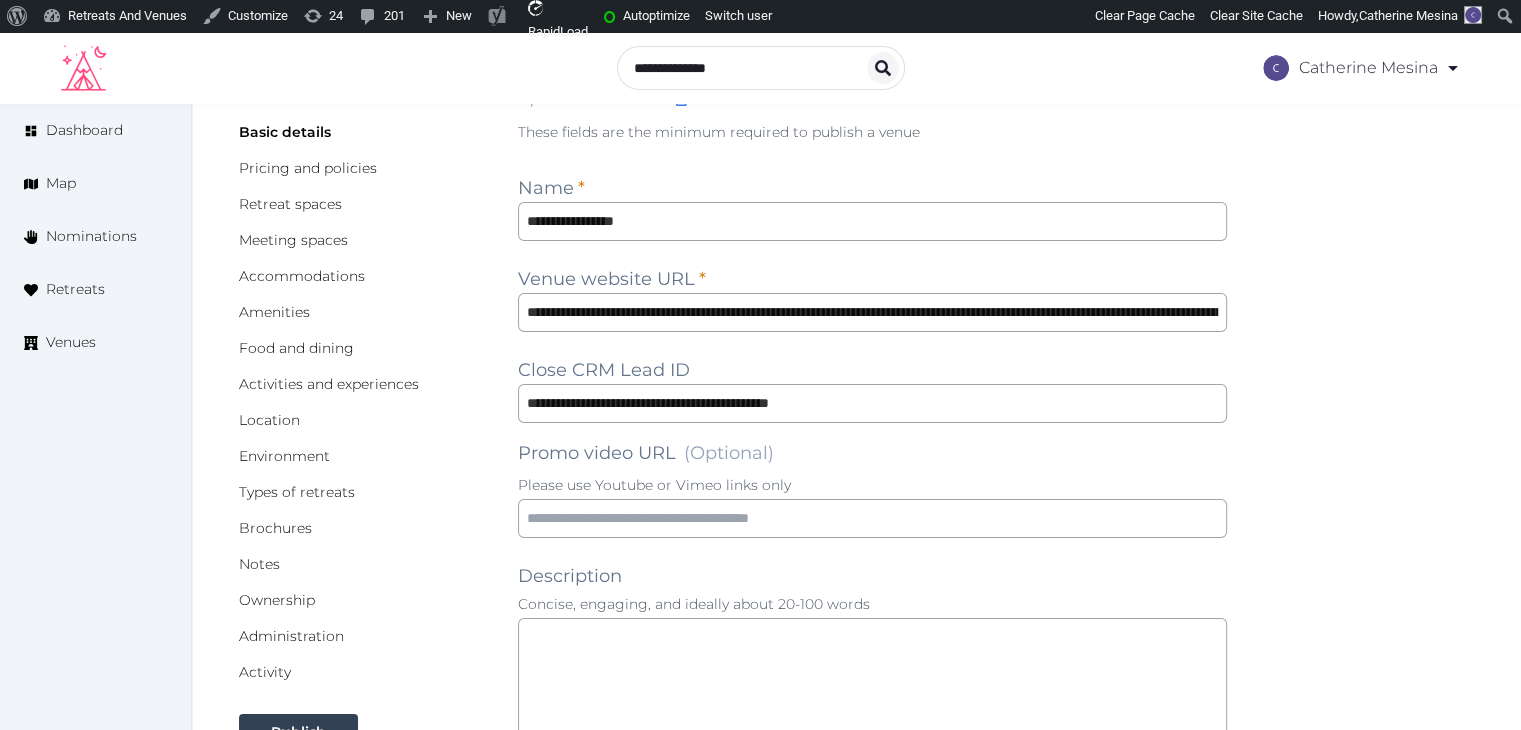 scroll, scrollTop: 0, scrollLeft: 0, axis: both 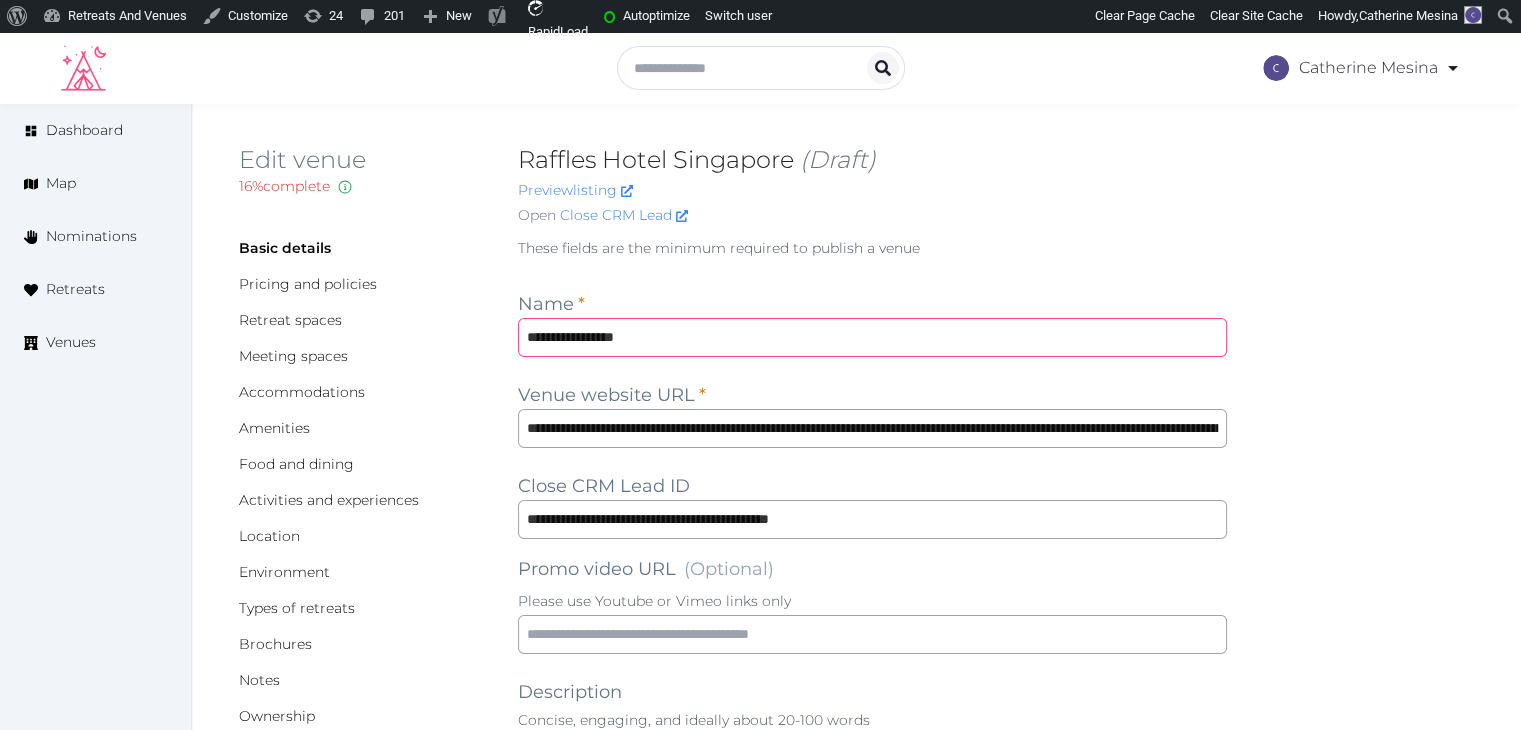 click on "**********" at bounding box center (872, 337) 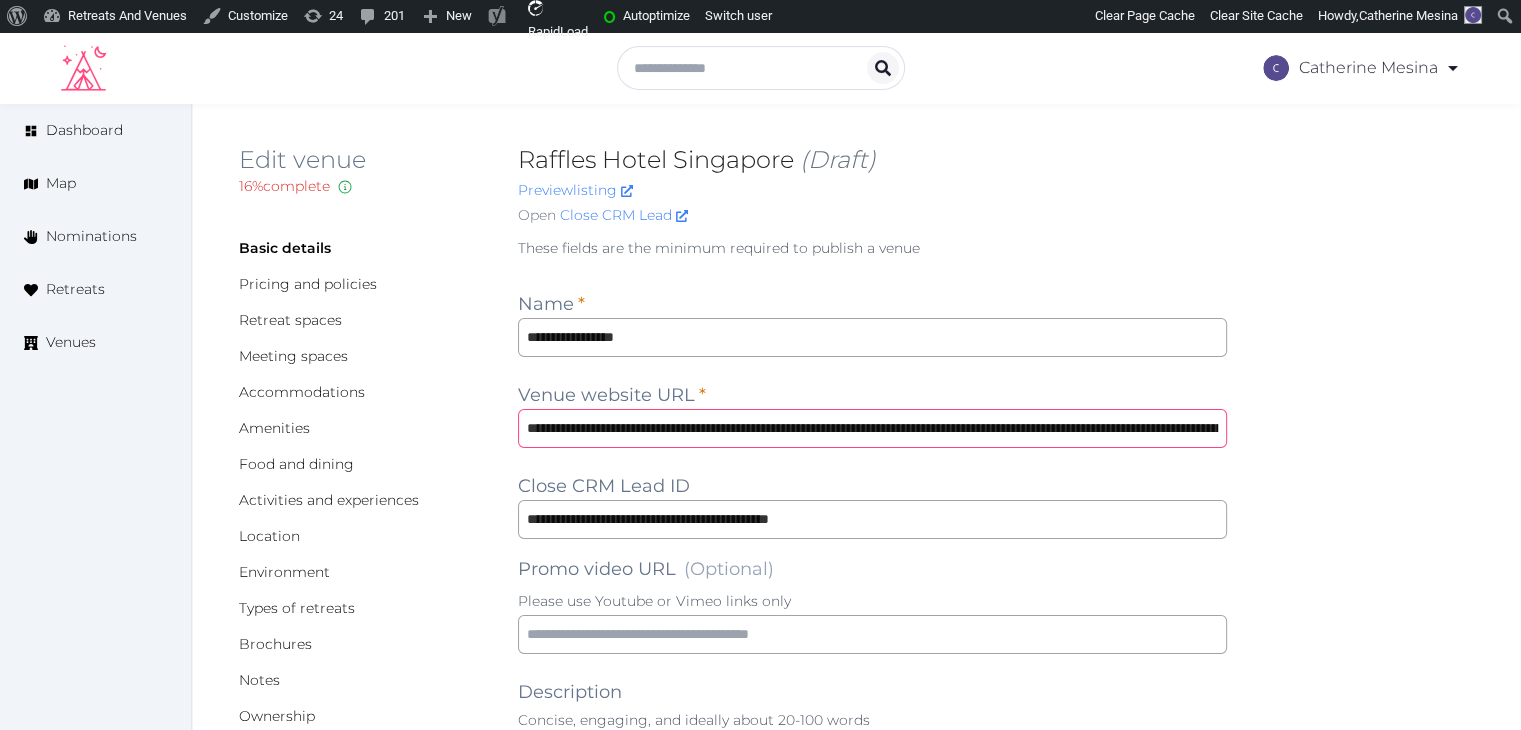drag, startPoint x: 765, startPoint y: 429, endPoint x: 499, endPoint y: 430, distance: 266.0019 